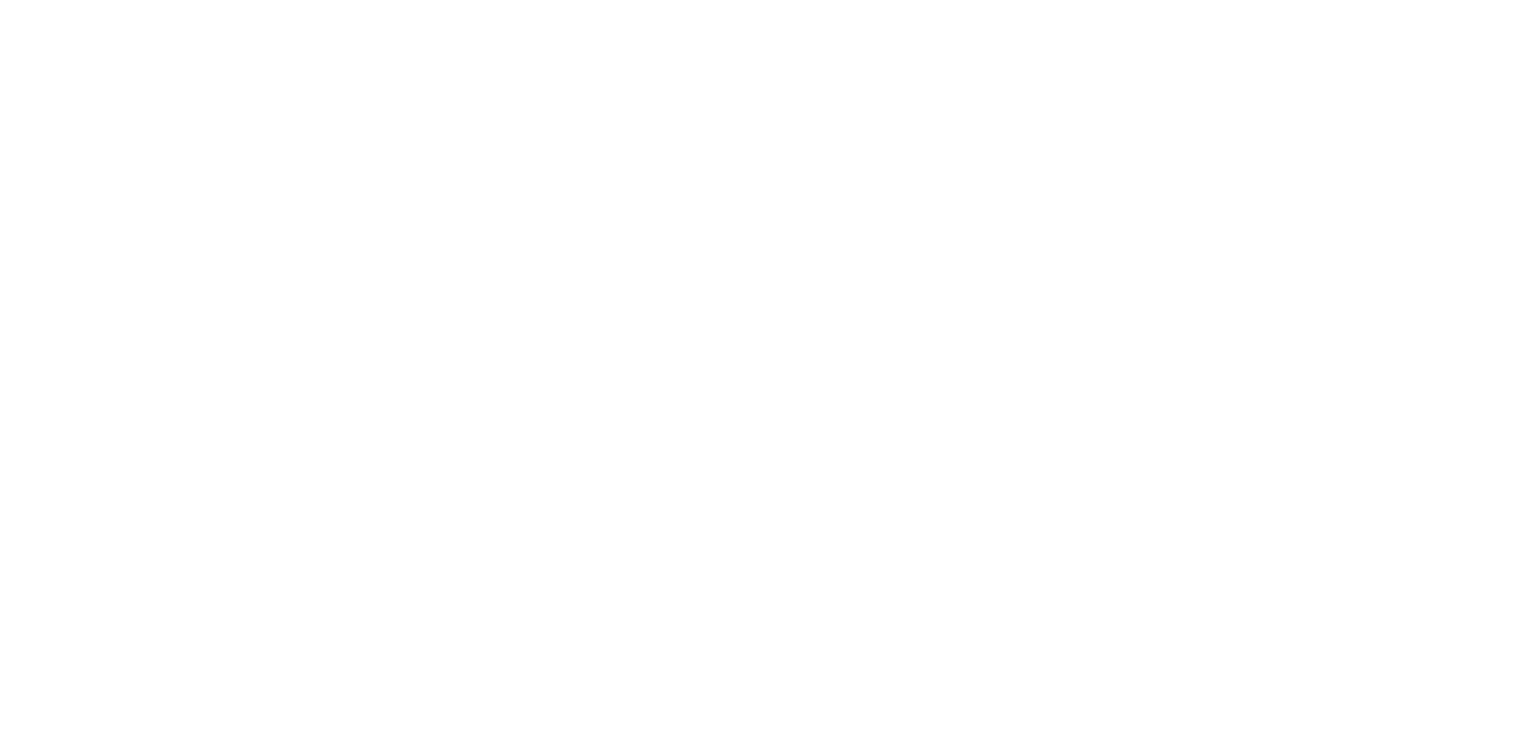 scroll, scrollTop: 0, scrollLeft: 0, axis: both 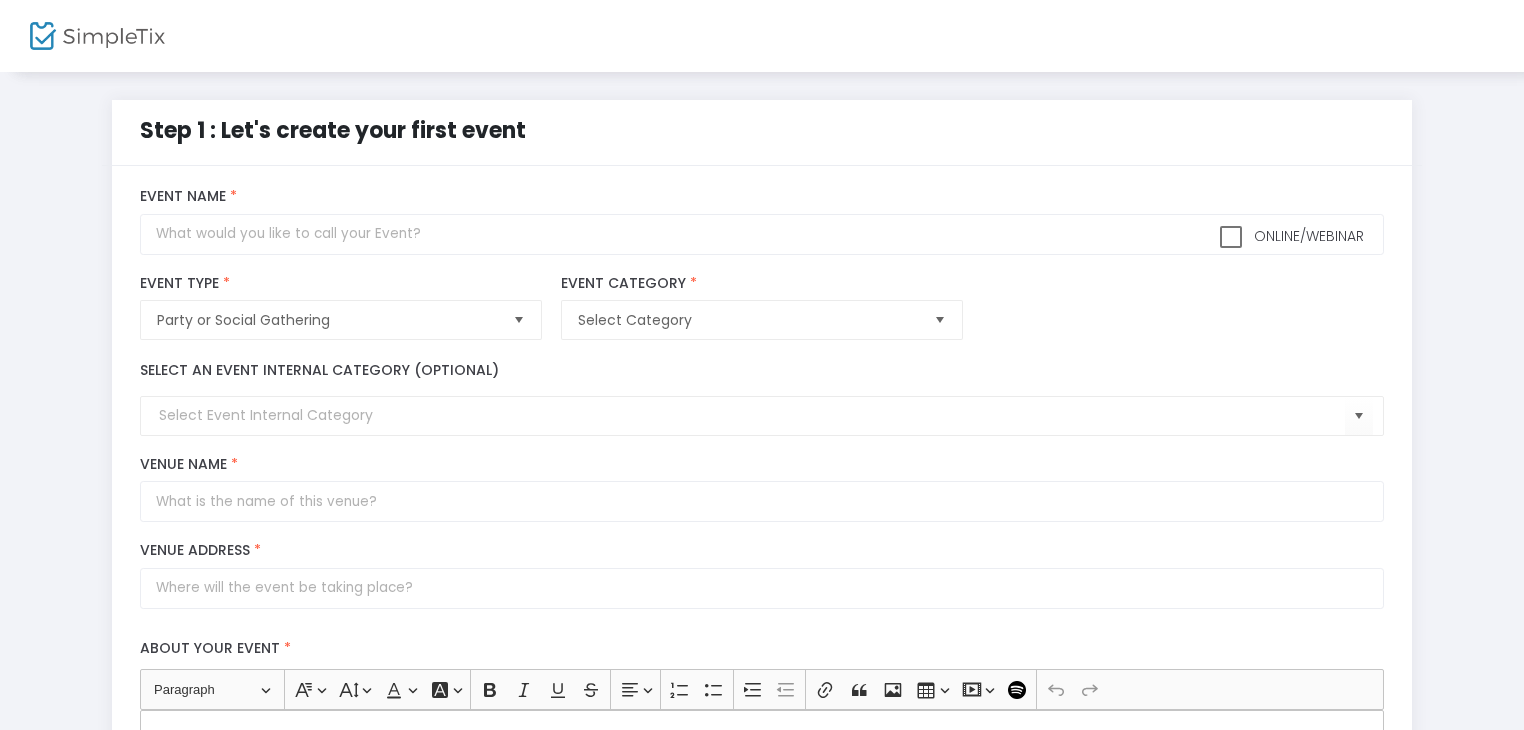 click at bounding box center [518, 320] 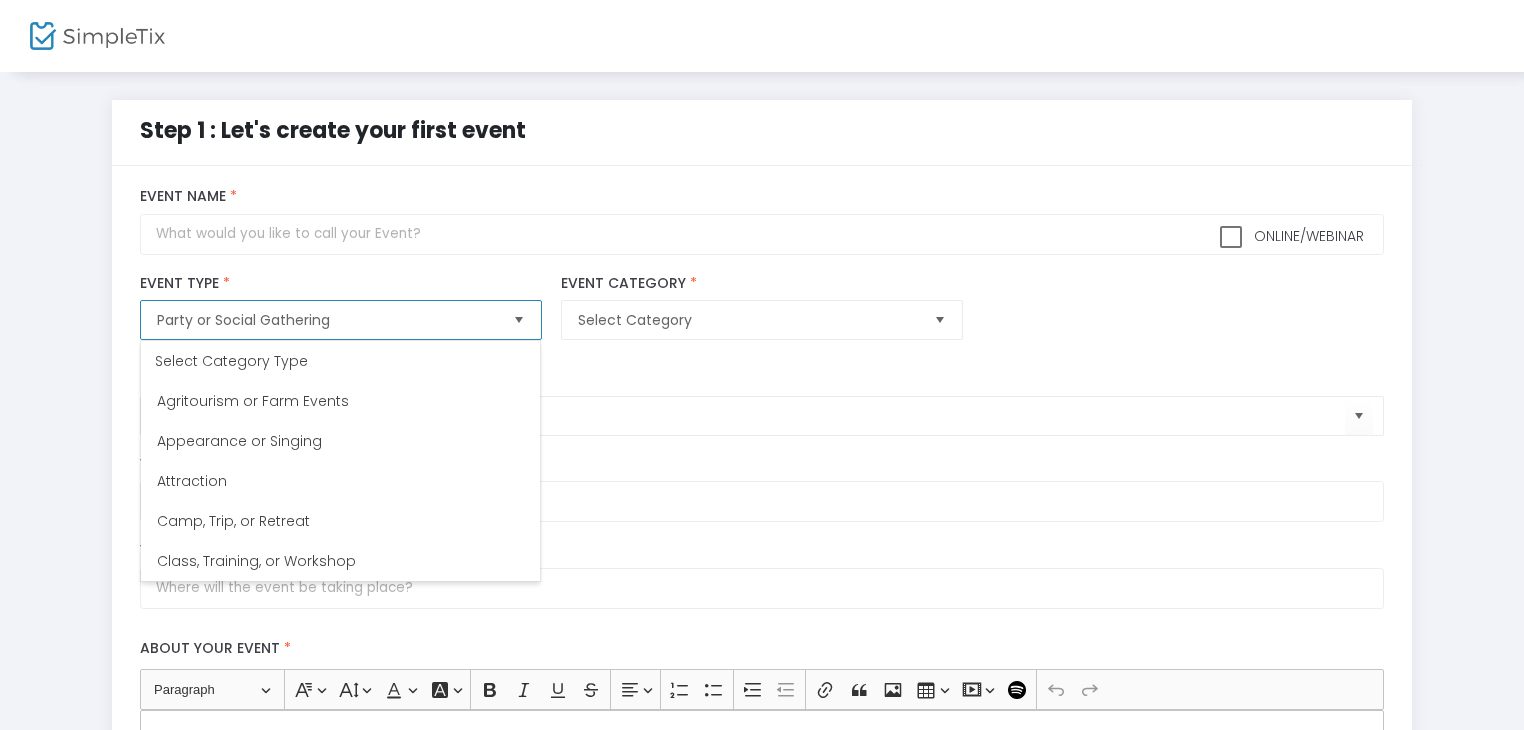 scroll, scrollTop: 320, scrollLeft: 0, axis: vertical 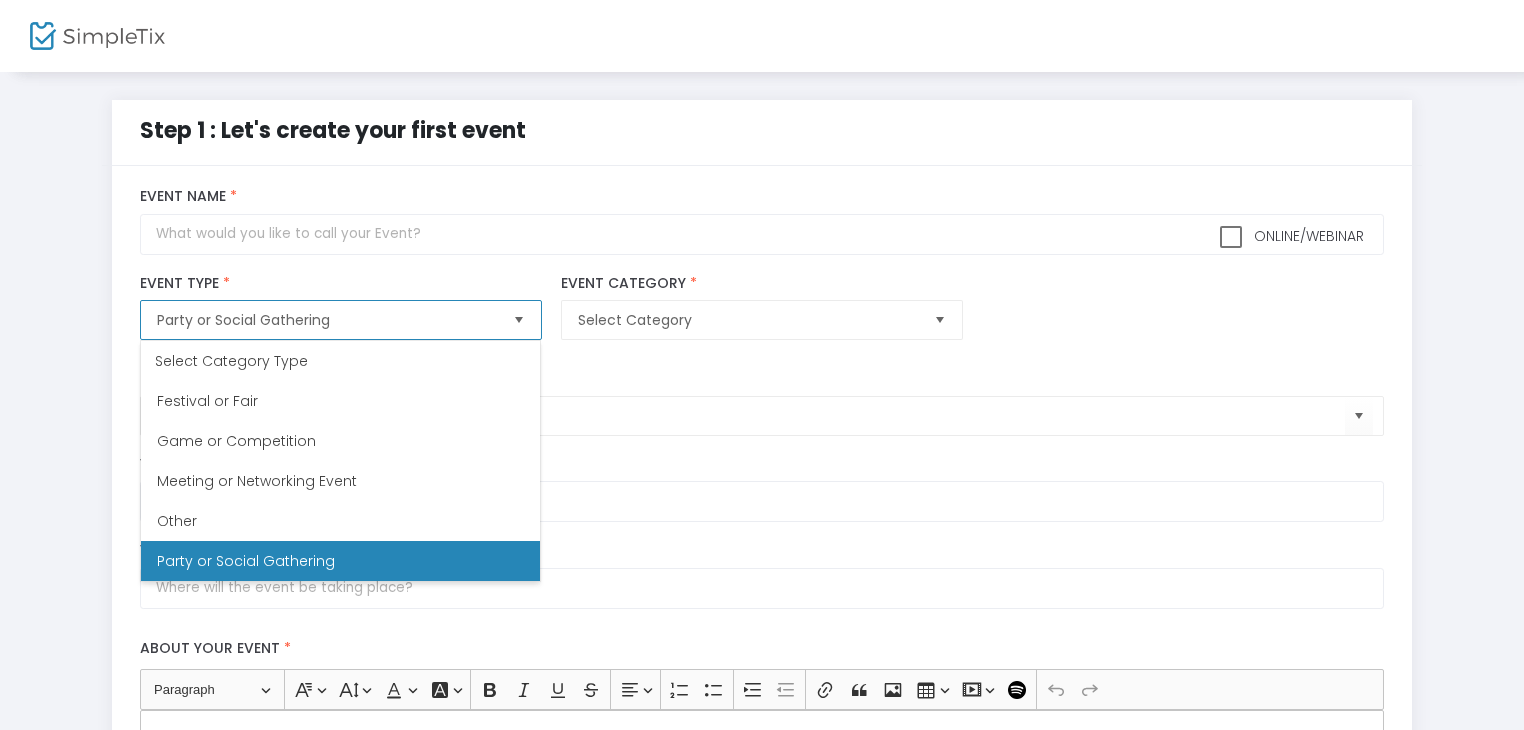 click at bounding box center (518, 320) 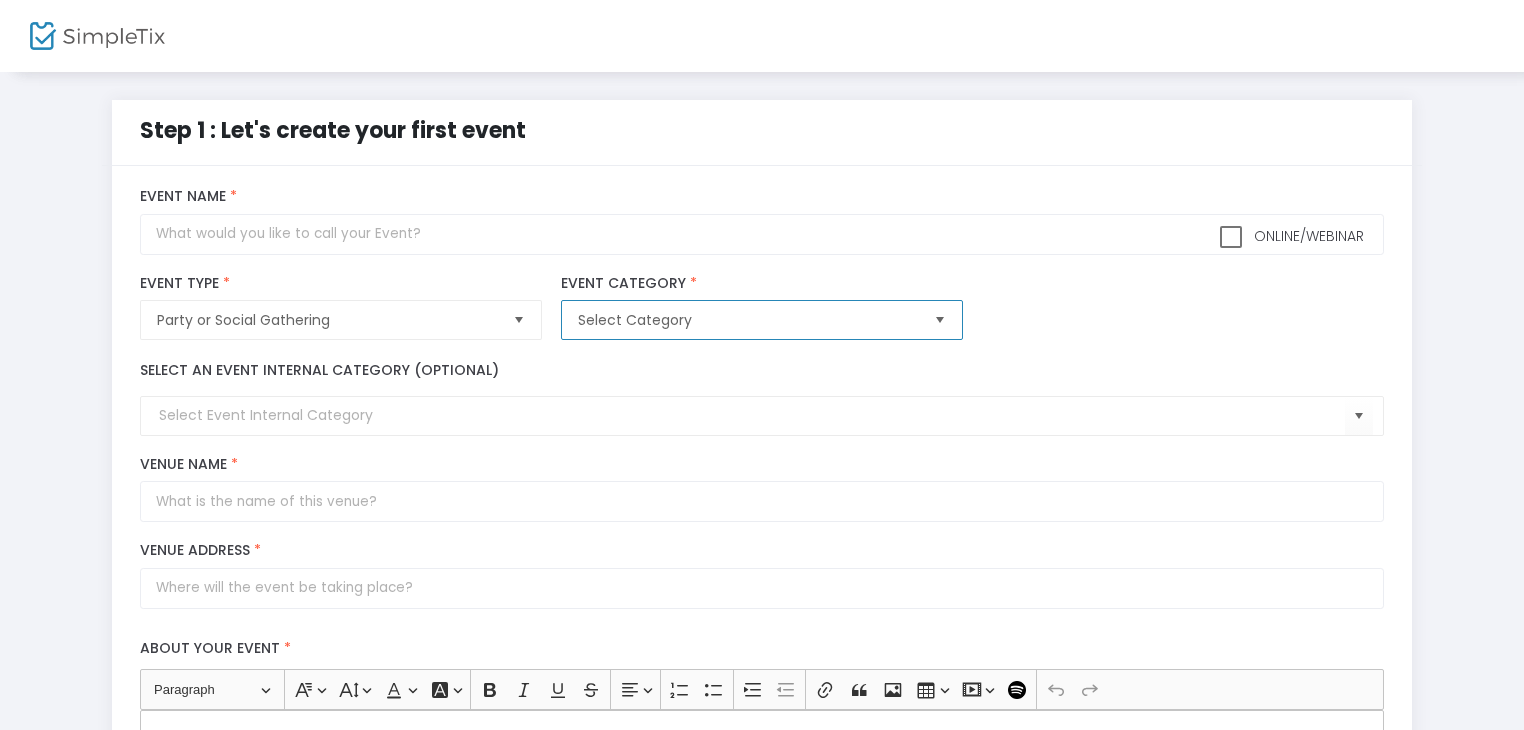 click on "Select Category" at bounding box center [747, 320] 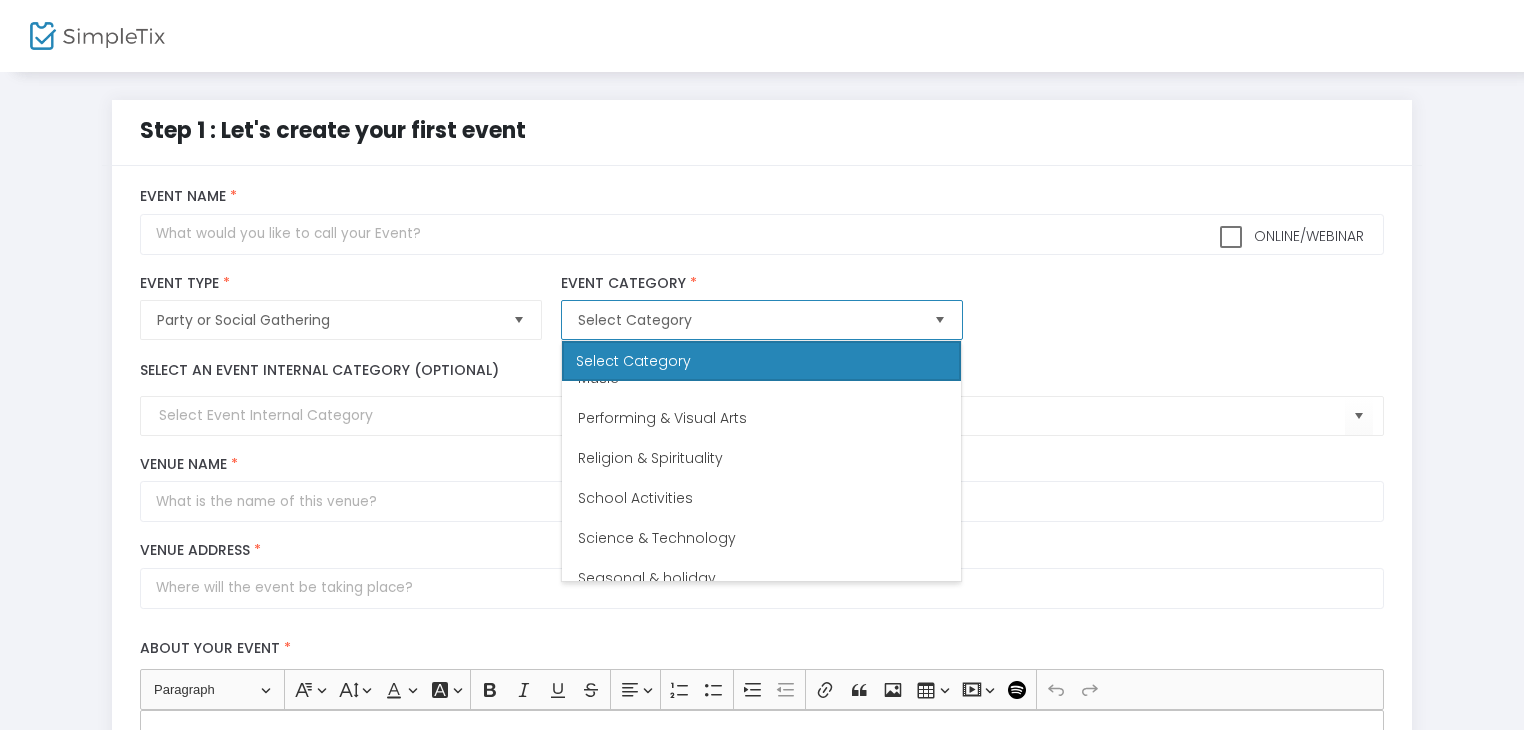 scroll, scrollTop: 600, scrollLeft: 0, axis: vertical 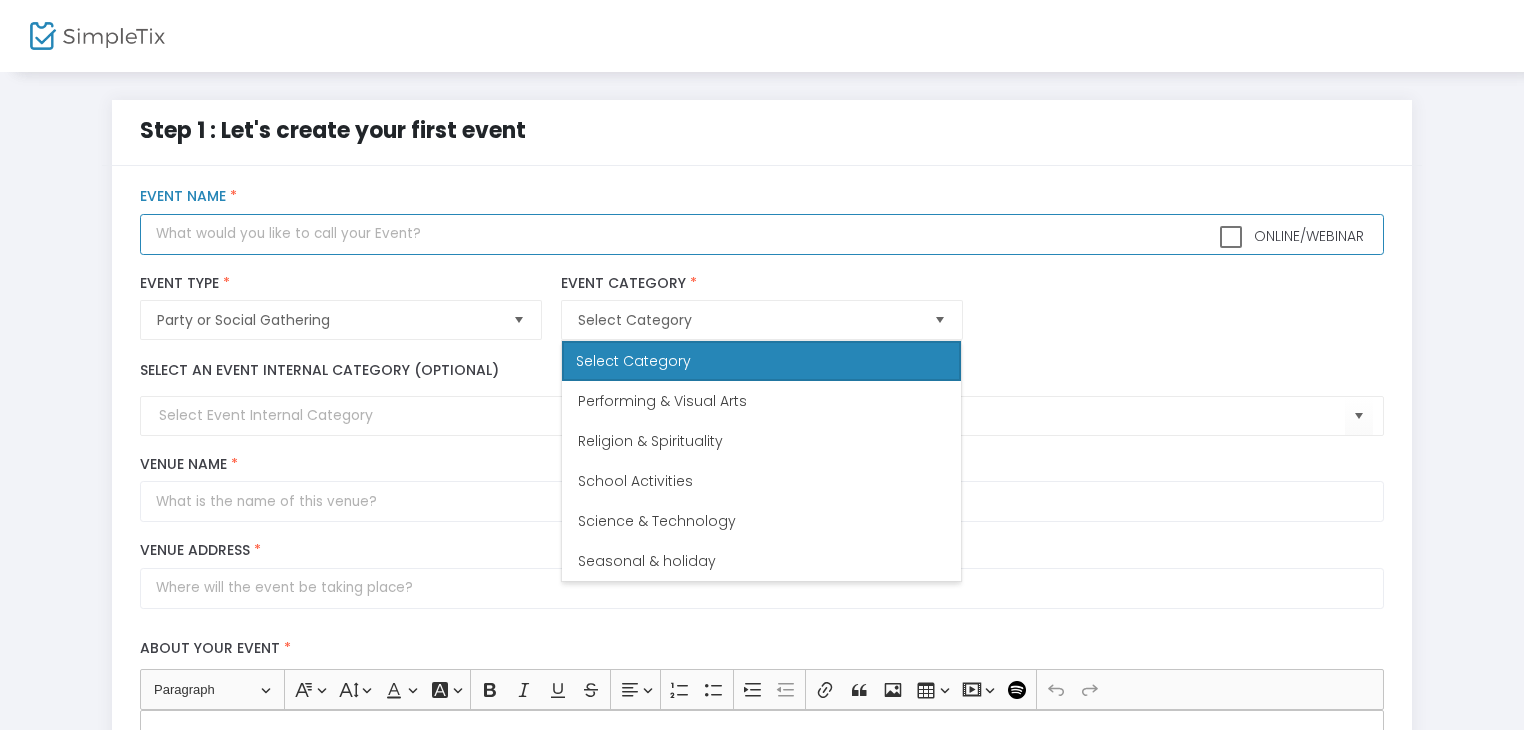 click 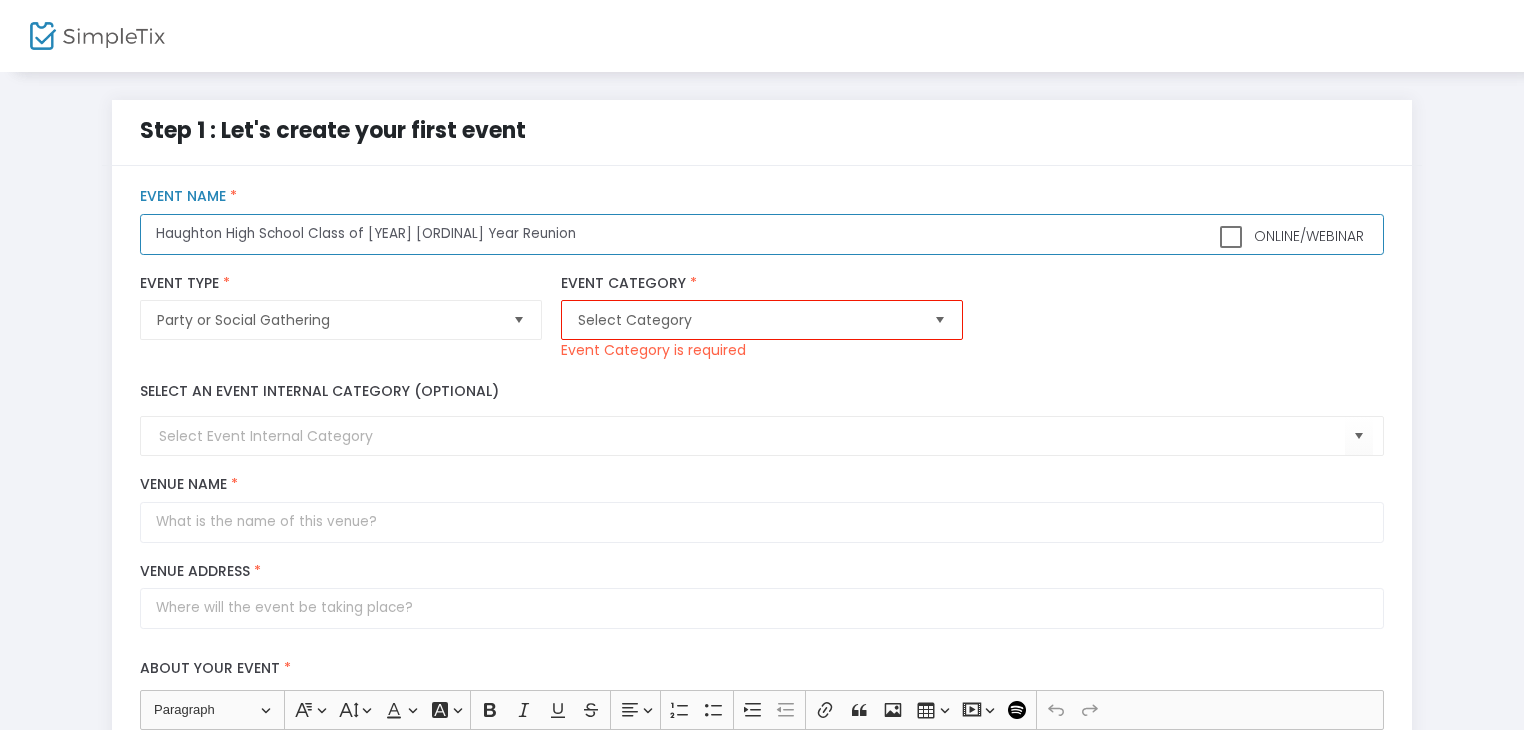 type on "Haughton High School Class of [YEAR] [ORDINAL] Year Reunion" 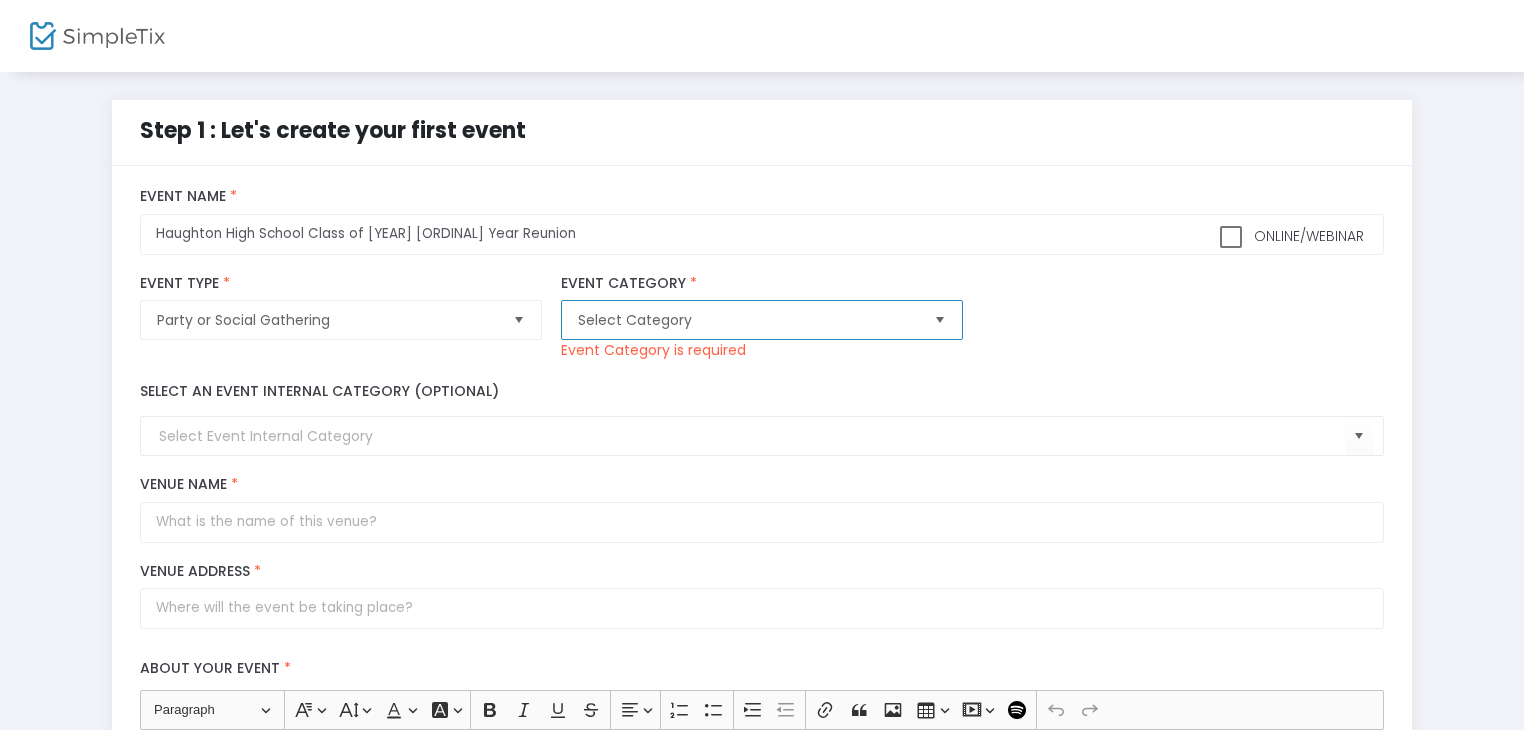 click on "Select Category" at bounding box center (747, 320) 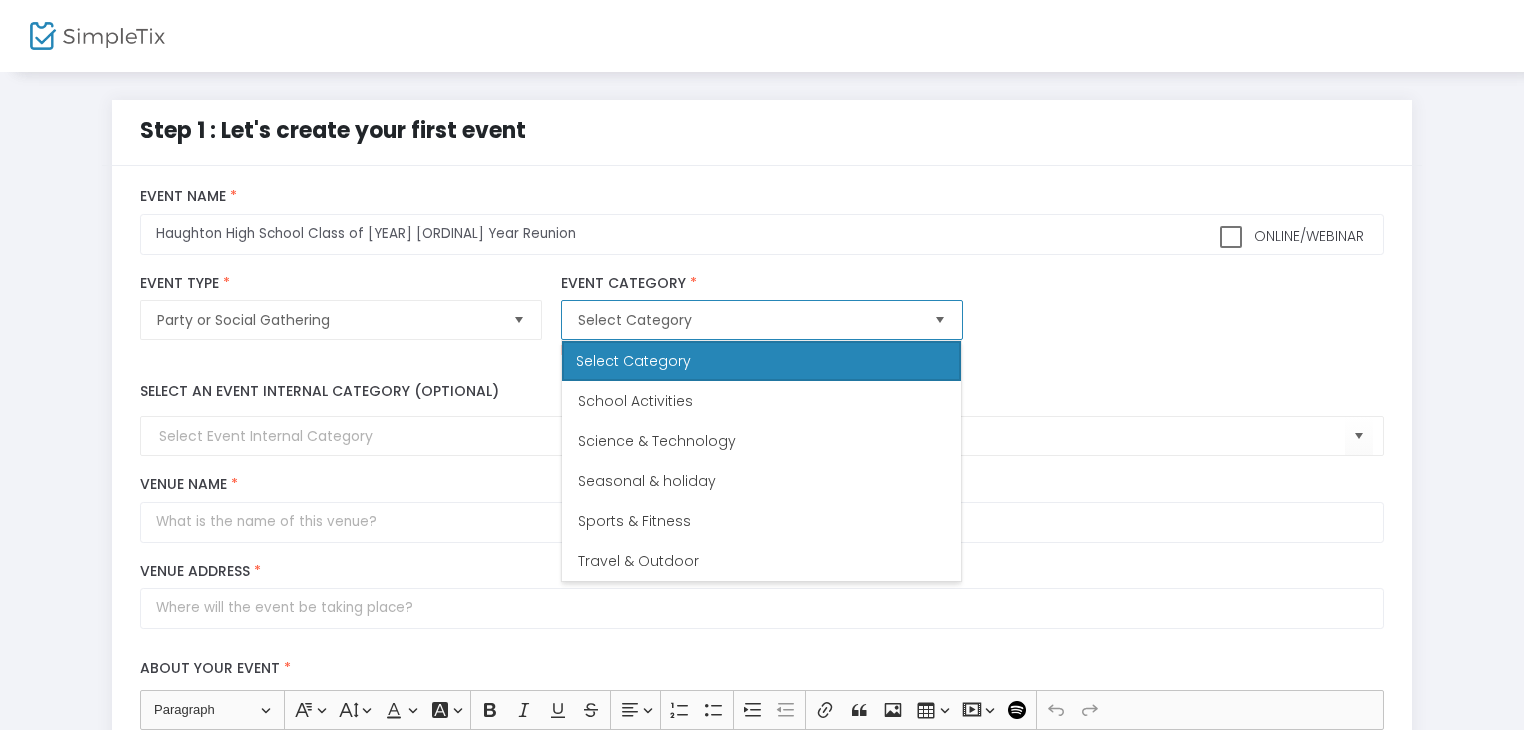 scroll, scrollTop: 580, scrollLeft: 0, axis: vertical 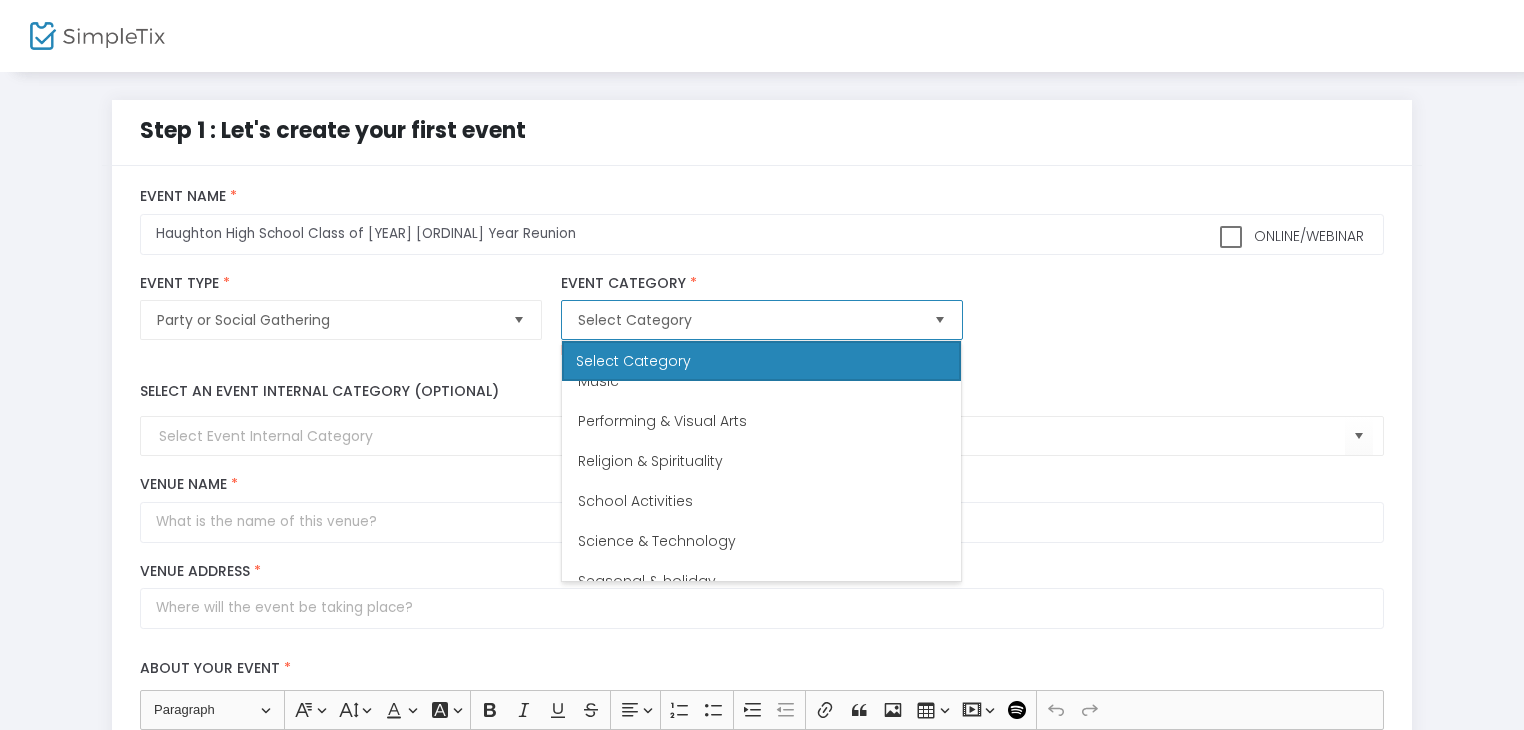 click on "School Activities" at bounding box center [761, 501] 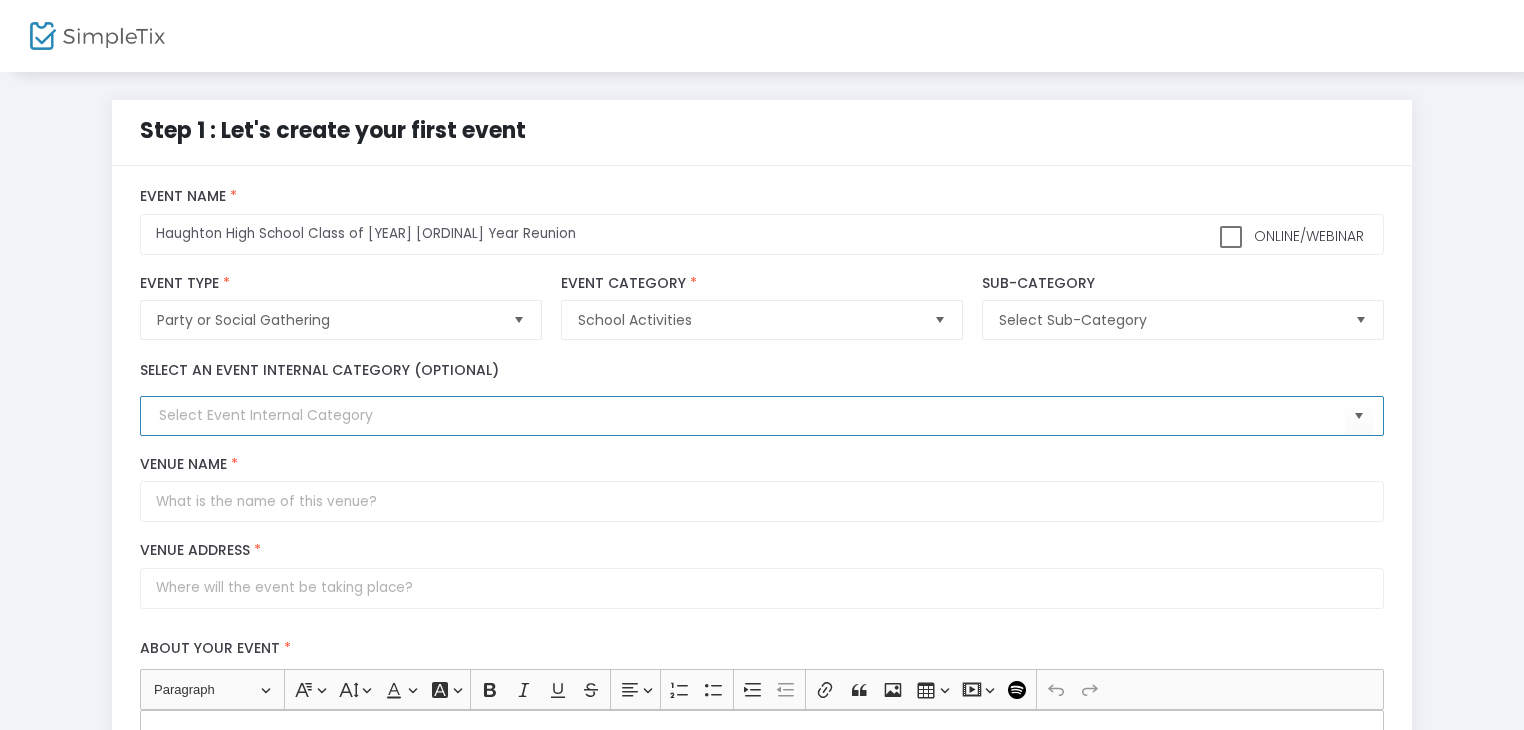 click at bounding box center [751, 415] 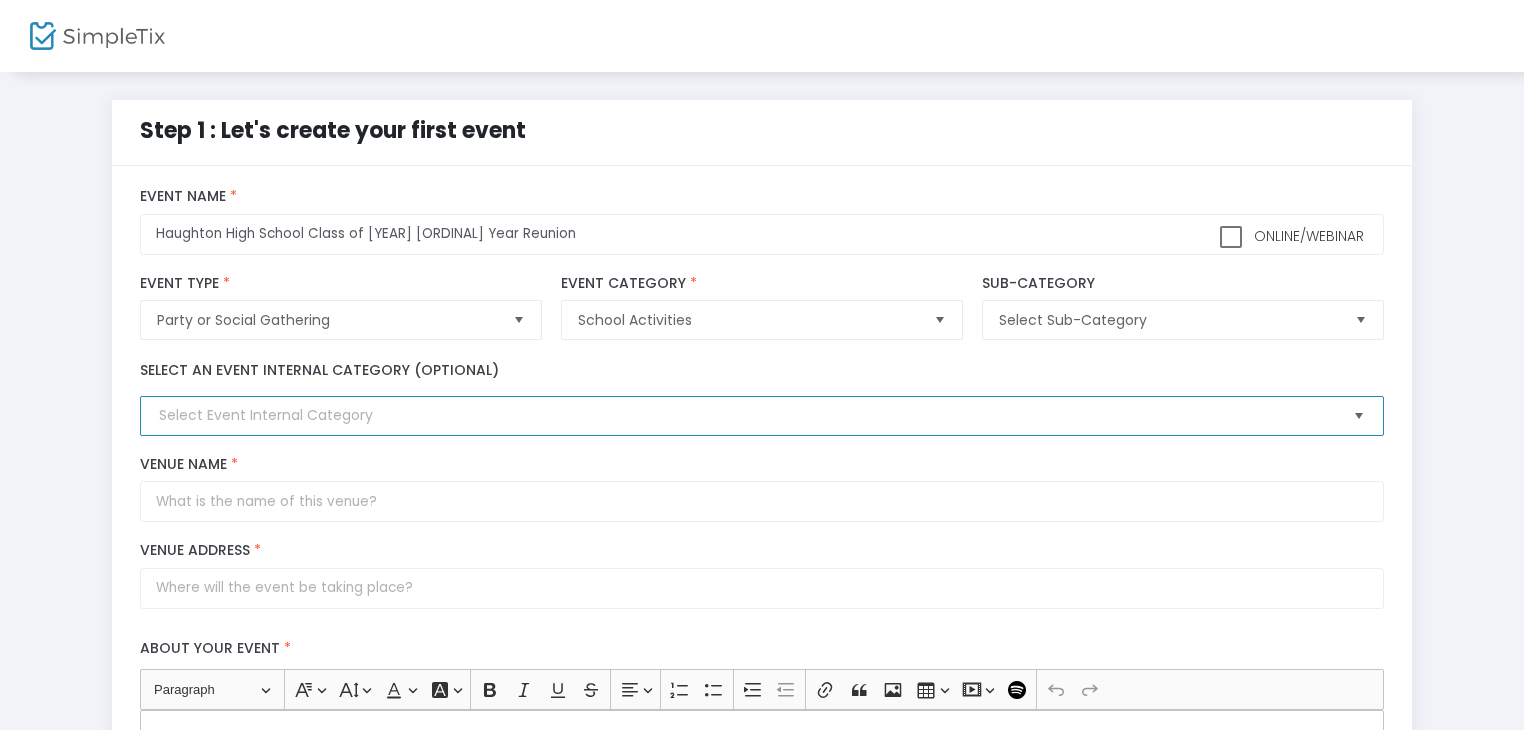 click 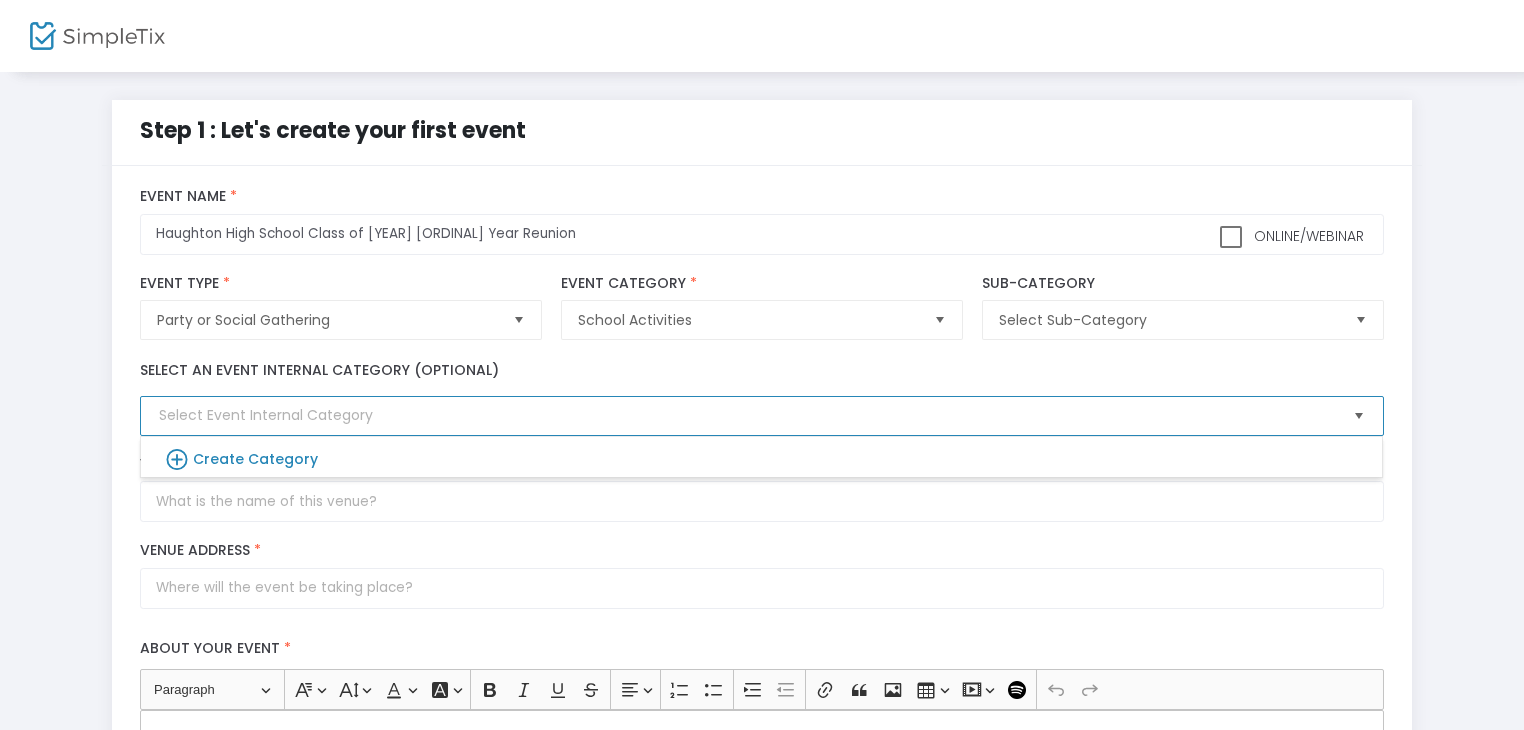 click 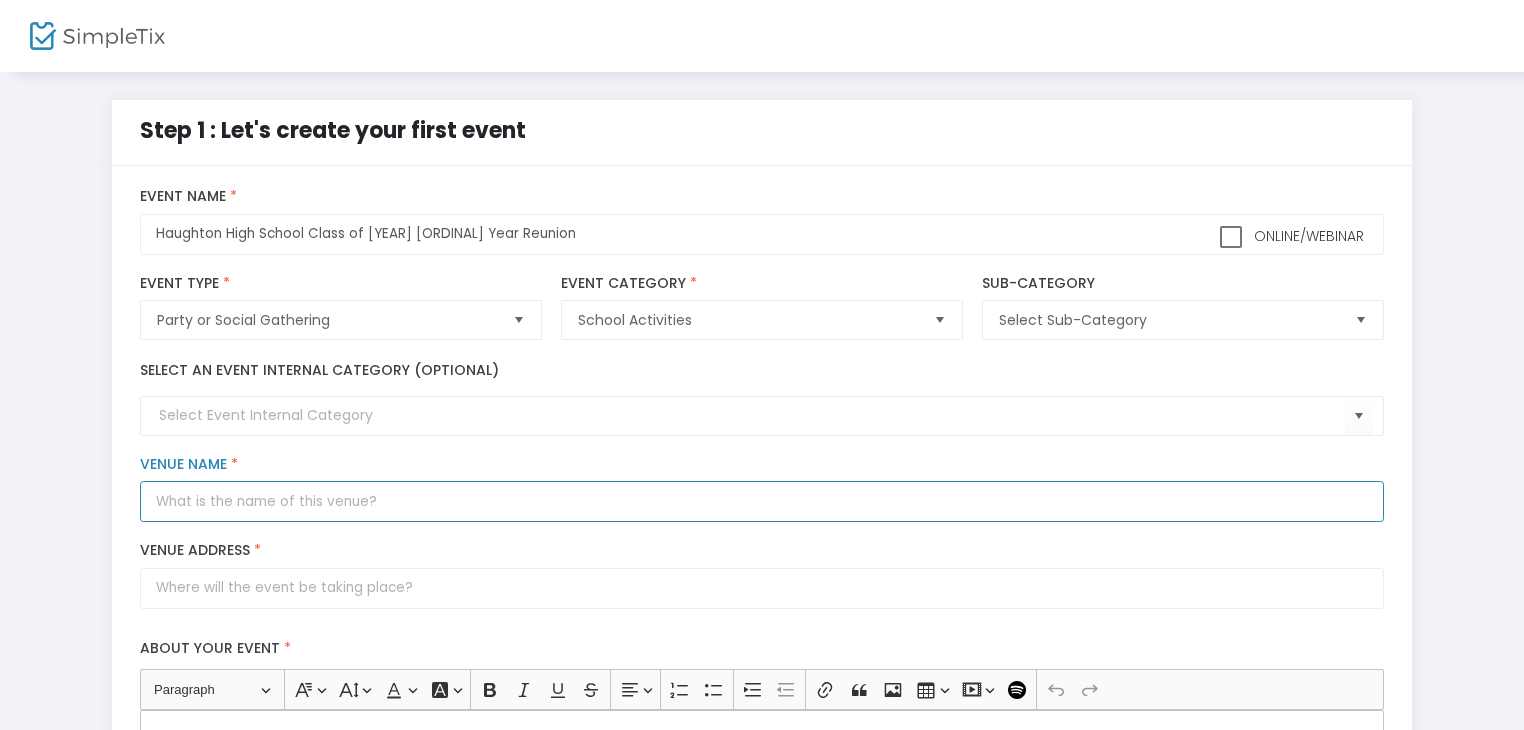 click on "Venue Name *" at bounding box center (761, 501) 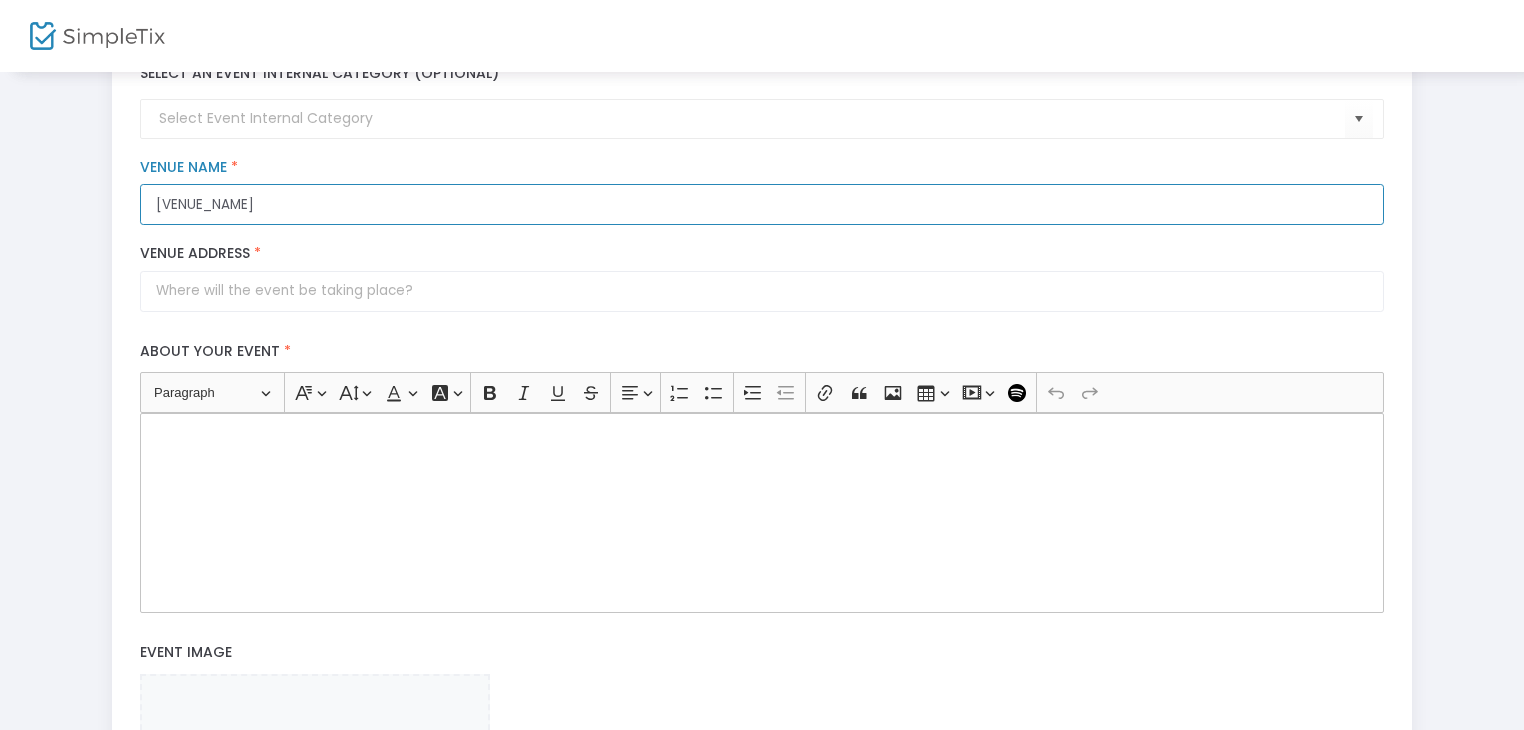 scroll, scrollTop: 300, scrollLeft: 0, axis: vertical 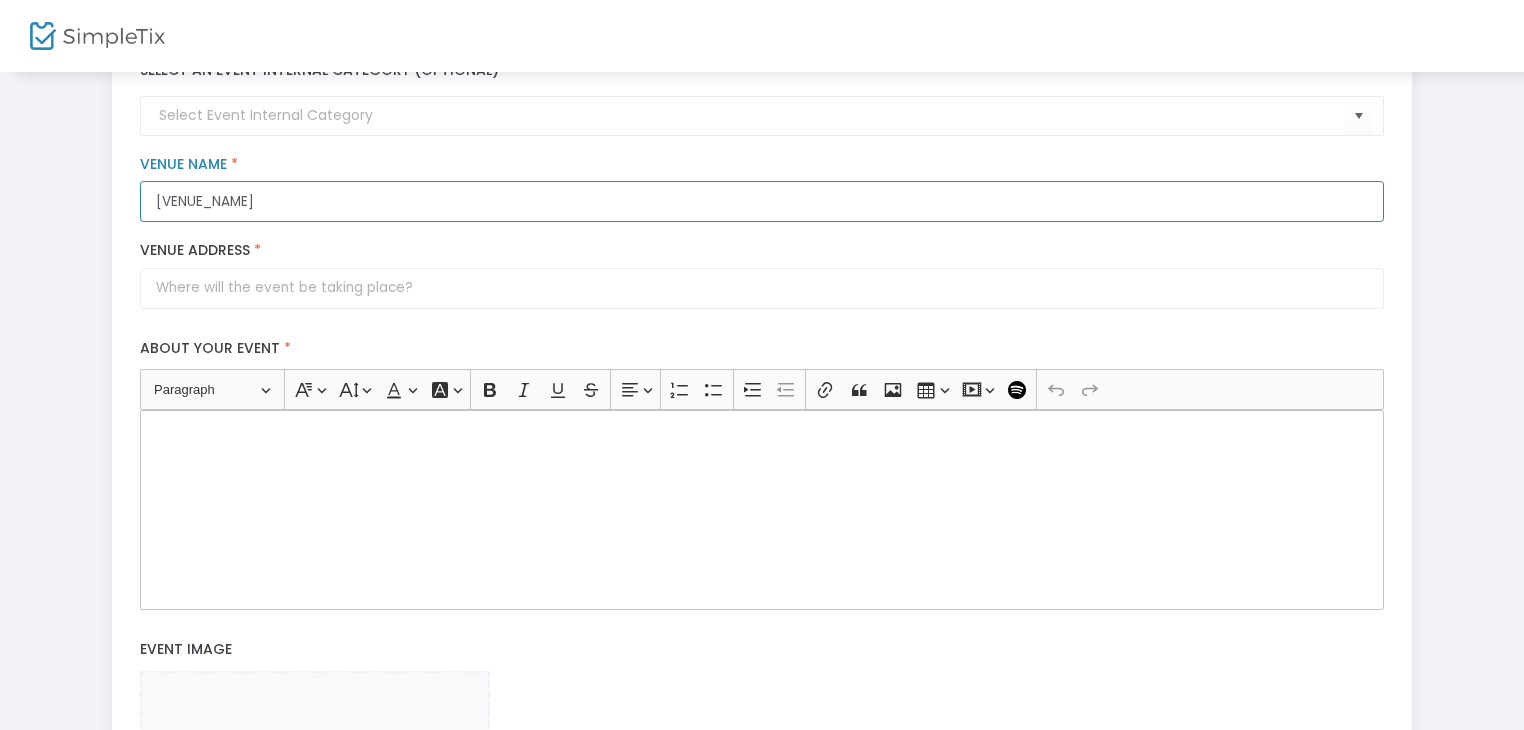 type on "[VENUE_NAME]" 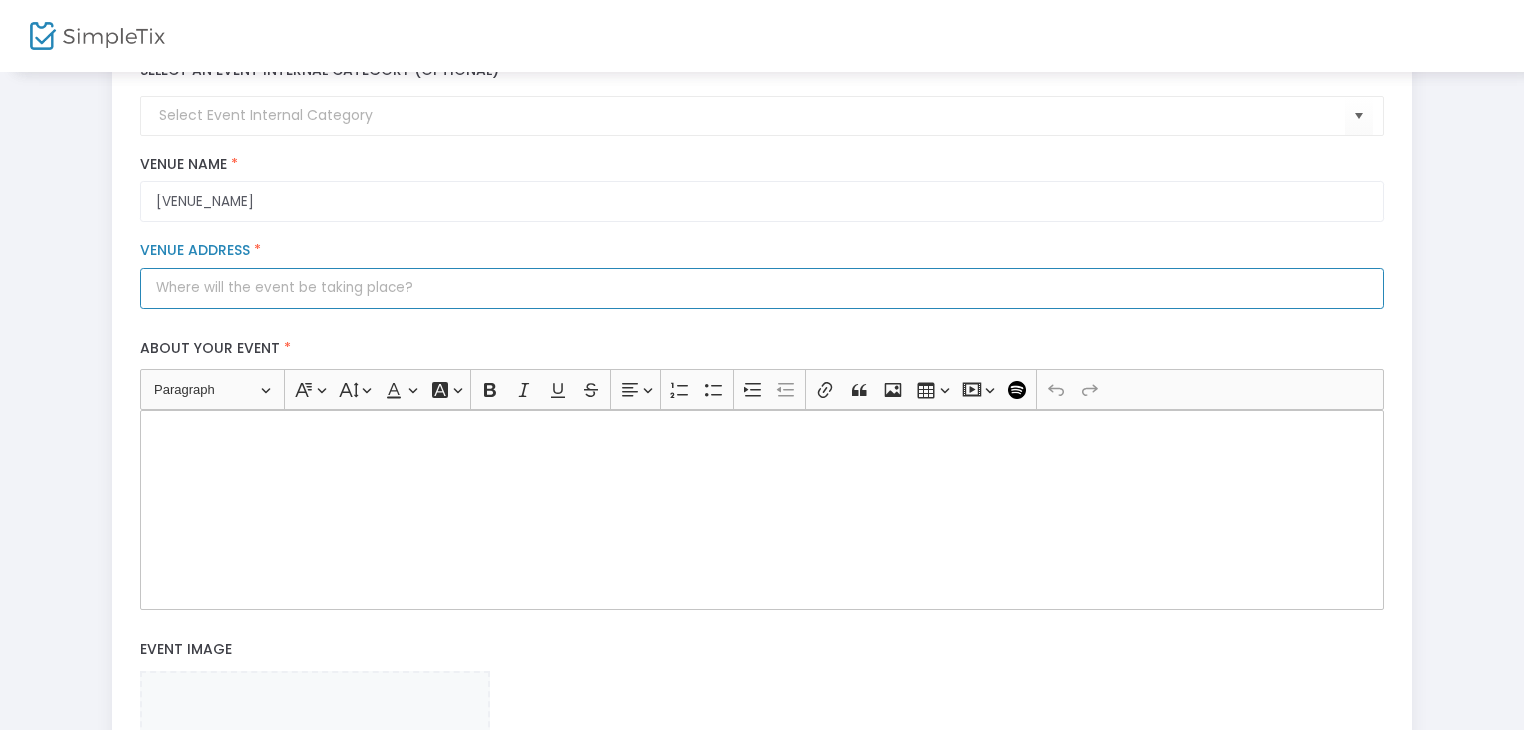 click on "Venue Address *" at bounding box center (761, 288) 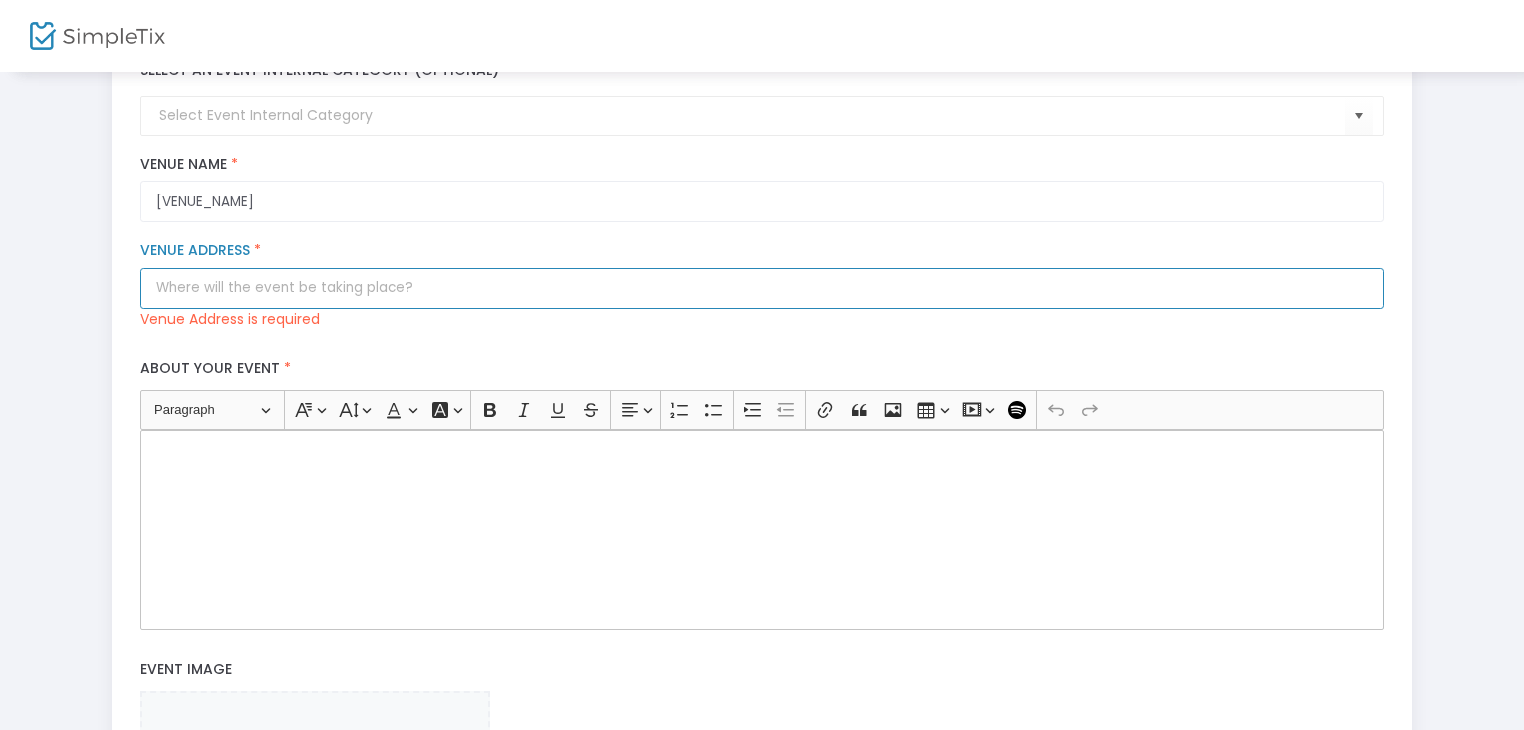 click on "Venue Address *" at bounding box center [761, 288] 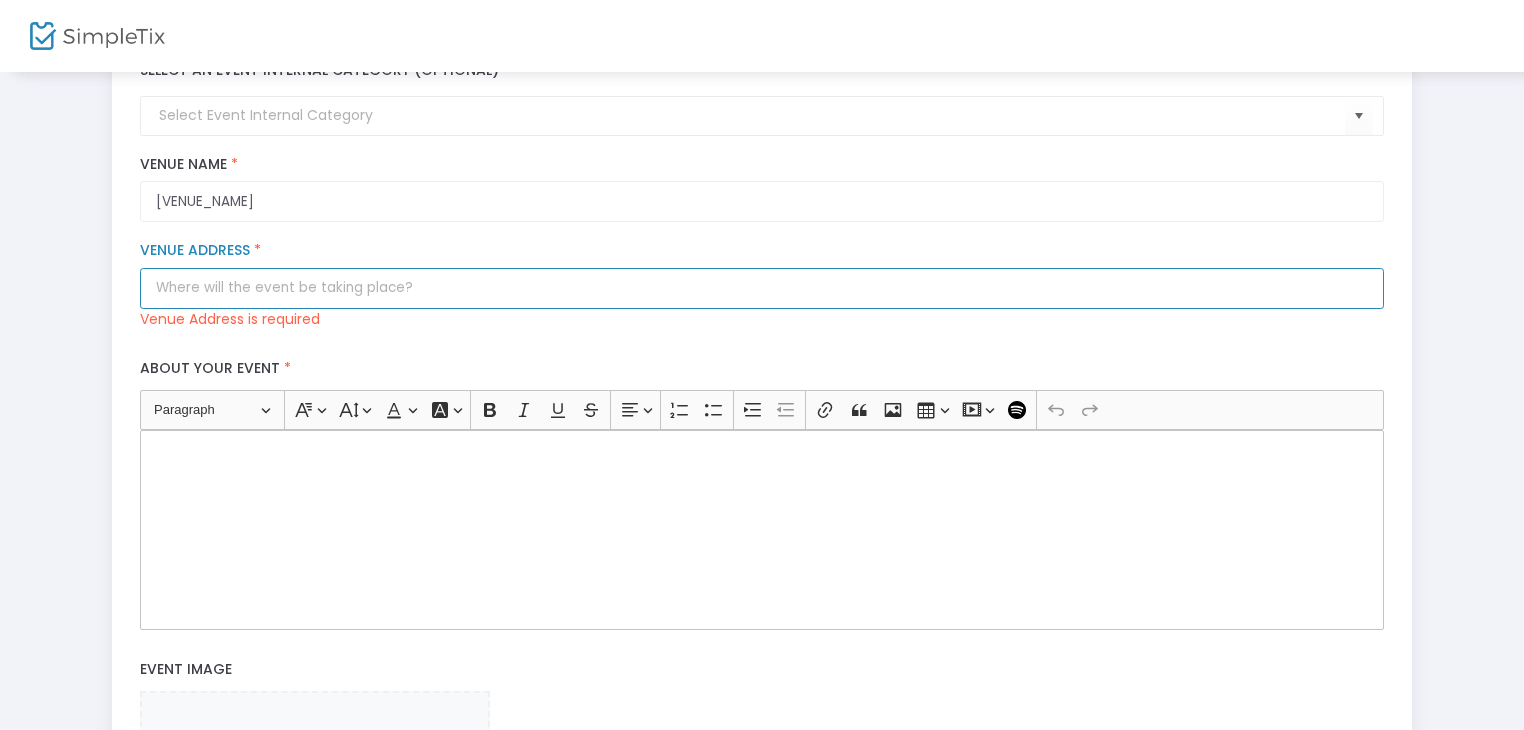 paste on "[NUMBER] Travis St # [NUMBER], Shreveport, LA [POSTAL CODE]" 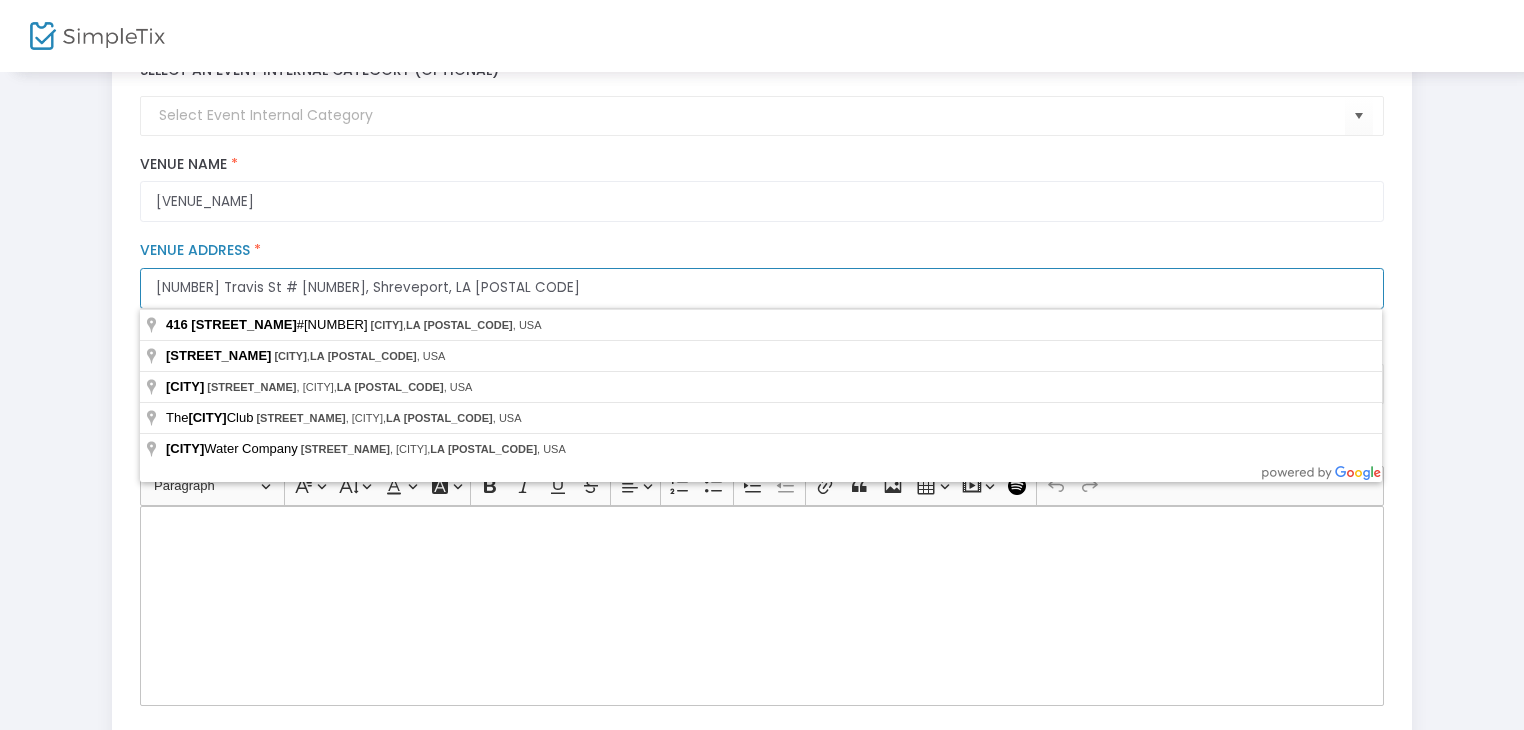 type on "[NUMBER] Travis St # [NUMBER], Shreveport, LA [POSTAL CODE]" 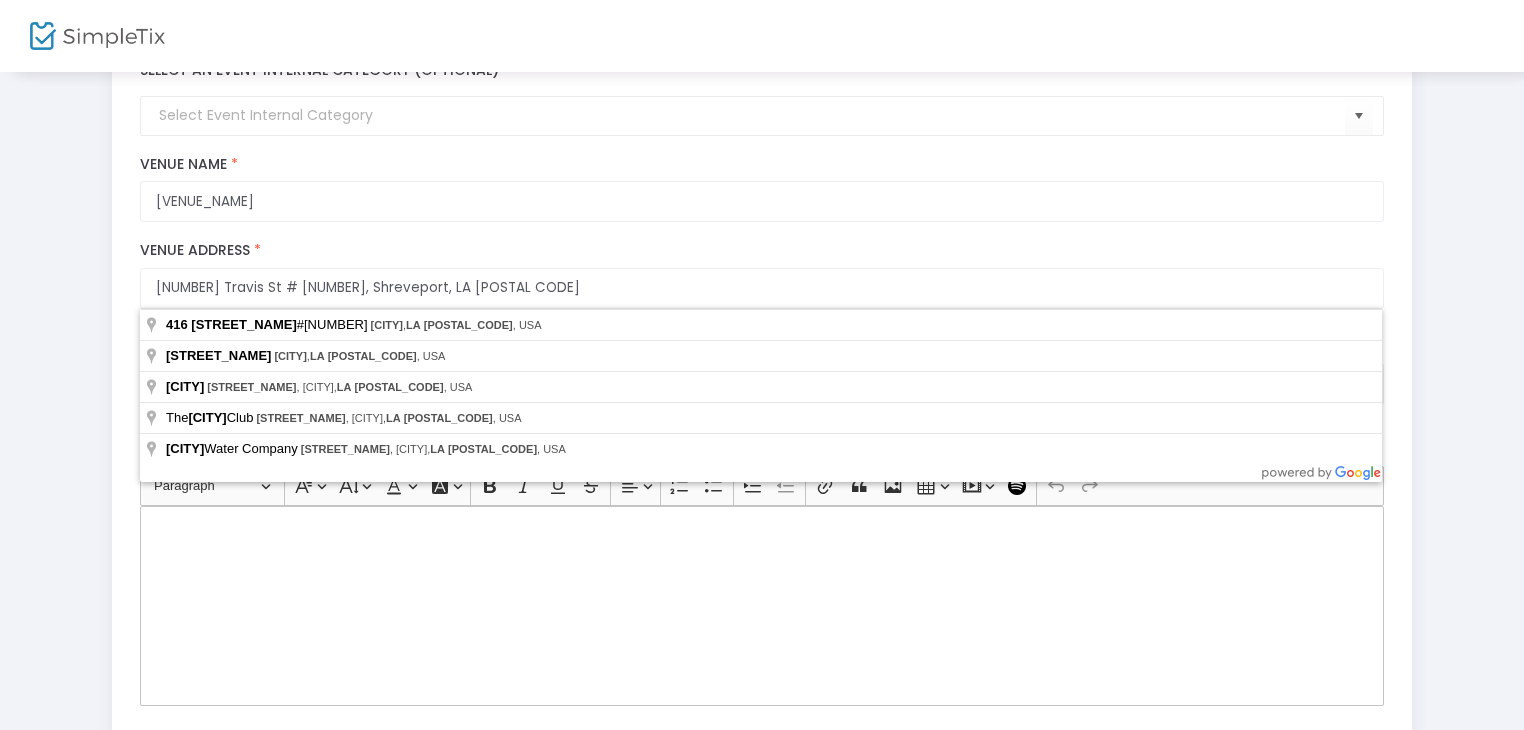 click on "Petroleum Club of Shreveport Venue Name *" 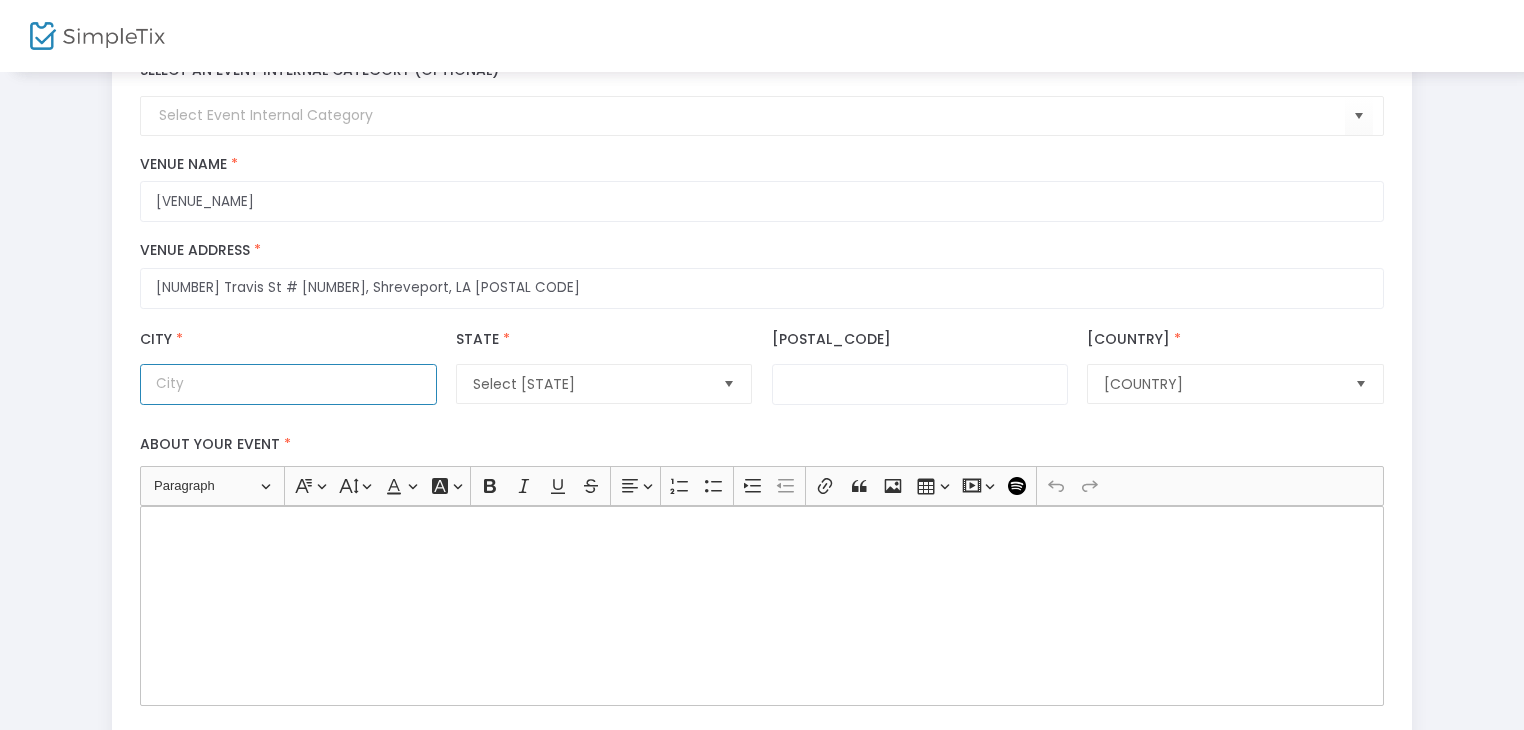 click on "City  *" at bounding box center (288, 384) 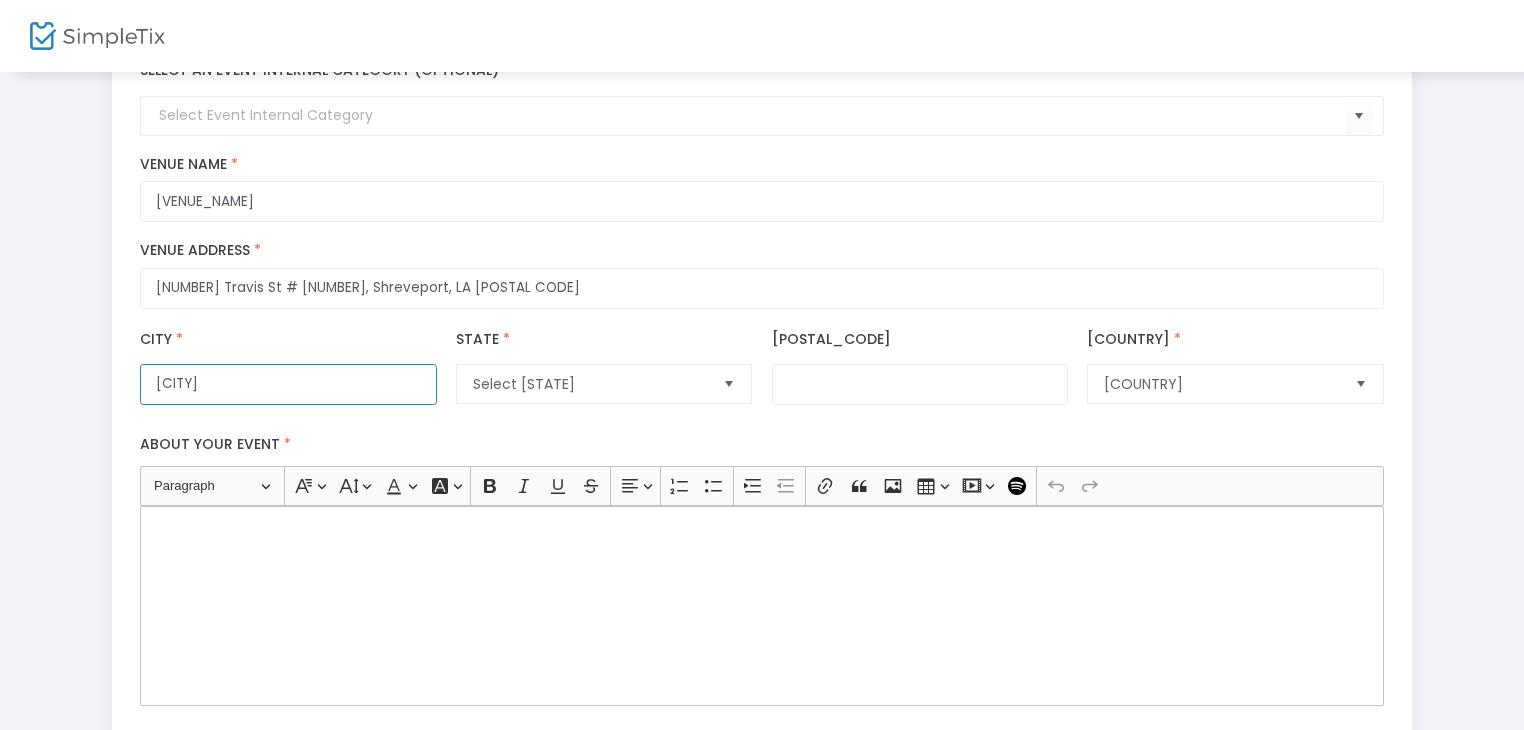 type on "[CITY]" 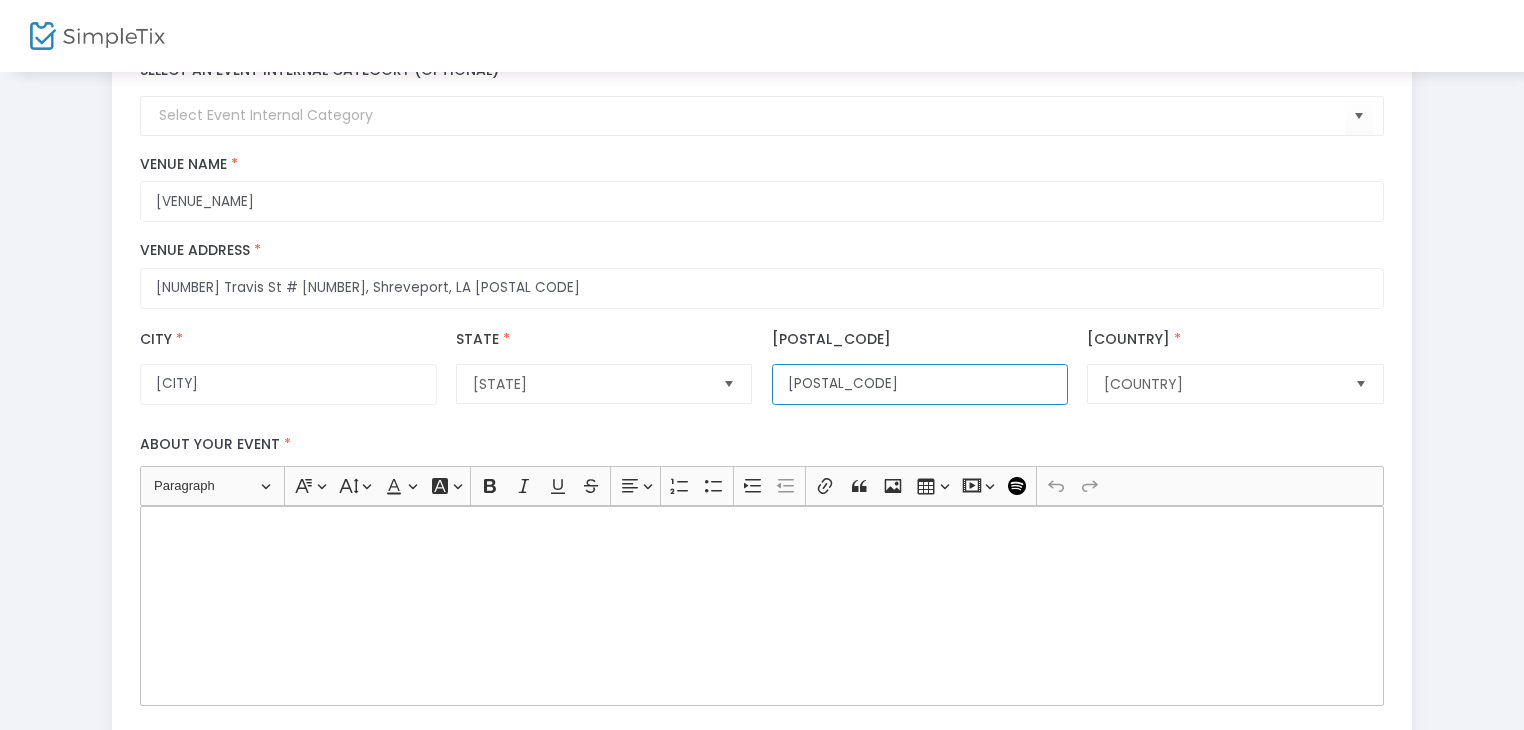 type on "[POSTAL_CODE]" 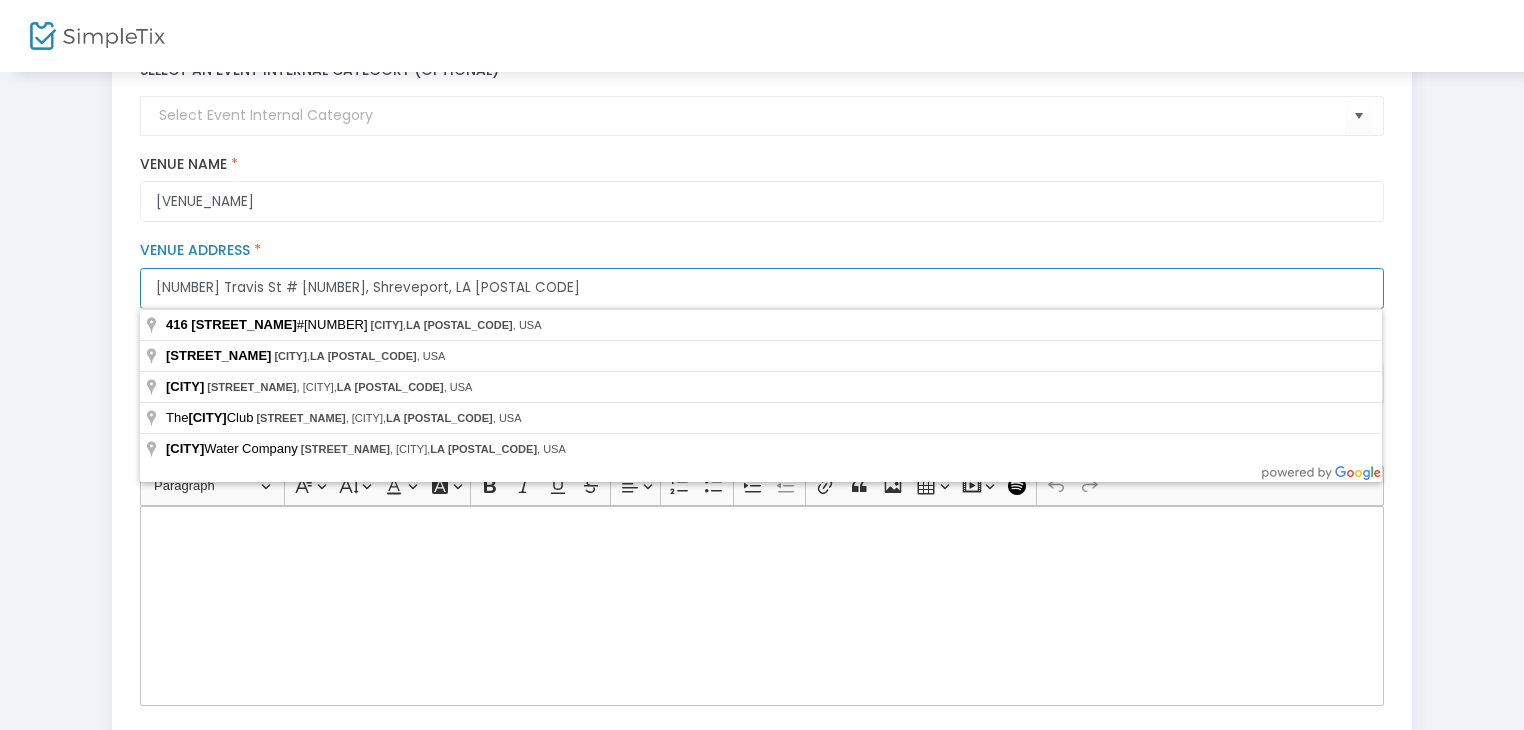 drag, startPoint x: 440, startPoint y: 284, endPoint x: 296, endPoint y: 277, distance: 144.17004 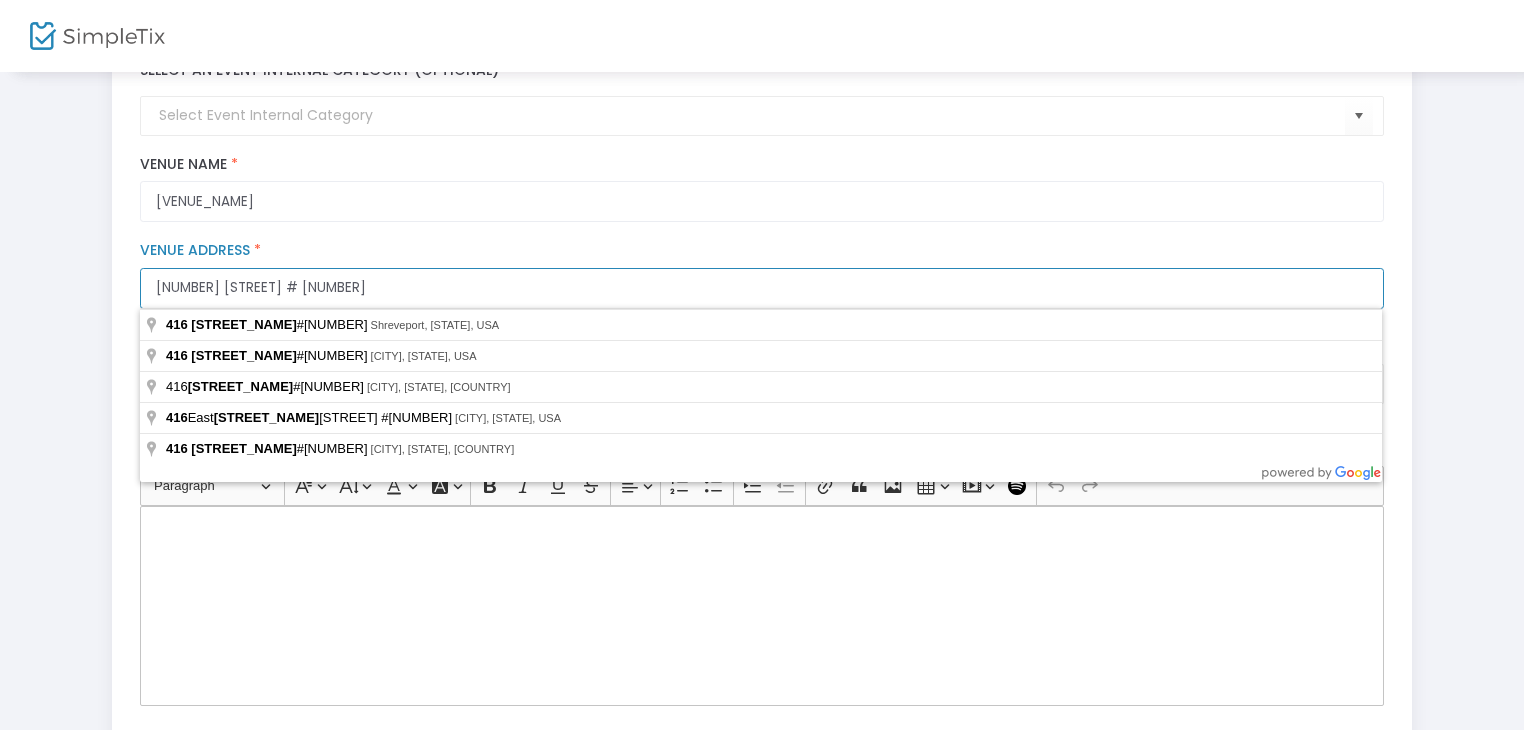 type on "[NUMBER] [STREET] # [NUMBER]" 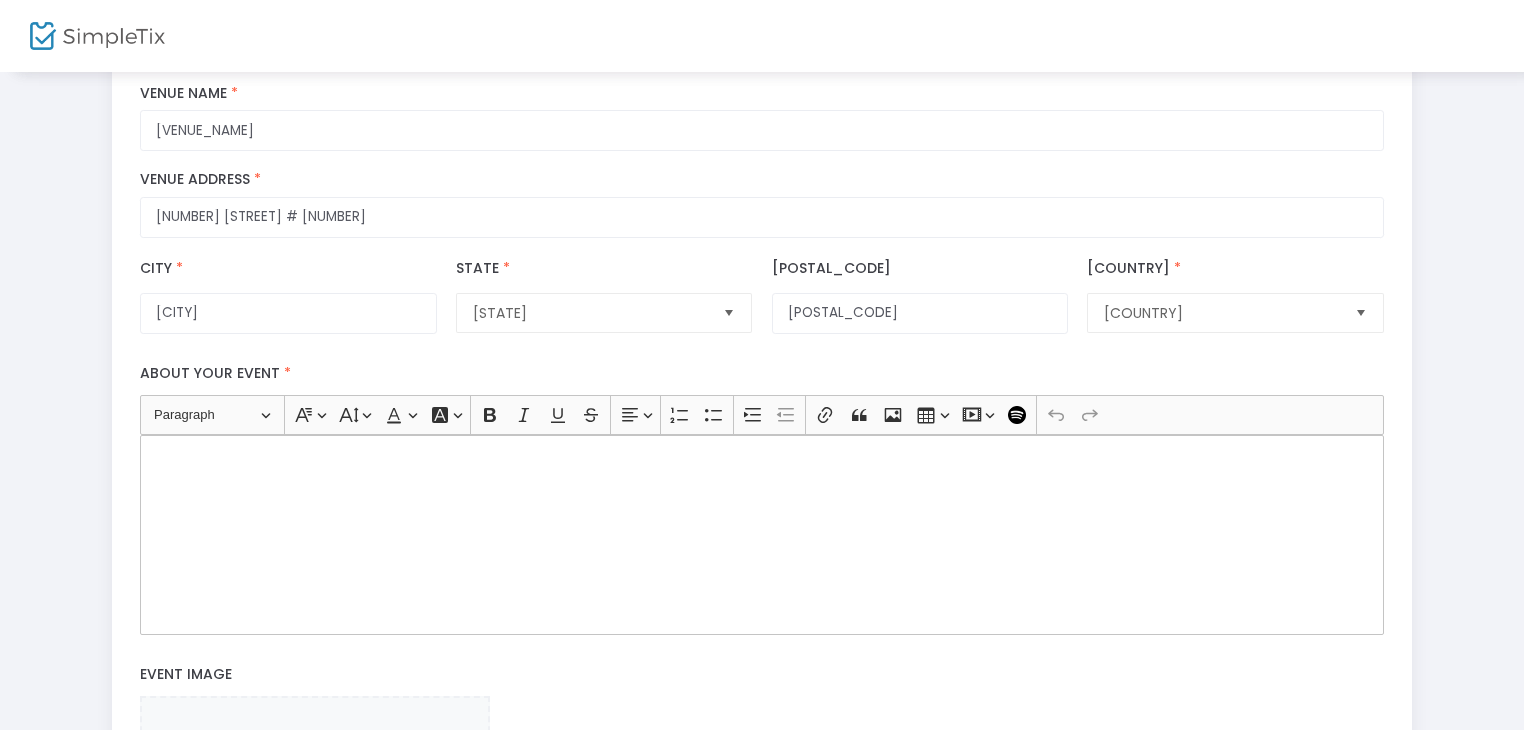 scroll, scrollTop: 400, scrollLeft: 0, axis: vertical 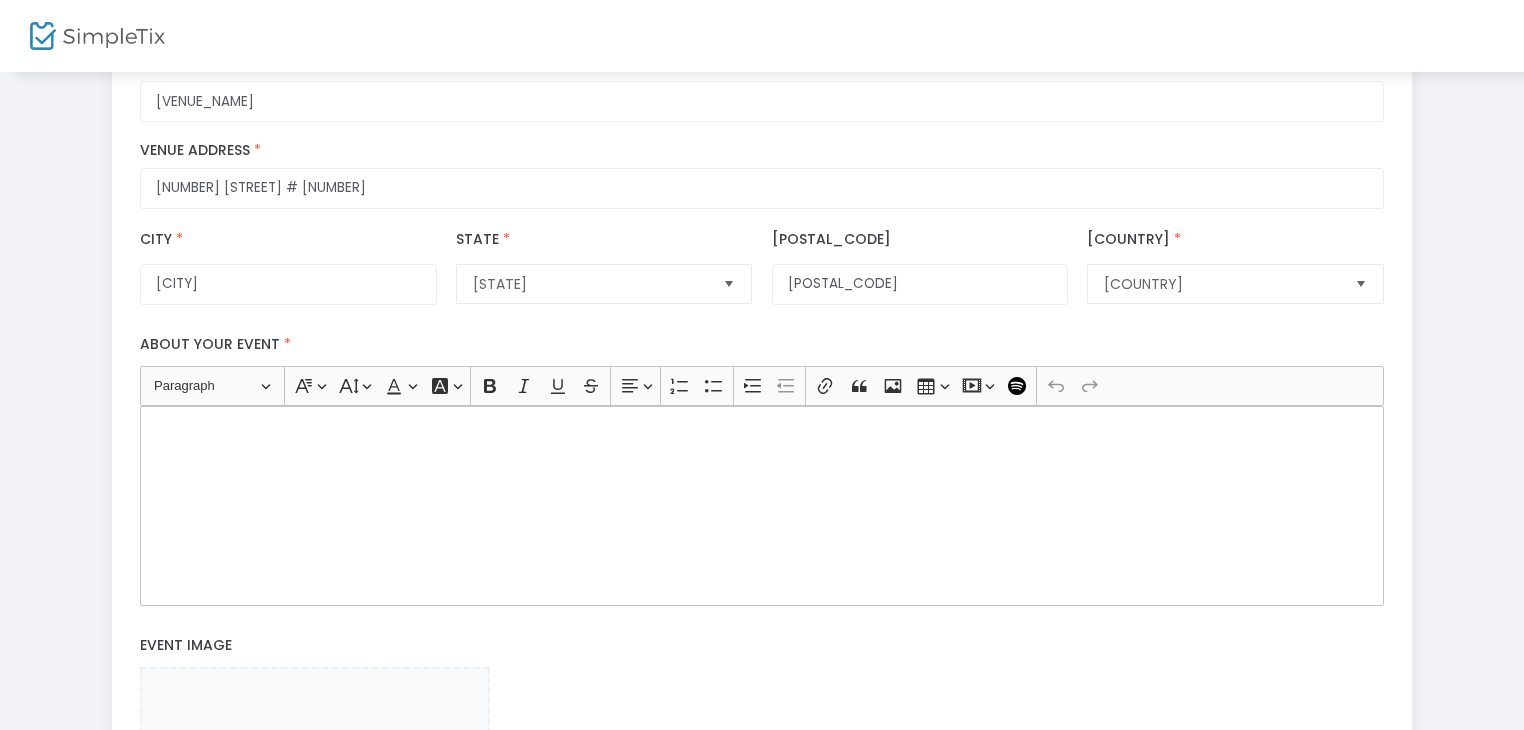 click 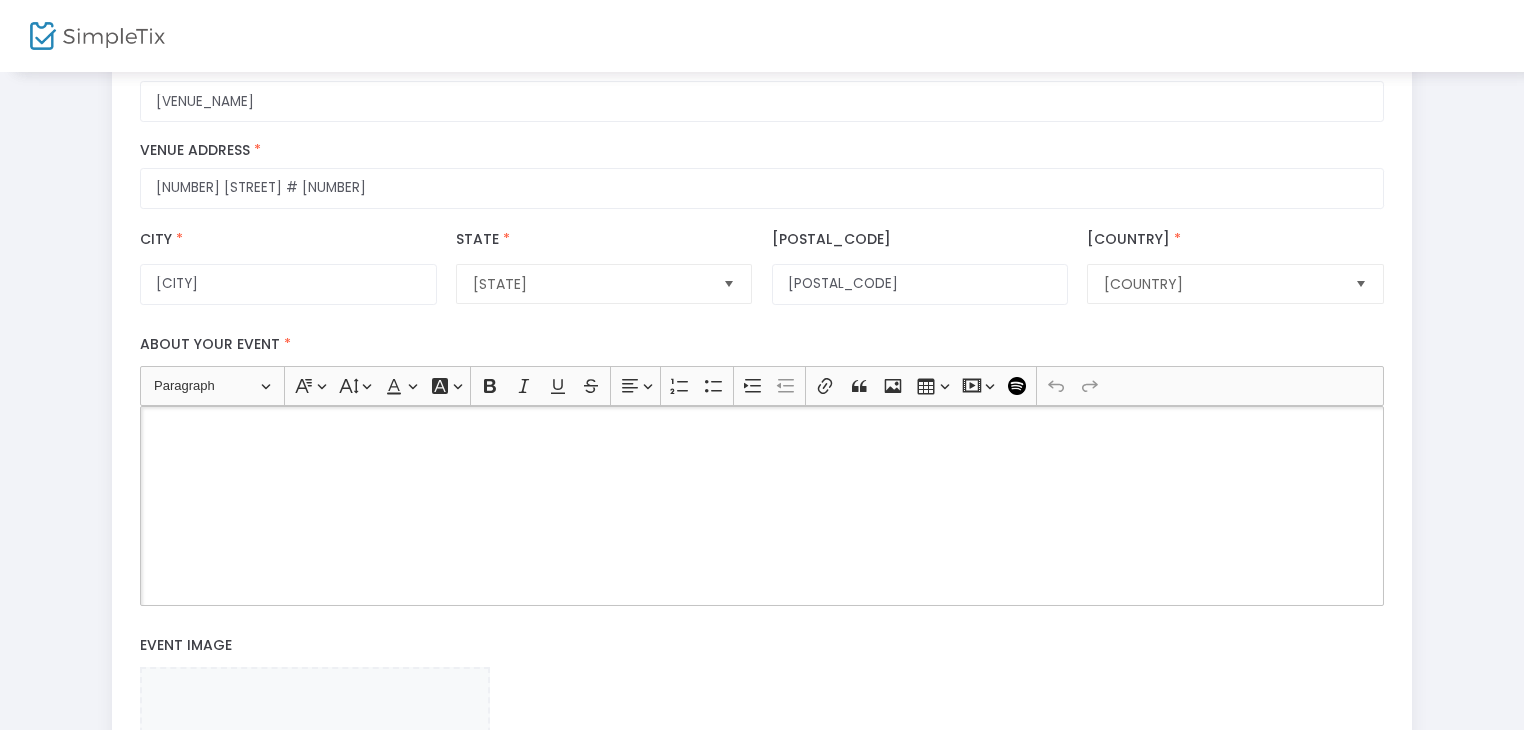 type 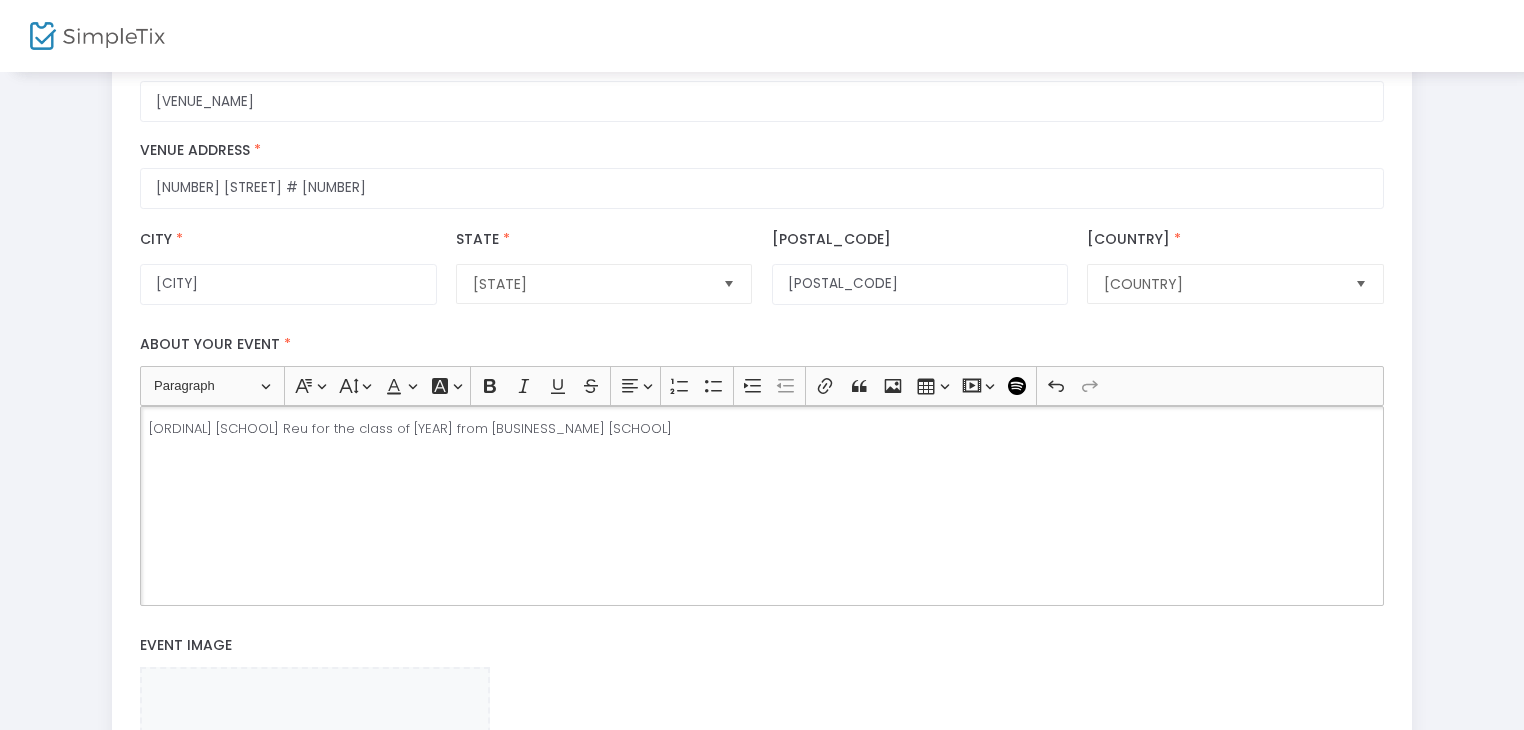 scroll, scrollTop: 800, scrollLeft: 0, axis: vertical 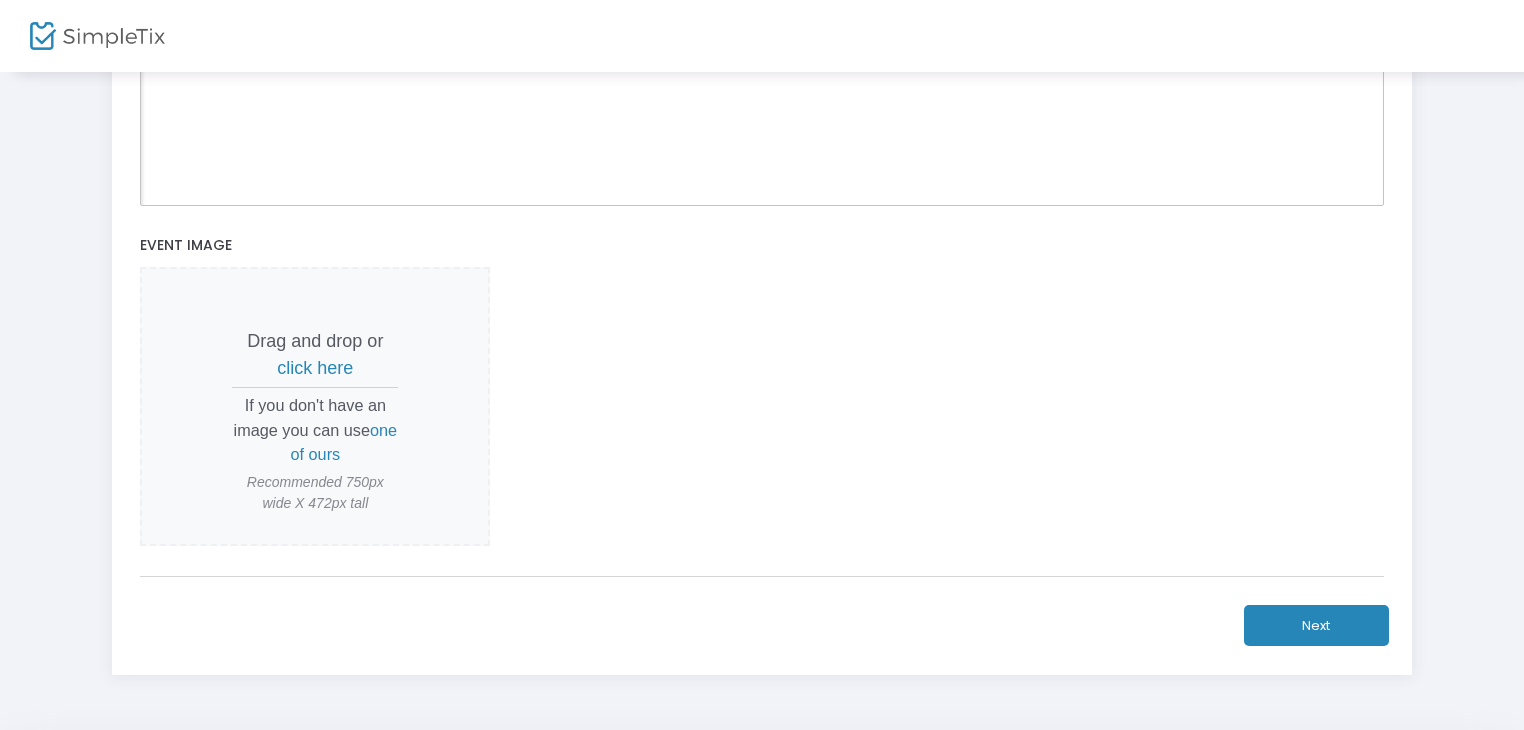 click on "click here" at bounding box center [315, 368] 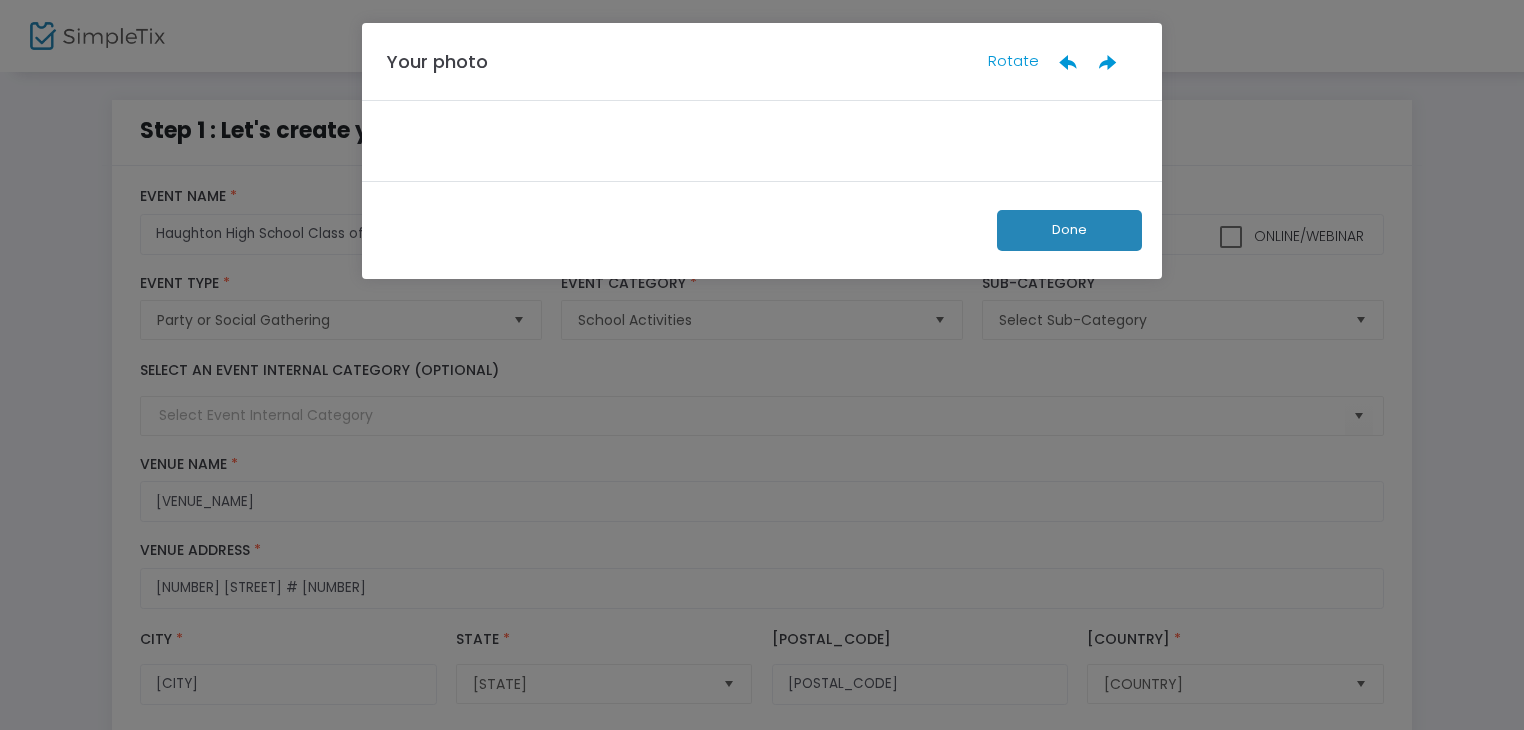 scroll, scrollTop: 0, scrollLeft: 0, axis: both 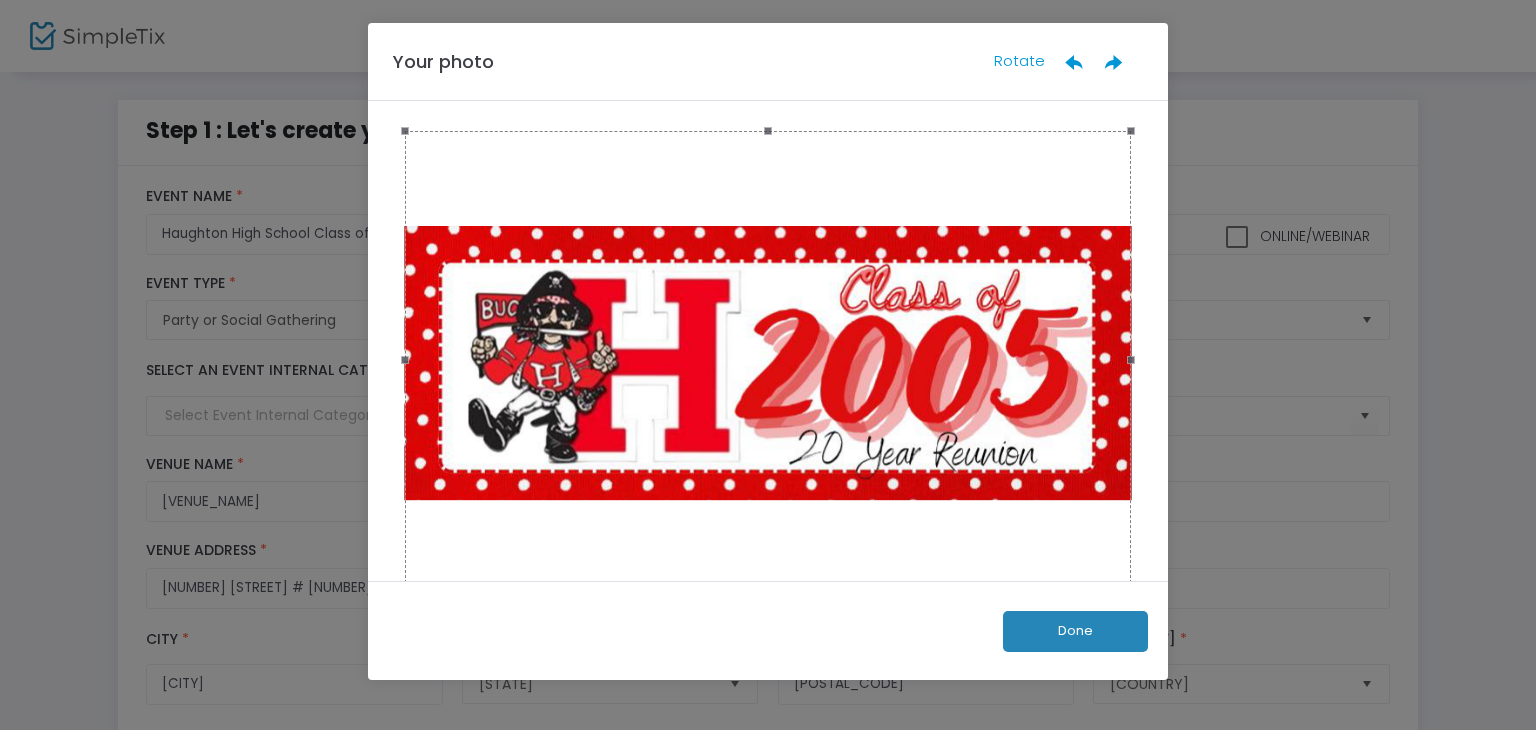 click on "Done" 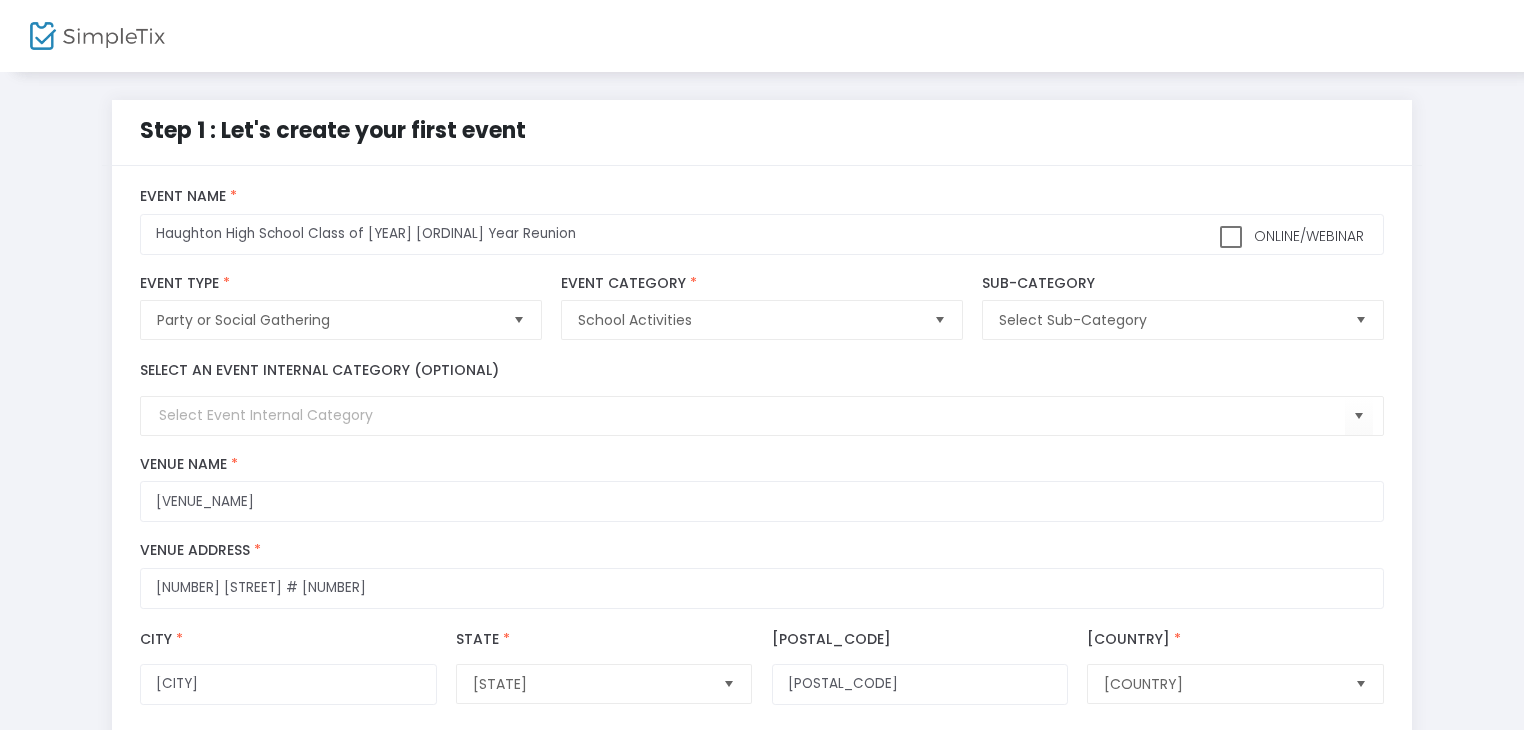 scroll, scrollTop: 0, scrollLeft: 0, axis: both 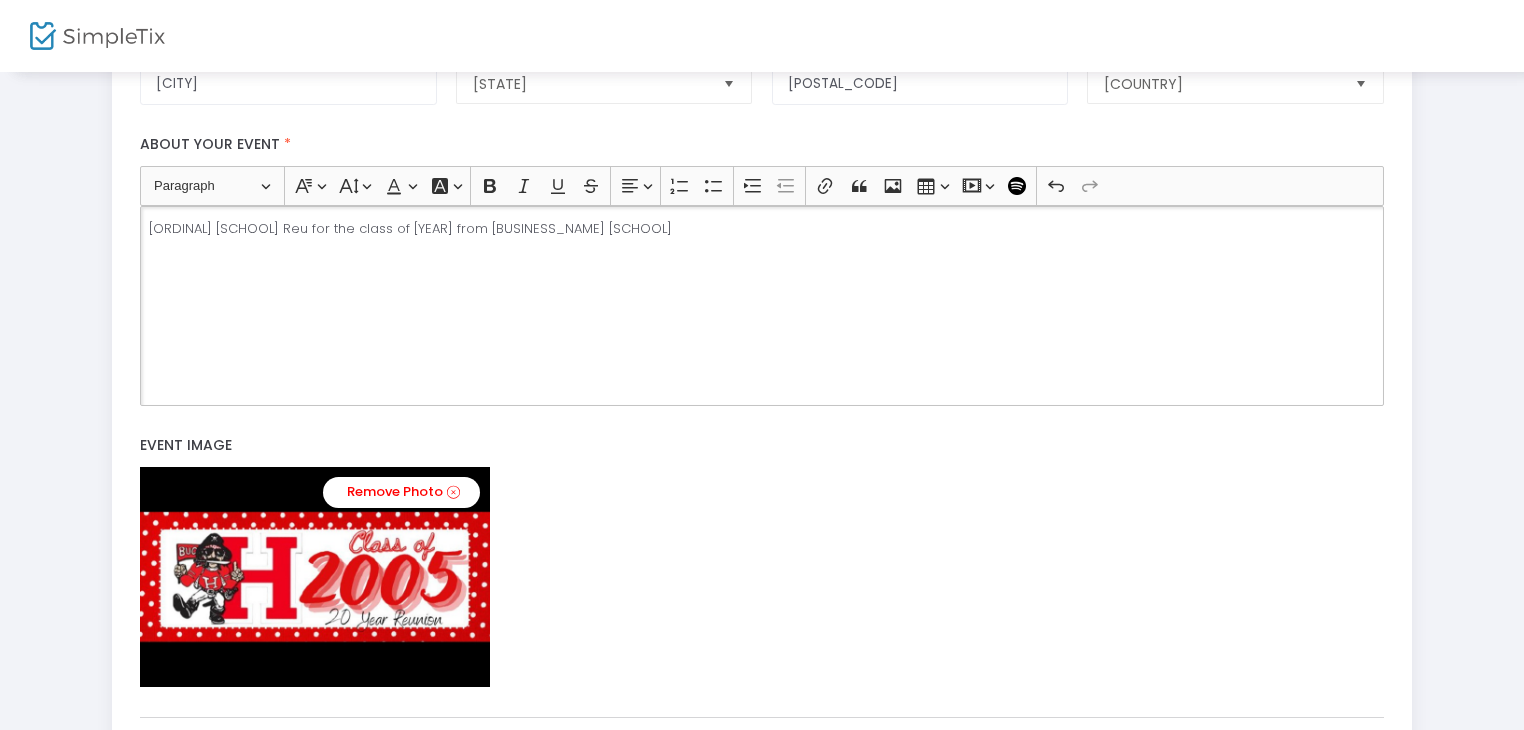 click on "[ORDINAL] [SCHOOL] Reu for the class of [YEAR] from [BUSINESS_NAME] [SCHOOL]" 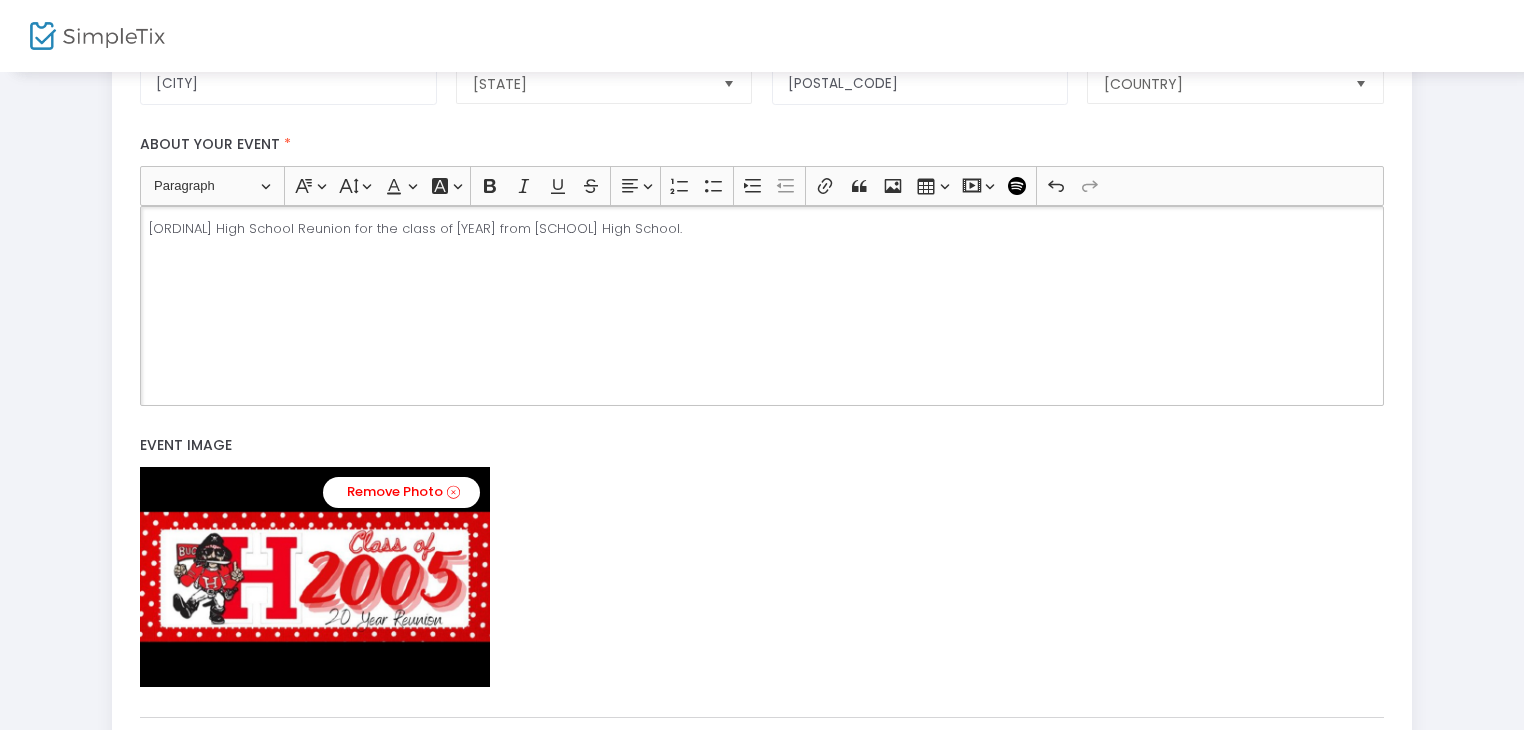 scroll, scrollTop: 814, scrollLeft: 0, axis: vertical 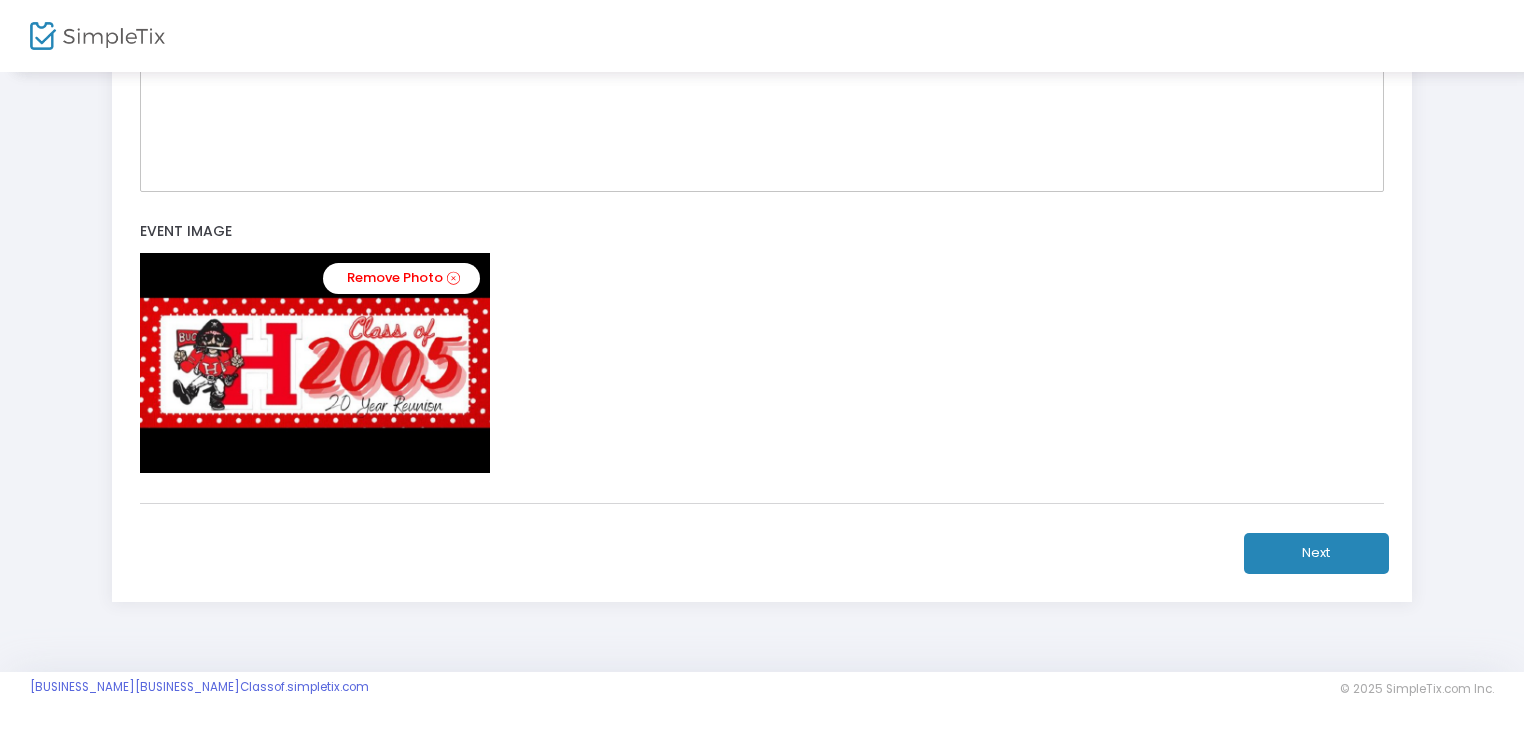 click on "Next" 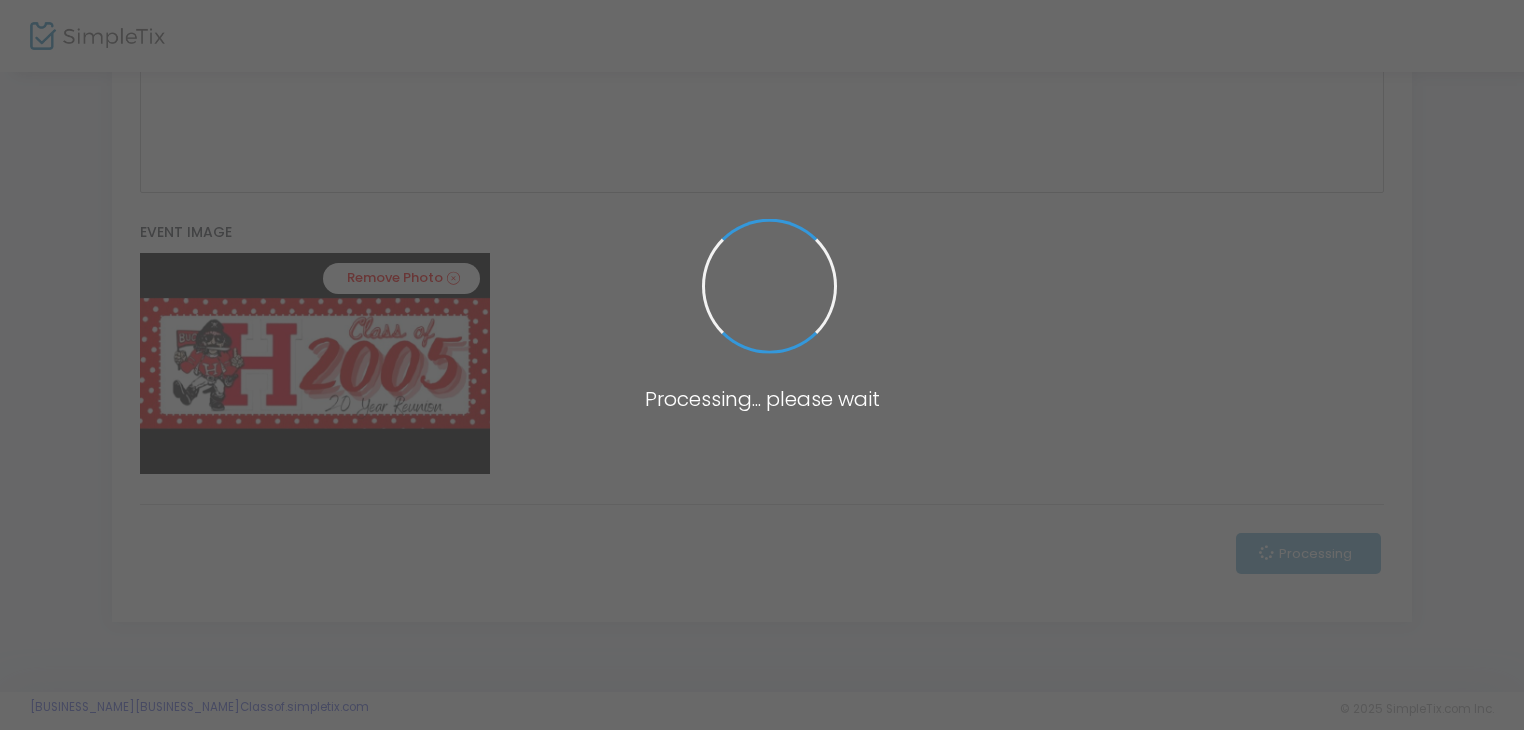 scroll, scrollTop: 0, scrollLeft: 0, axis: both 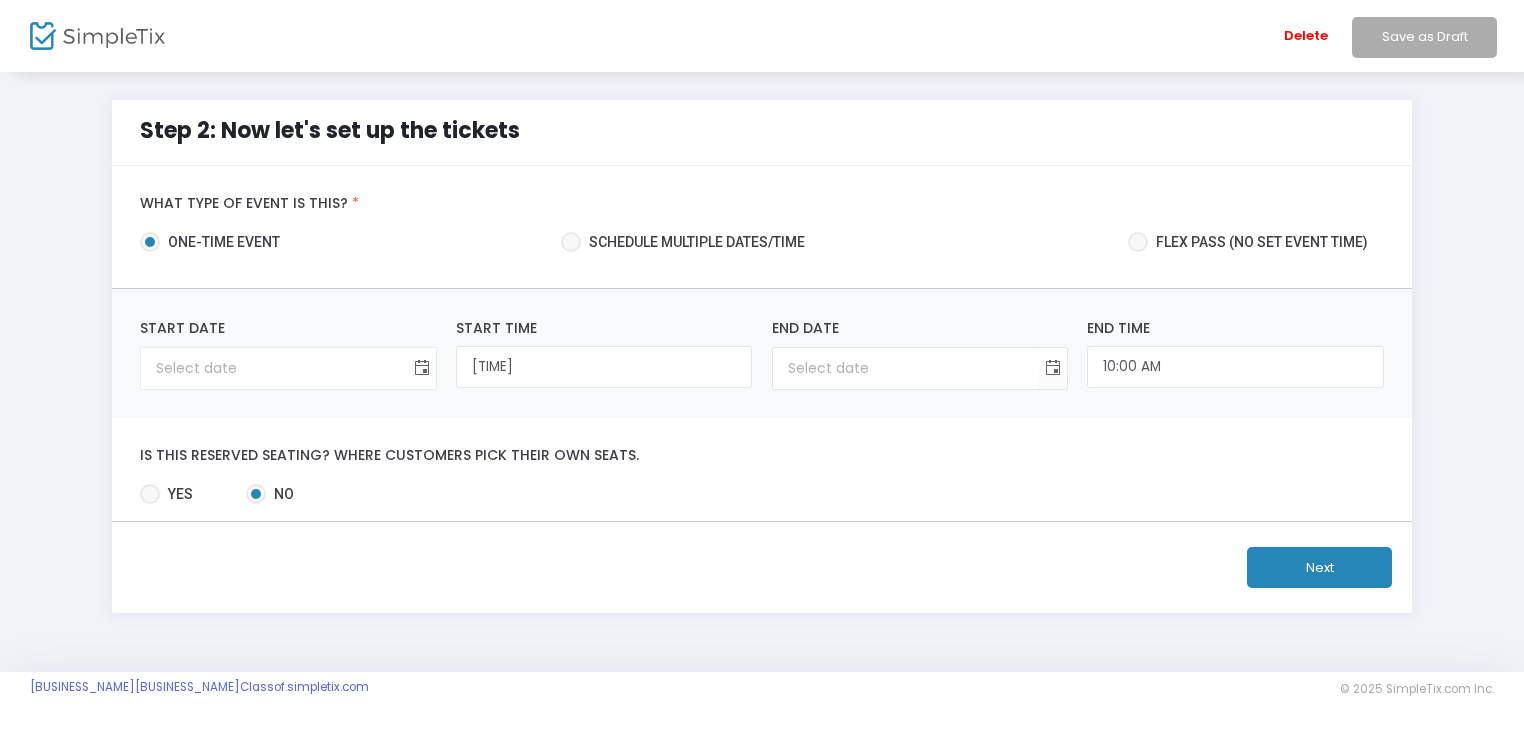 click 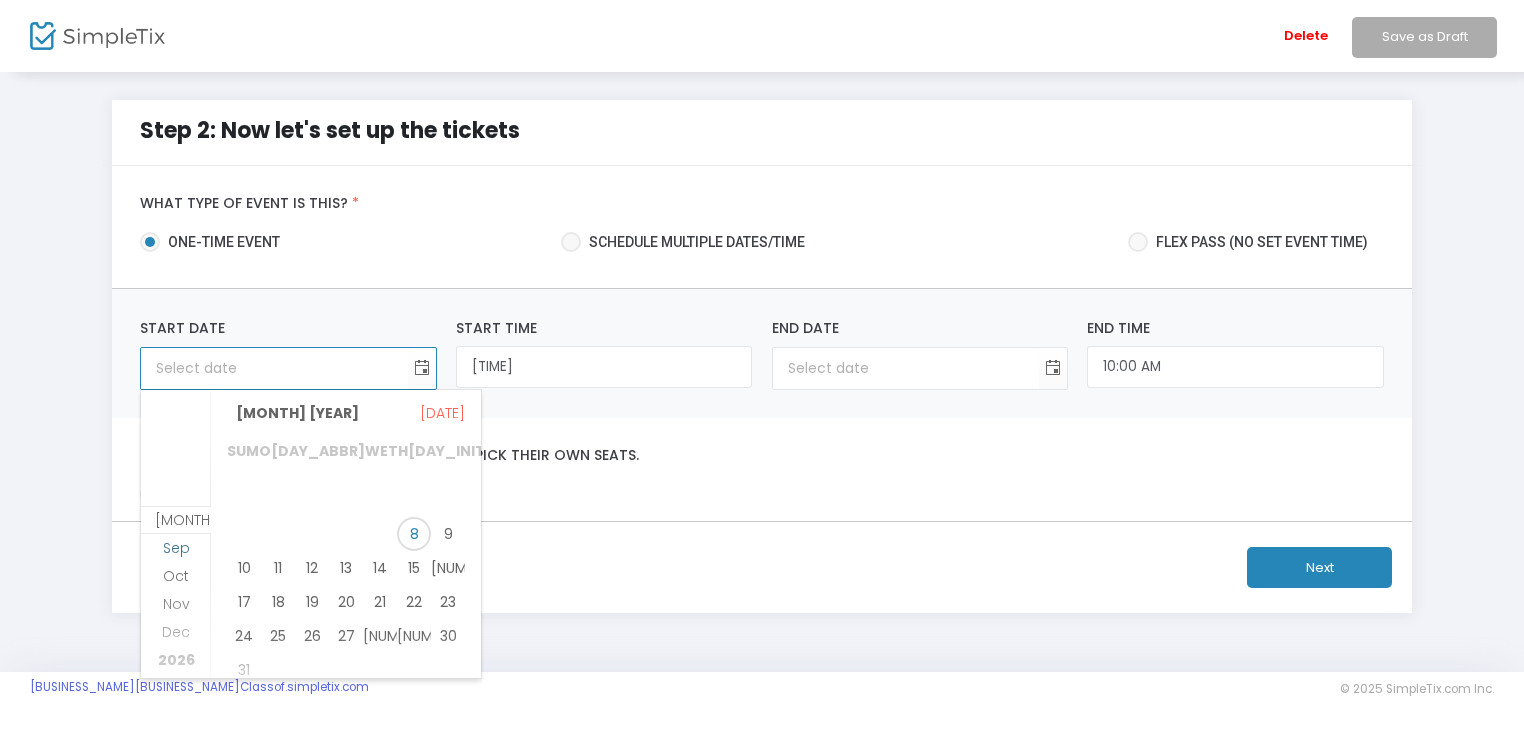 click on "Sep" at bounding box center (176, 548) 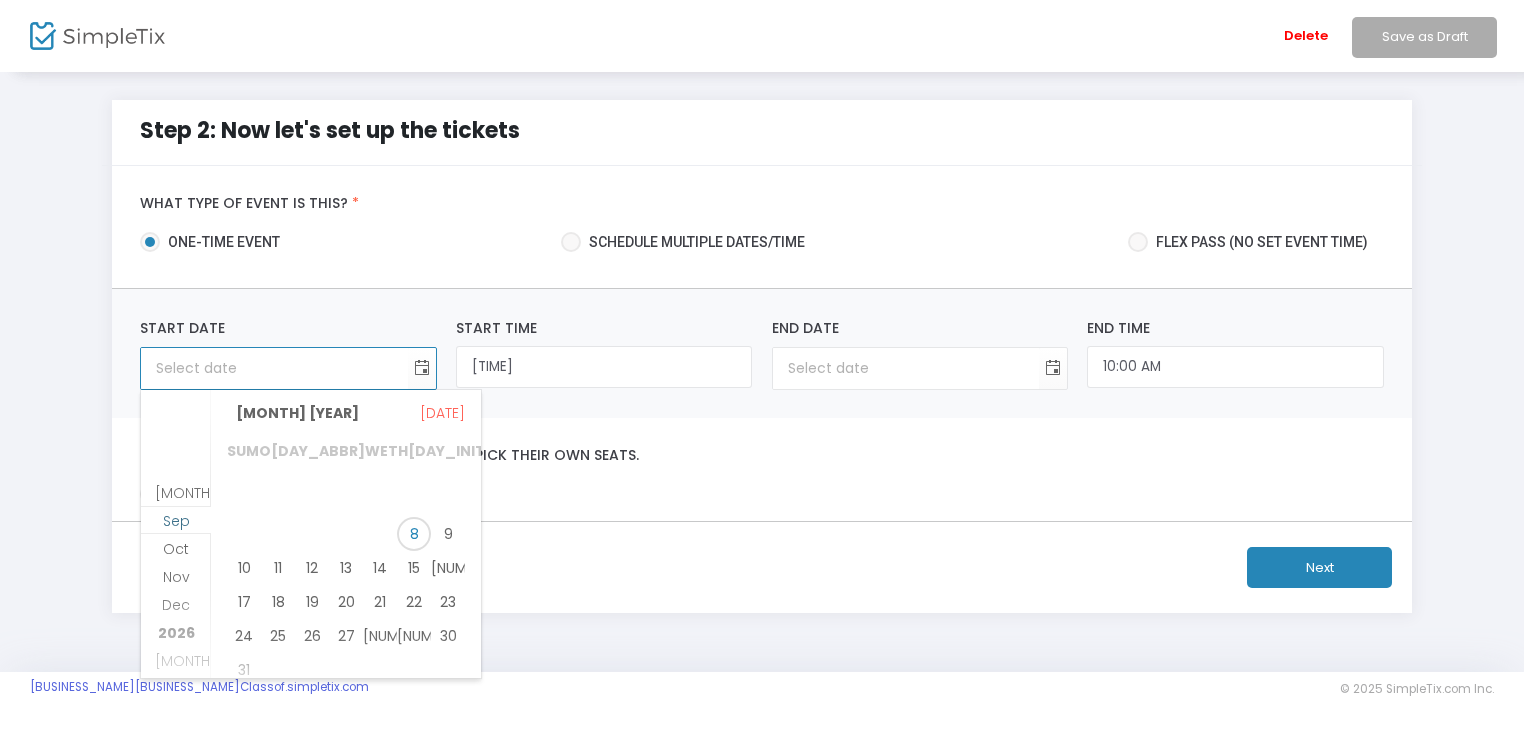 scroll, scrollTop: 257, scrollLeft: 0, axis: vertical 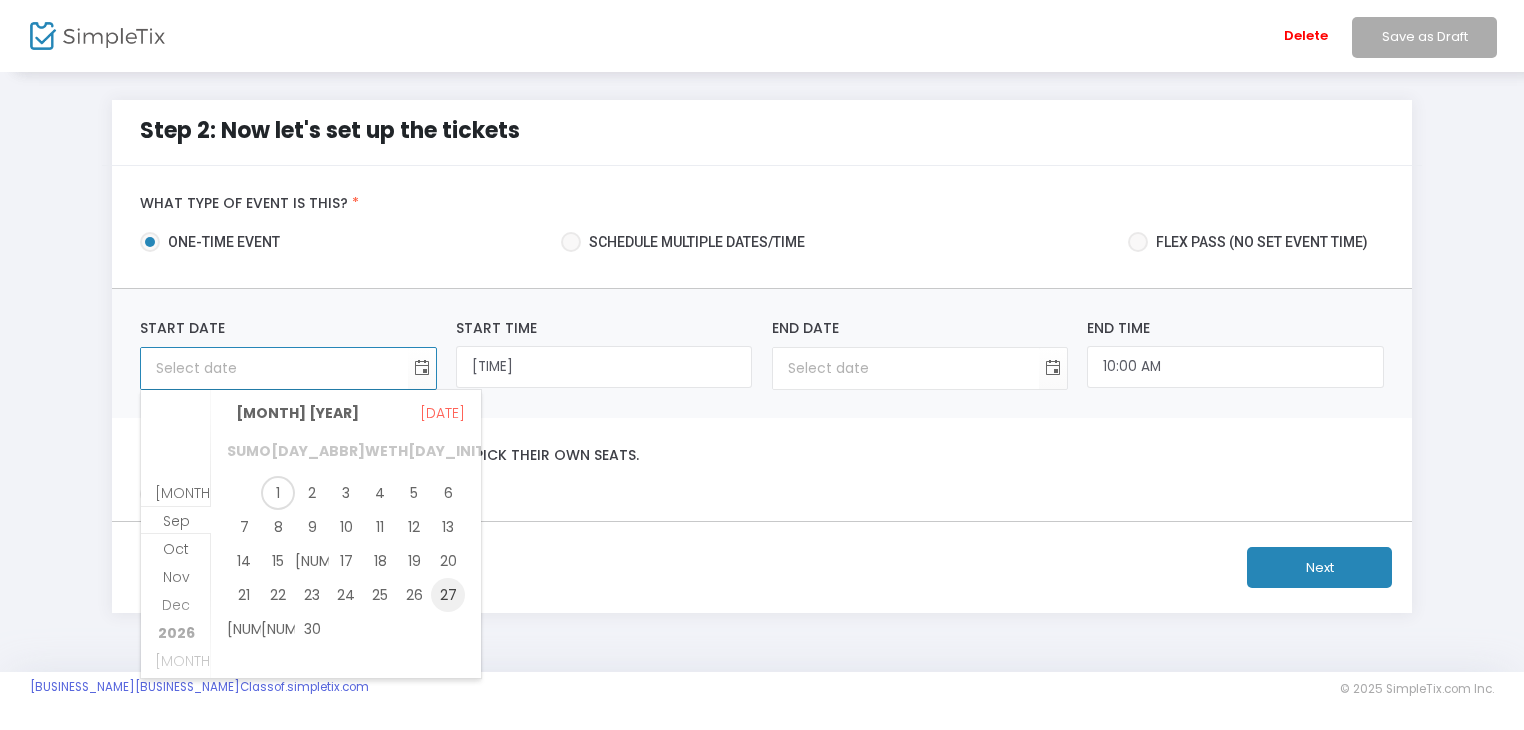 click on "27" at bounding box center (448, 595) 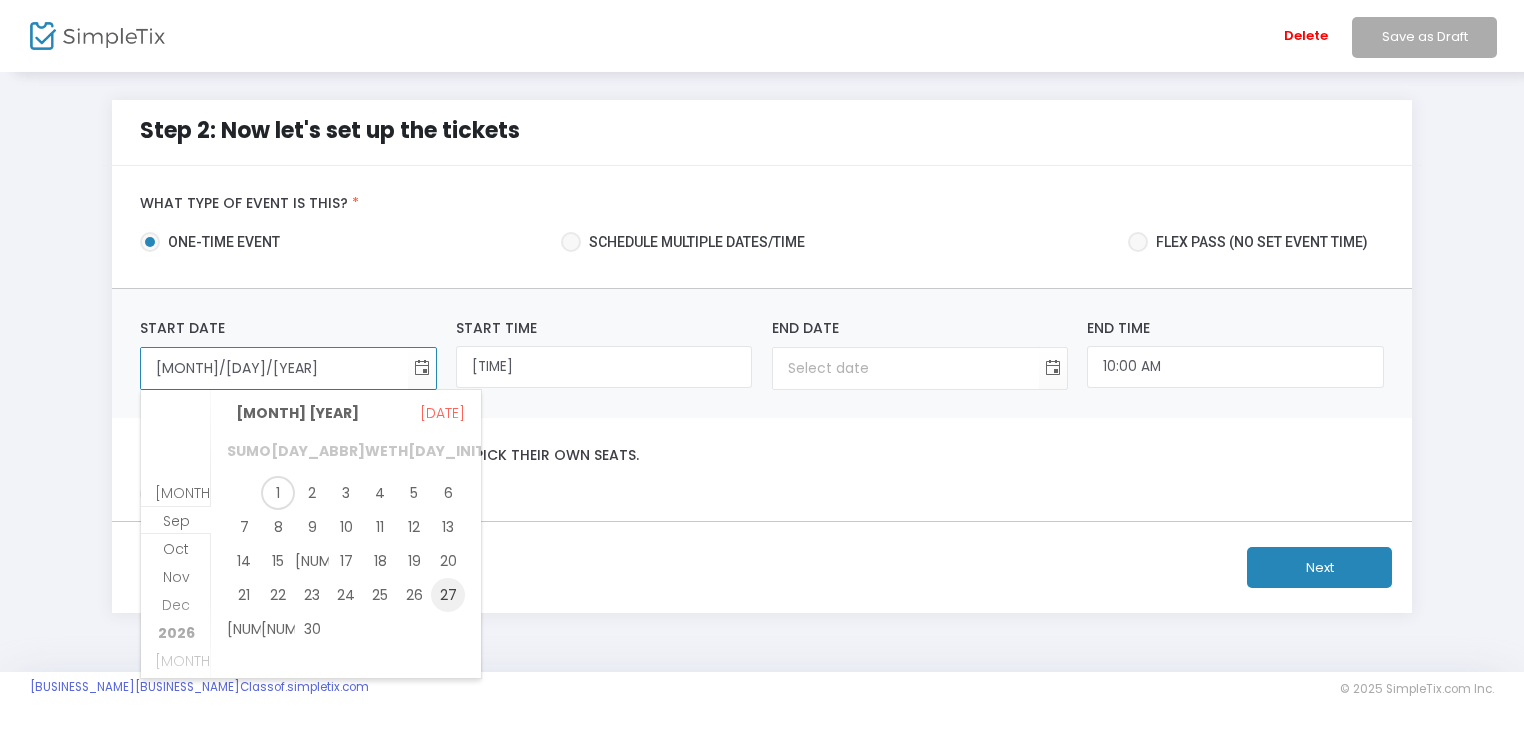 type on "[MONTH]/[DAY]/[YEAR]" 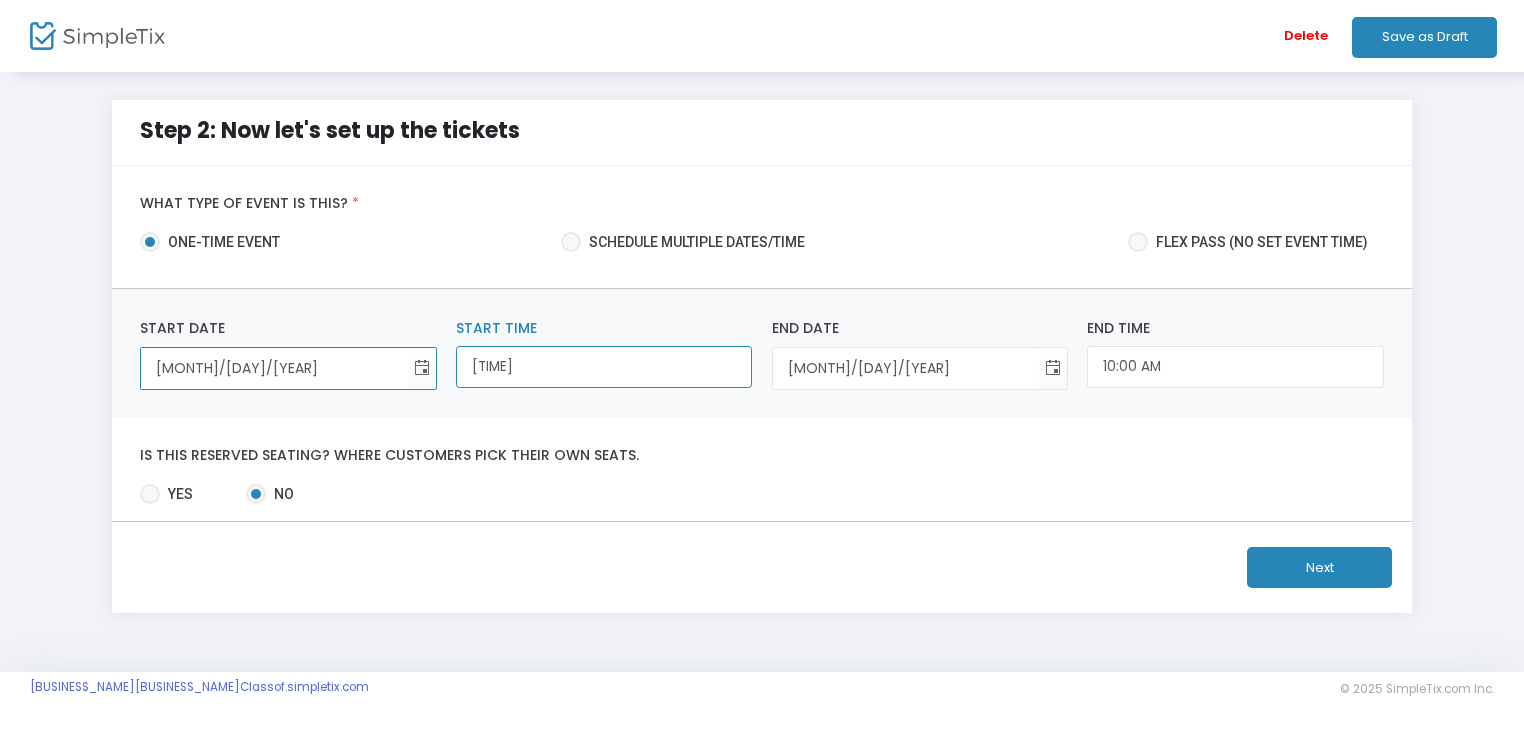 scroll, scrollTop: 650, scrollLeft: 0, axis: vertical 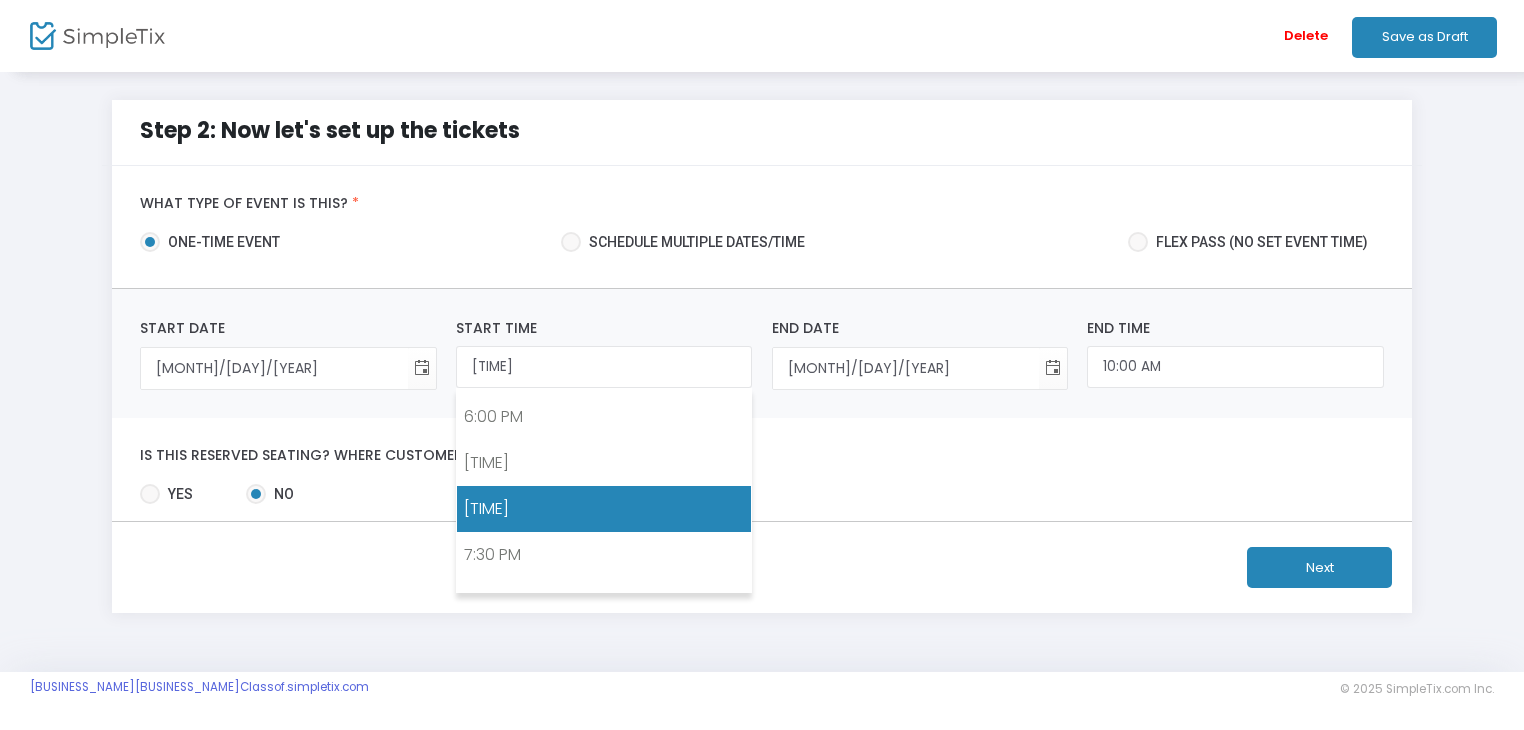 click on "[TIME]" at bounding box center (604, 509) 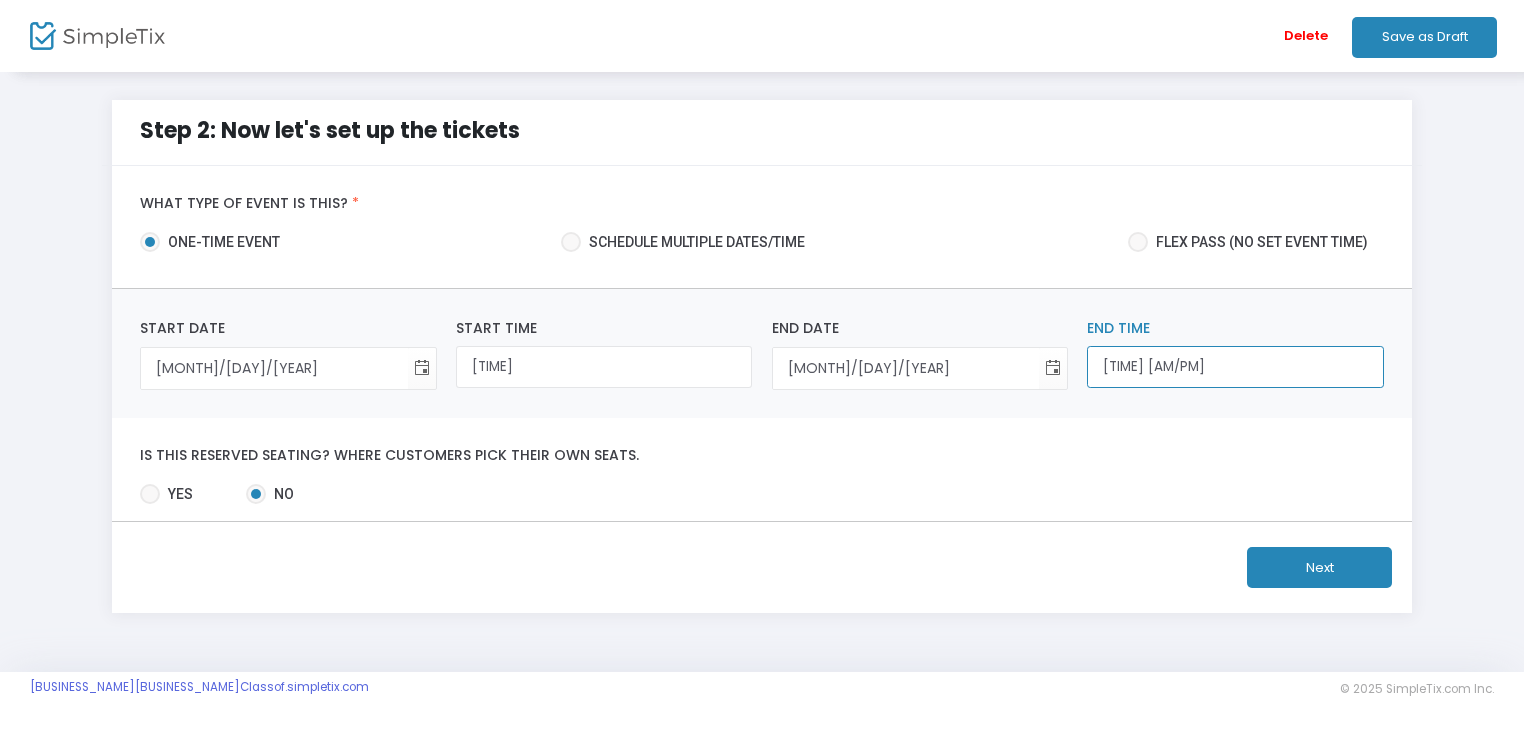 click on "[TIME] [AM/PM]" 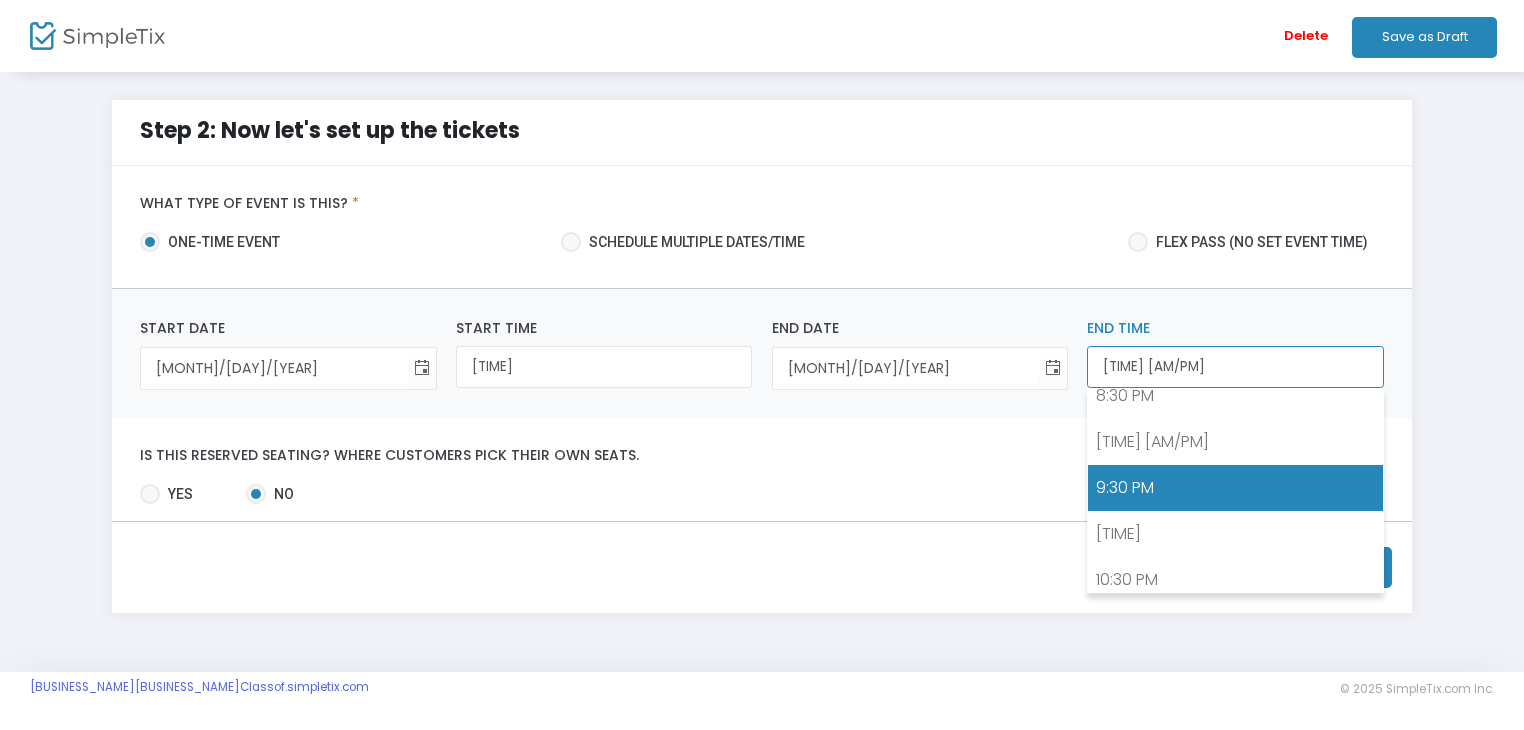 scroll, scrollTop: 1936, scrollLeft: 0, axis: vertical 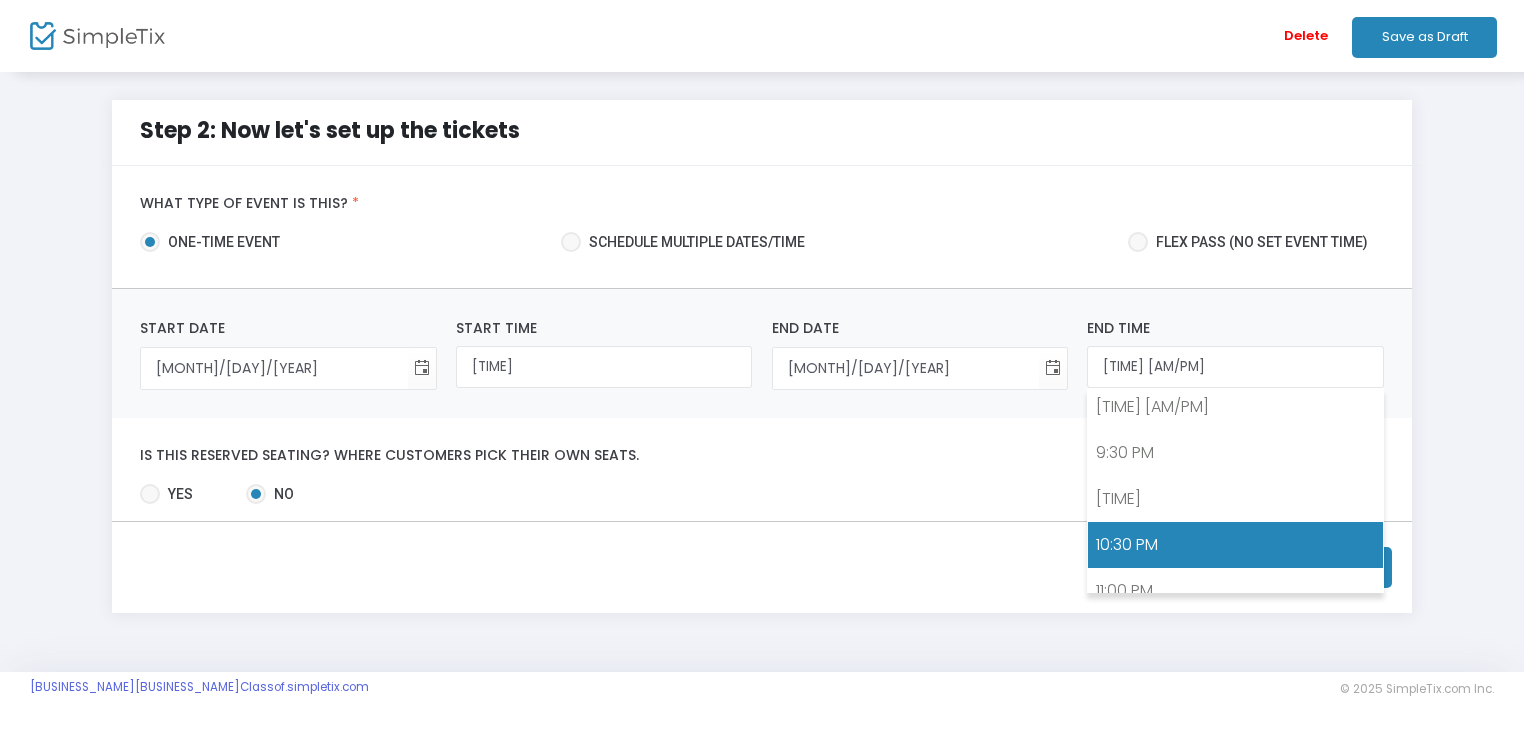click on "10:30 PM" at bounding box center [1235, 545] 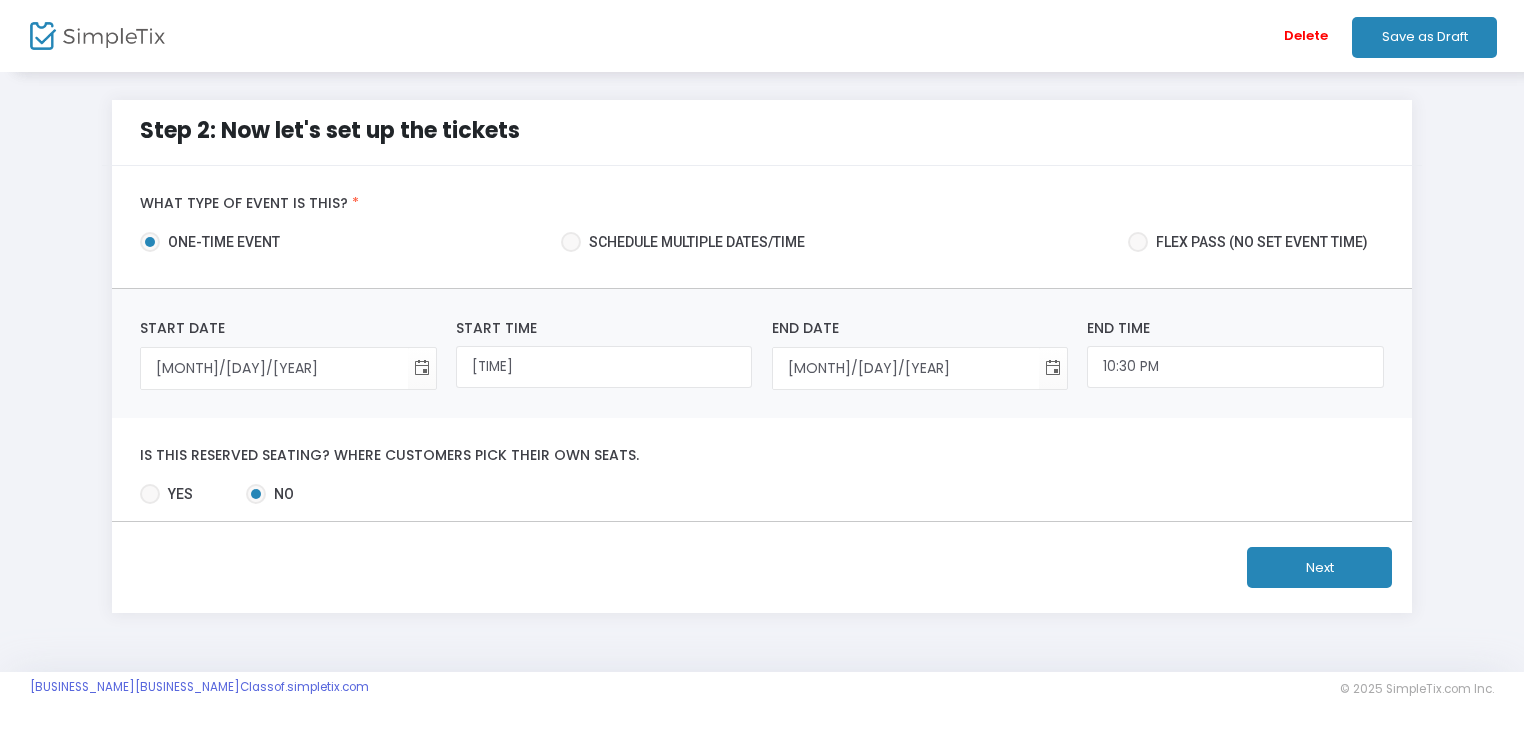 click on "Next" 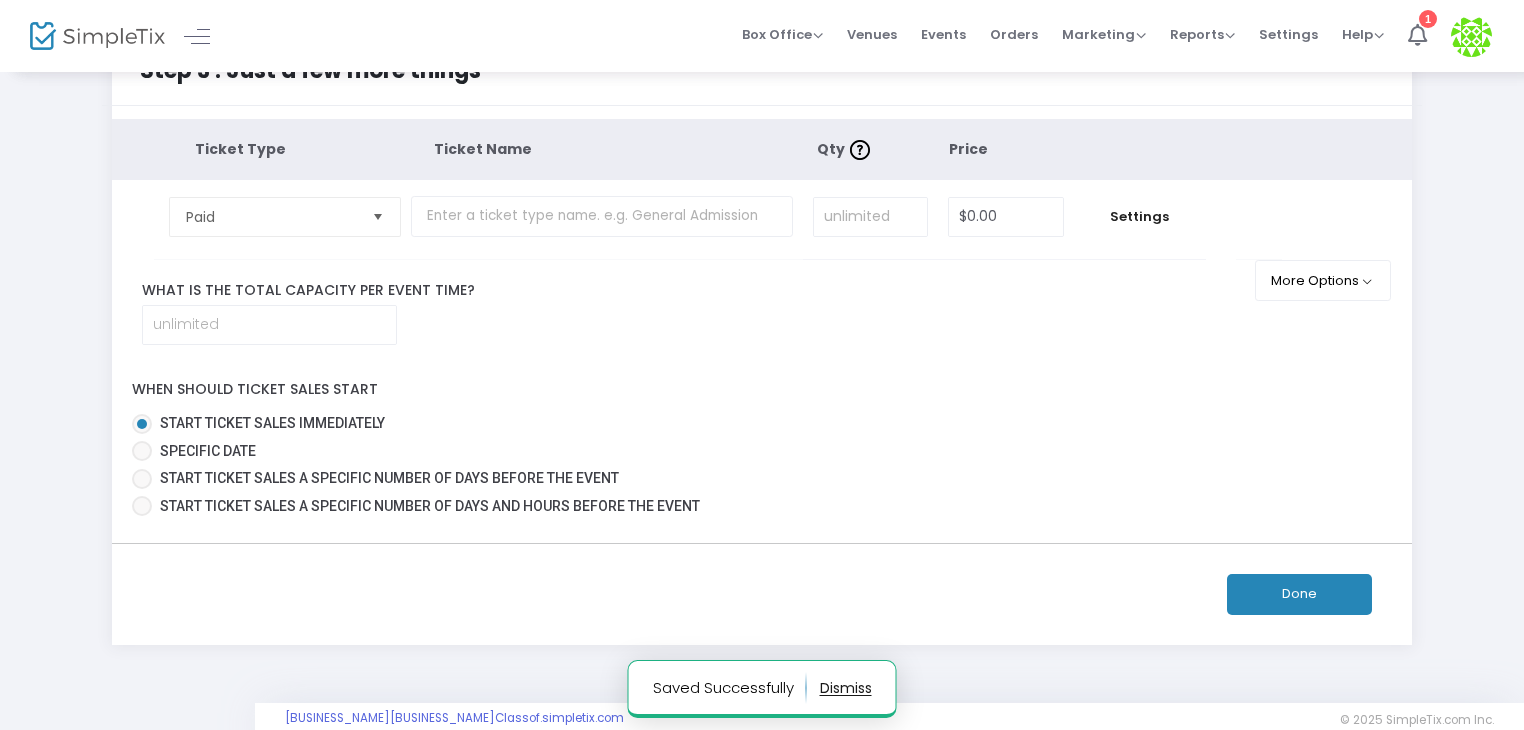 scroll, scrollTop: 92, scrollLeft: 0, axis: vertical 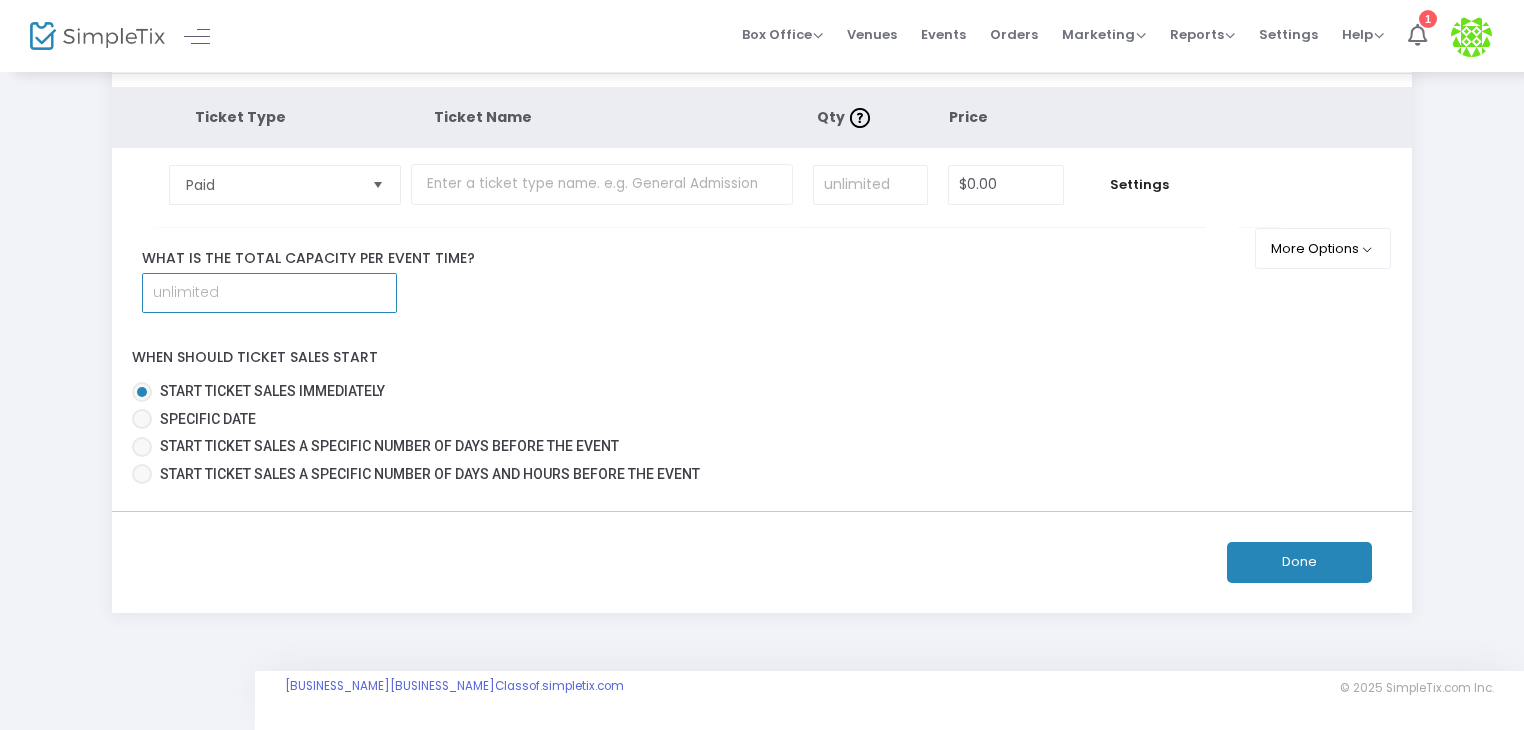 click at bounding box center [269, 293] 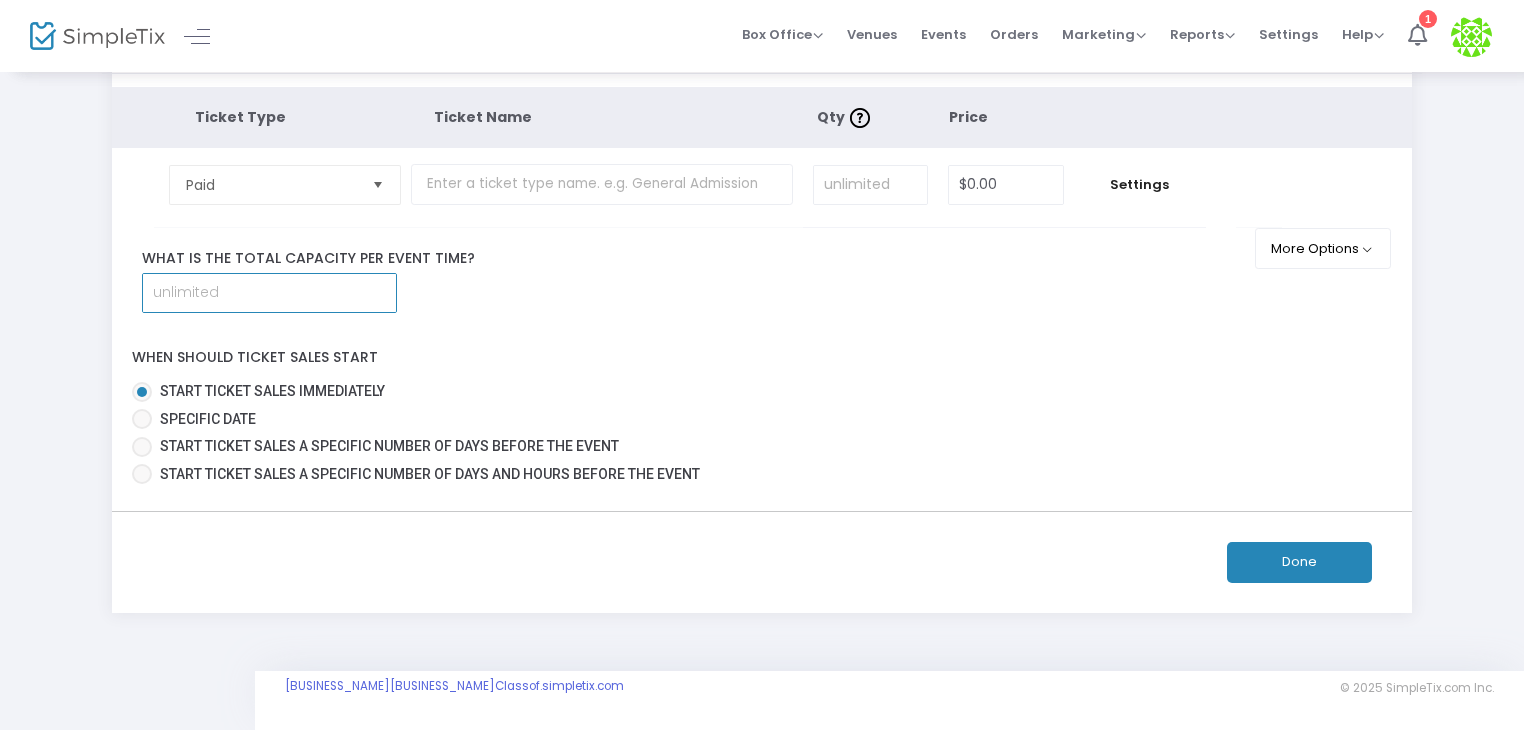 click at bounding box center (378, 184) 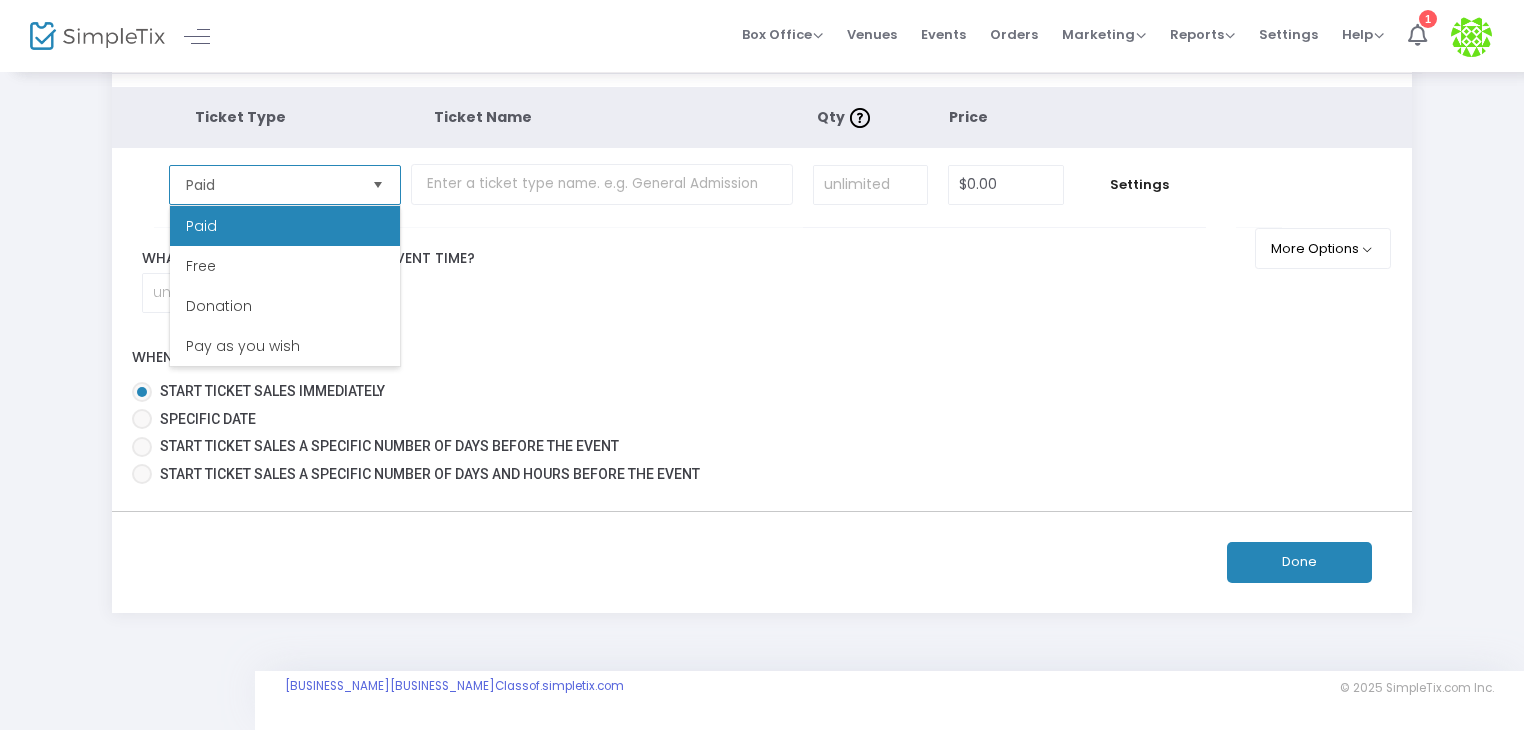 click at bounding box center [378, 184] 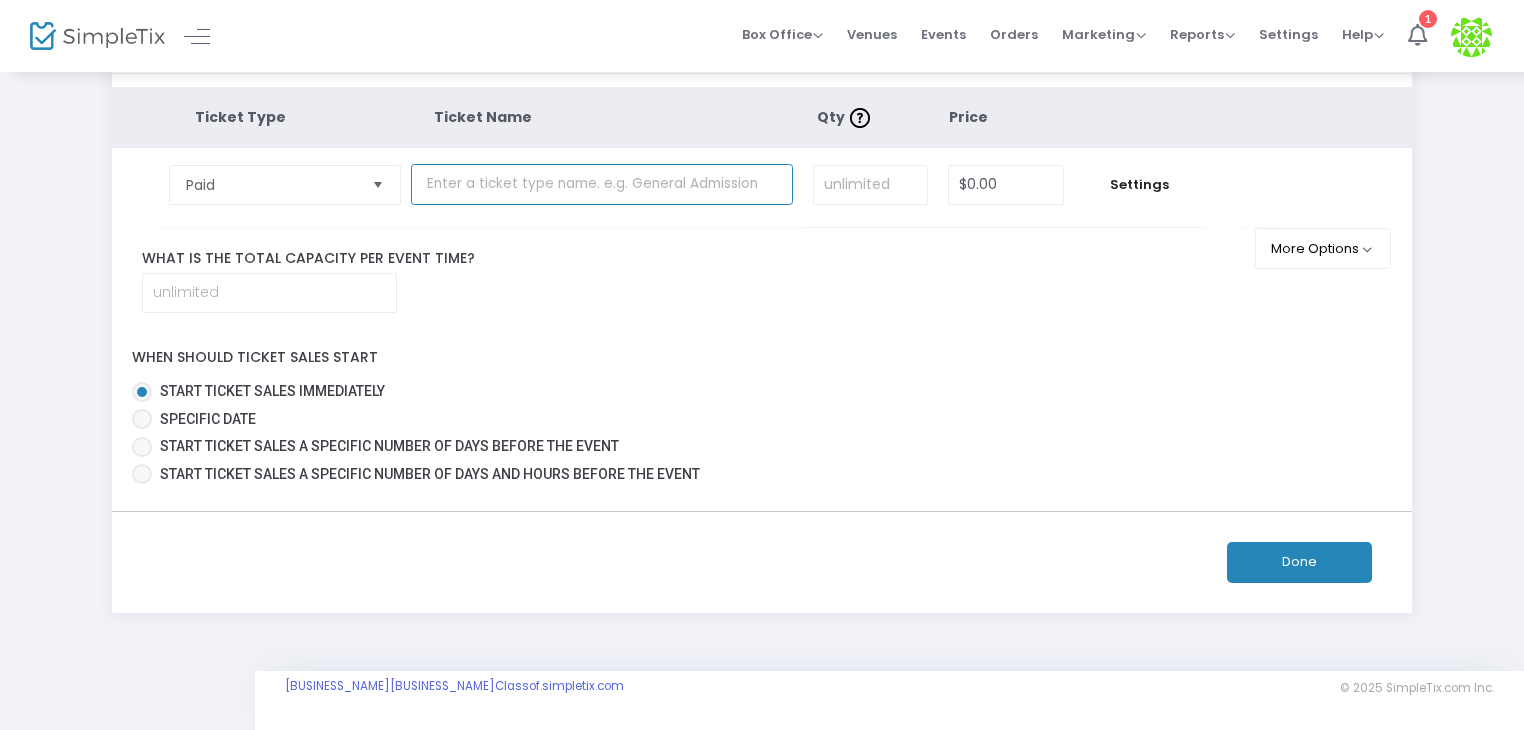 click at bounding box center (602, 184) 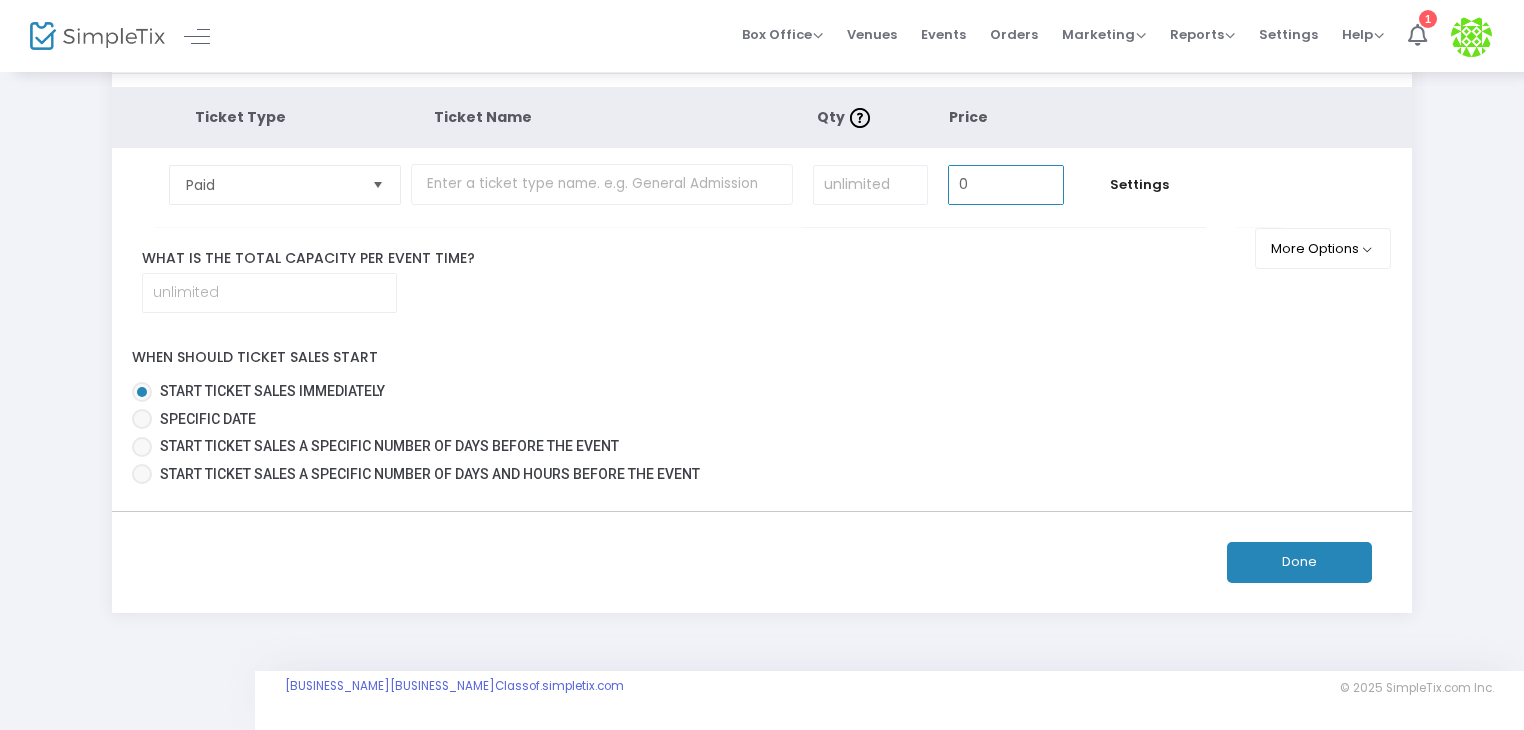 click on "0" at bounding box center [1006, 185] 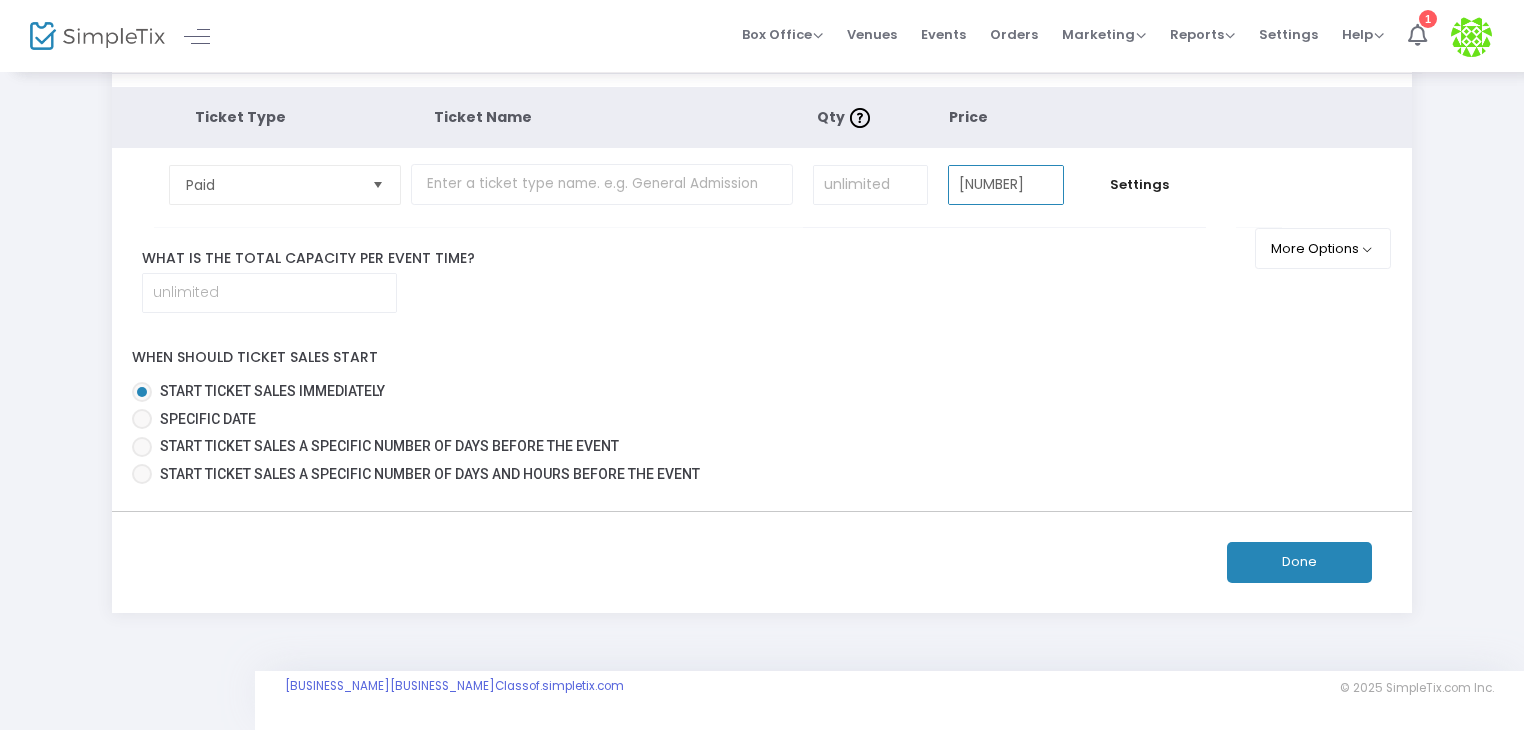type on "6" 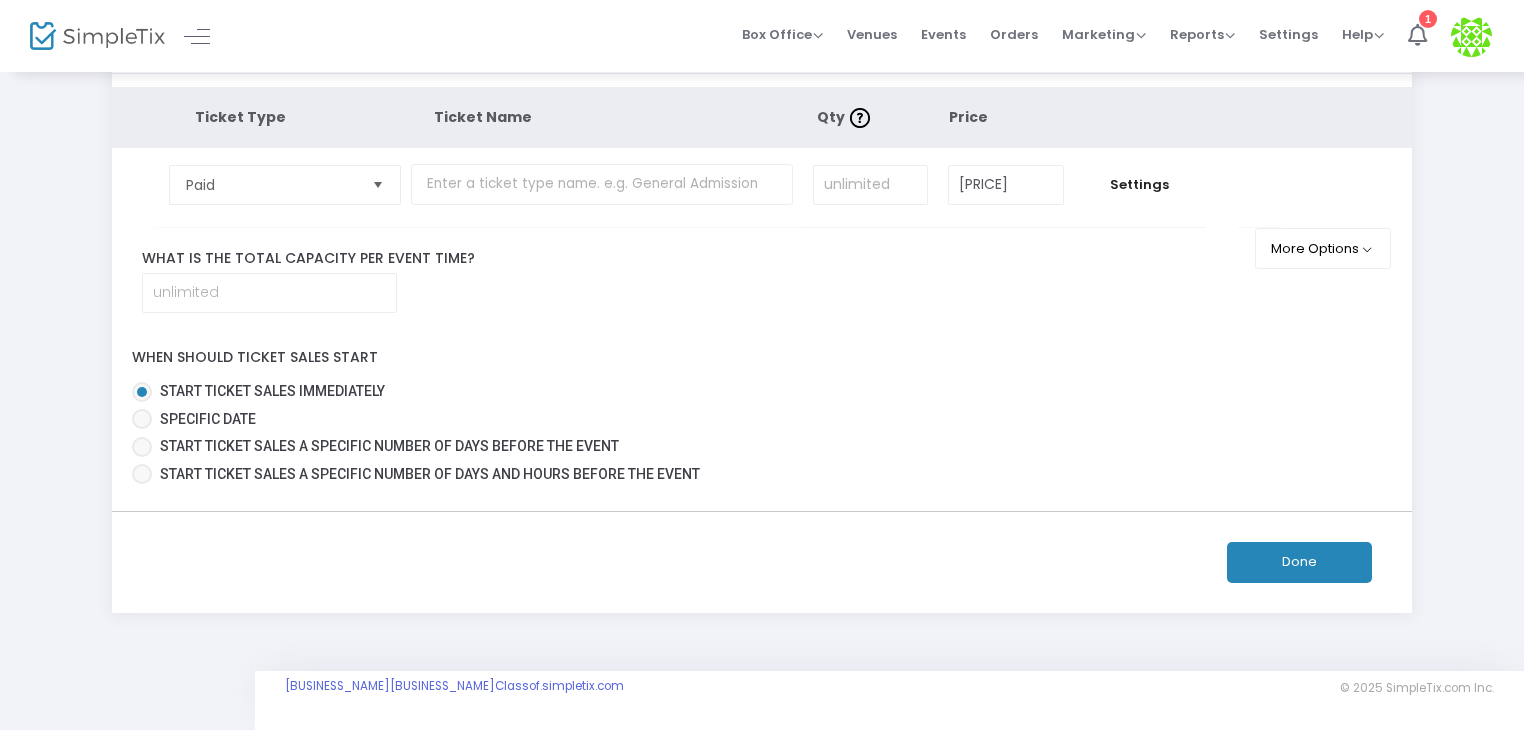 click on "What is the total capacity per event time?" 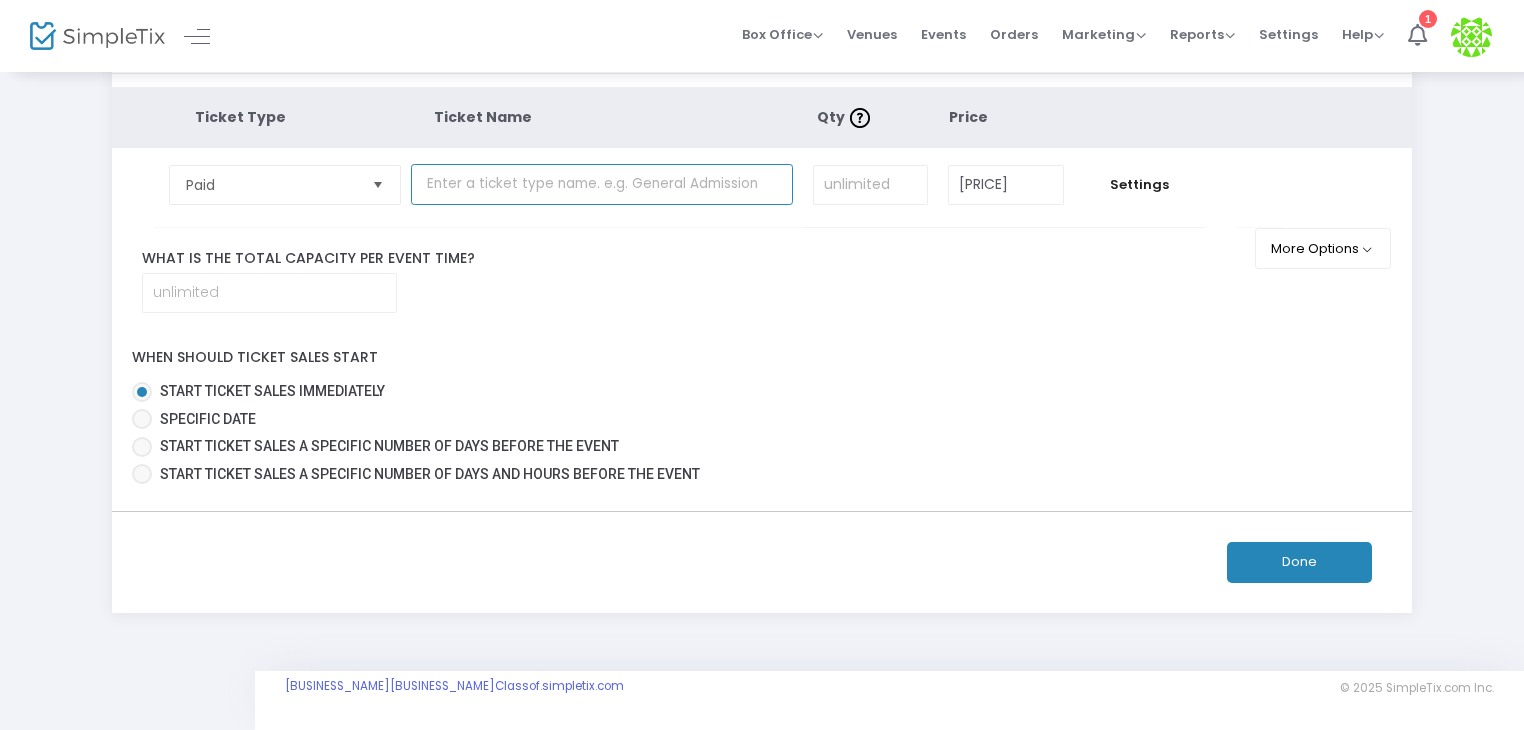 click at bounding box center (602, 184) 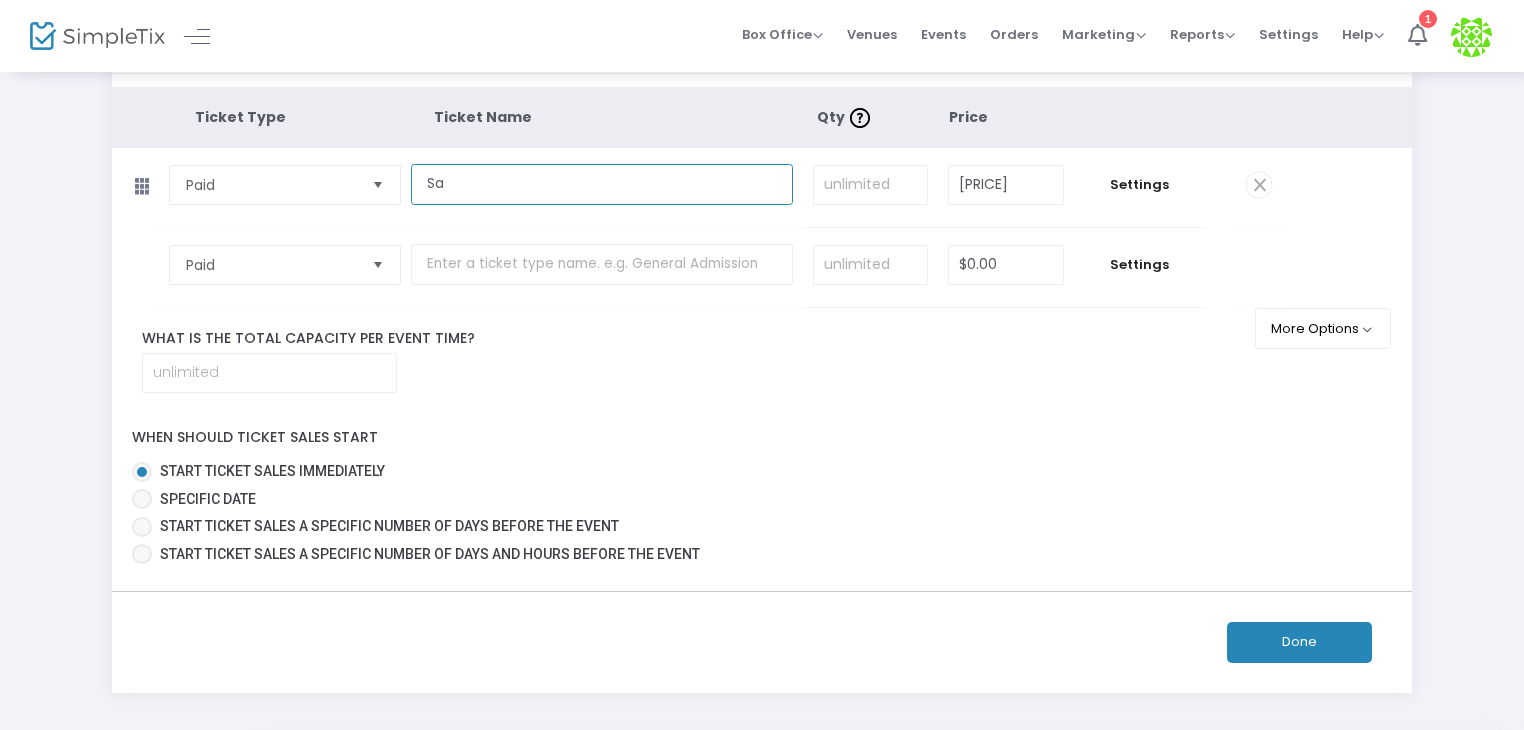 type on "[DAY_INITIAL]" 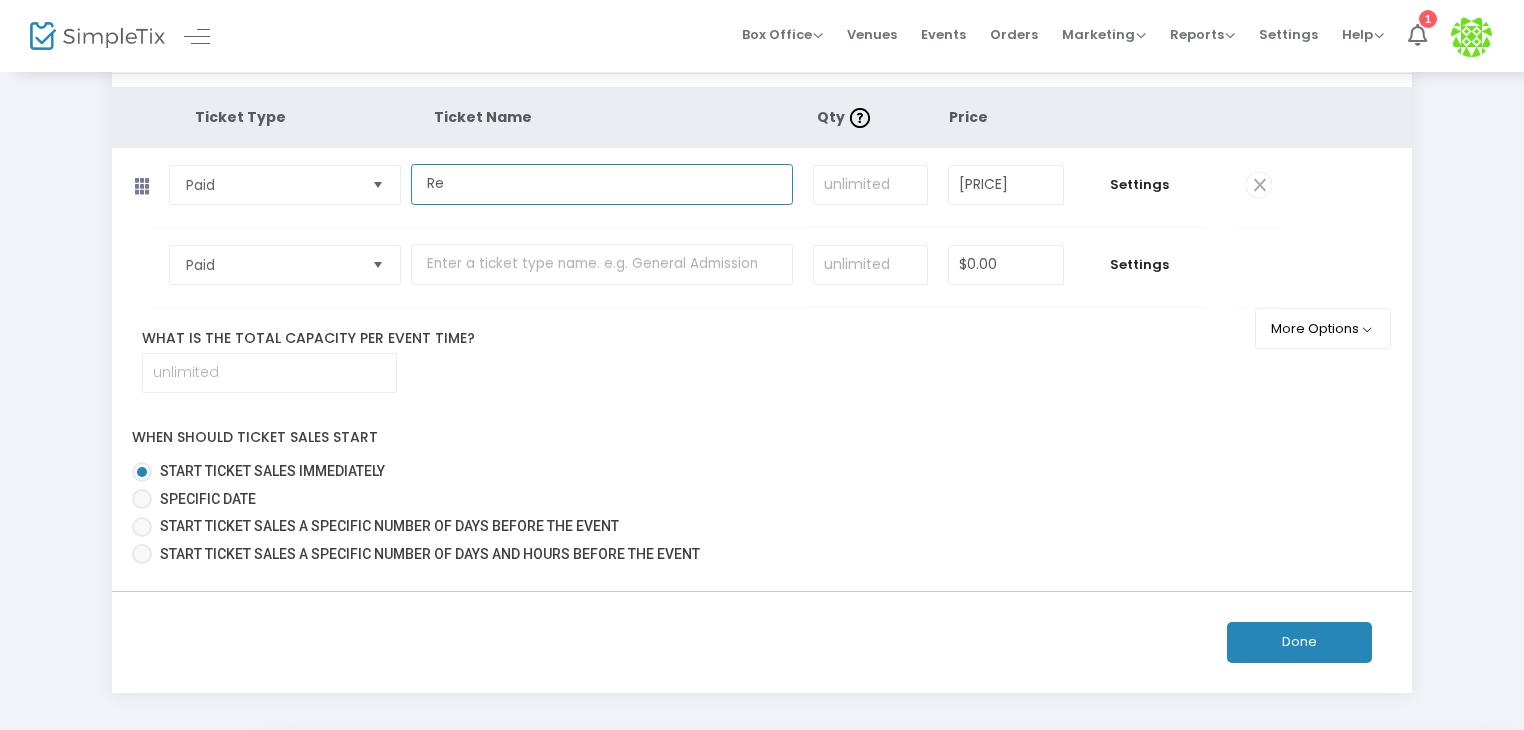 type on "R" 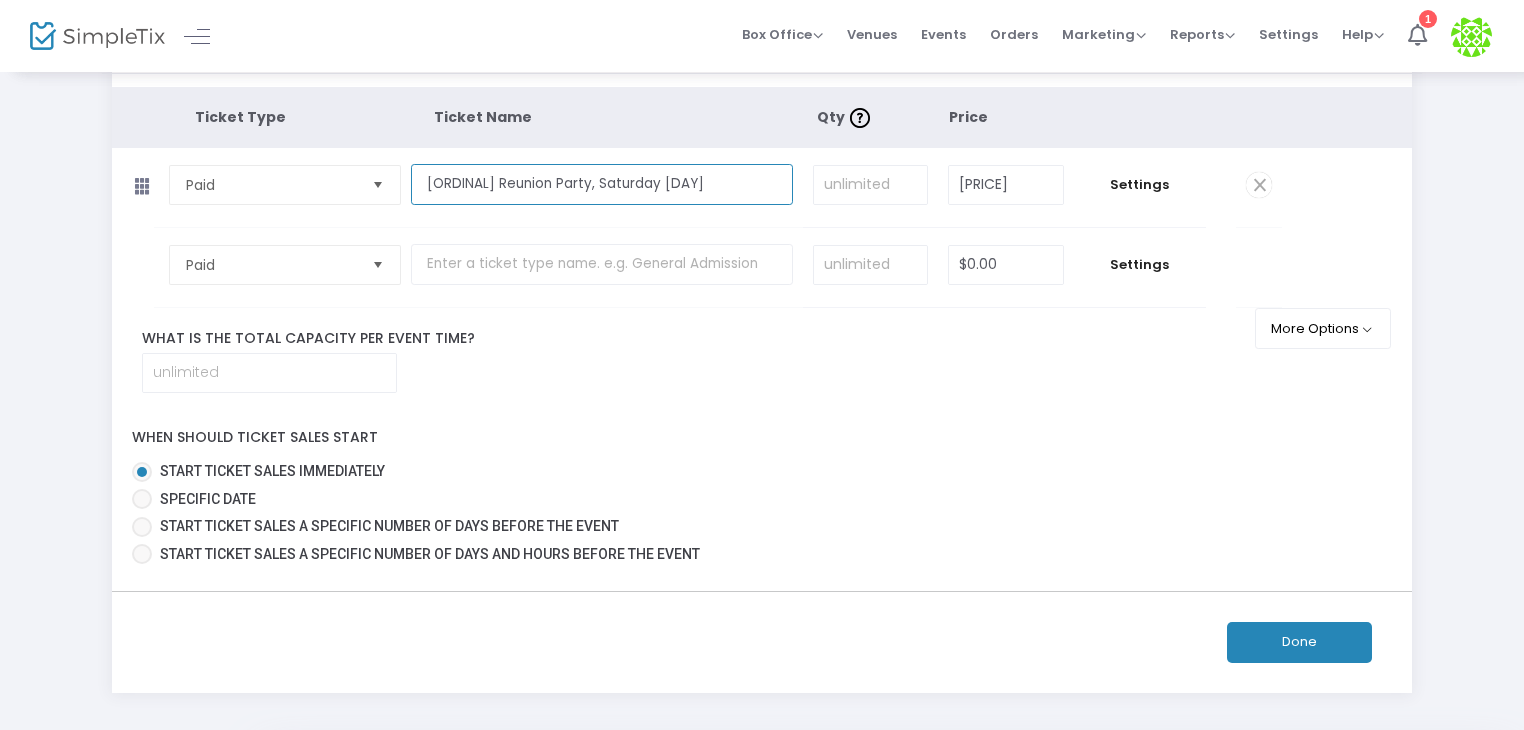 type on "[ORDINAL] Reunion Party, Saturday [DAY]" 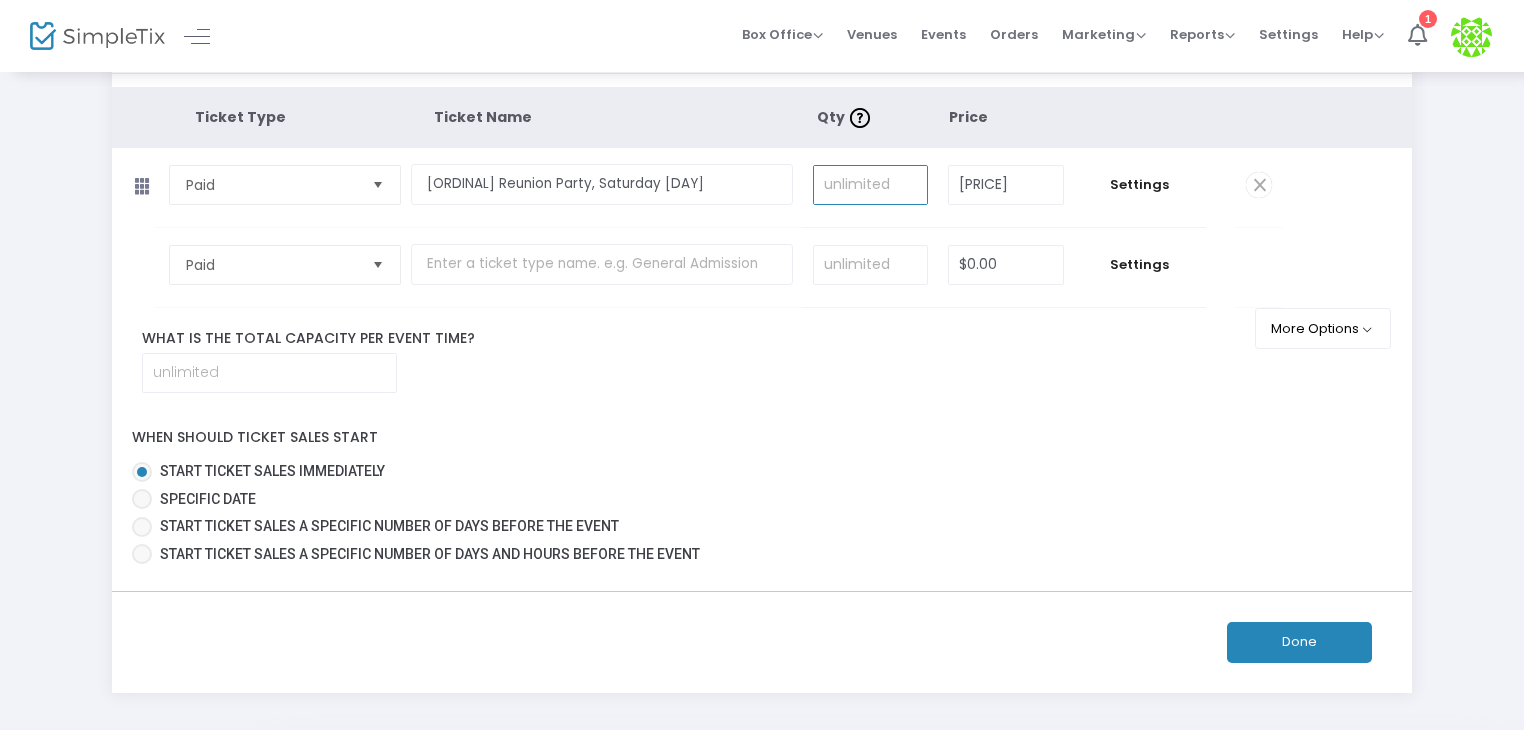 click at bounding box center [870, 185] 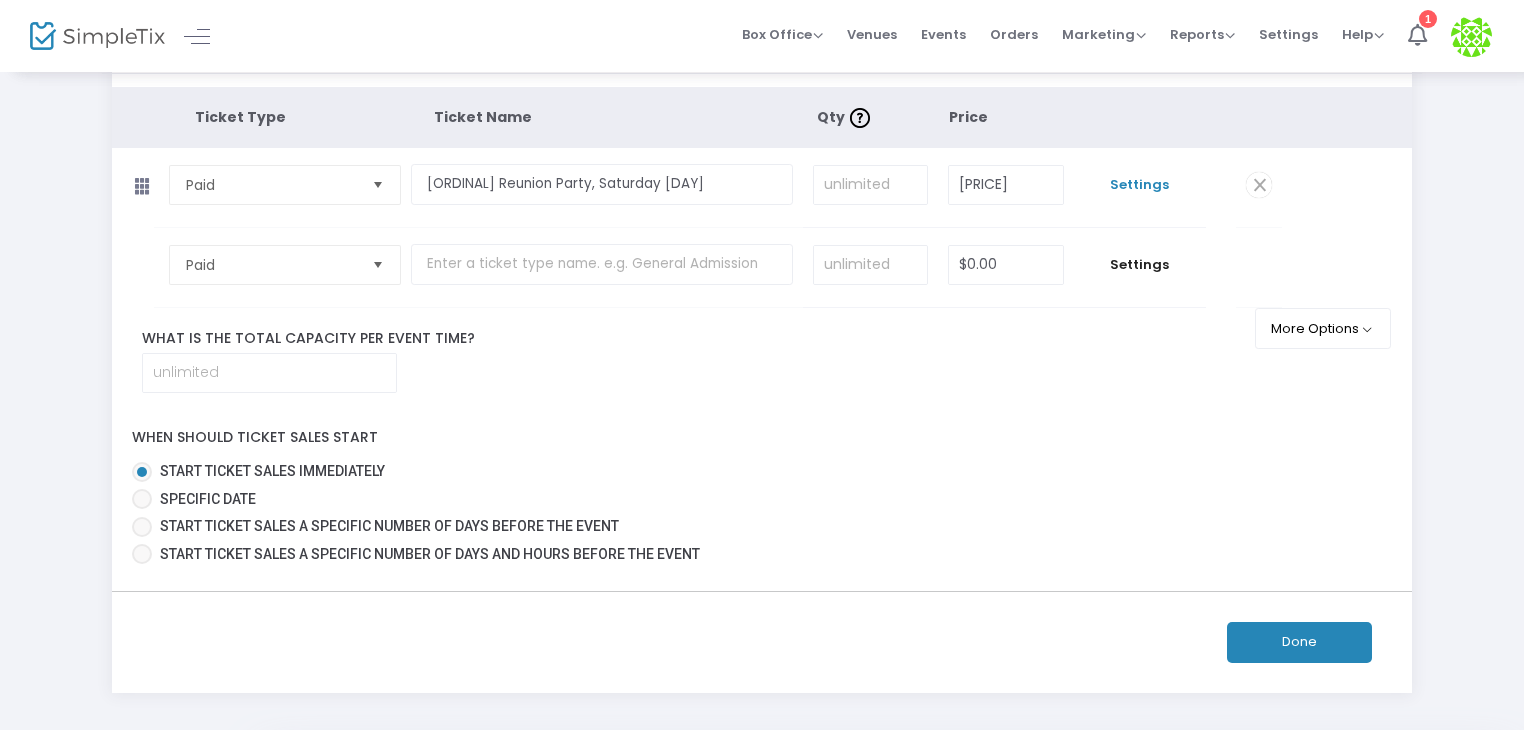 click on "Settings" at bounding box center (1140, 185) 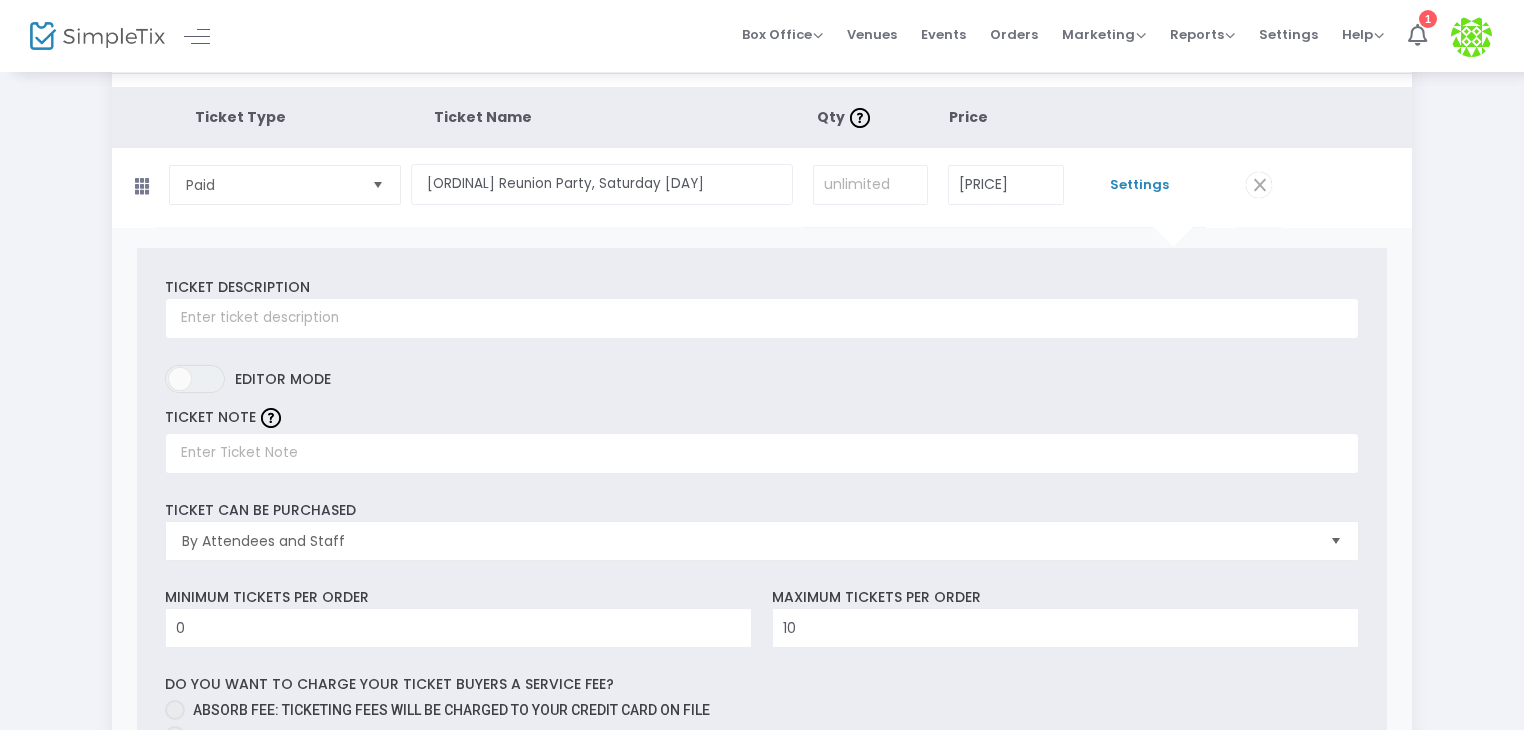 scroll, scrollTop: 0, scrollLeft: 0, axis: both 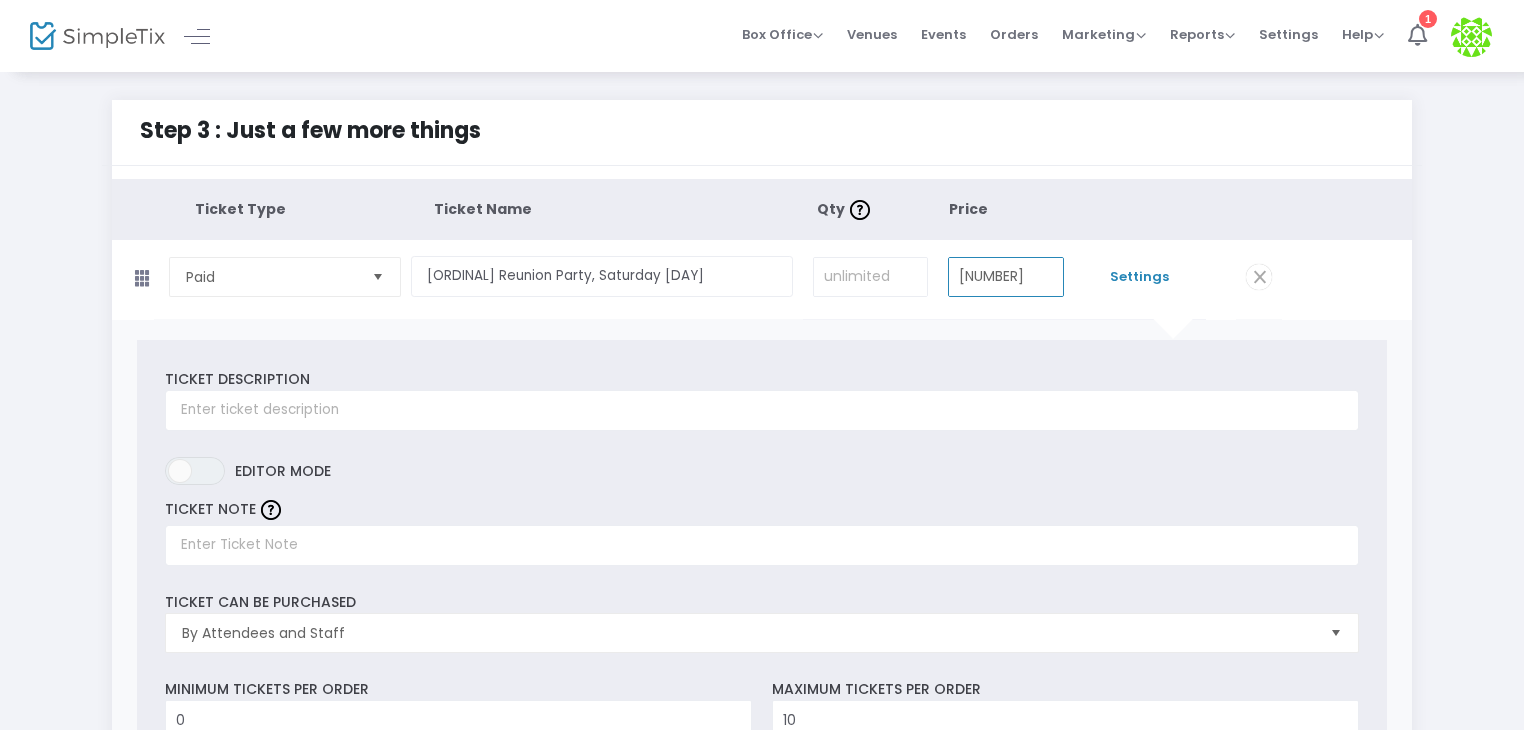 click on "[NUMBER]" at bounding box center [1006, 277] 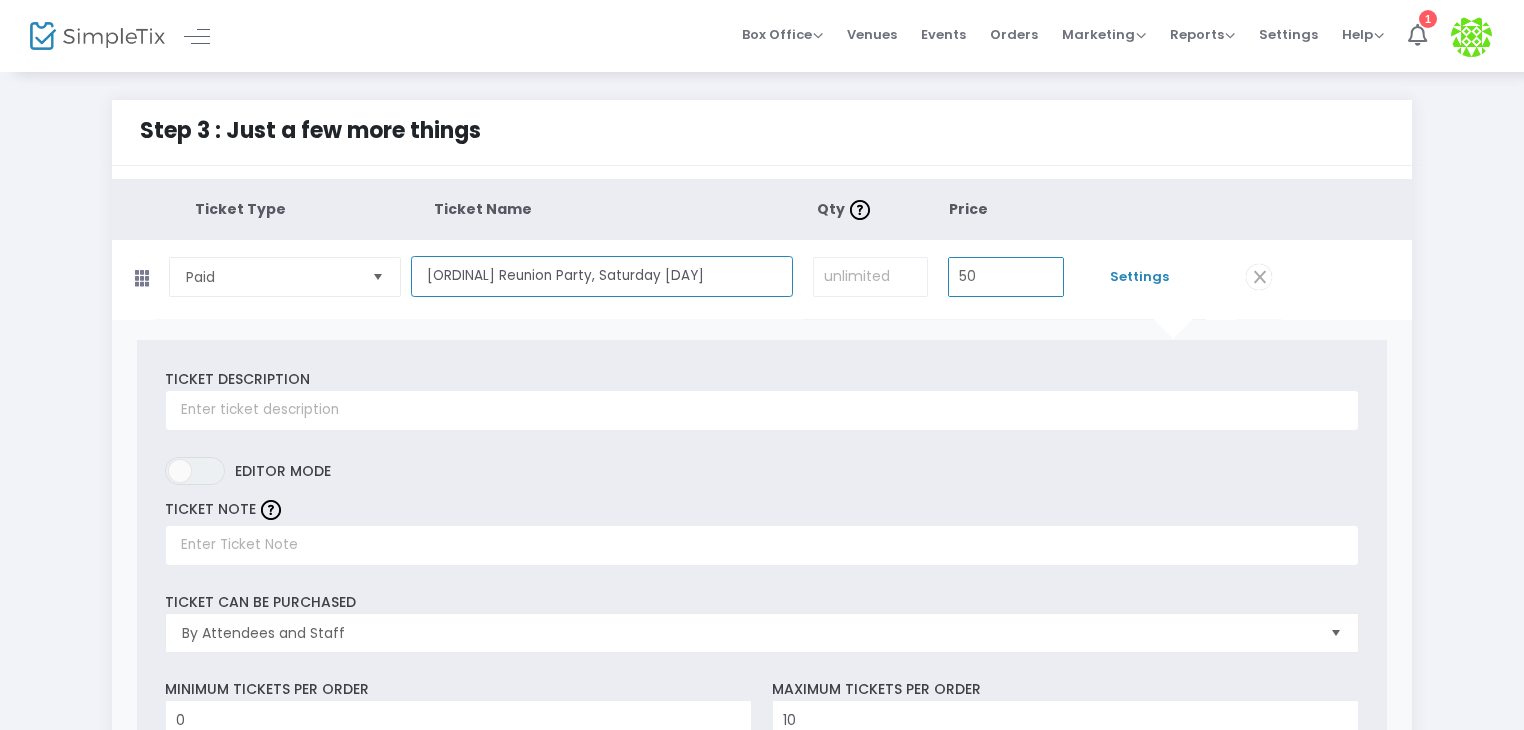 type on "$50.00" 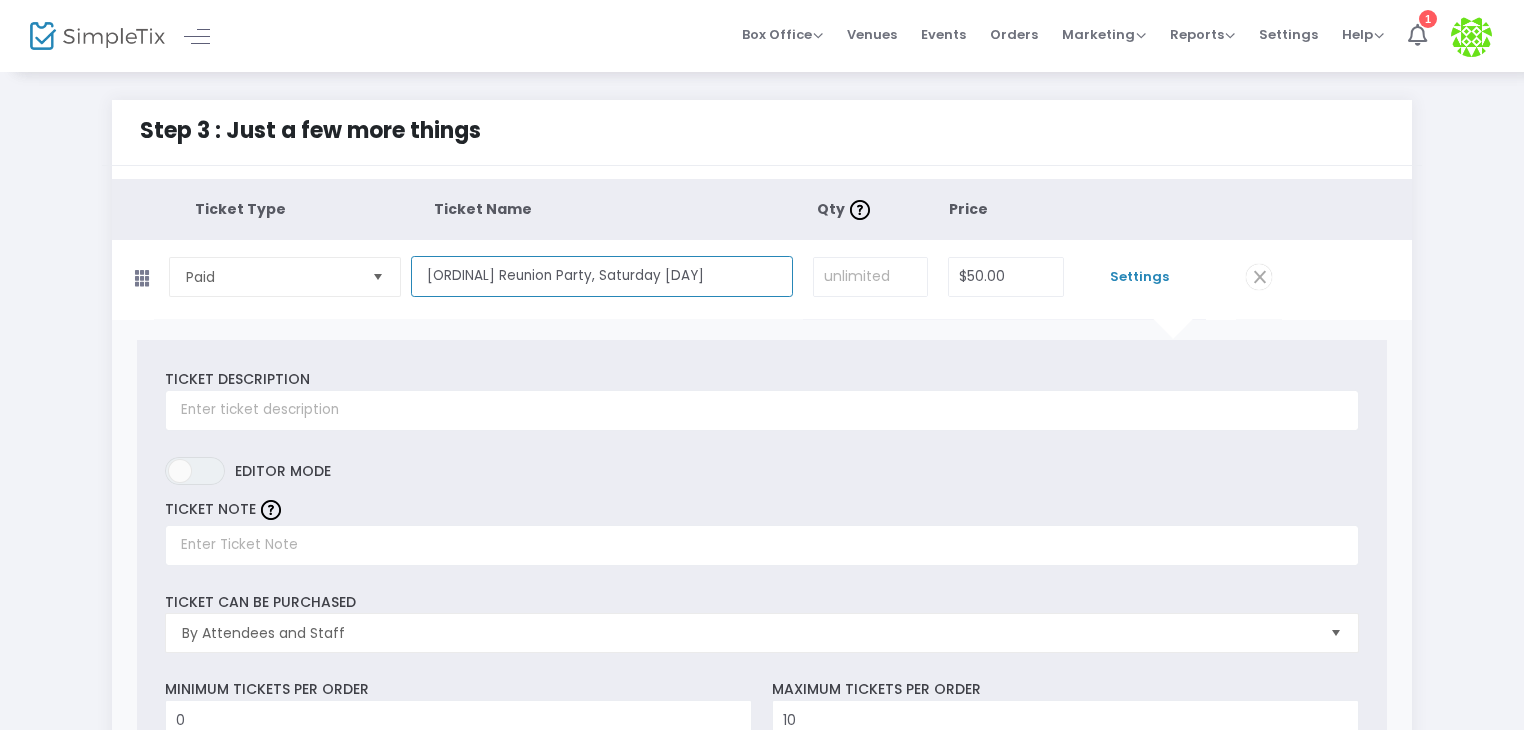 click on "[ORDINAL] Reunion Party, Saturday [DAY]" at bounding box center [602, 276] 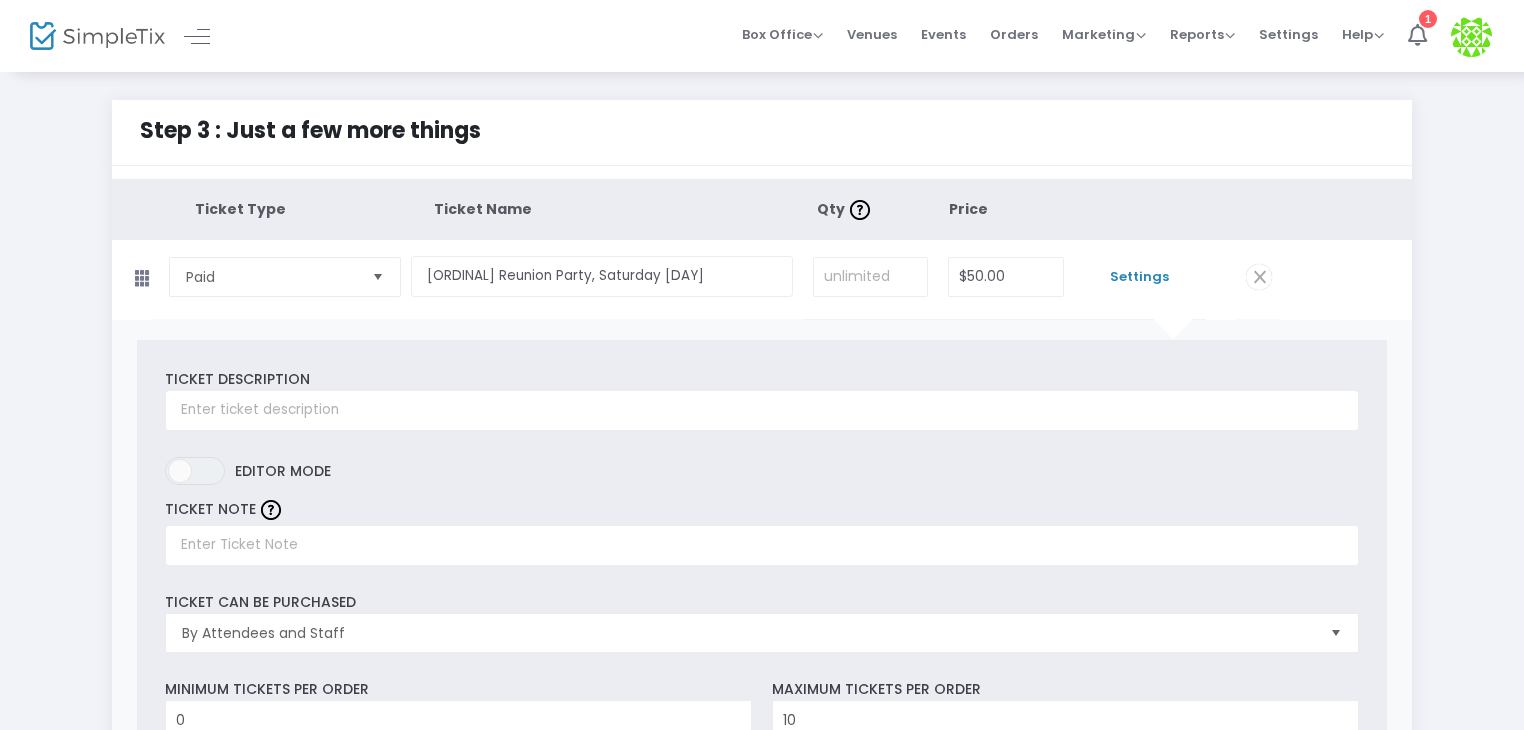 click 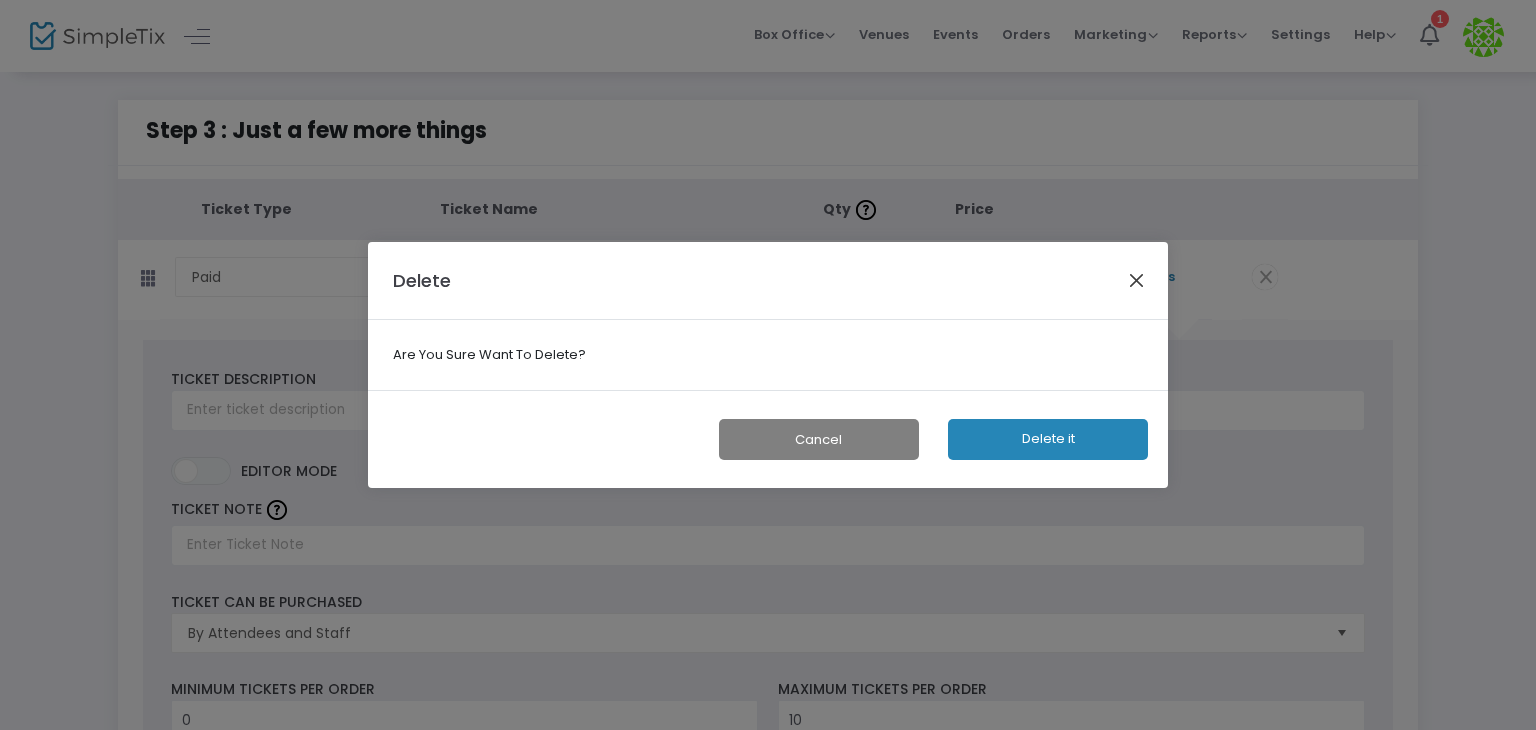 click 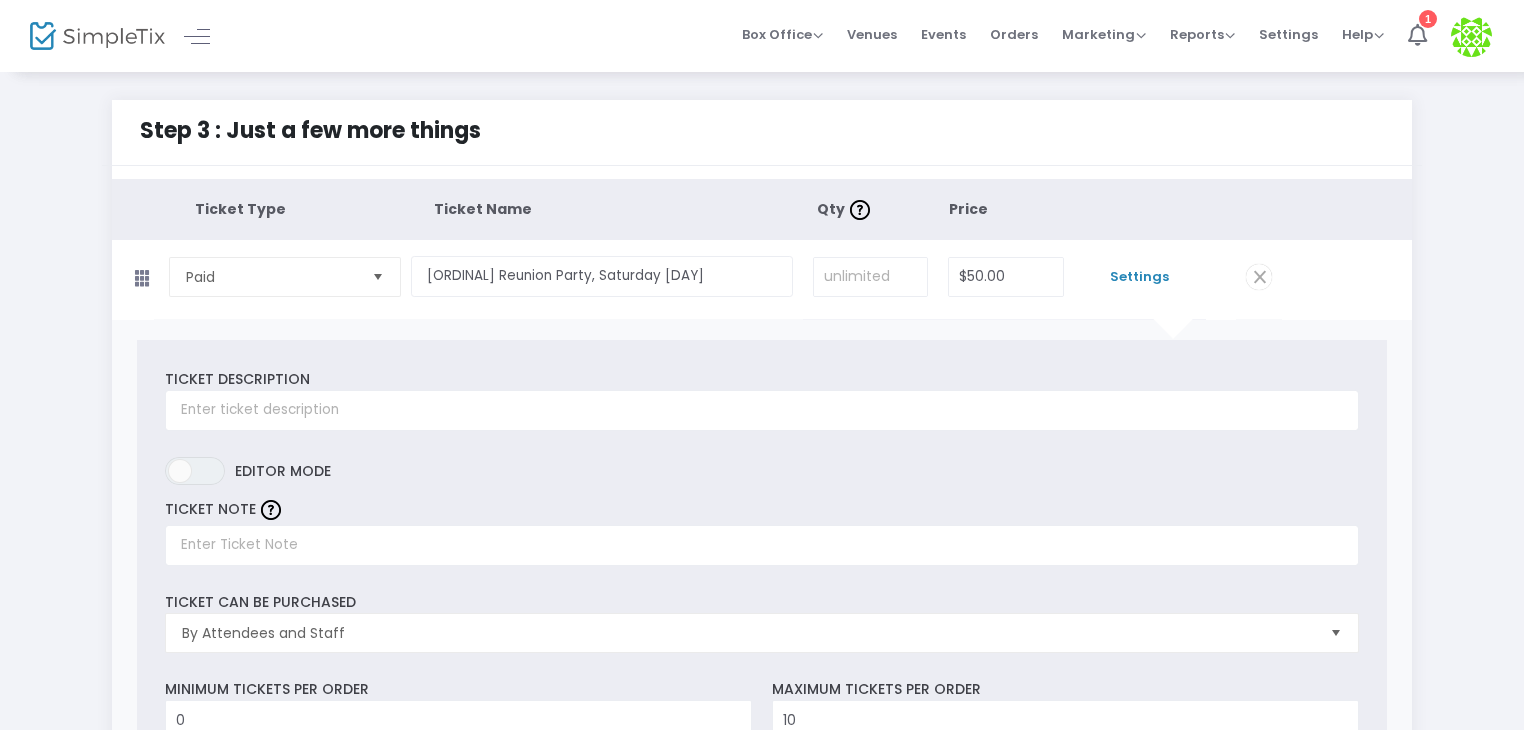 click on "Settings" at bounding box center (1140, 277) 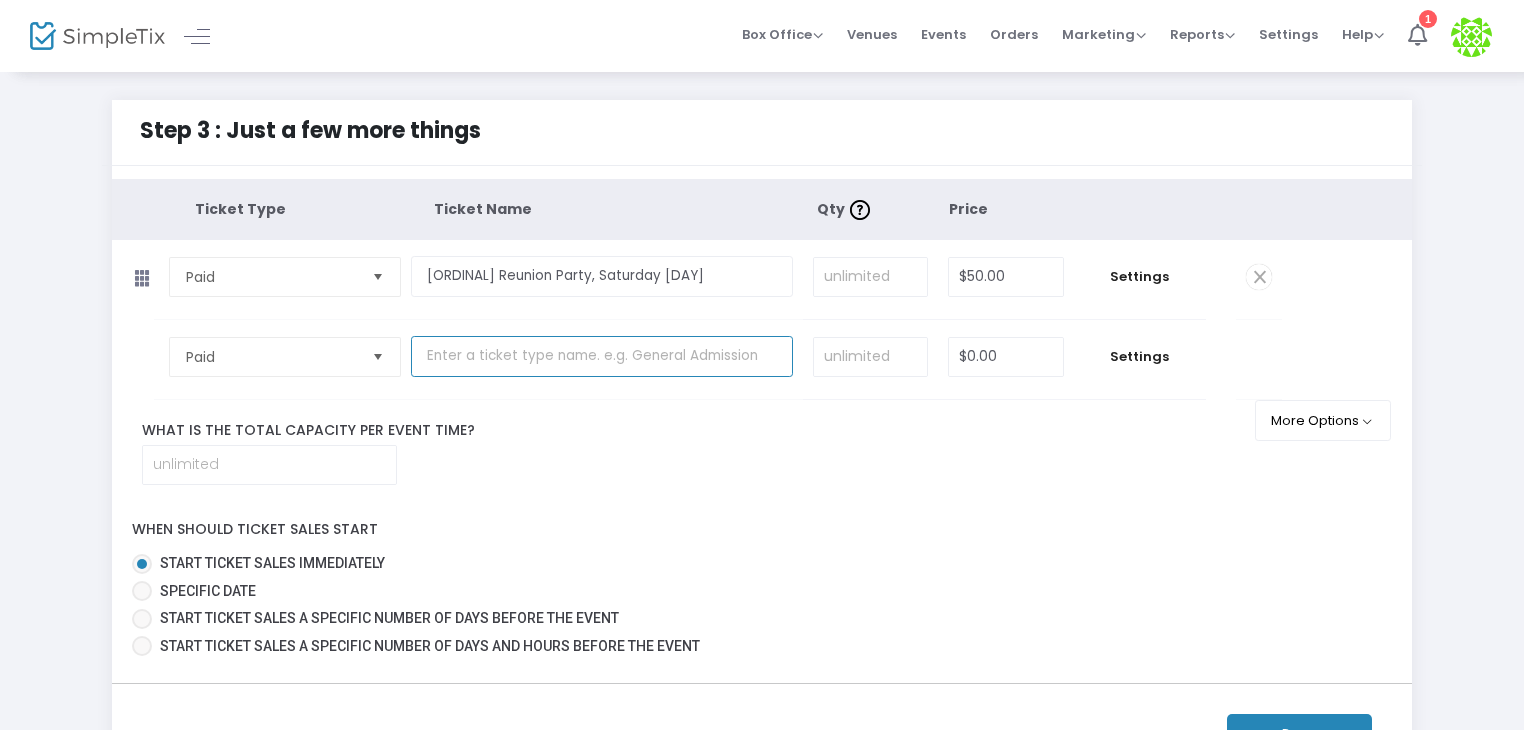 click at bounding box center [602, 356] 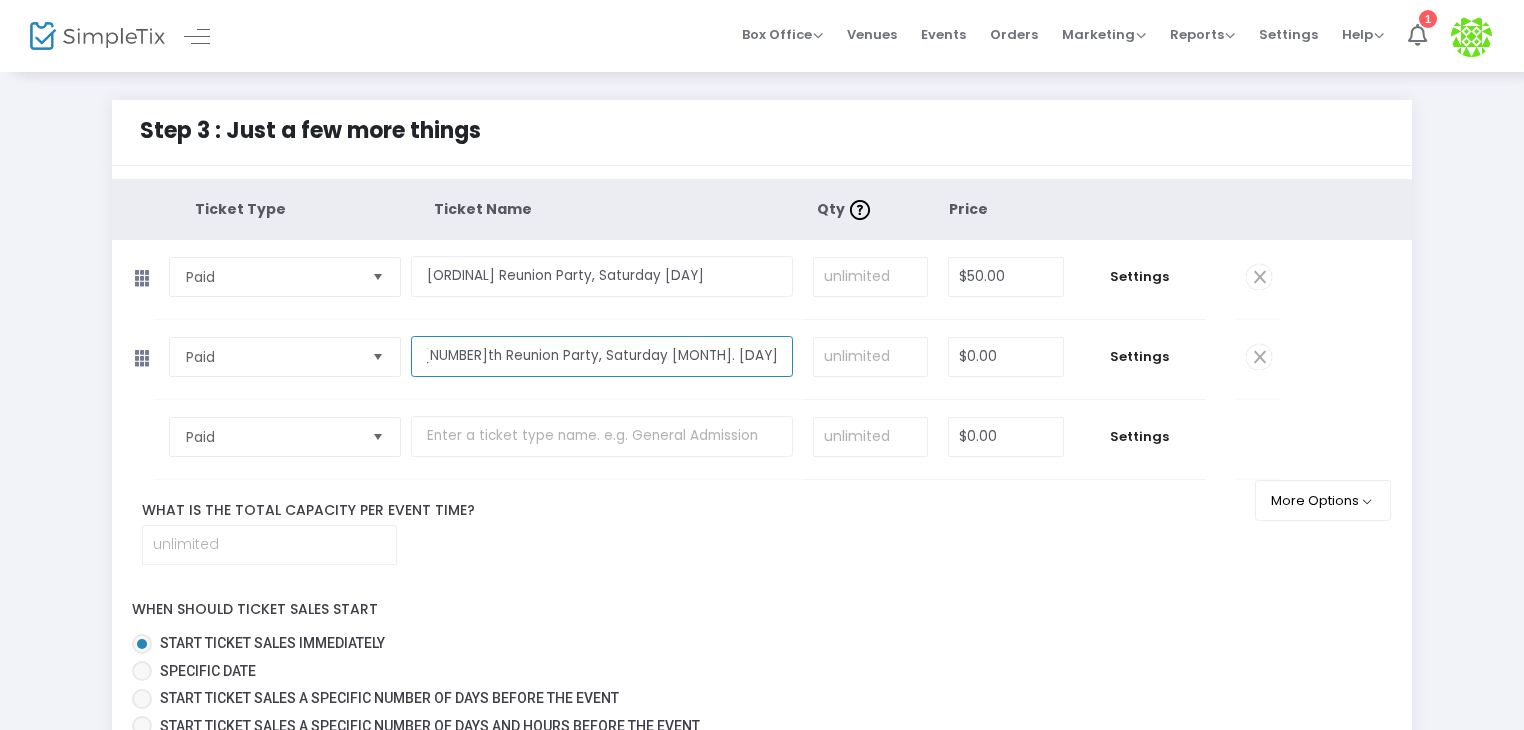 scroll, scrollTop: 0, scrollLeft: 9, axis: horizontal 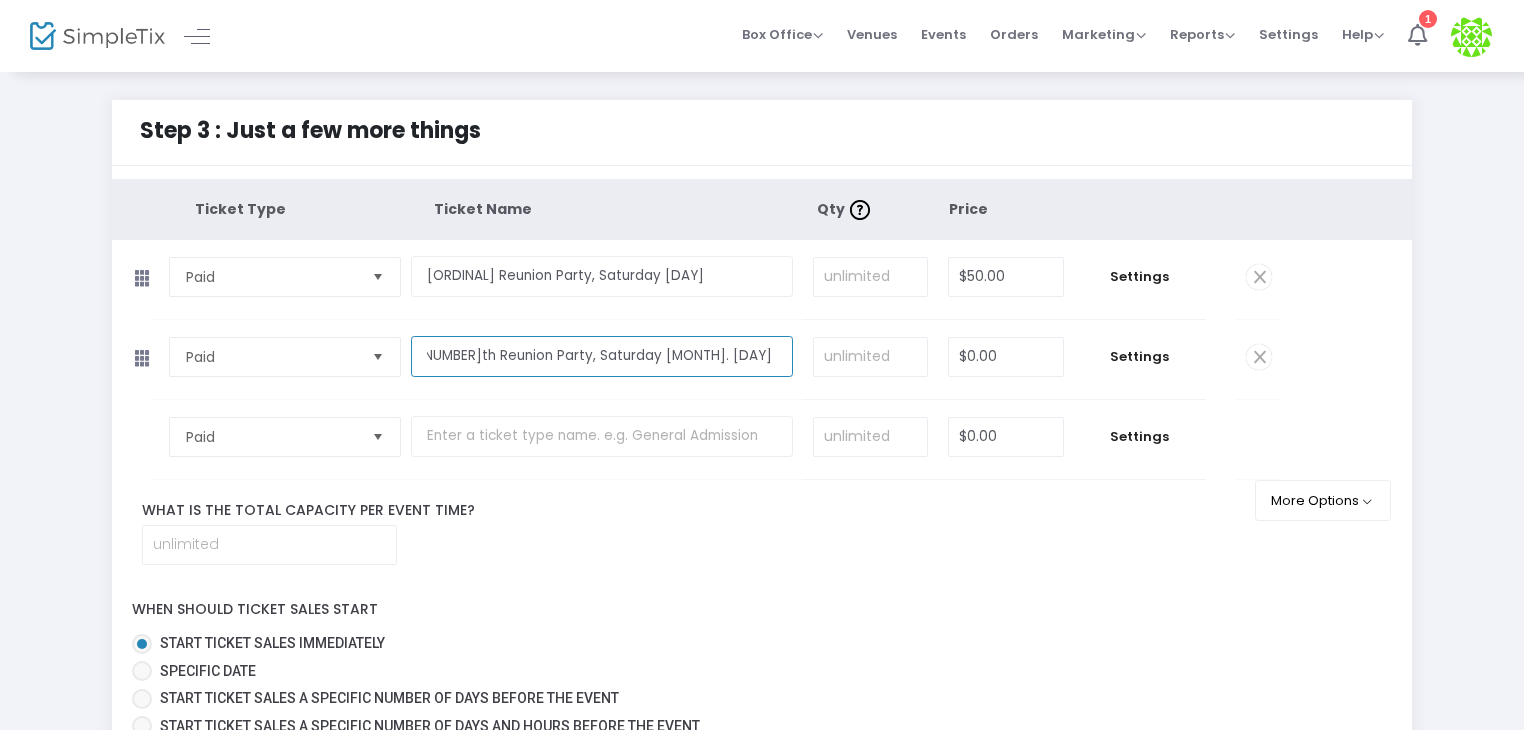 type on "[NUMBER]th Reunion Party, Saturday [MONTH]. [DAY] (WITH T-Shirt)" 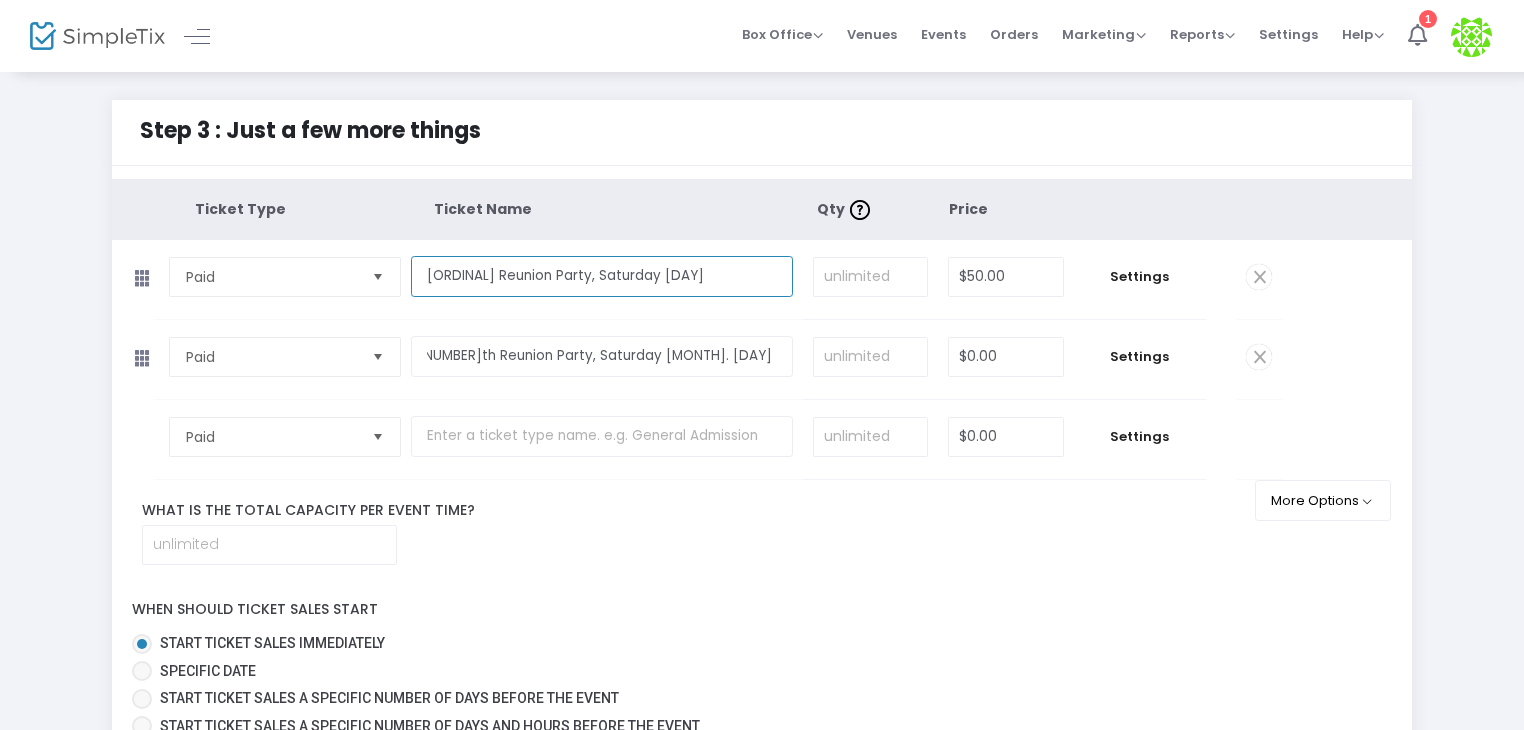 click on "[ORDINAL] Reunion Party, Saturday [DAY]" at bounding box center (602, 276) 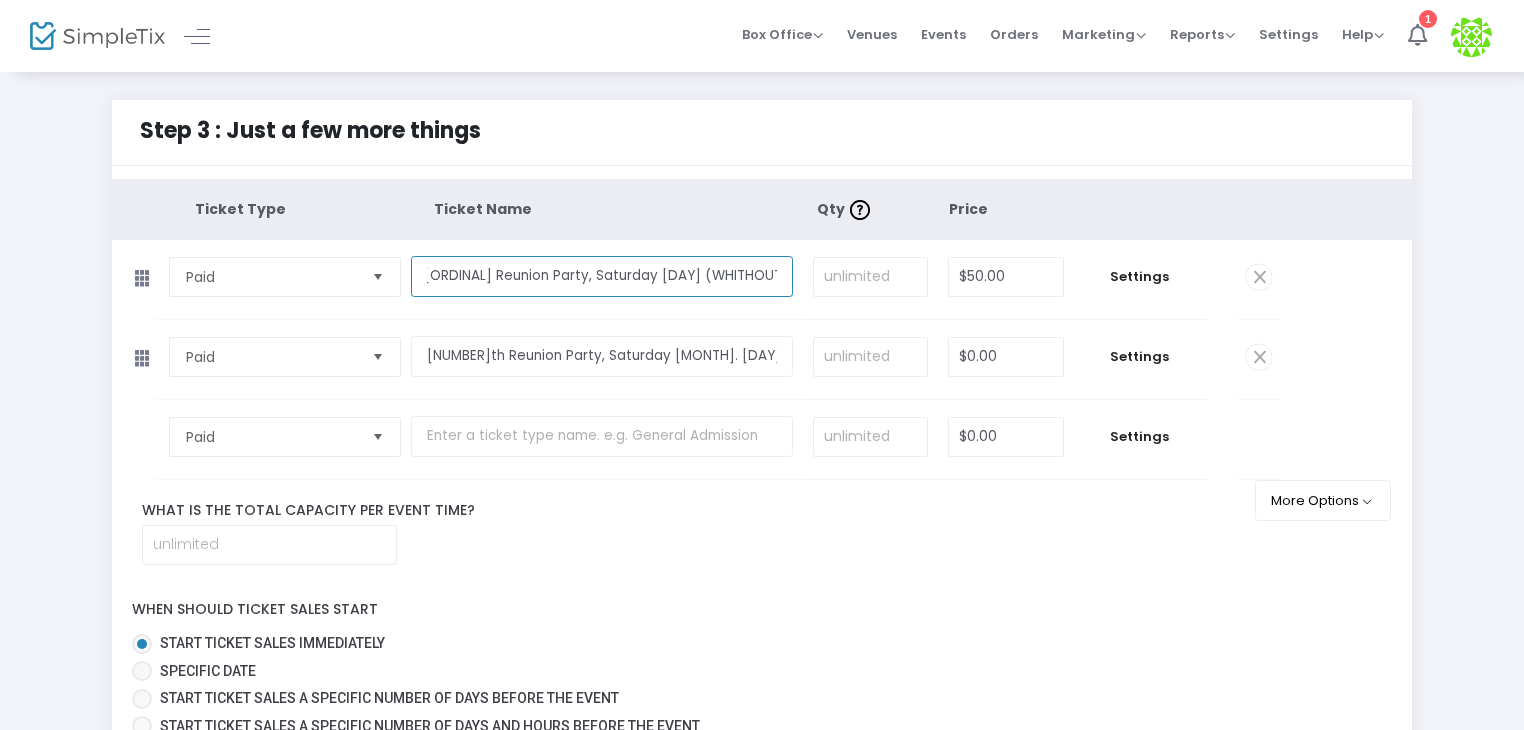 scroll, scrollTop: 0, scrollLeft: 8, axis: horizontal 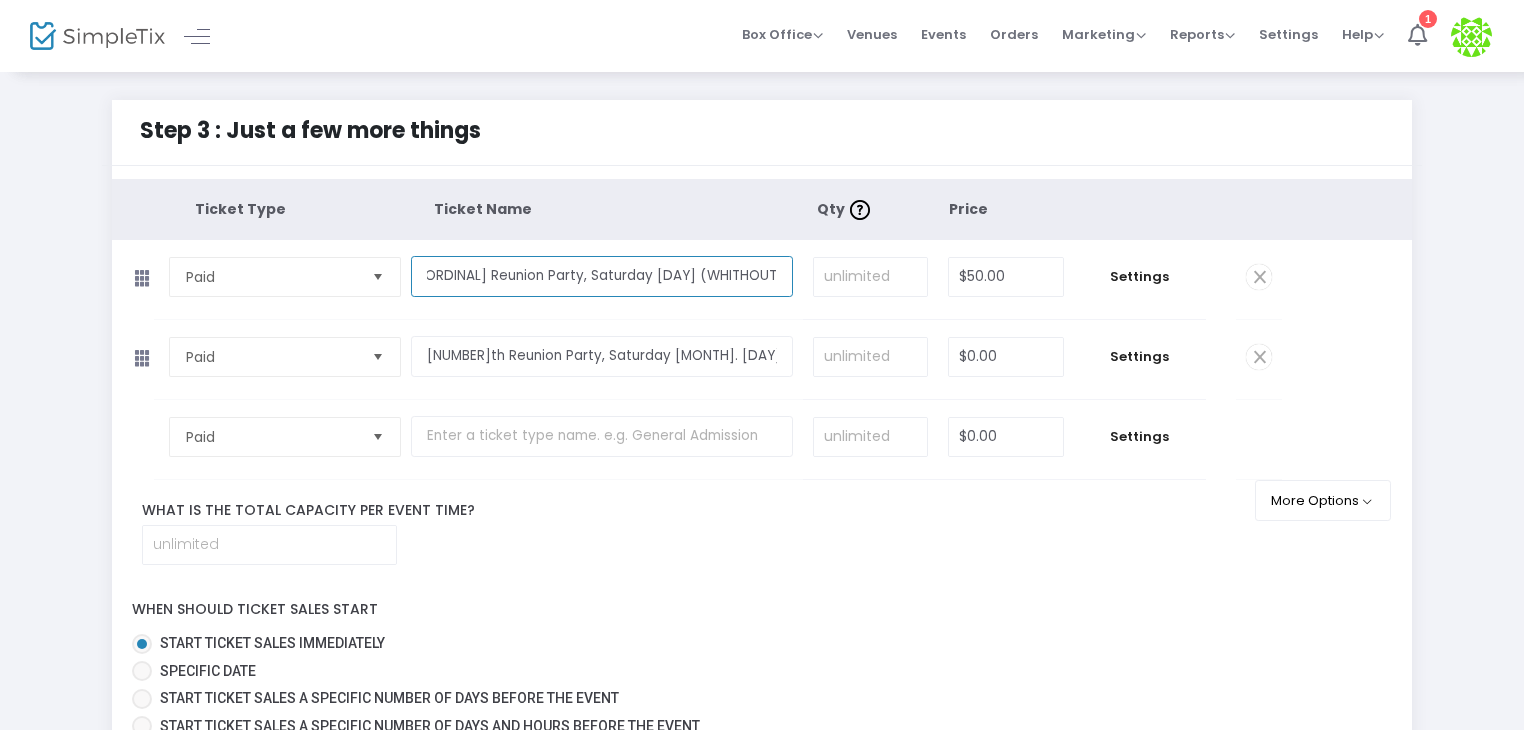 type on "[ORDINAL] Reunion Party, Saturday [DAY] (WHITHOUT T-Shirt)" 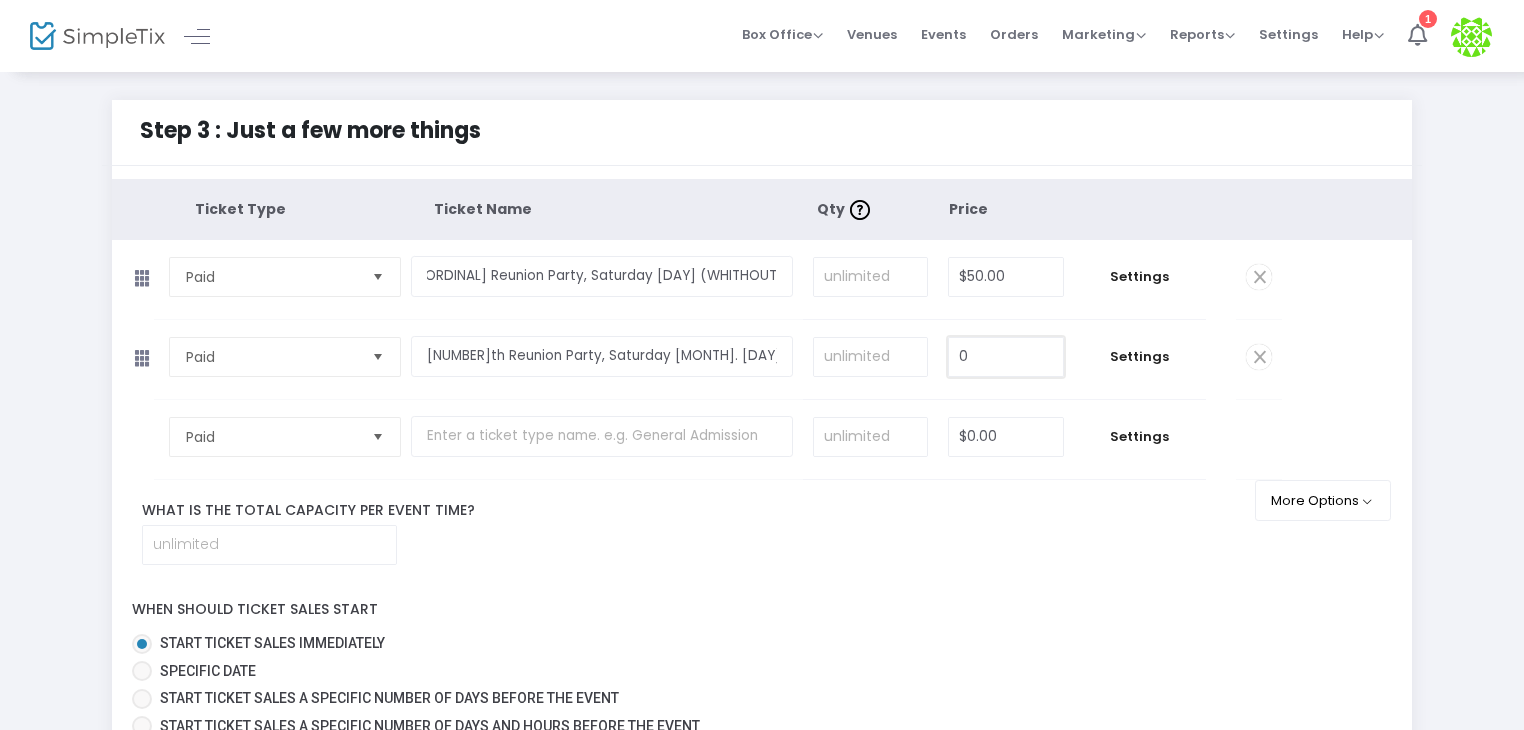 click on "0" at bounding box center [1006, 357] 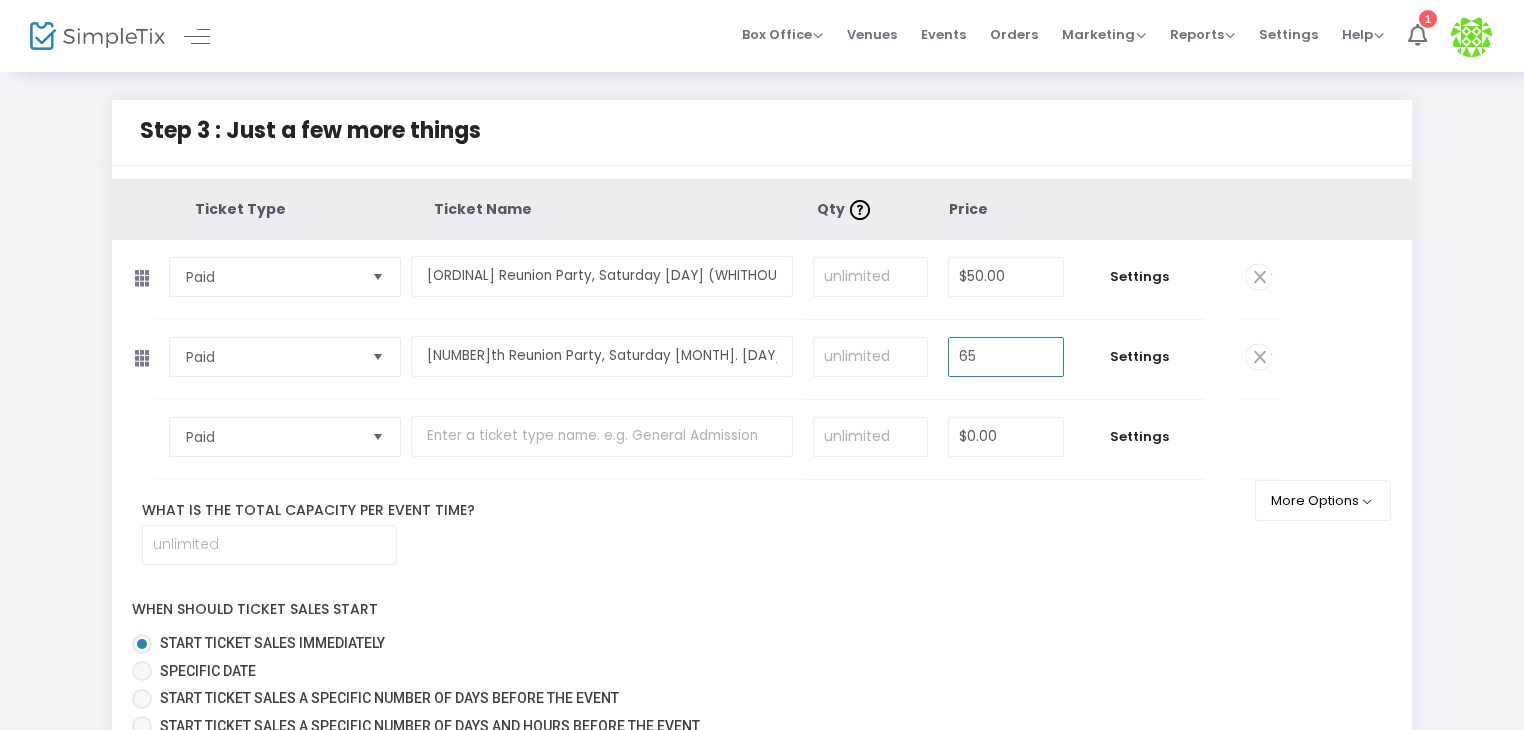 type on "$65.00" 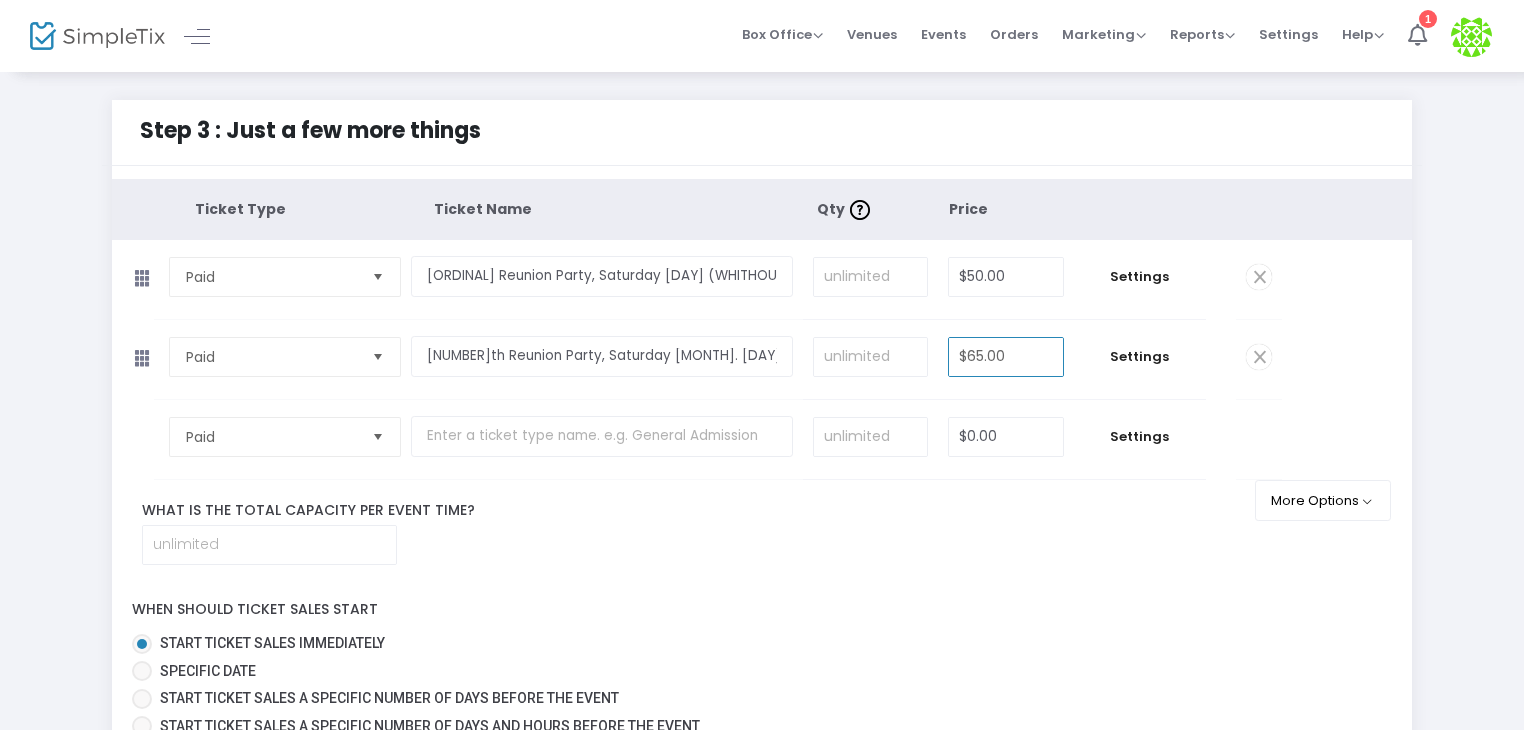 click on "What is the total capacity per event time?" 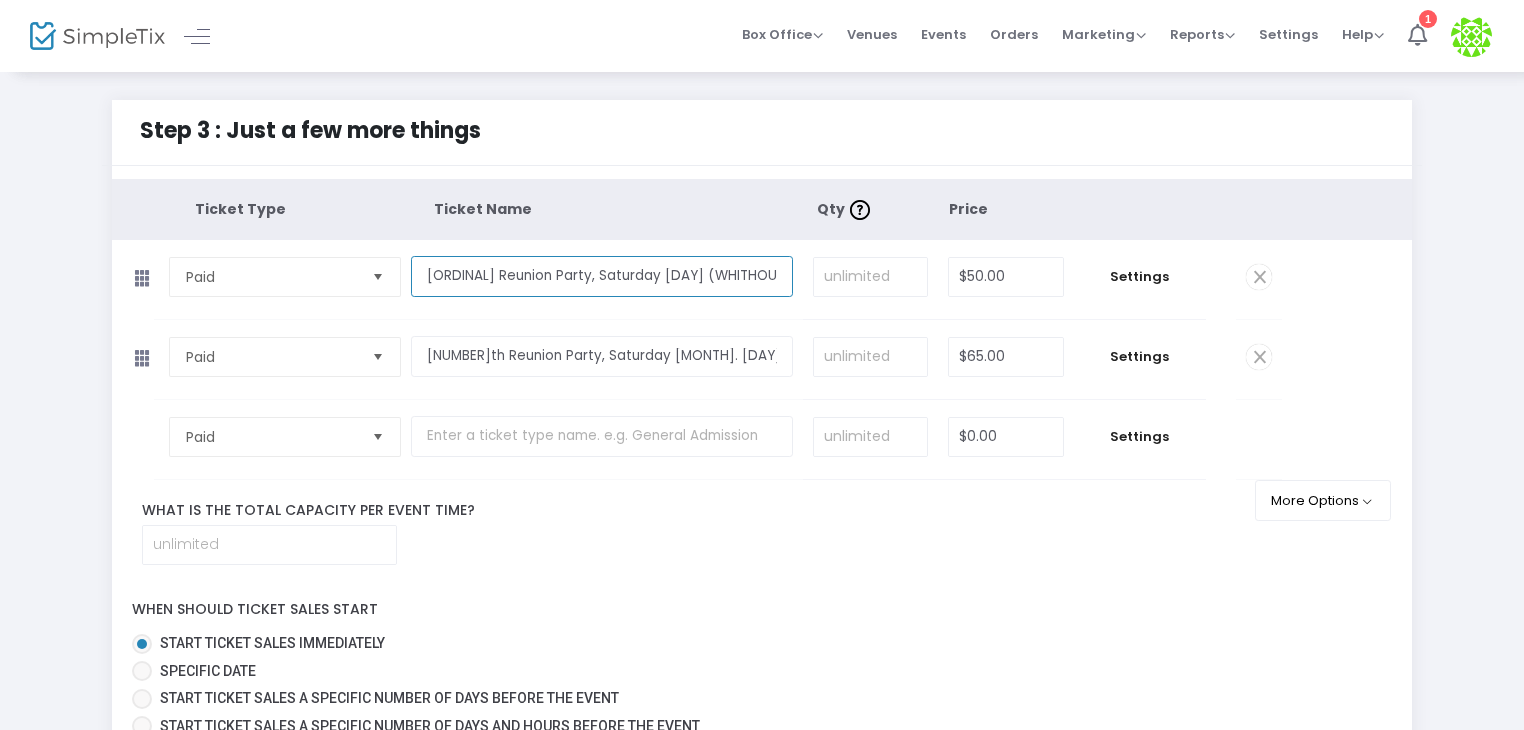 click on "[ORDINAL] Reunion Party, Saturday [DAY] (WHITHOUT T-Shirt)" at bounding box center [602, 276] 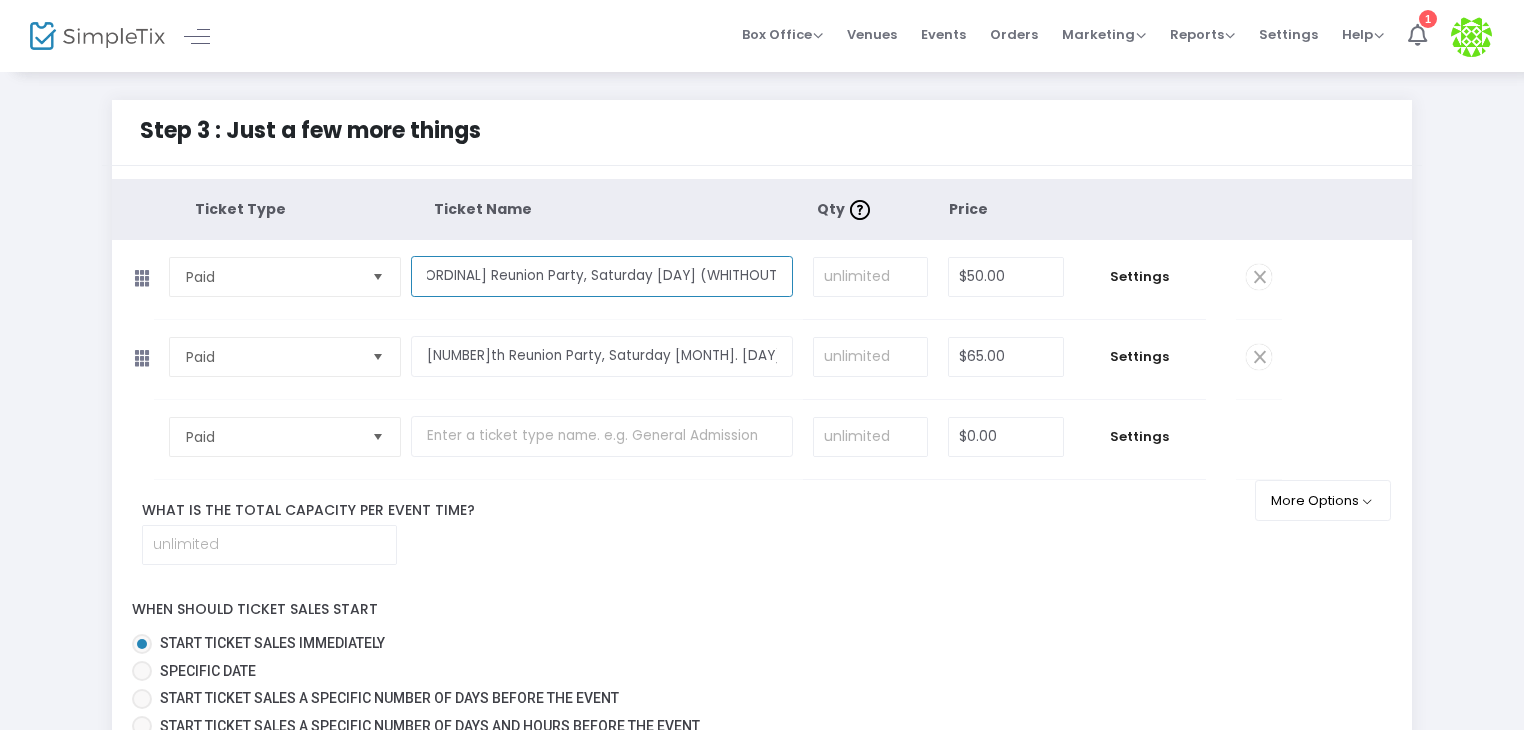 drag, startPoint x: 663, startPoint y: 273, endPoint x: 808, endPoint y: 281, distance: 145.22052 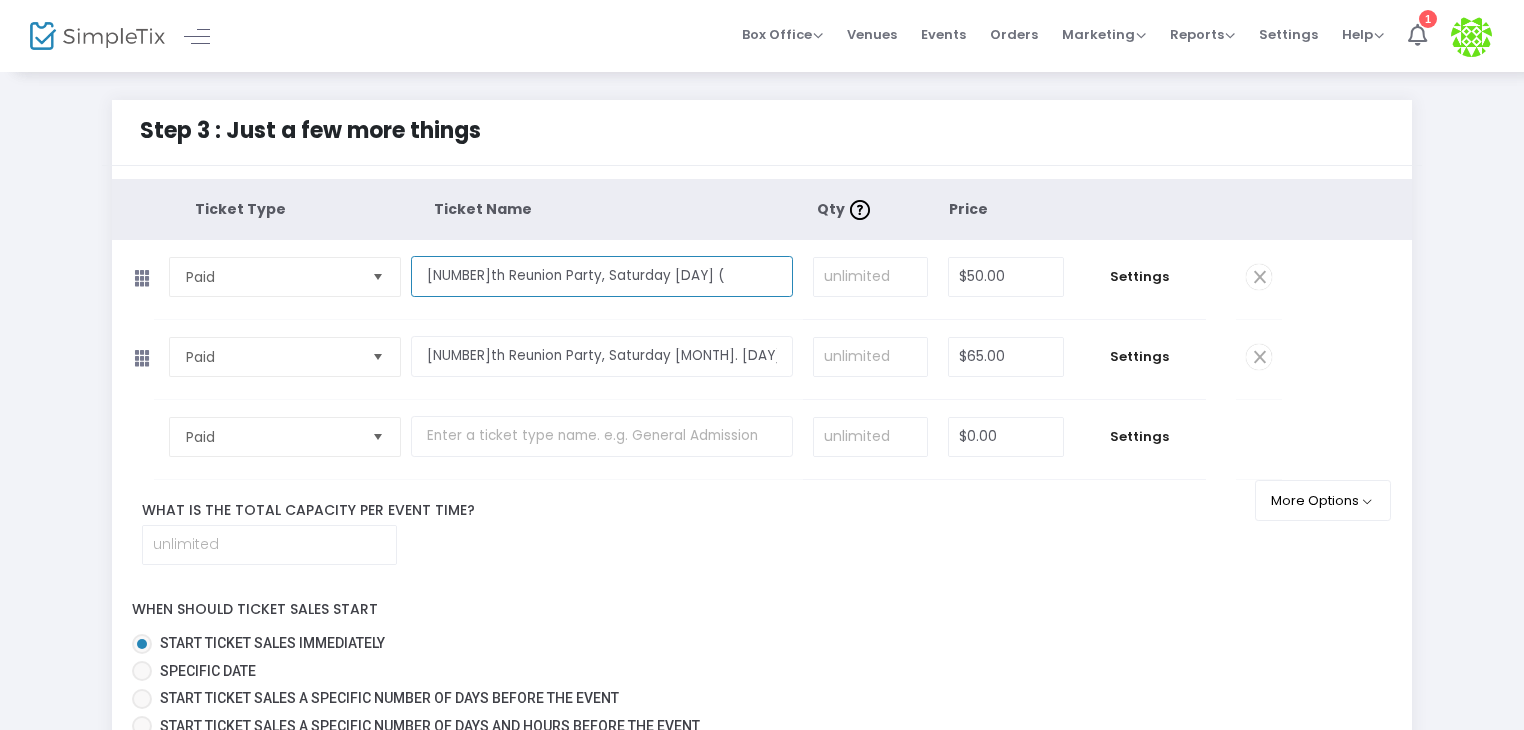 scroll, scrollTop: 0, scrollLeft: 0, axis: both 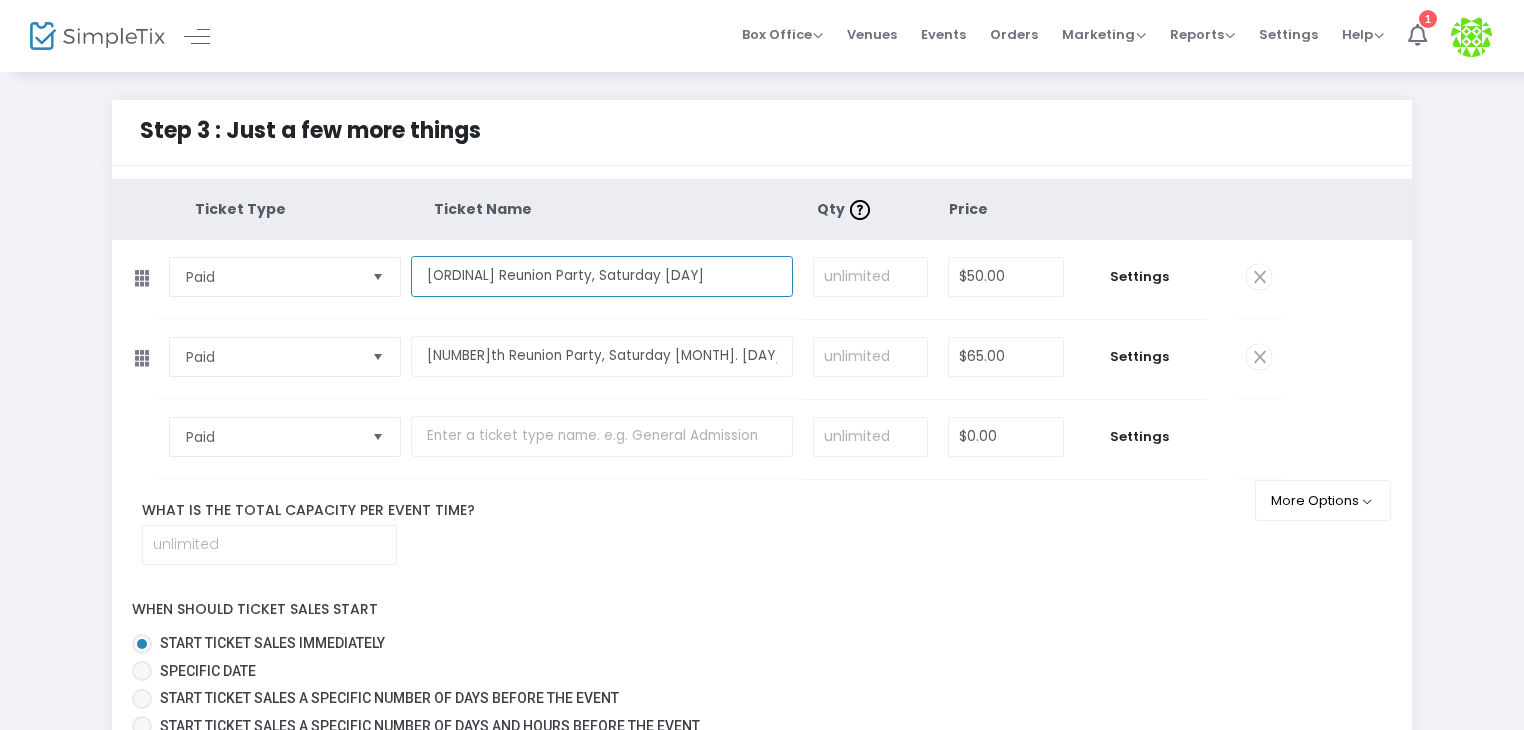 type on "[ORDINAL] Reunion Party, Saturday [DAY]" 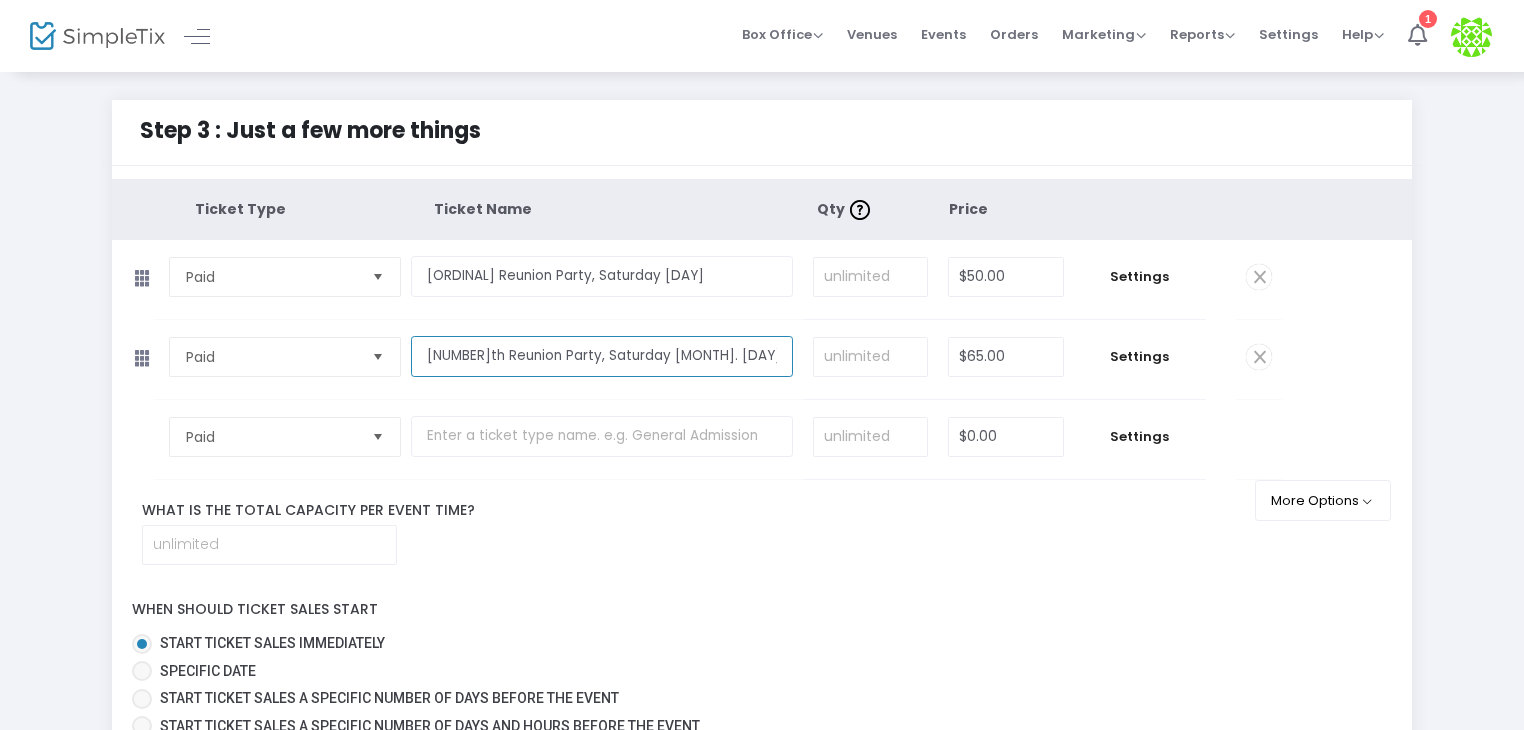 scroll, scrollTop: 0, scrollLeft: 9, axis: horizontal 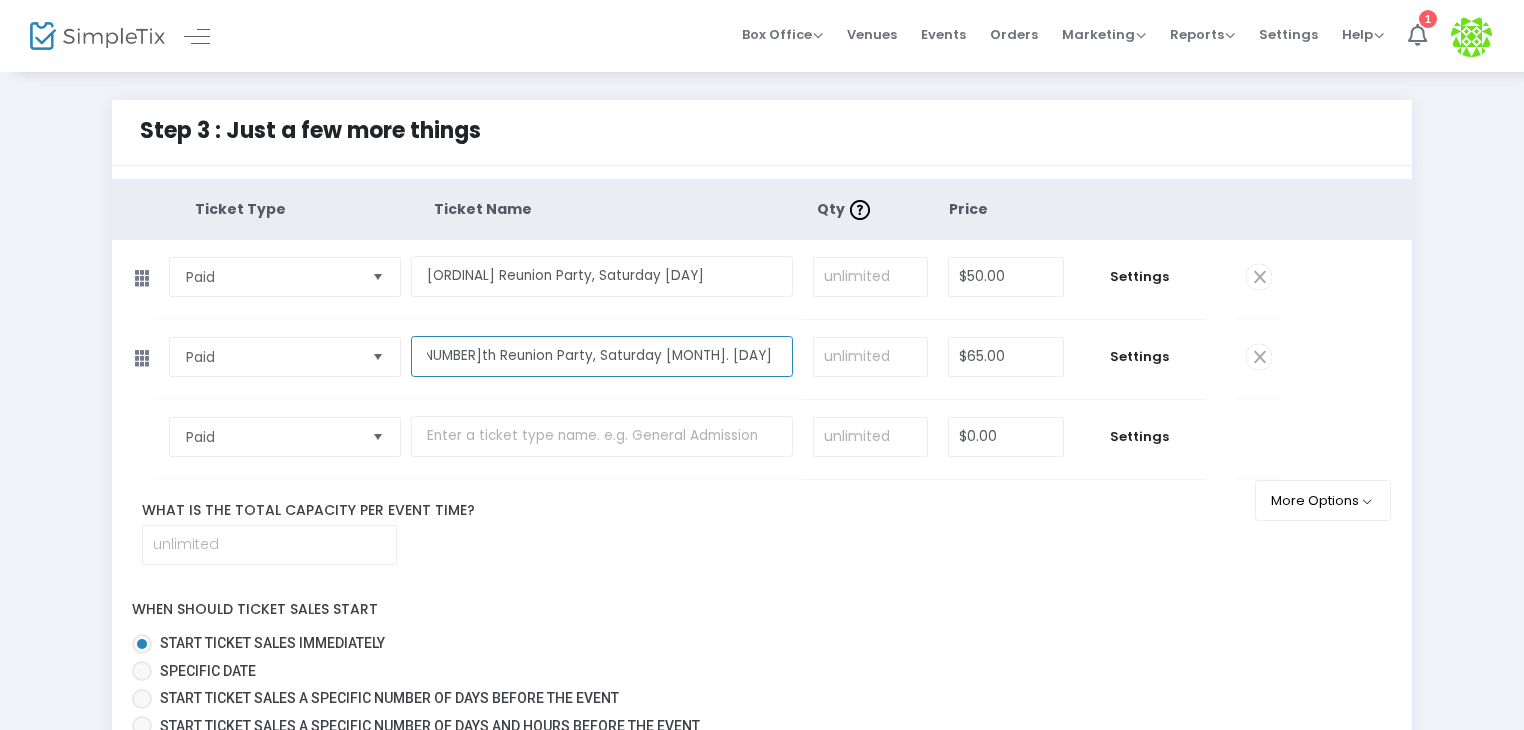 drag, startPoint x: 704, startPoint y: 353, endPoint x: 771, endPoint y: 361, distance: 67.47592 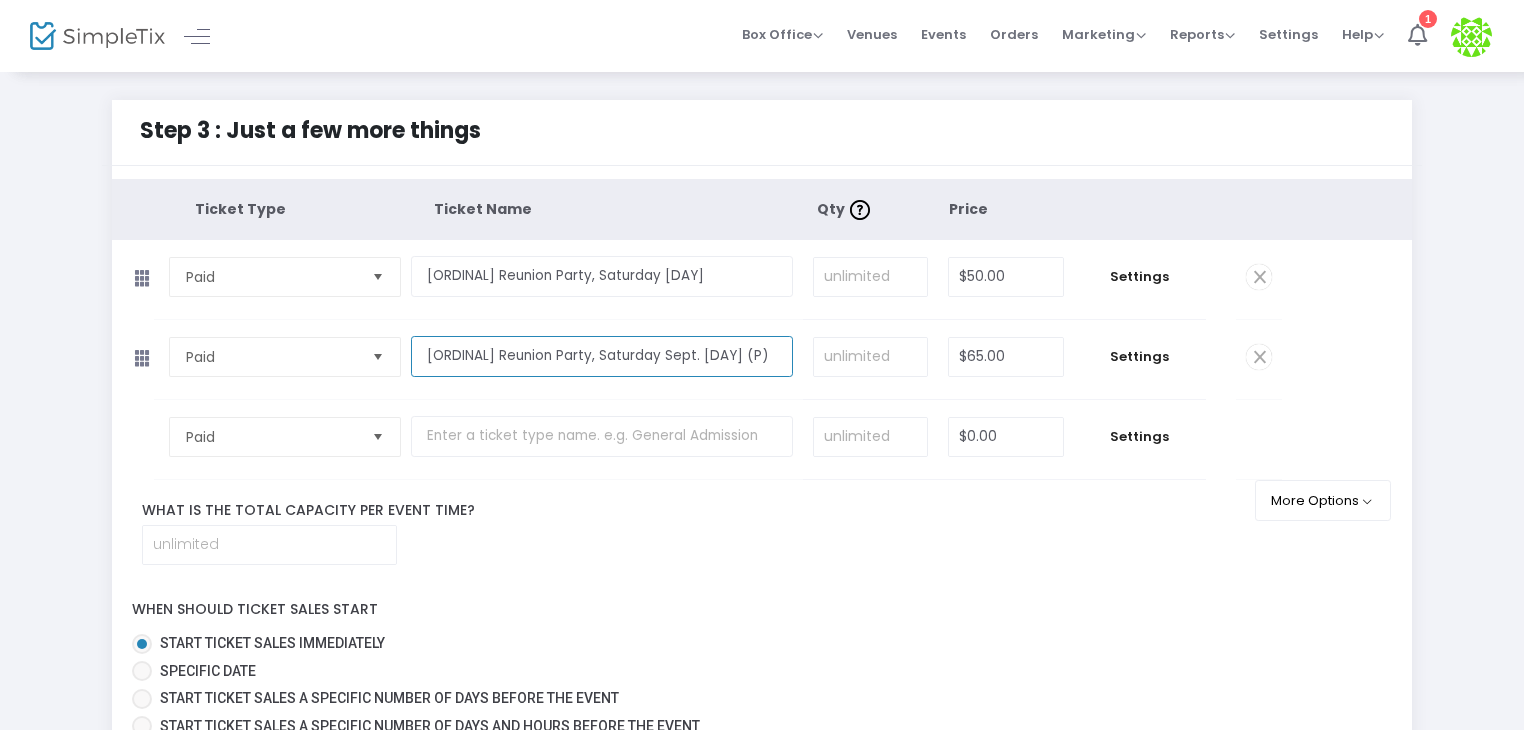 scroll, scrollTop: 0, scrollLeft: 0, axis: both 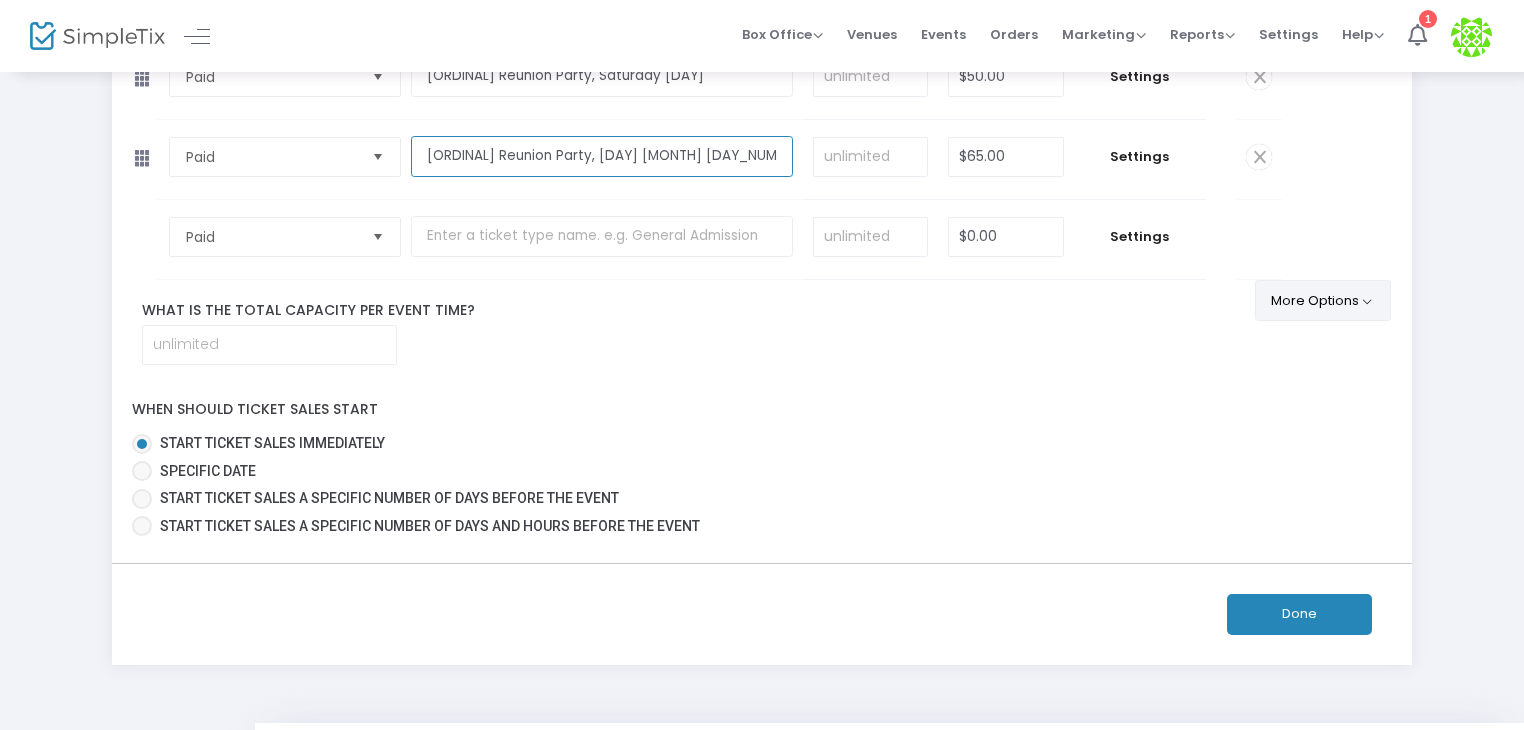 type on "[ORDINAL] Reunion Party, [DAY] [MONTH] [DAY_NUMBER] (Plus T-Shirt)" 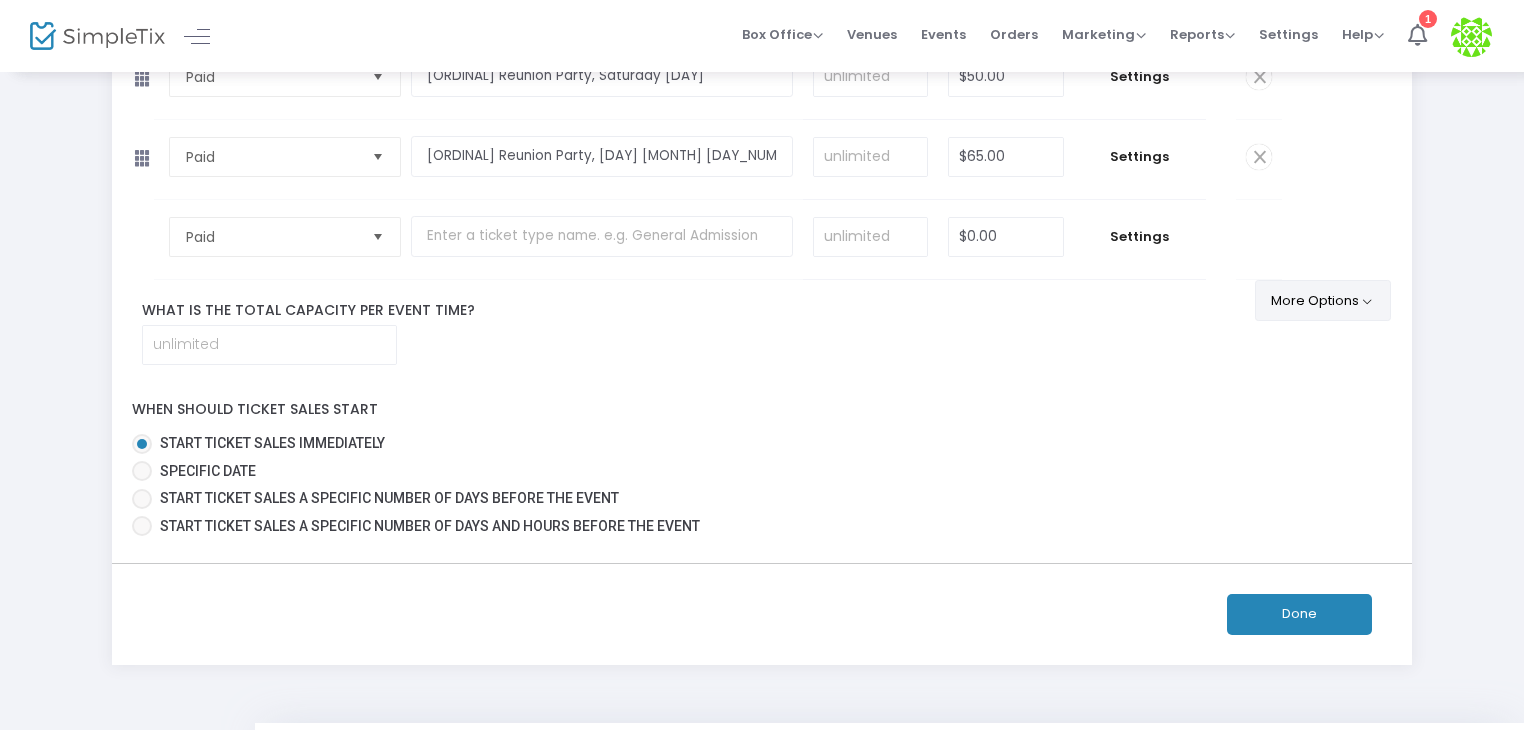 click on "More Options" 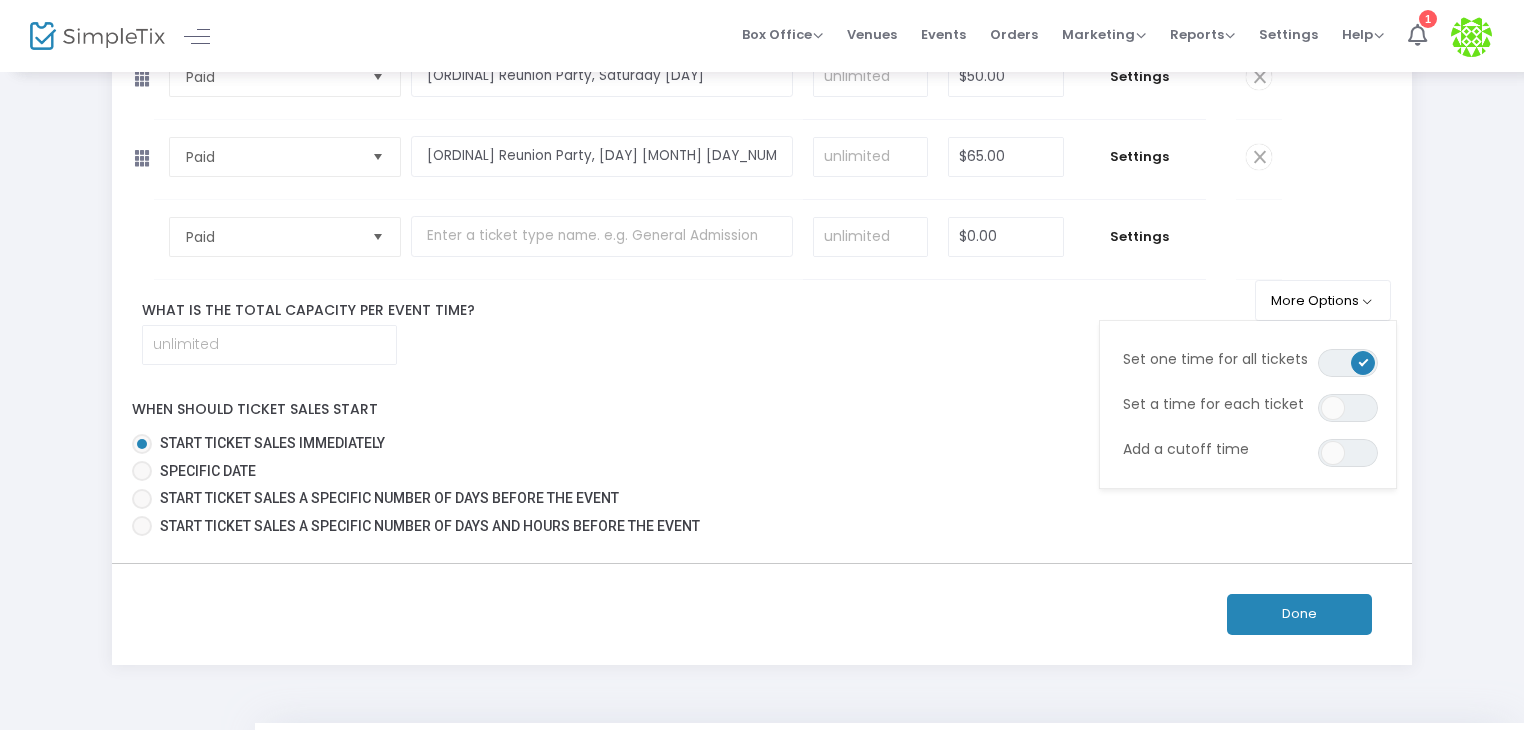 click on "Start ticket sales immediately" at bounding box center [754, 443] 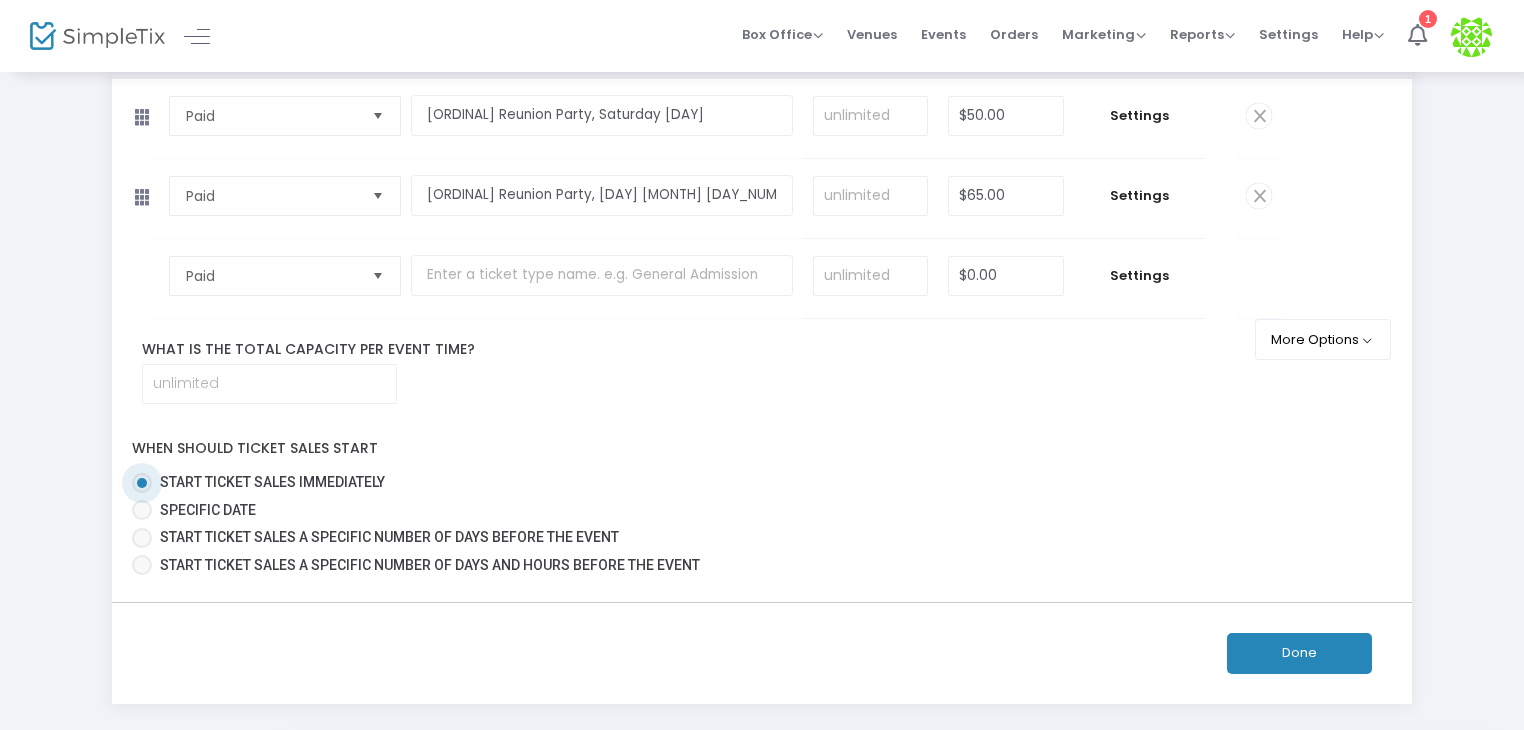 scroll, scrollTop: 0, scrollLeft: 0, axis: both 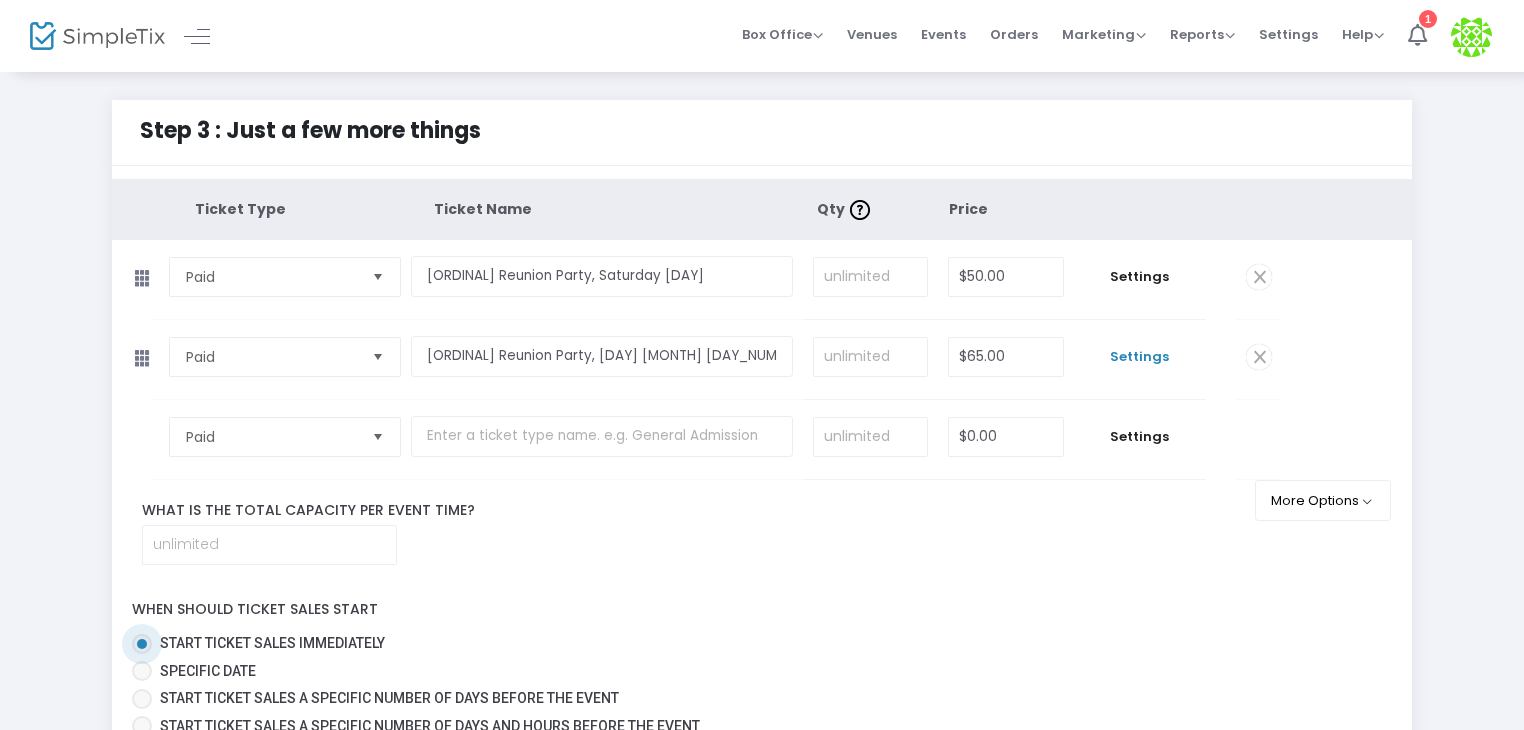 click on "Settings" at bounding box center (1140, 357) 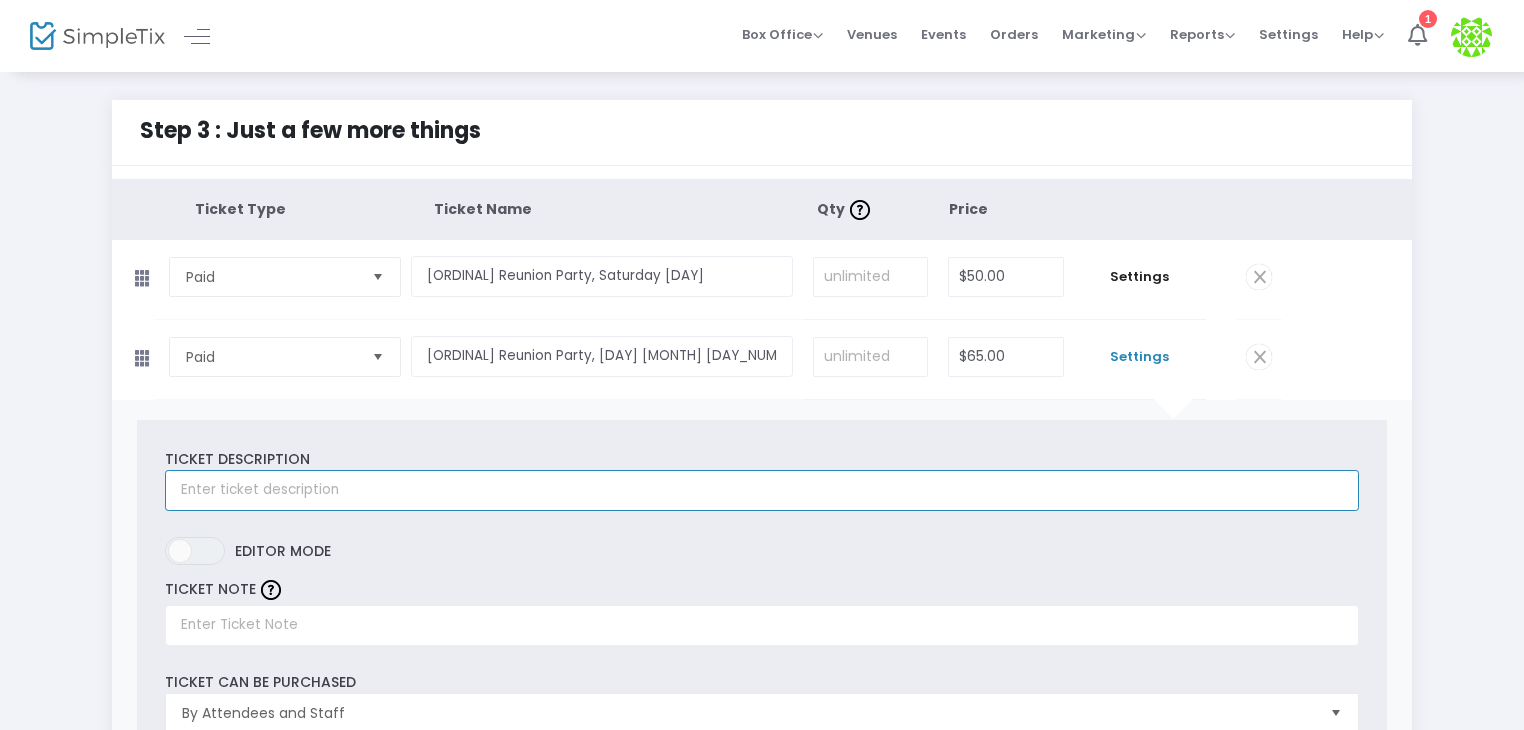 click at bounding box center (761, 490) 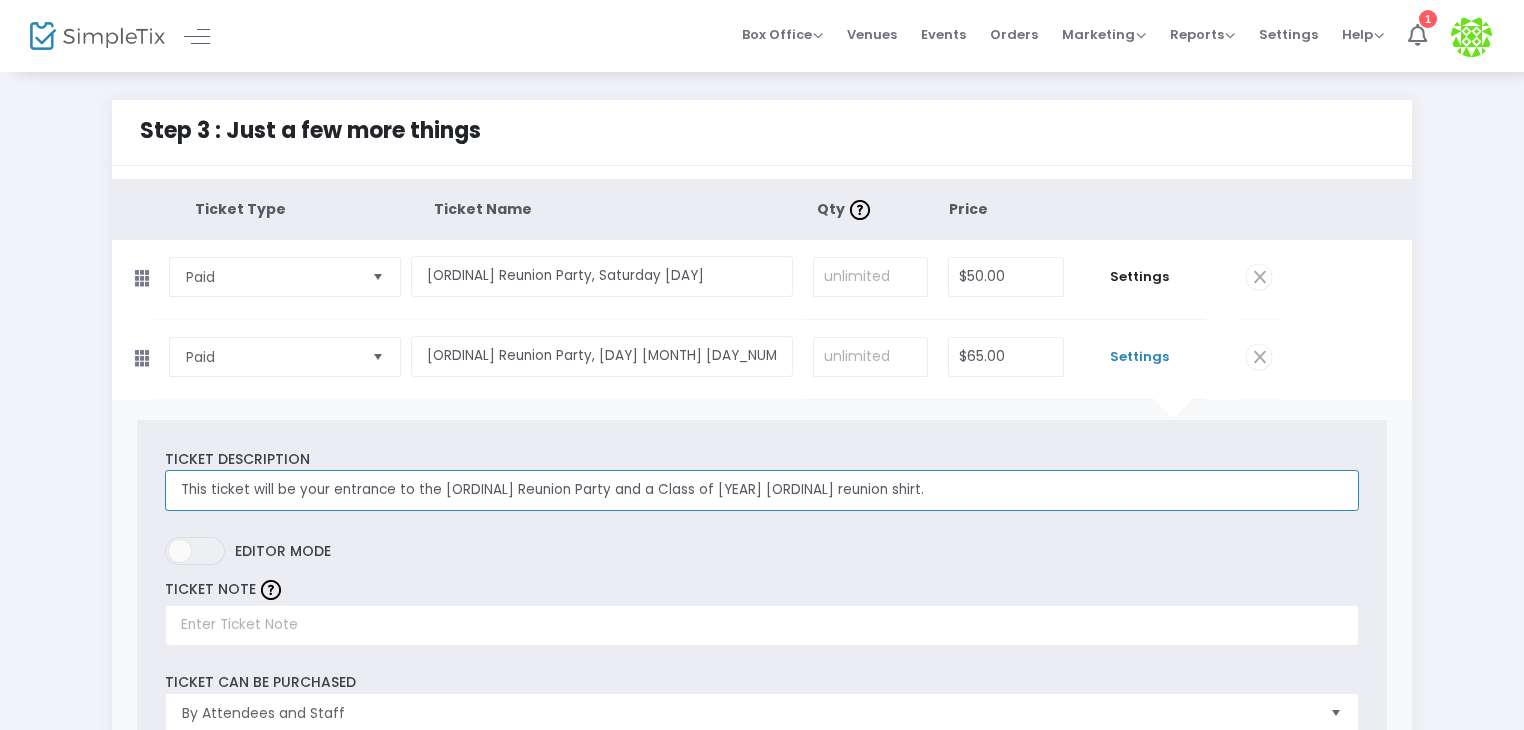 scroll, scrollTop: 0, scrollLeft: 0, axis: both 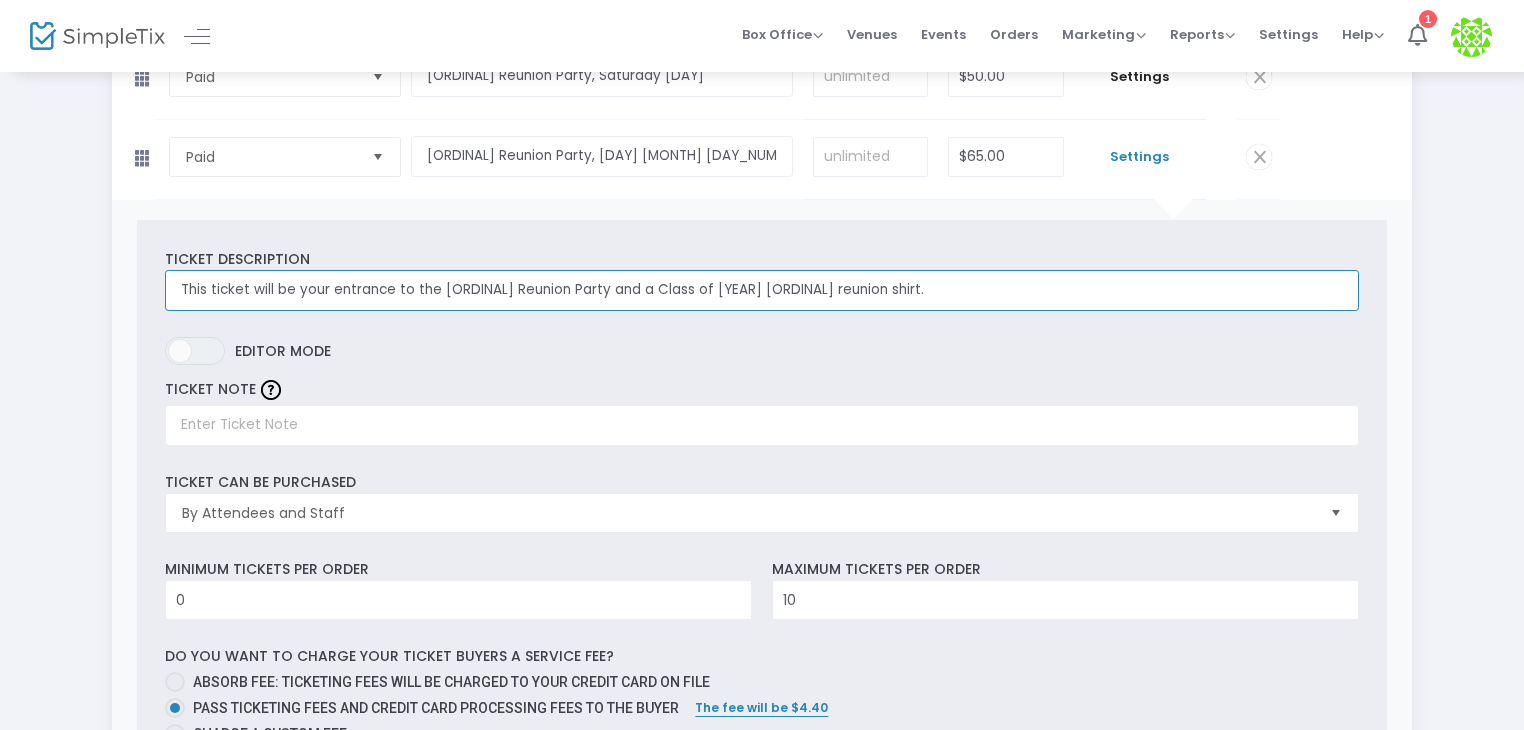 type on "This ticket will be your entrance to the [ORDINAL] Reunion Party and a Class of [YEAR] [ORDINAL] reunion shirt." 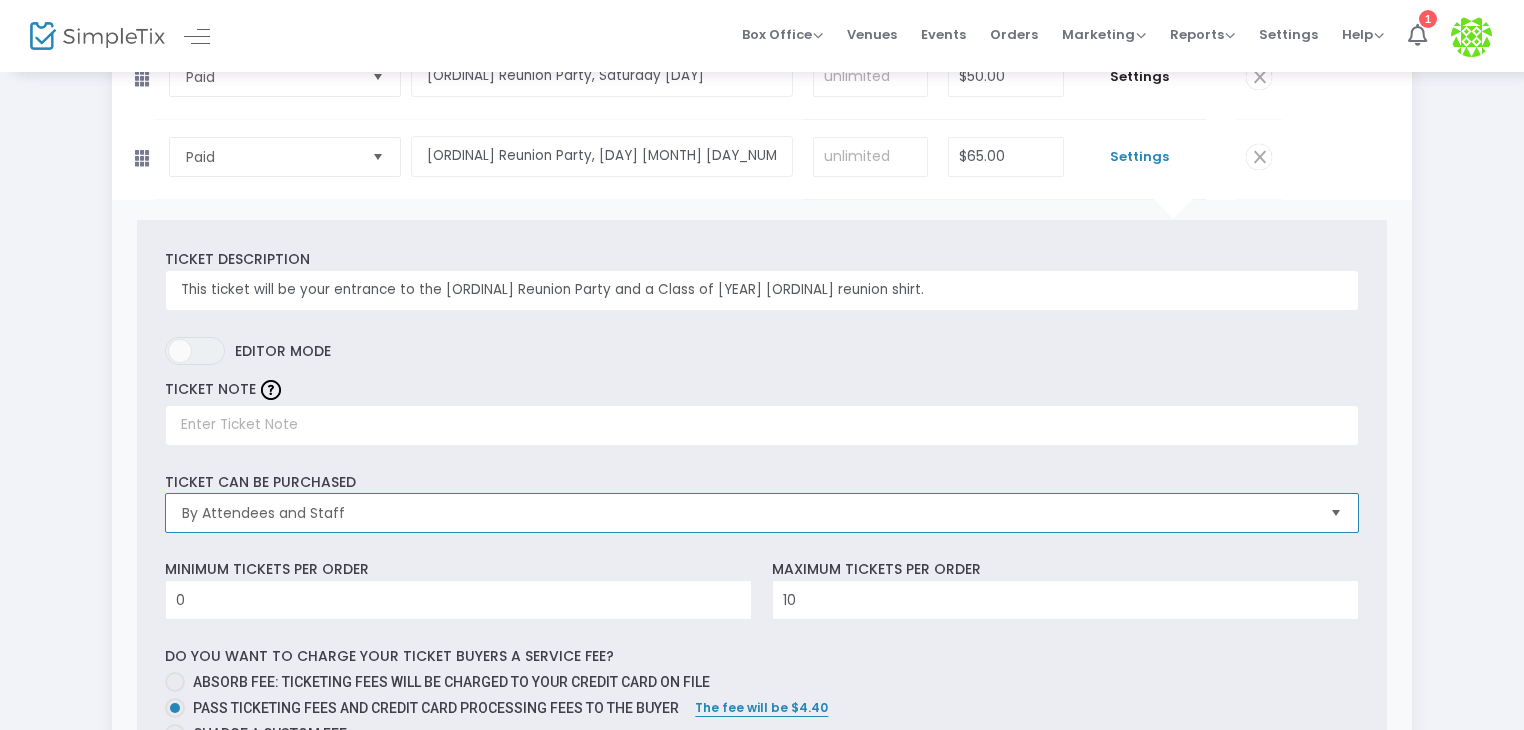 scroll, scrollTop: 0, scrollLeft: 0, axis: both 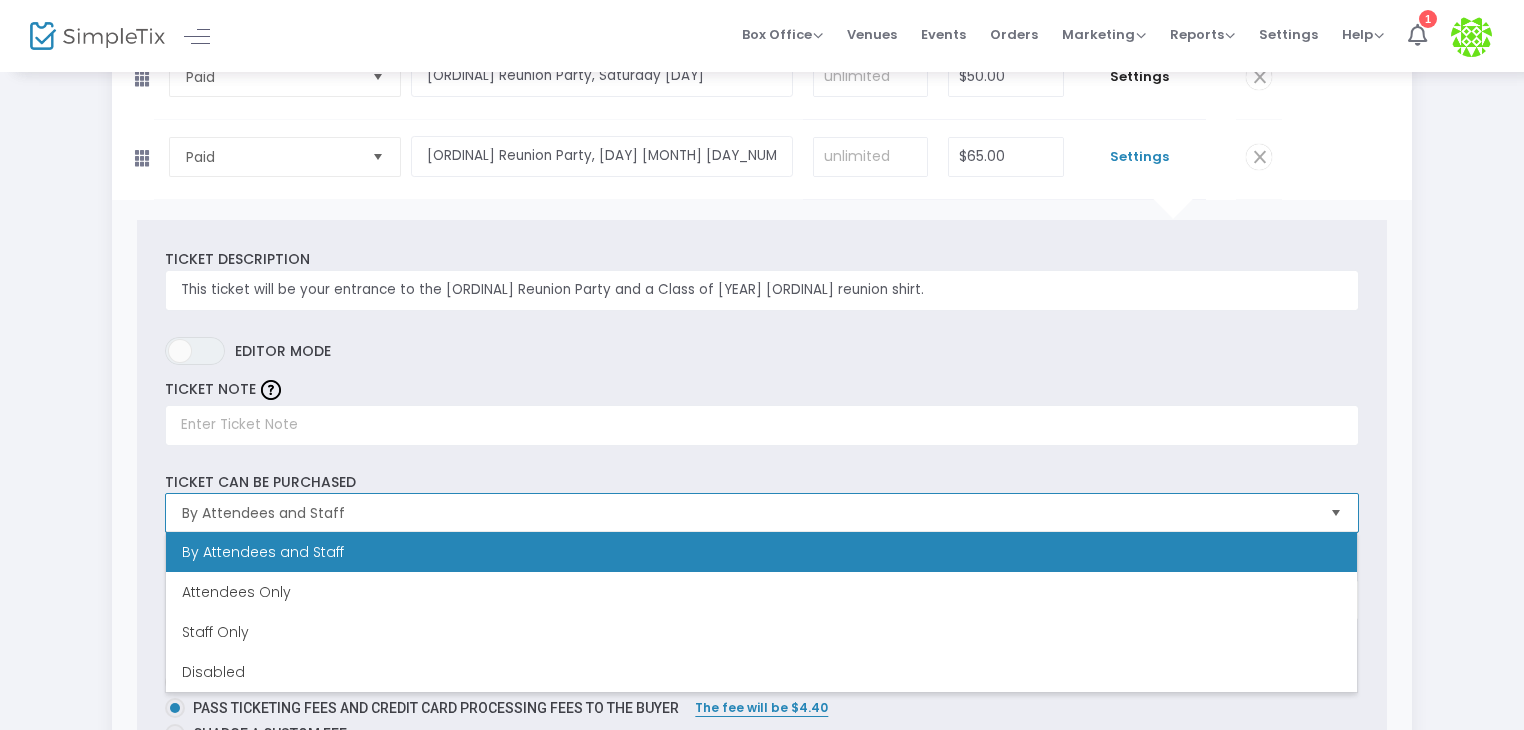 click on "By Attendees and Staff" at bounding box center (747, 513) 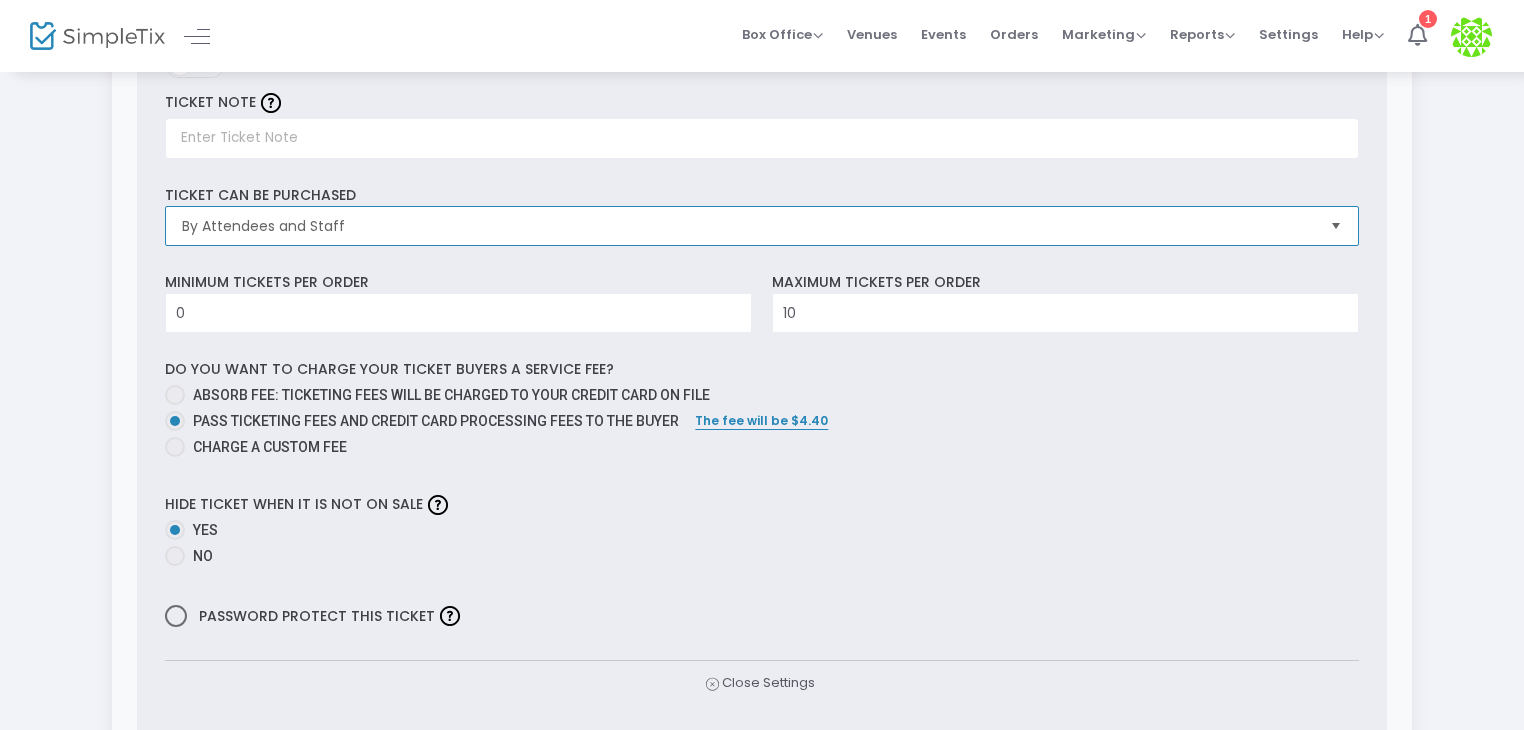 scroll, scrollTop: 500, scrollLeft: 0, axis: vertical 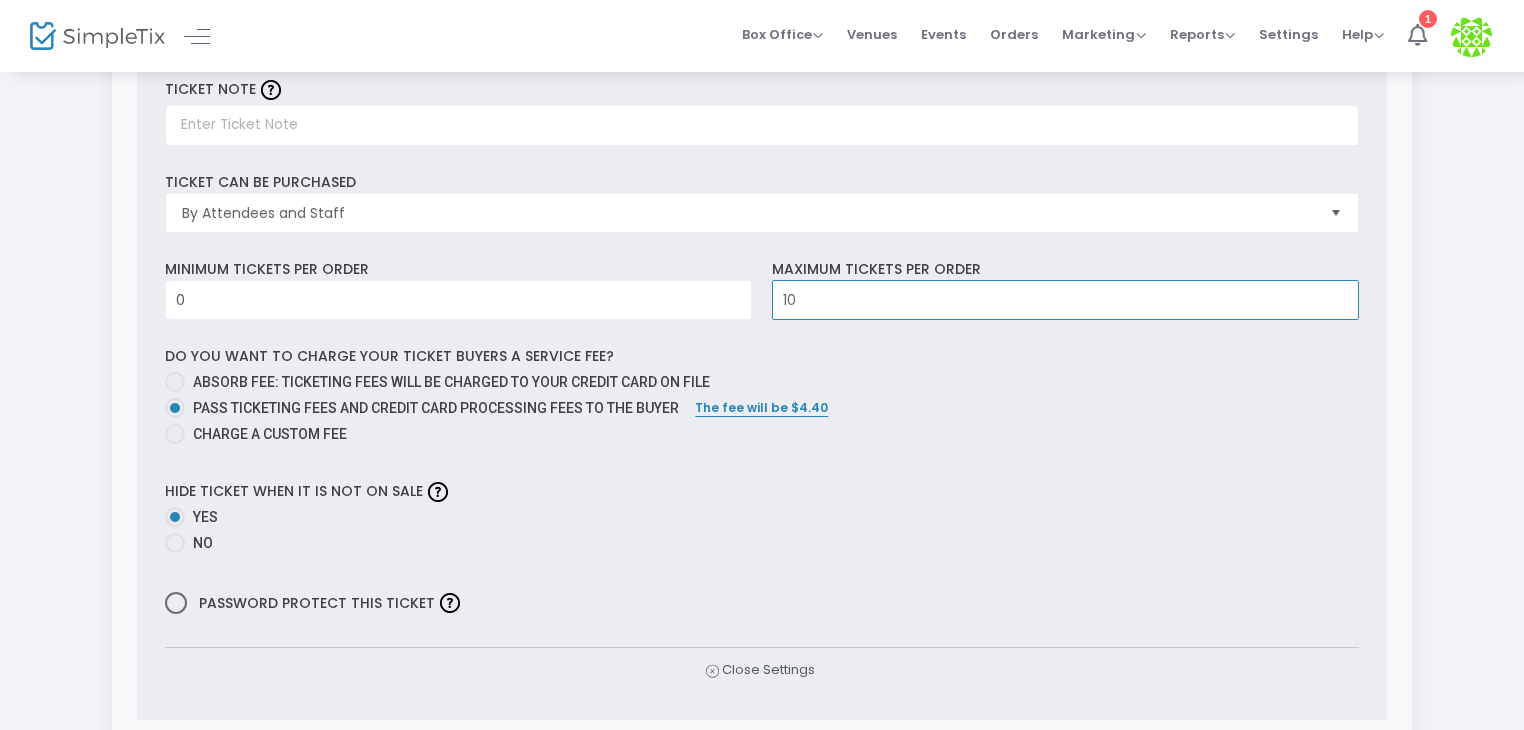 click on "10" at bounding box center (1065, 300) 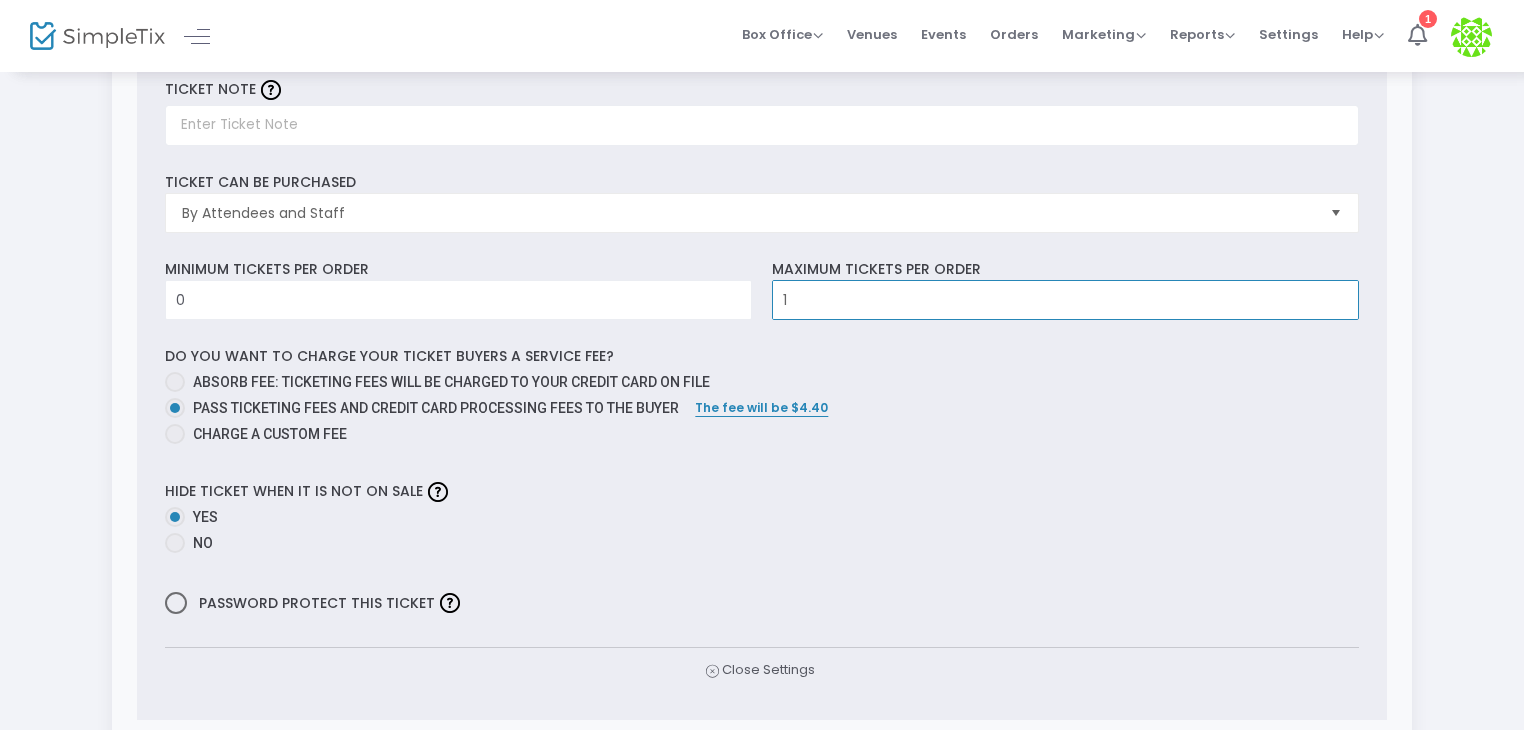 type on "10" 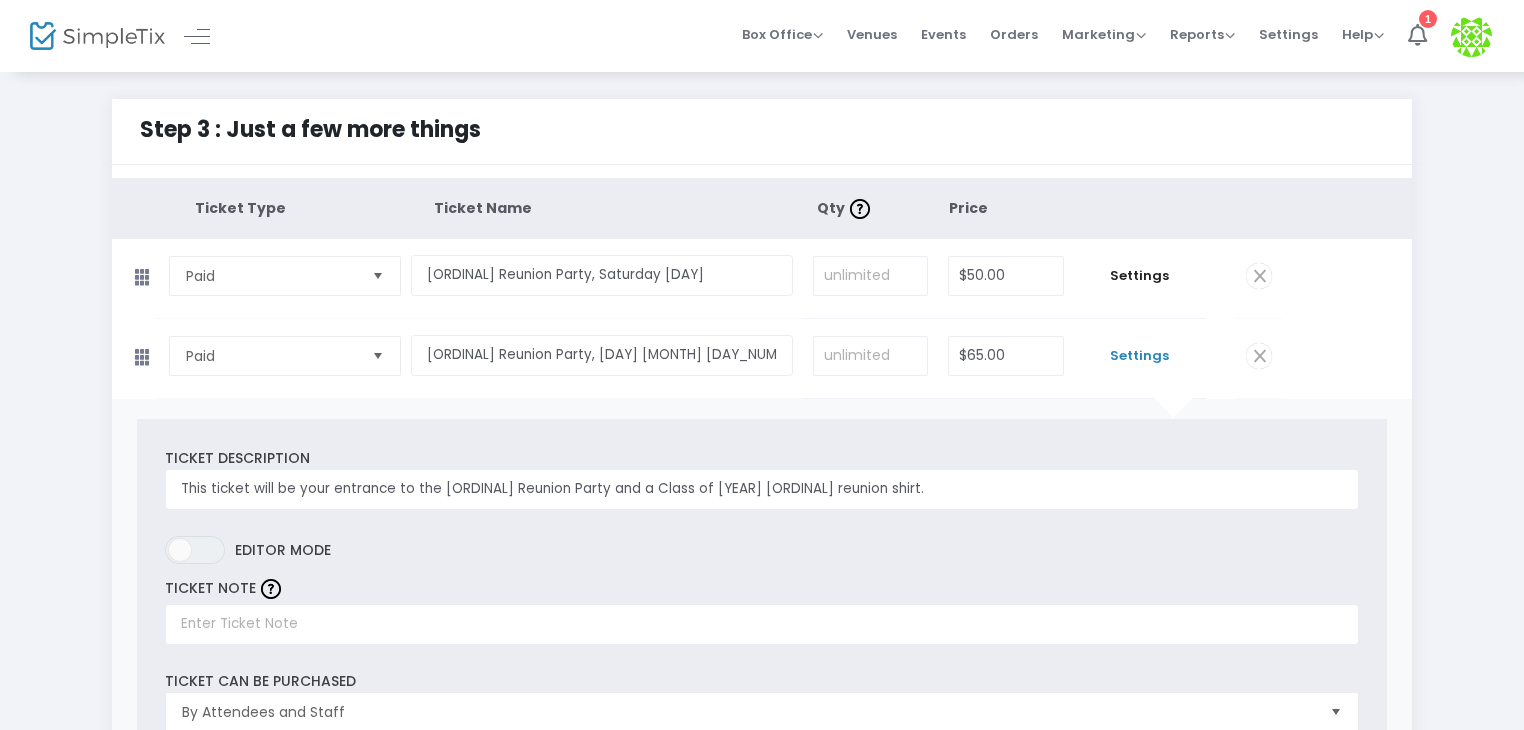 scroll, scrollTop: 0, scrollLeft: 0, axis: both 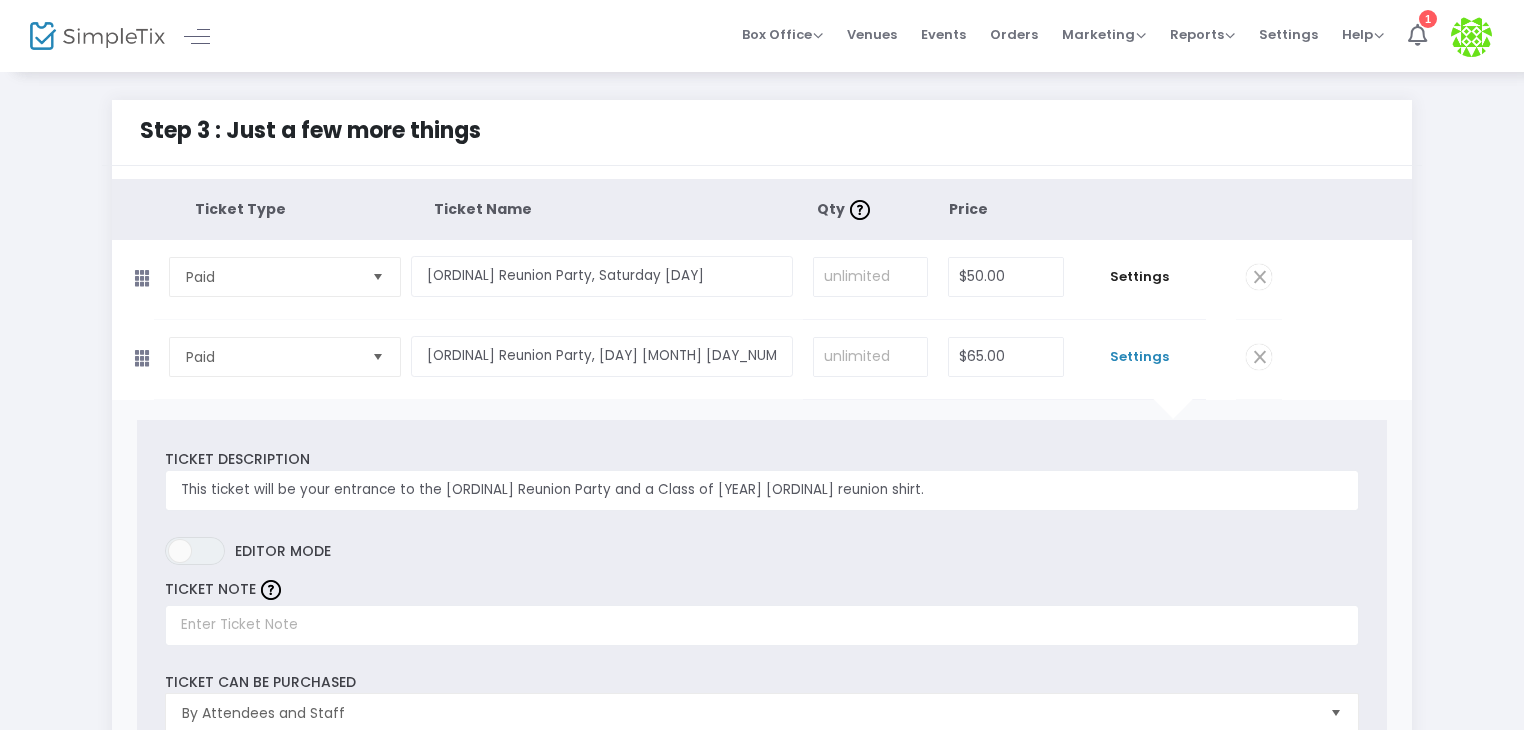 click on "Settings" at bounding box center (1140, 357) 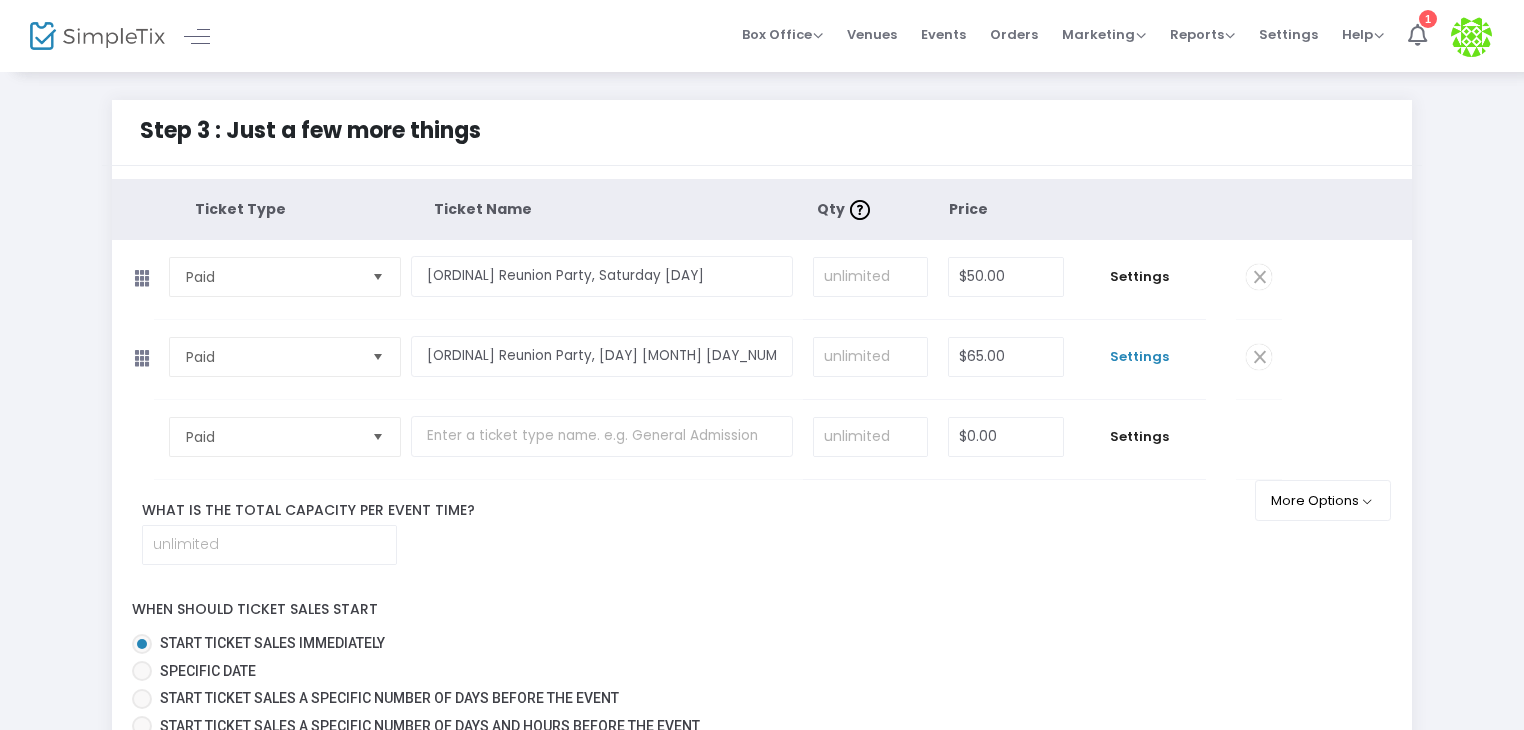click on "Settings" at bounding box center [1140, 357] 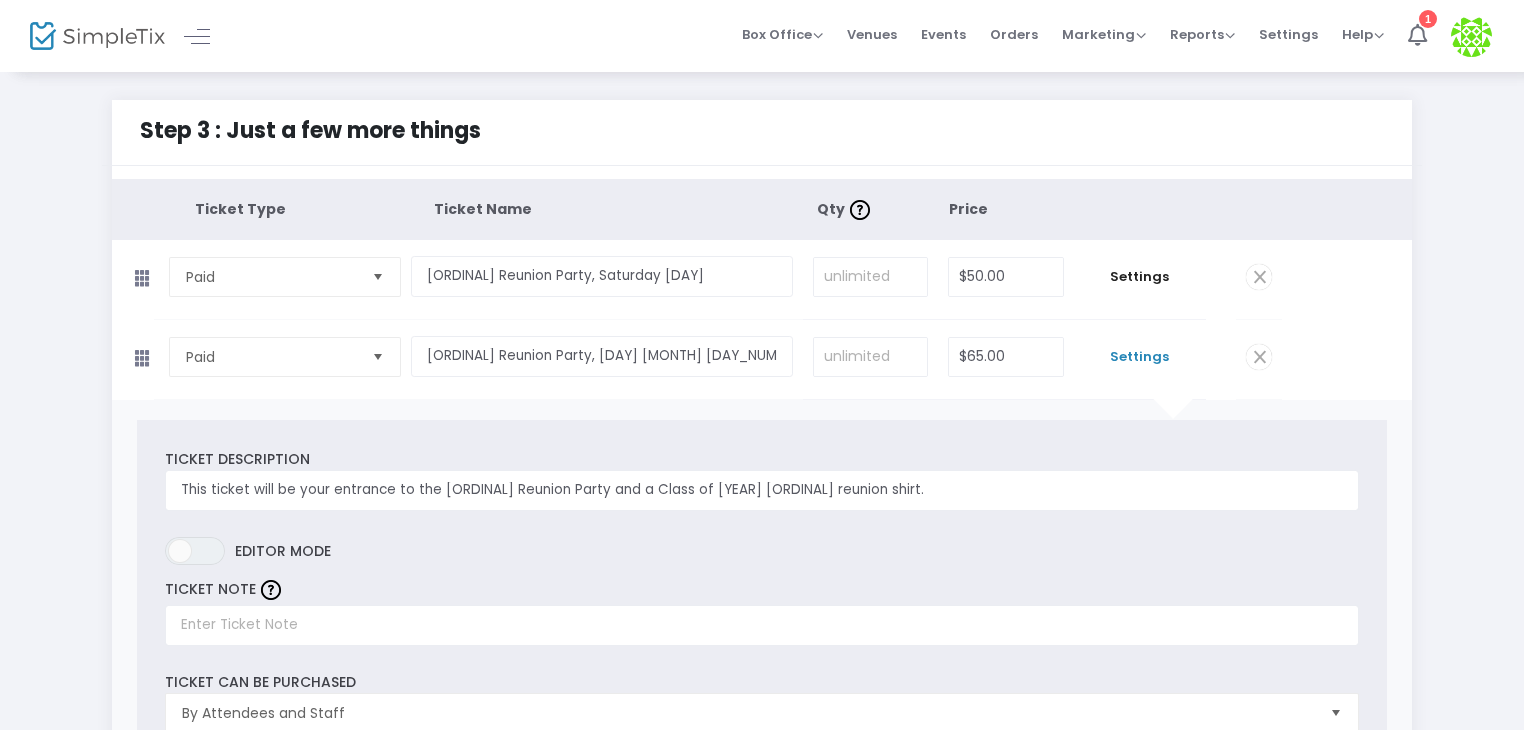 click on "Settings" at bounding box center (1140, 357) 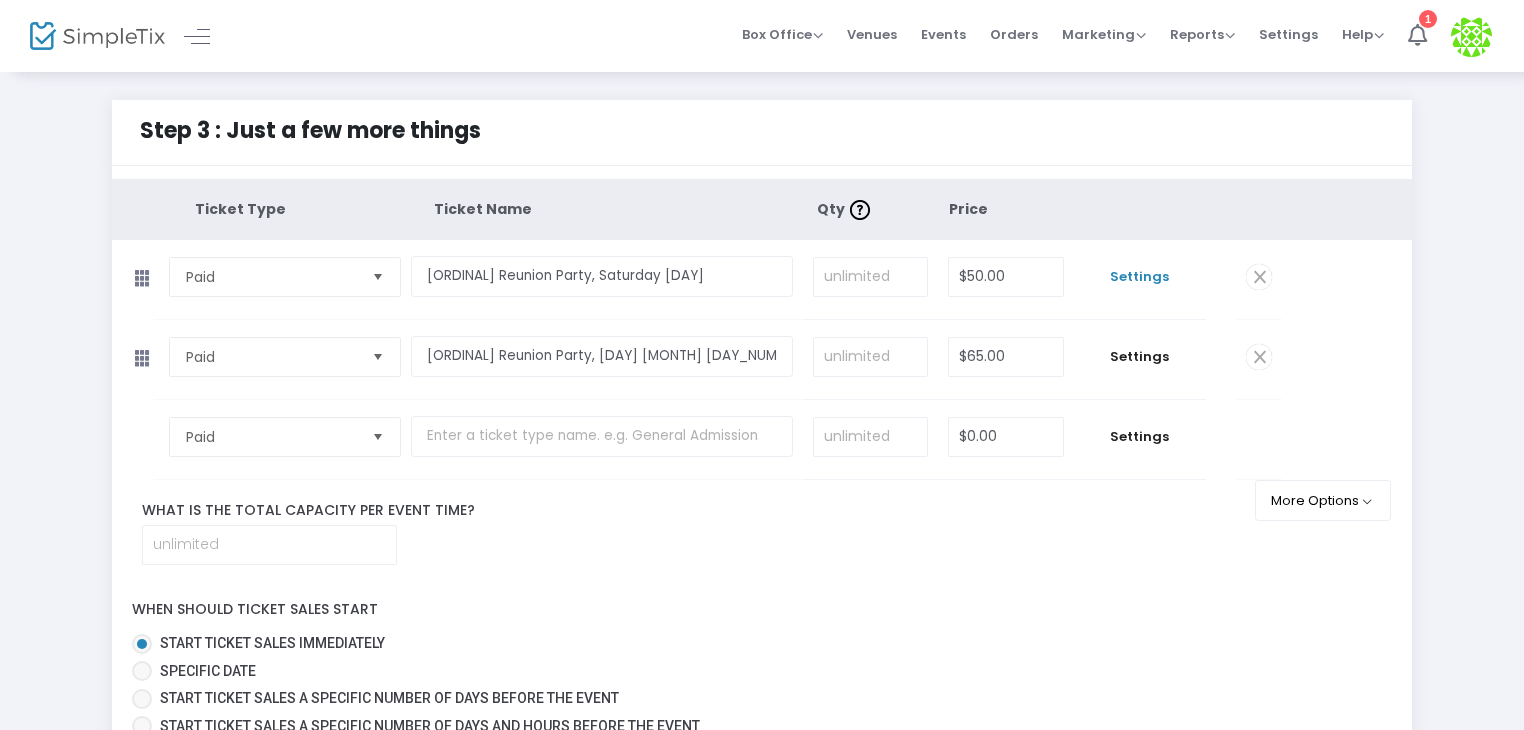 click on "Settings" at bounding box center (1140, 277) 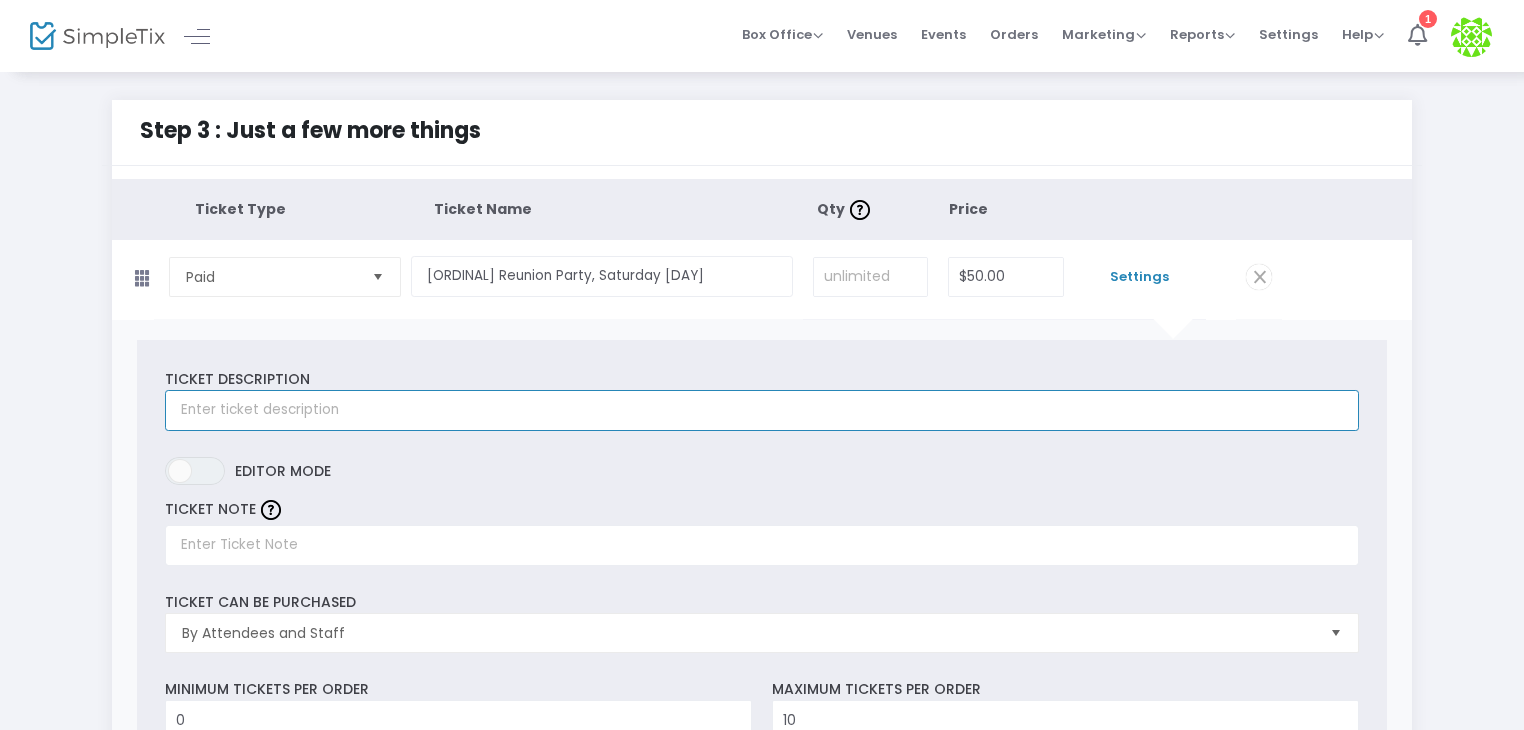 click at bounding box center [761, 410] 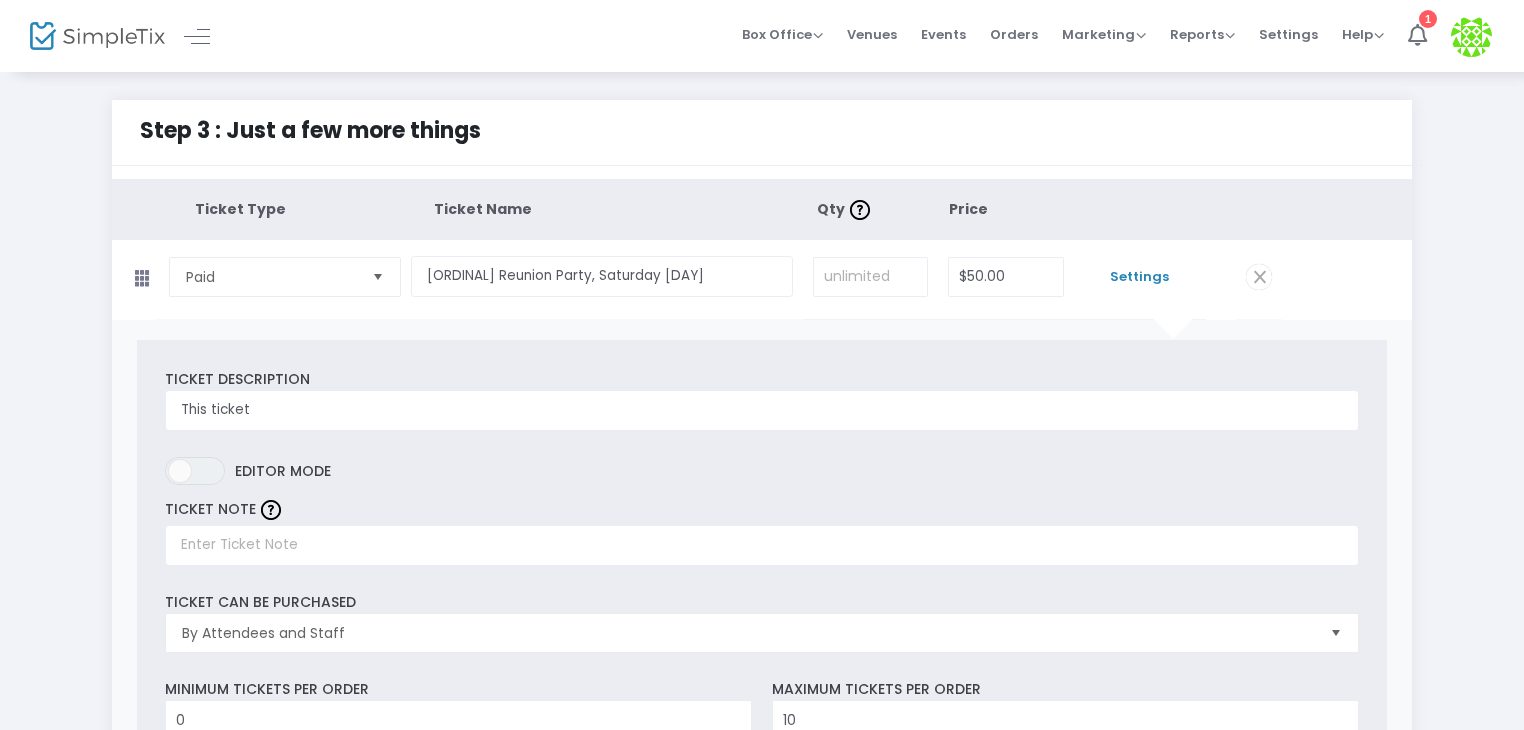 click on "Settings" at bounding box center [1140, 277] 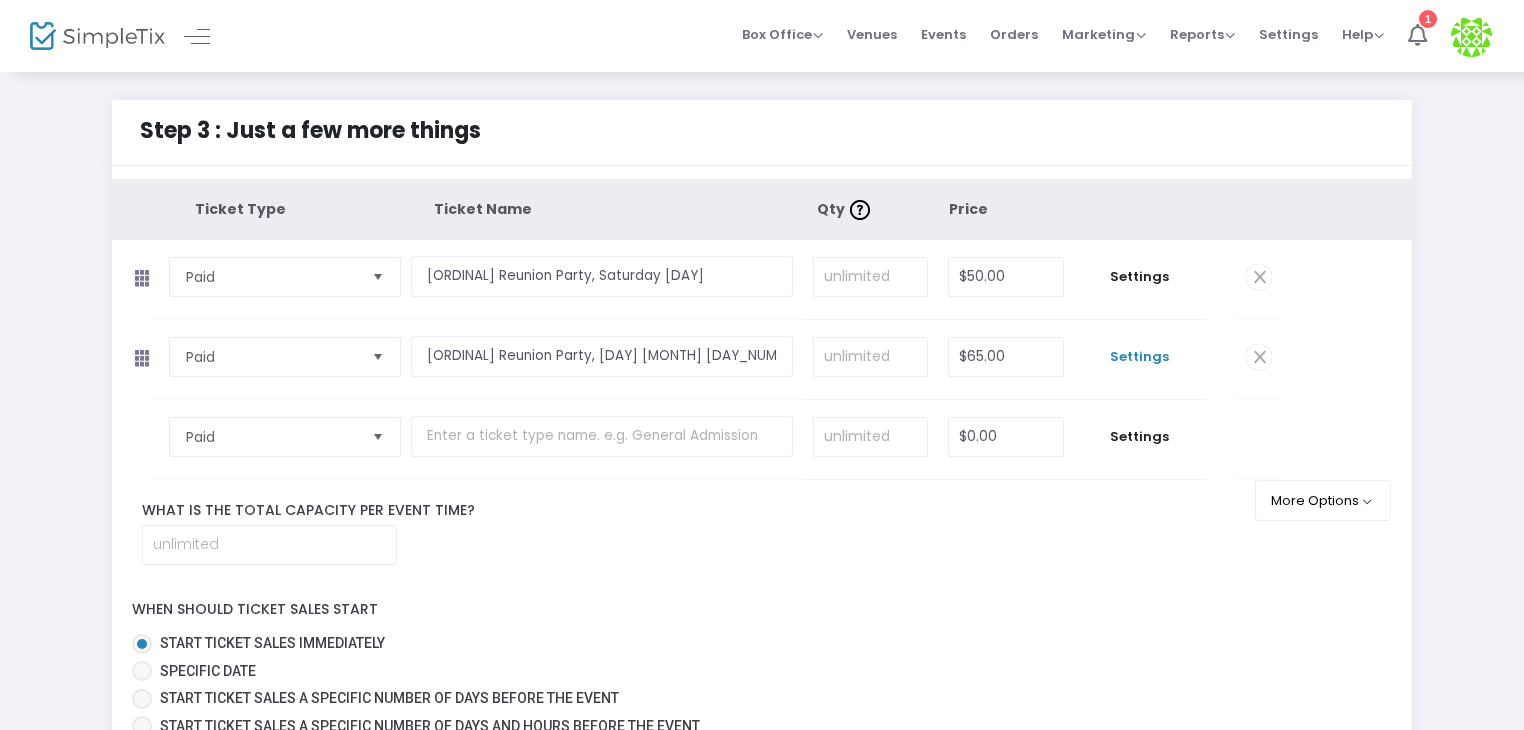 click on "Settings" at bounding box center [1140, 357] 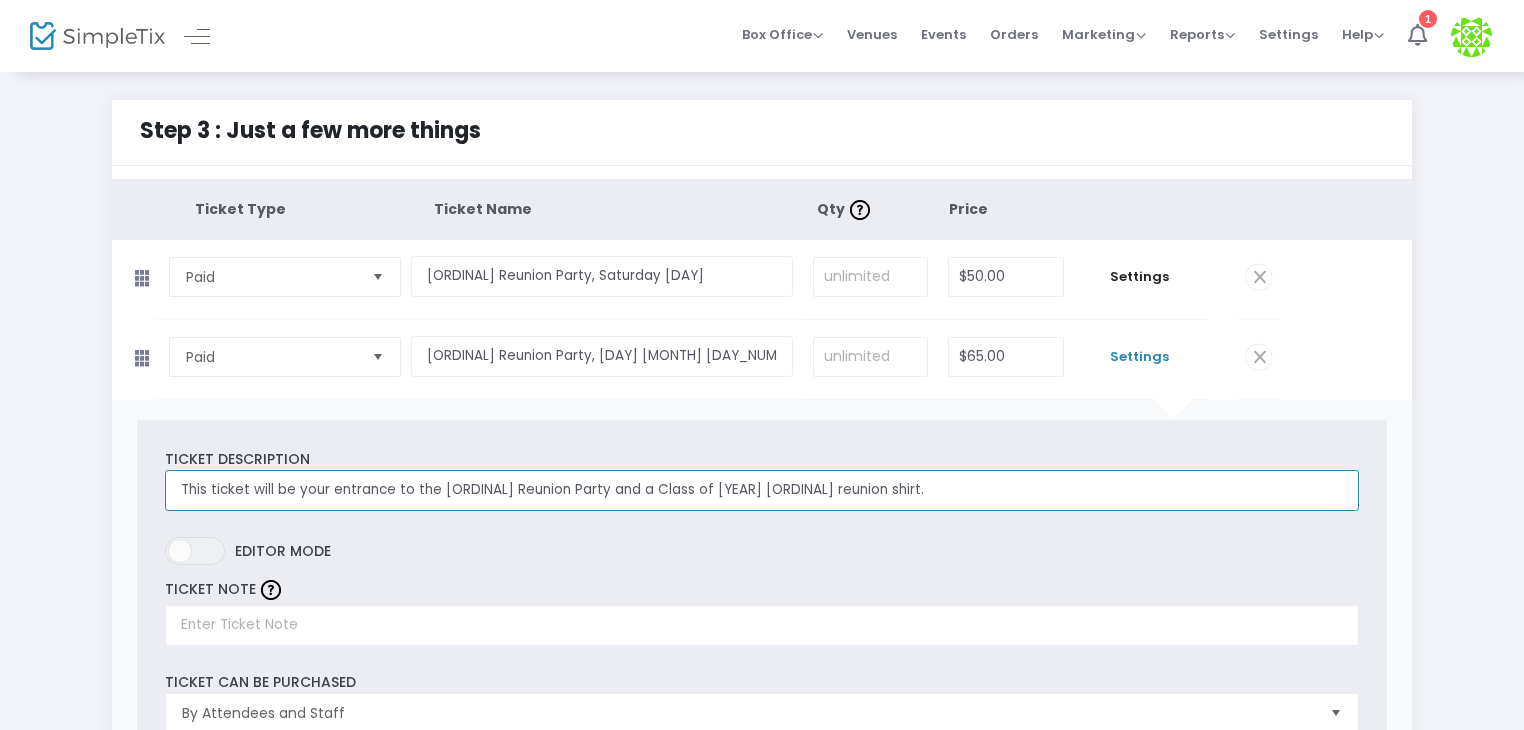 drag, startPoint x: 185, startPoint y: 493, endPoint x: 558, endPoint y: 489, distance: 373.02145 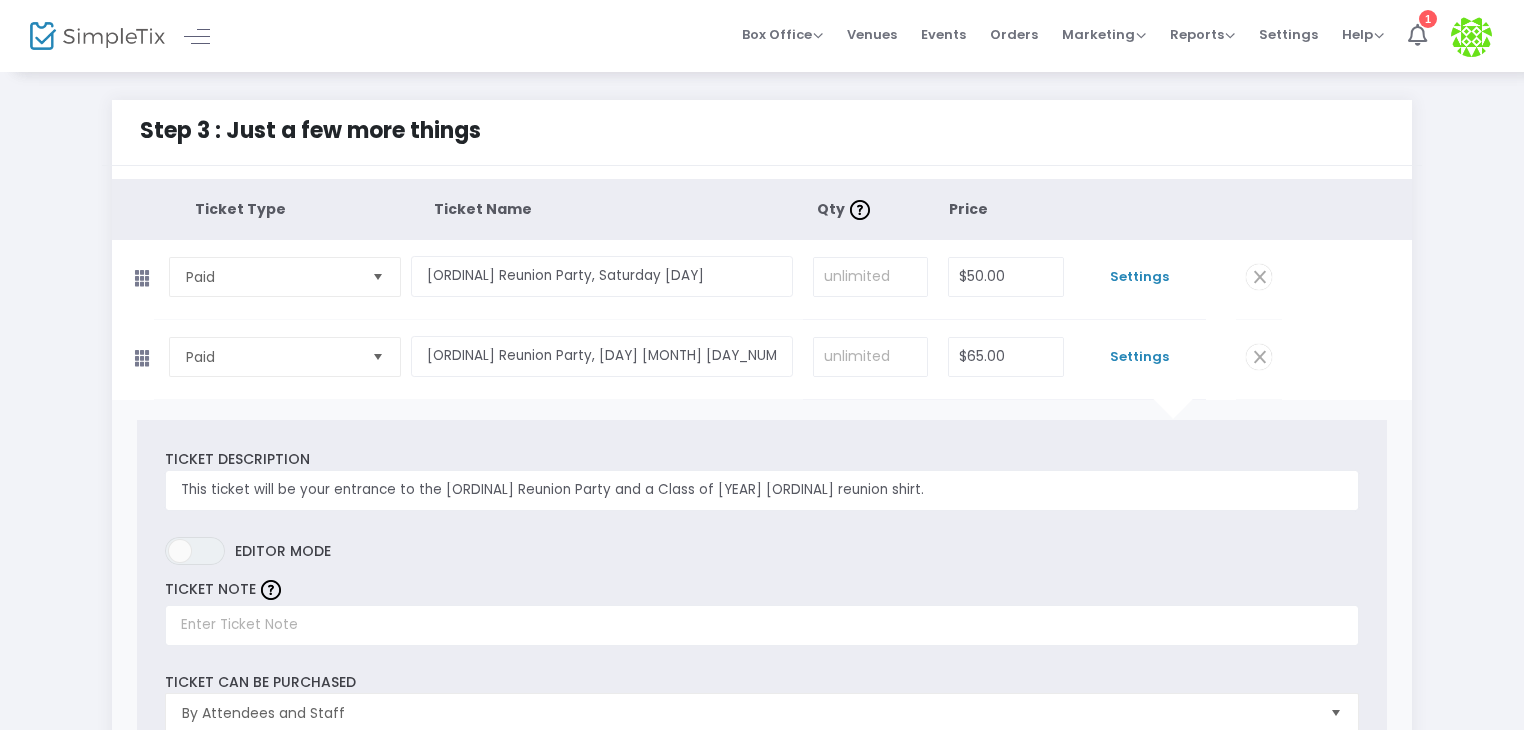 click on "Settings" at bounding box center [1140, 277] 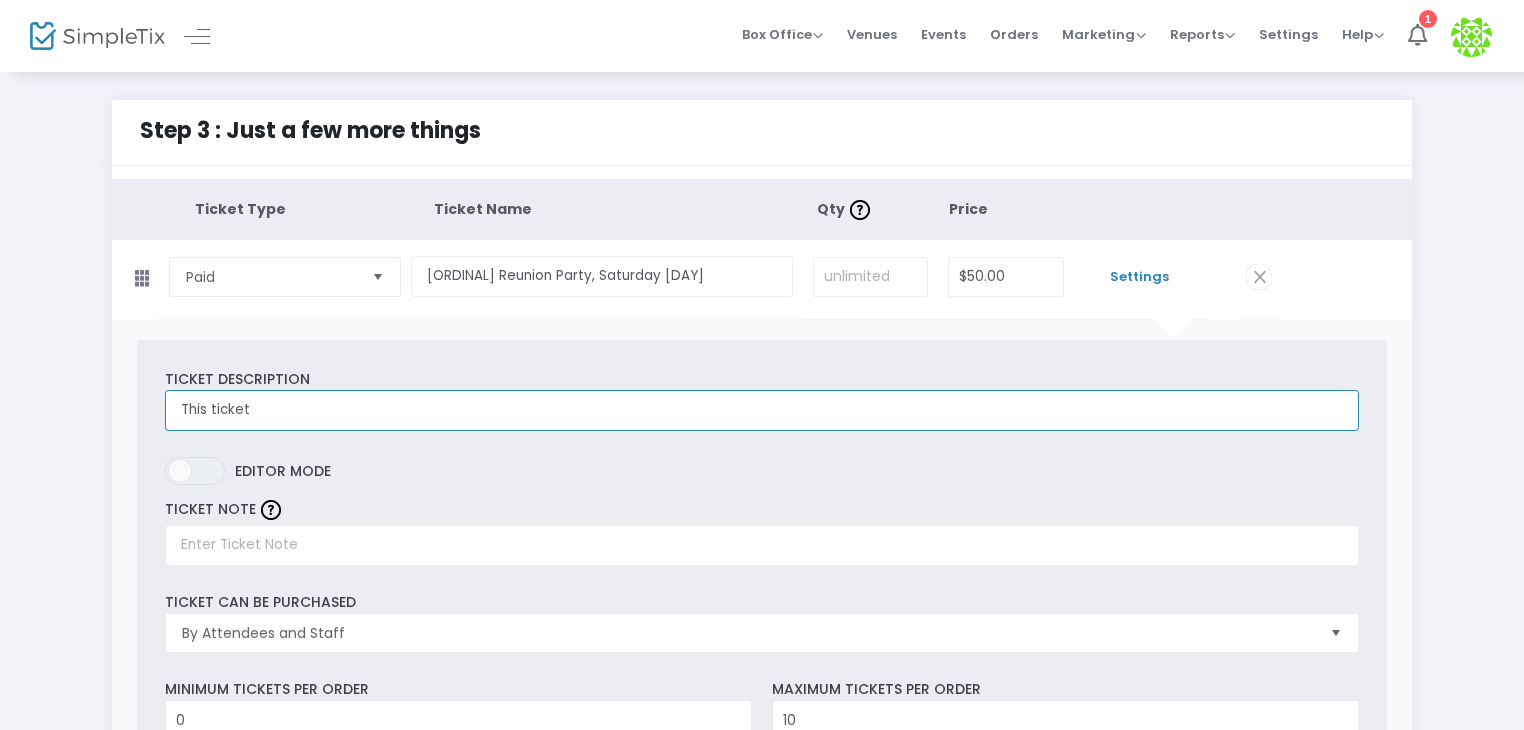 click on "This ticket" at bounding box center [761, 410] 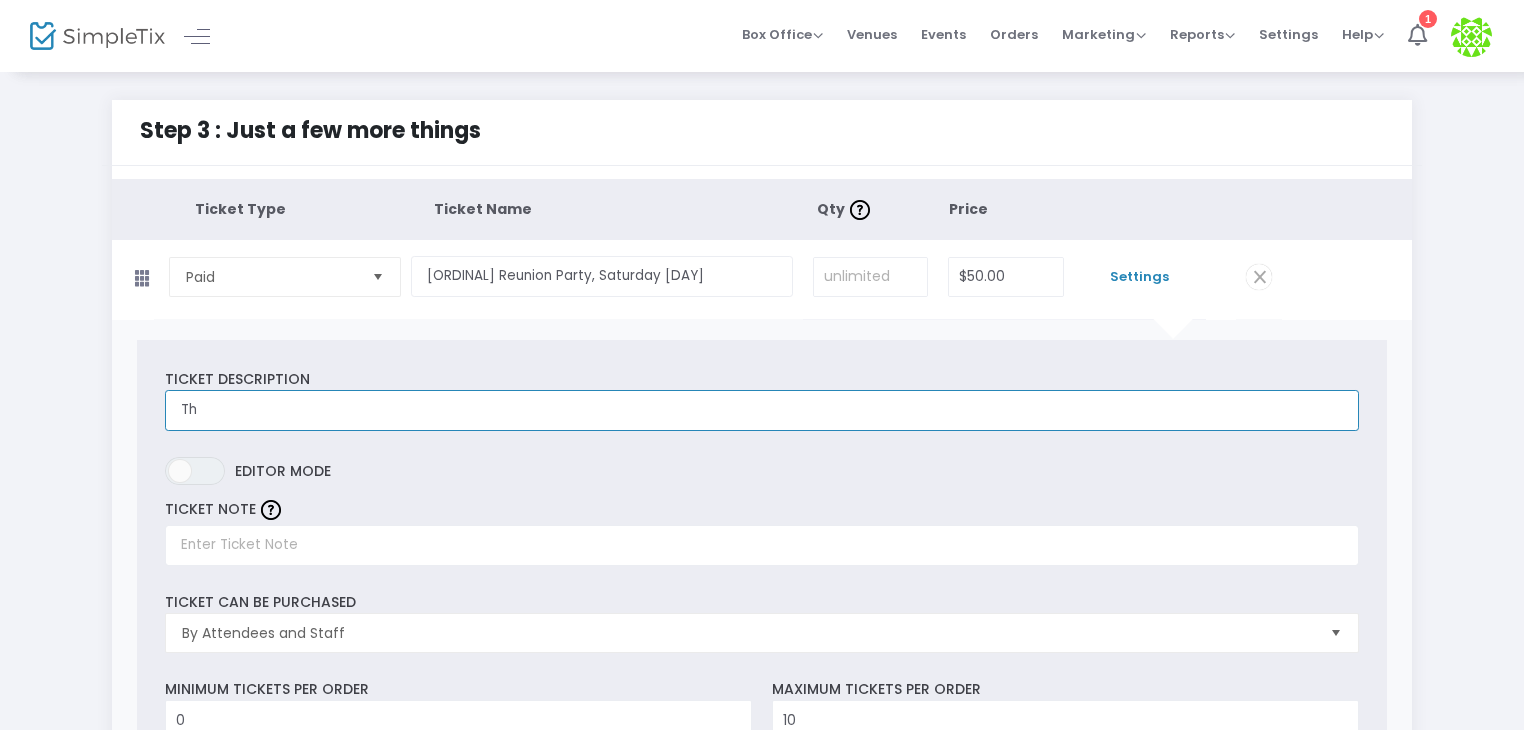 type on "T" 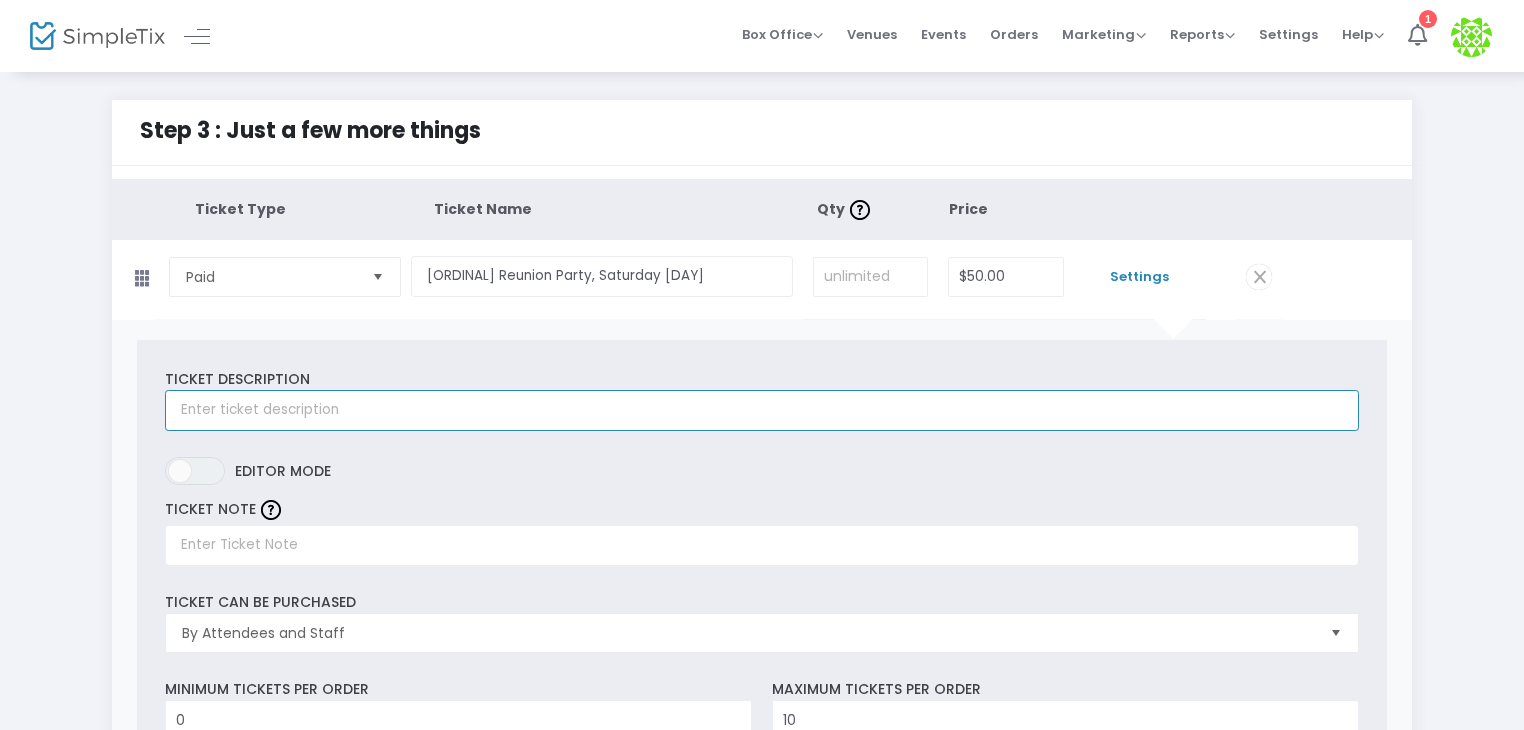 paste on "his ticket will be your entrance to the [ORDINAL] Reunion Party" 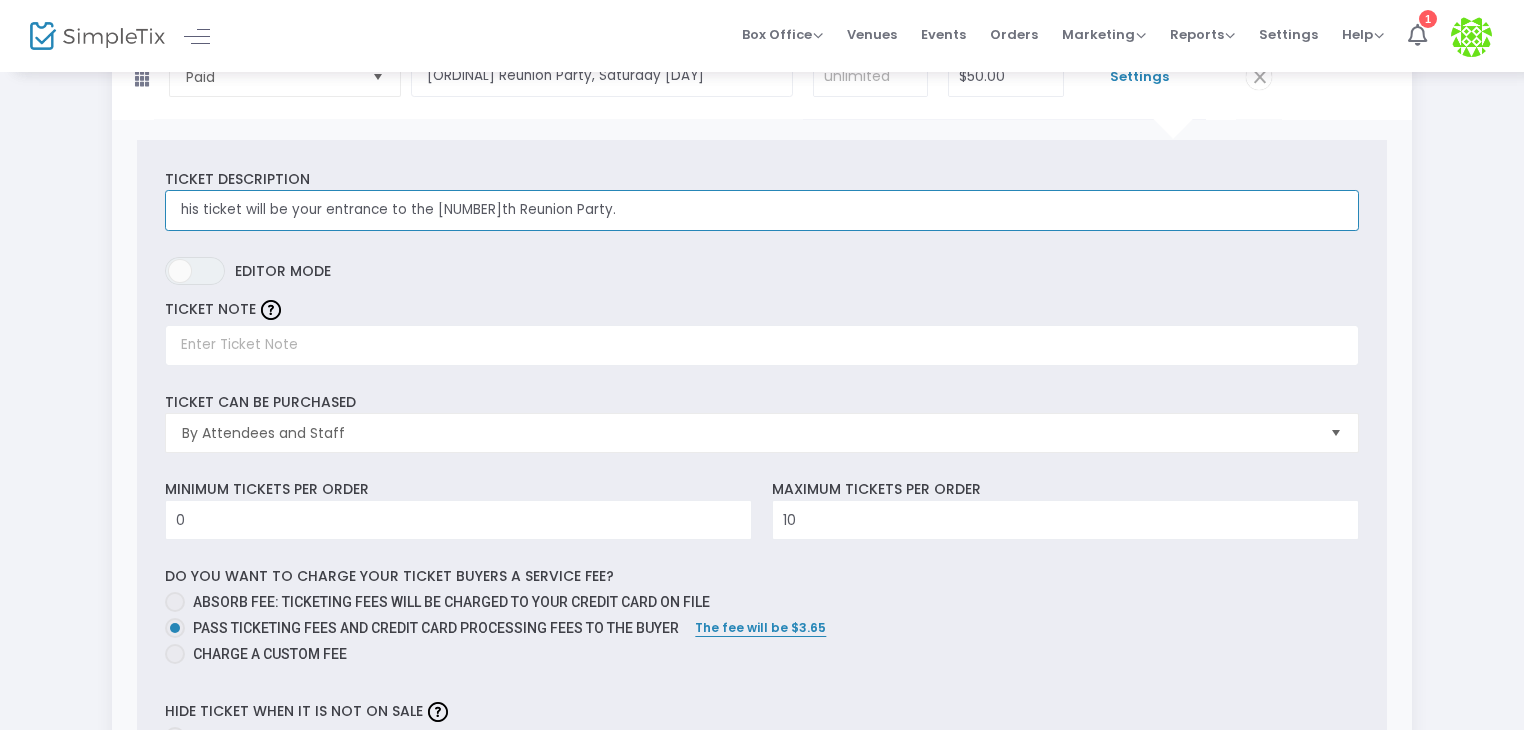 scroll, scrollTop: 0, scrollLeft: 0, axis: both 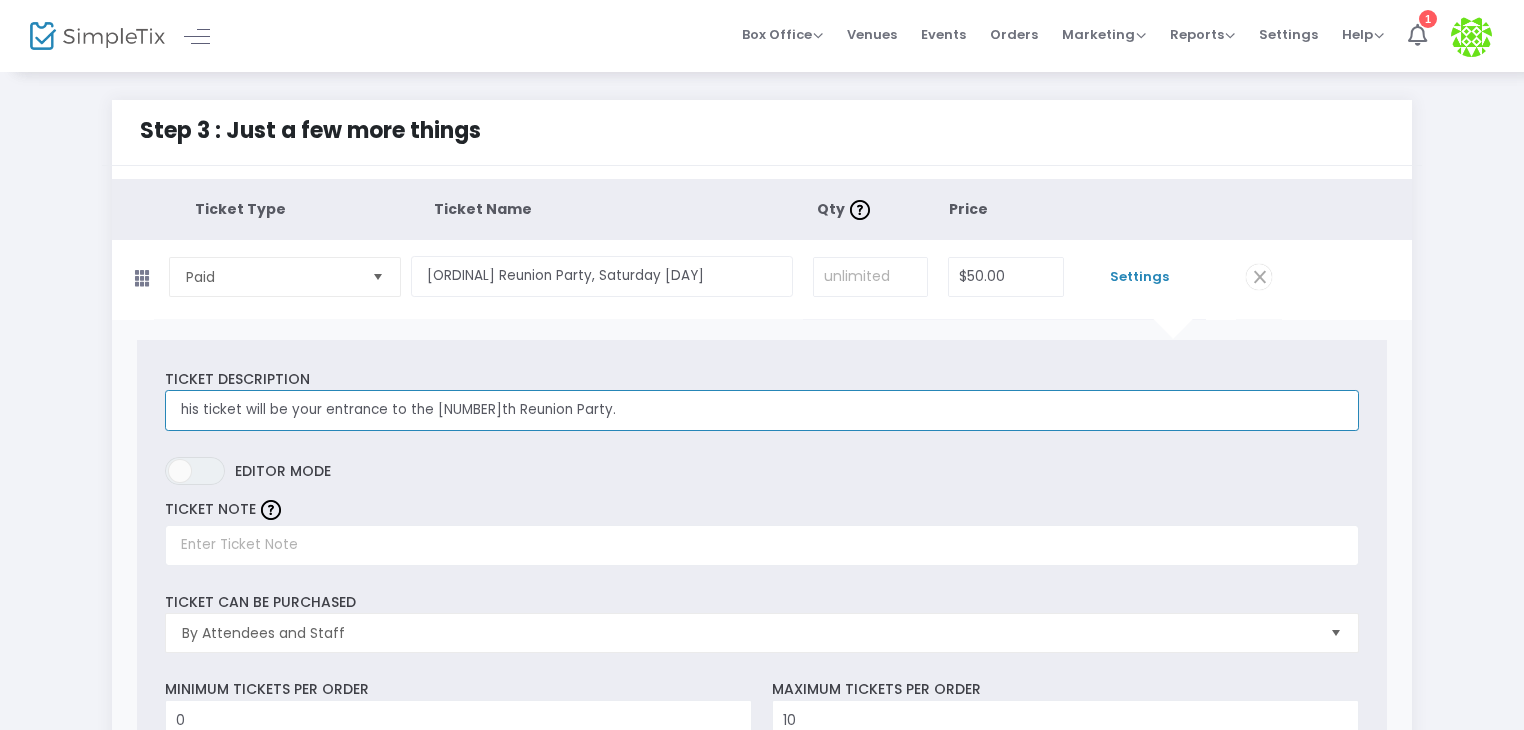 type on "his ticket will be your entrance to the [NUMBER]th Reunion Party." 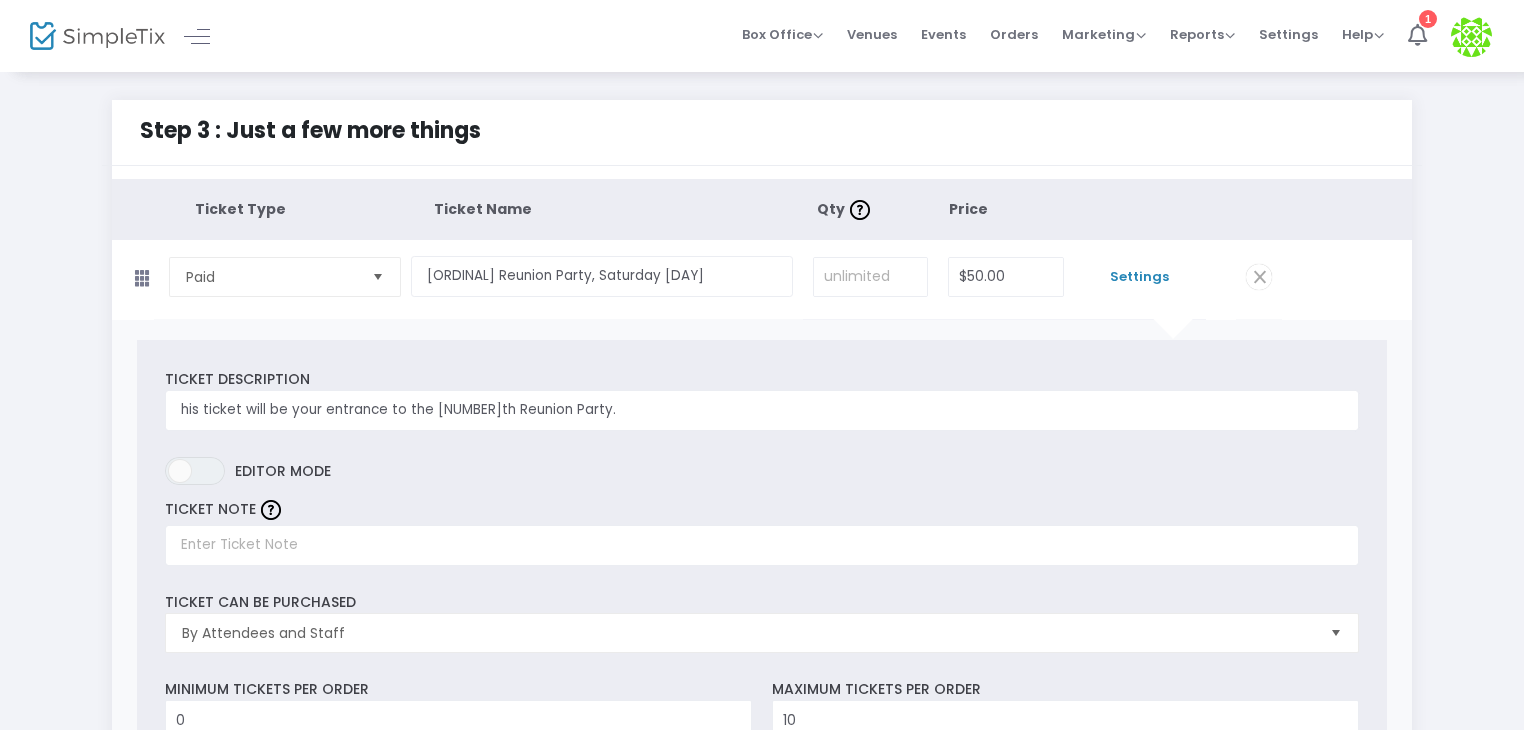 click on "Settings" at bounding box center [1140, 277] 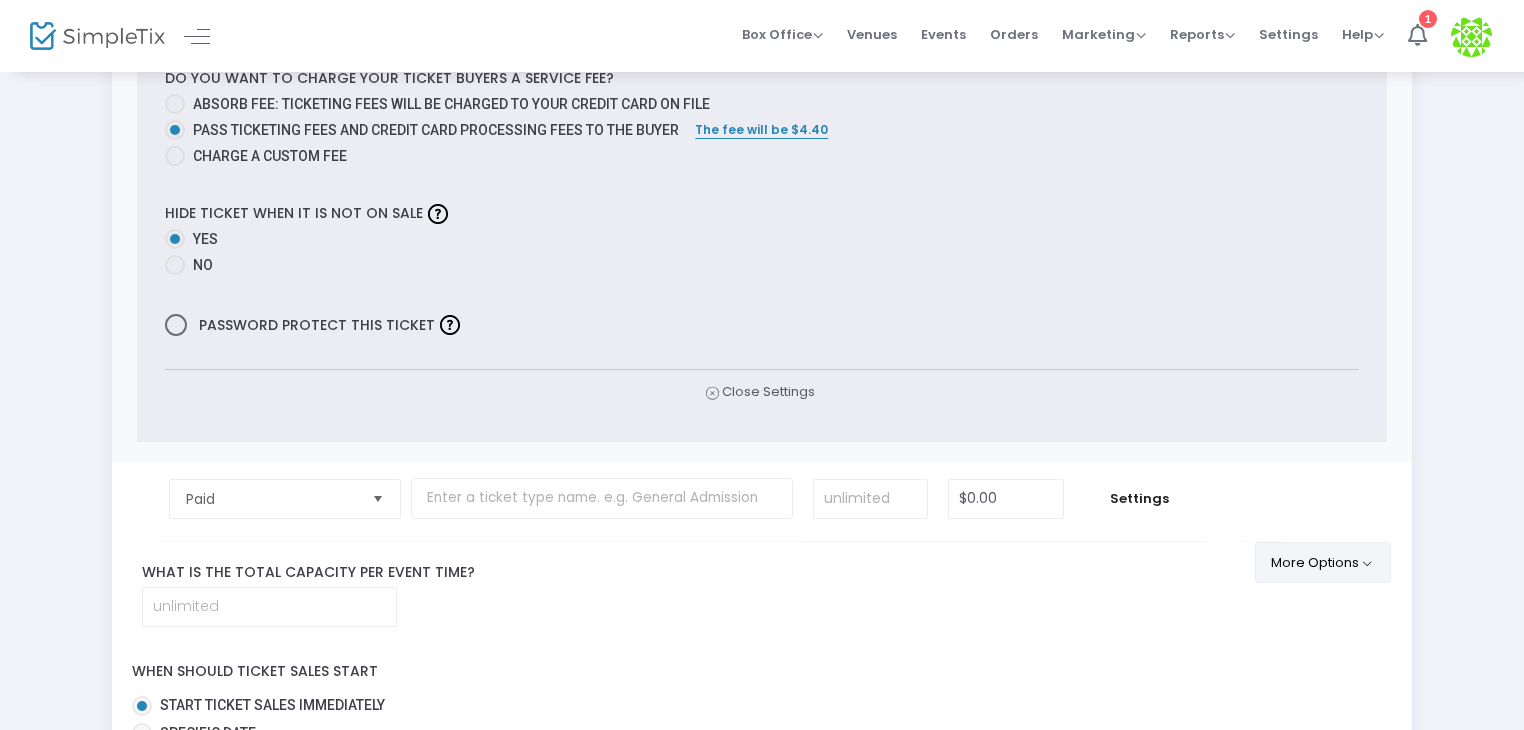 scroll, scrollTop: 900, scrollLeft: 0, axis: vertical 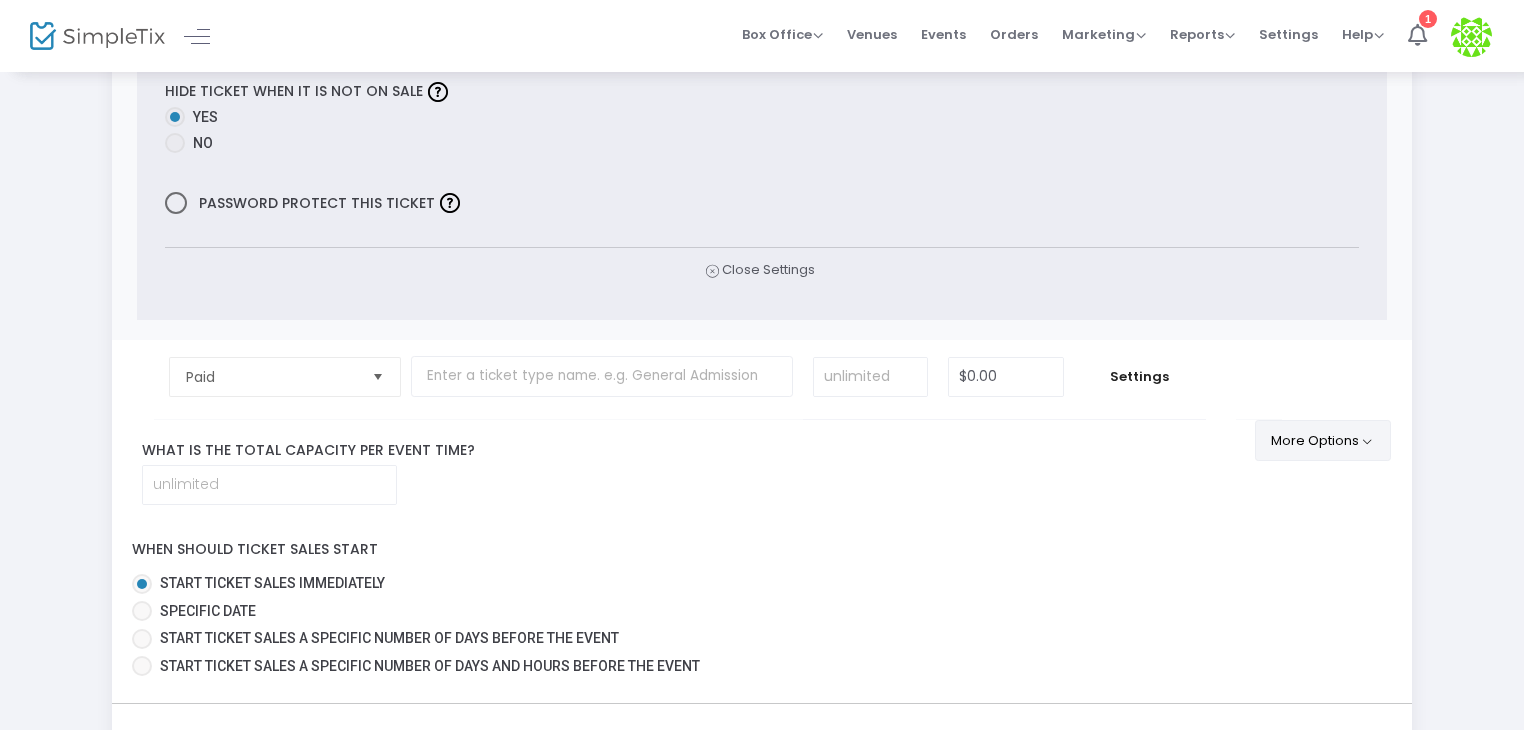 click on "More Options" 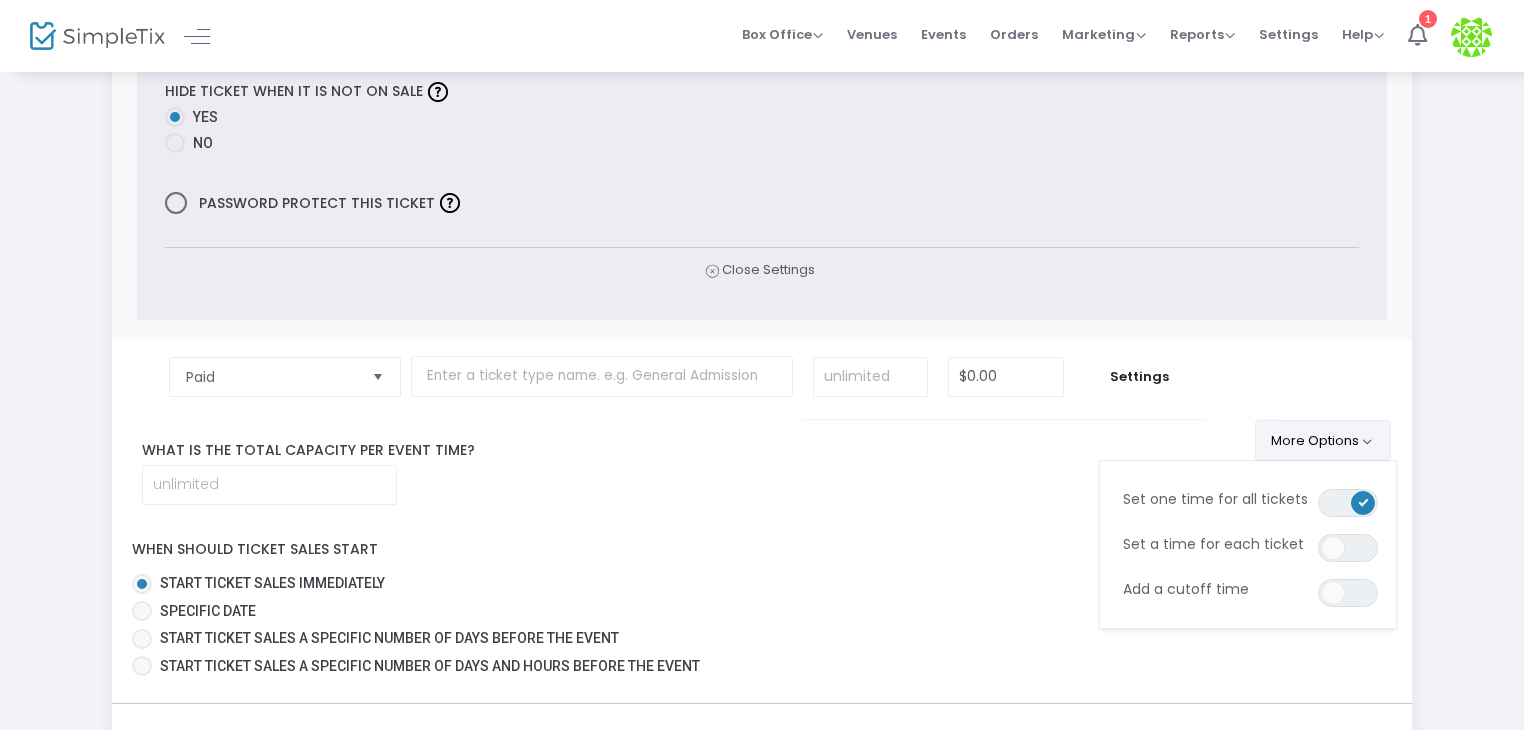 click on "More Options" 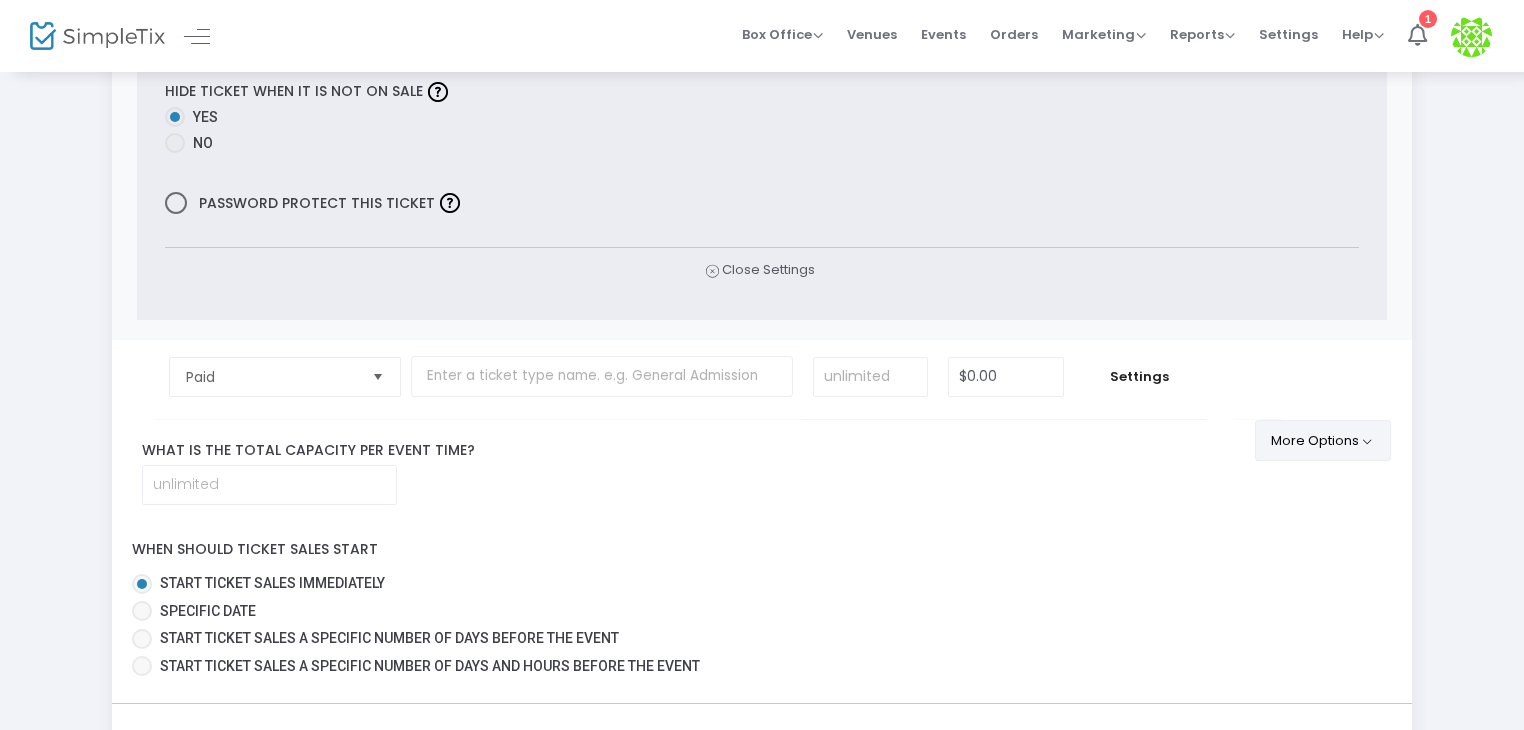click on "More Options" 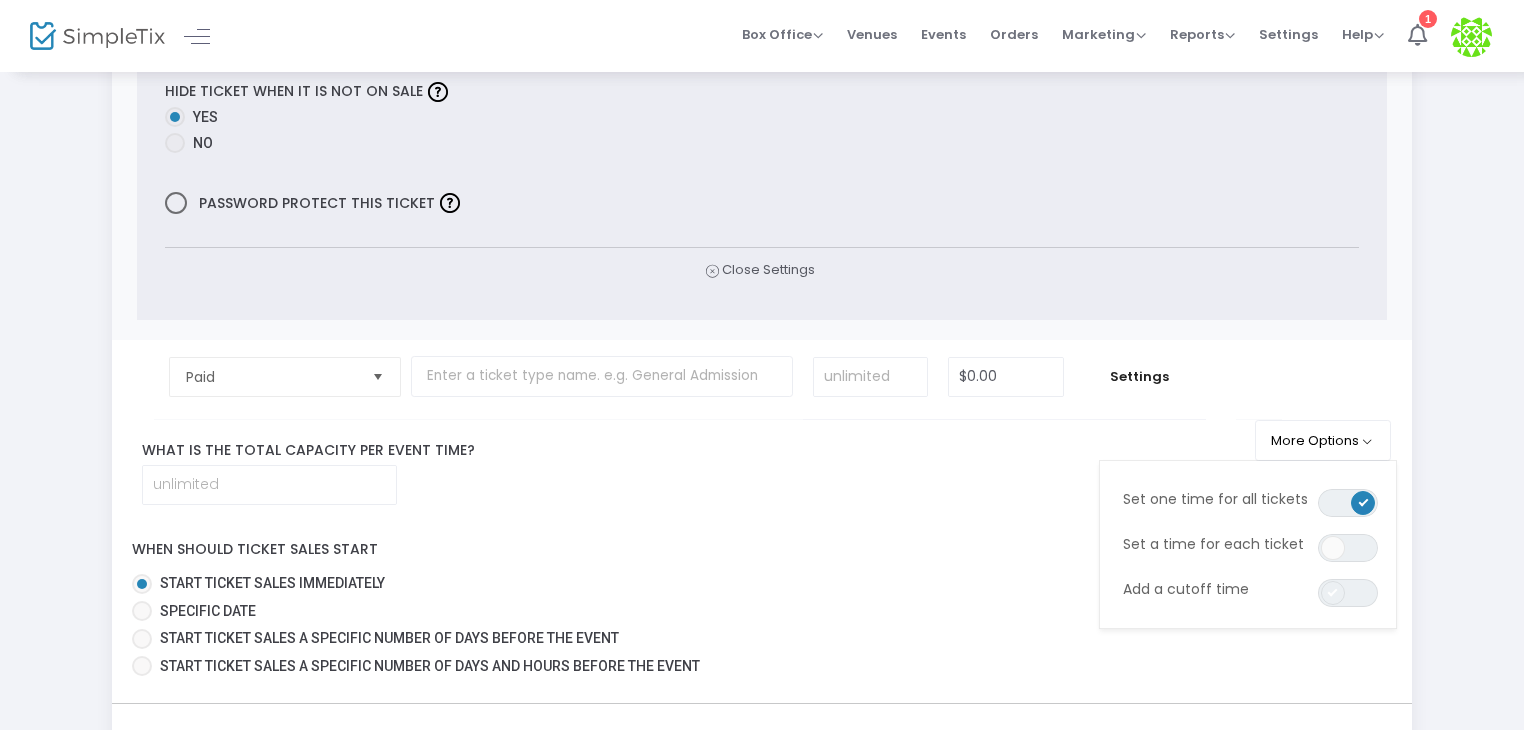click 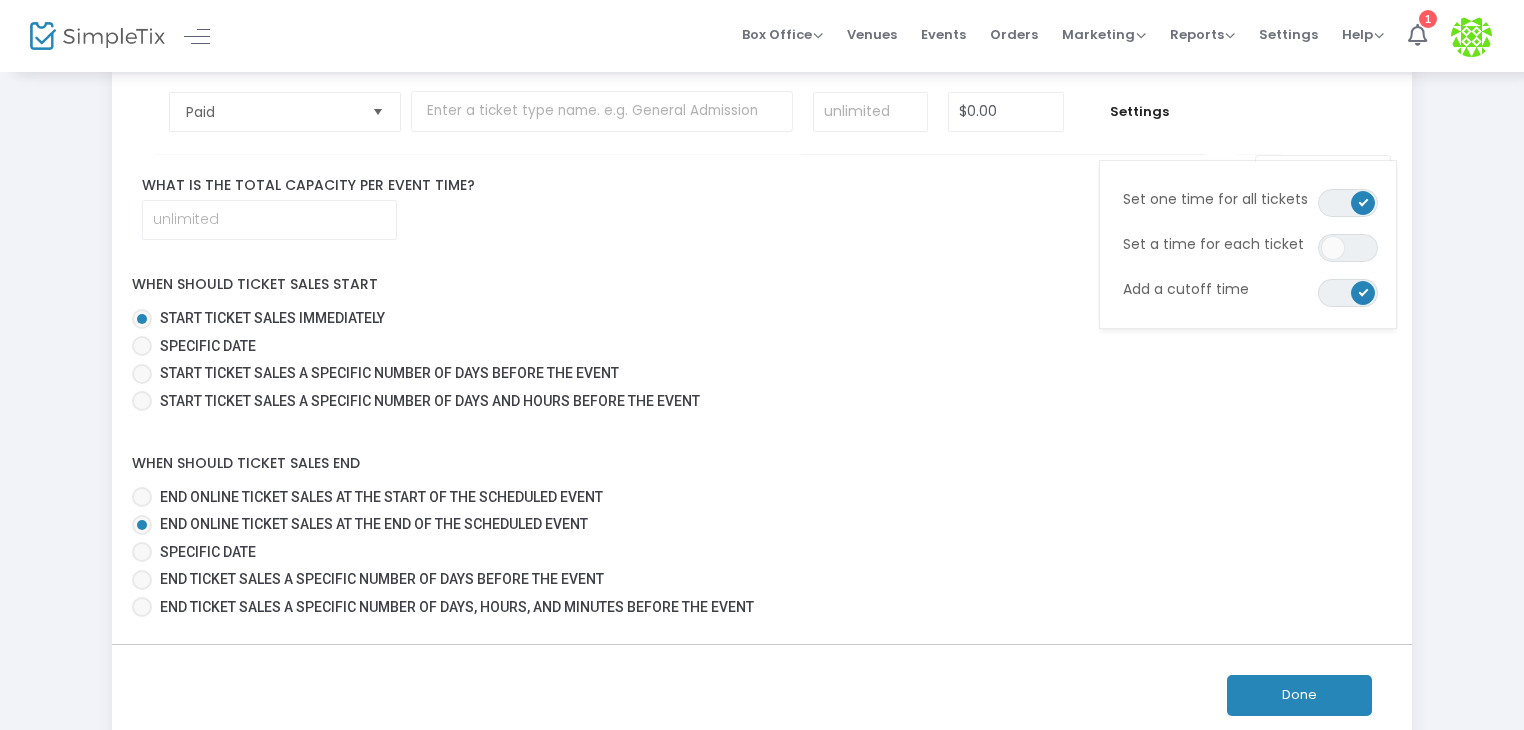 scroll, scrollTop: 1200, scrollLeft: 0, axis: vertical 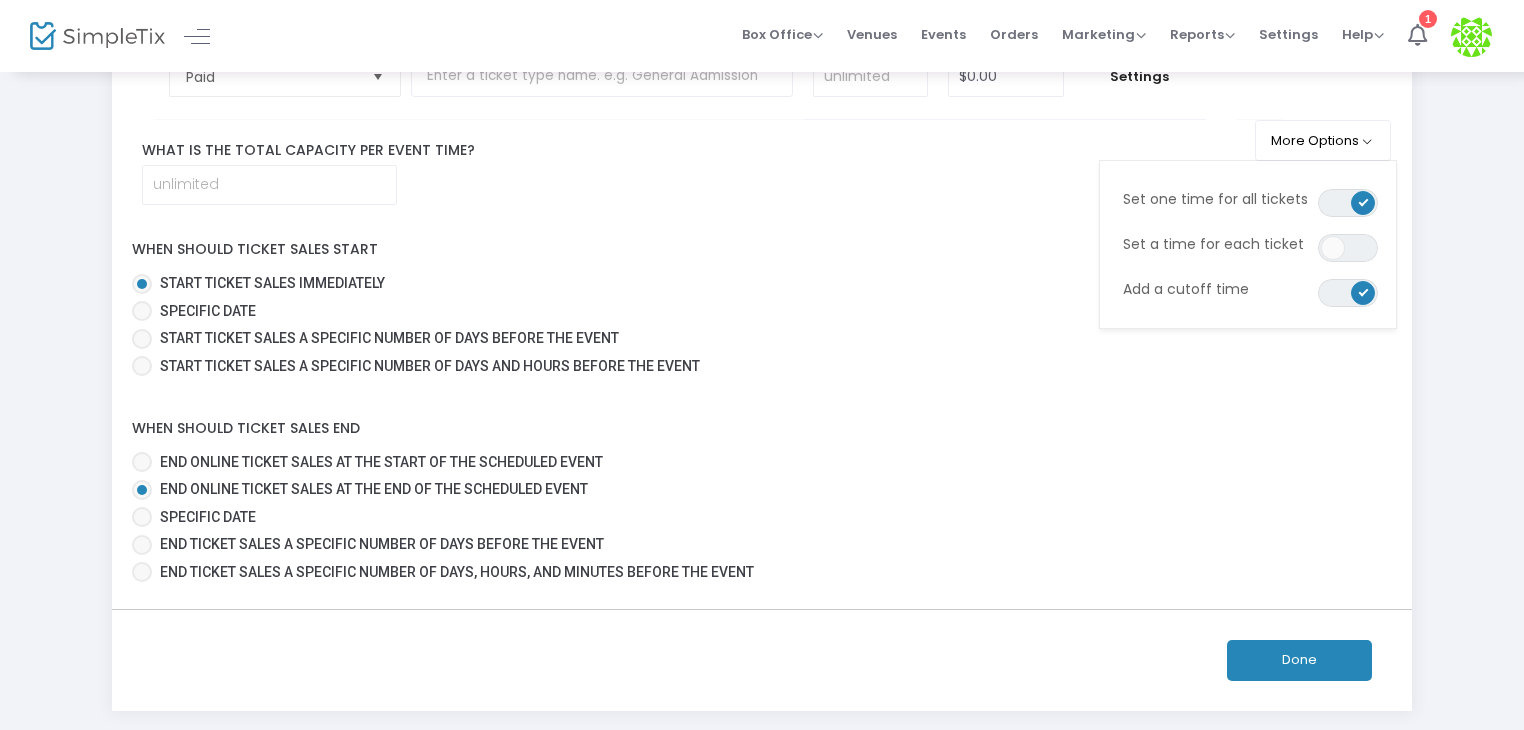 click on "Specific Date" at bounding box center [208, 517] 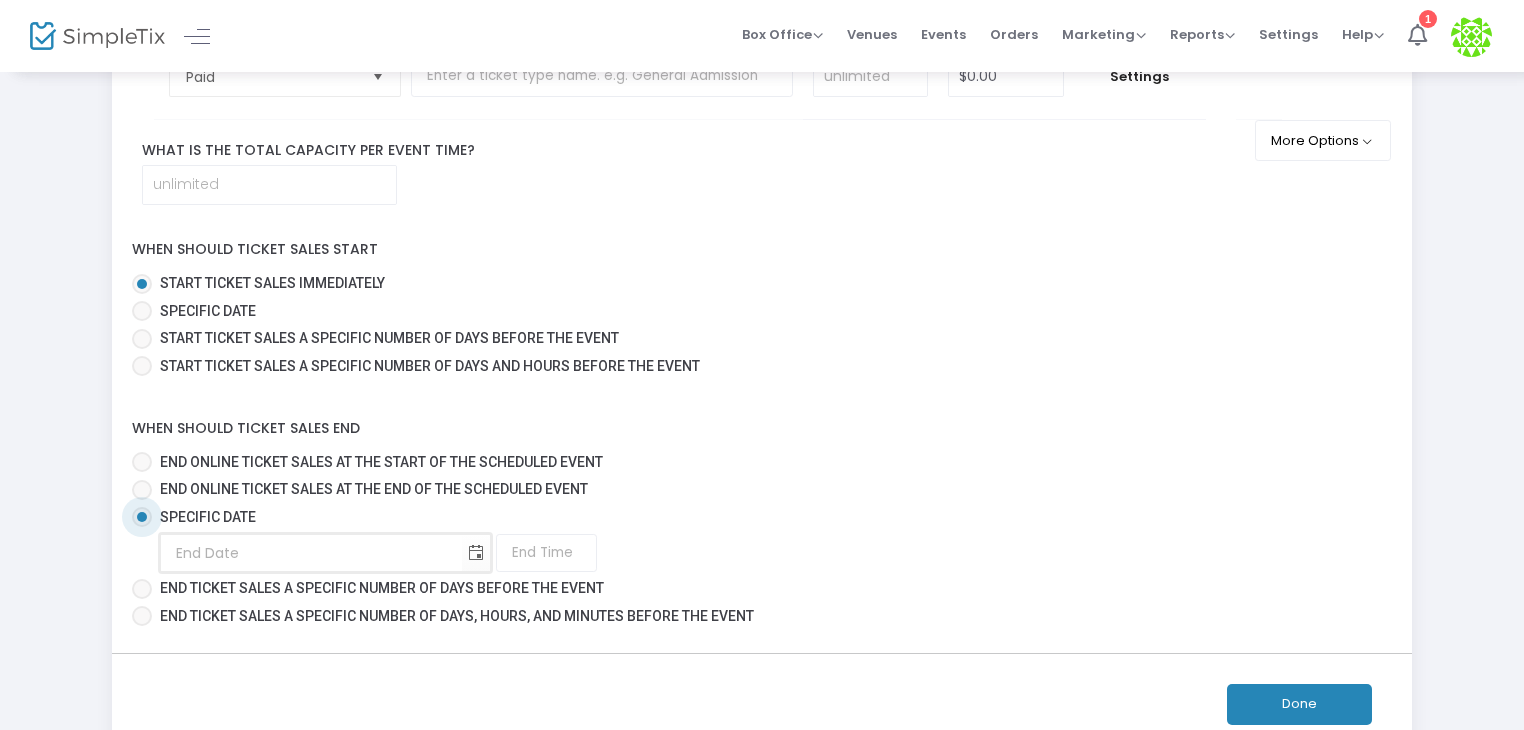 type on "[MONTH]/[DAY]/[YEAR]" 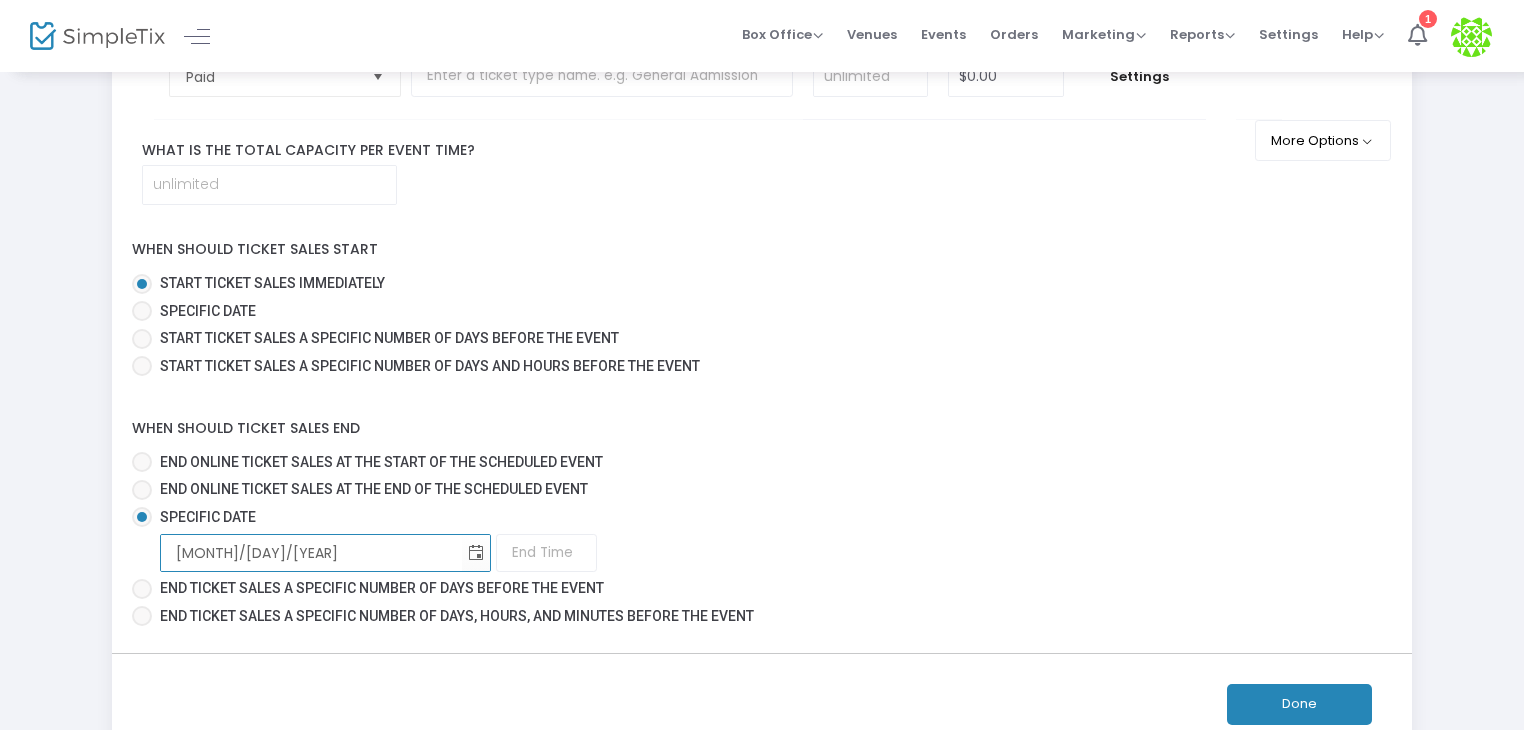 click on "[MONTH]/[DAY]/[YEAR]" at bounding box center (311, 553) 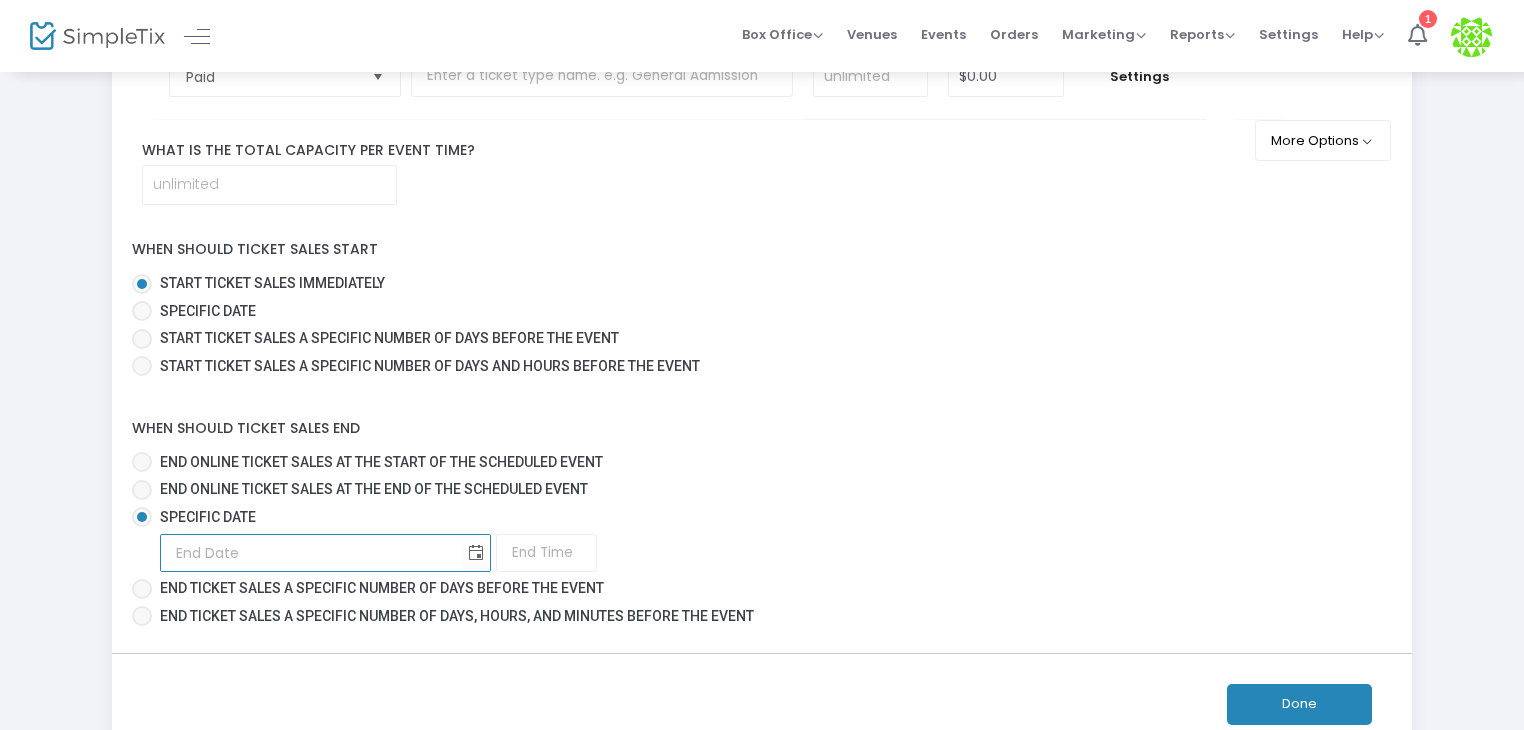 type on "[MONTH]/[DAY]/[YEAR]" 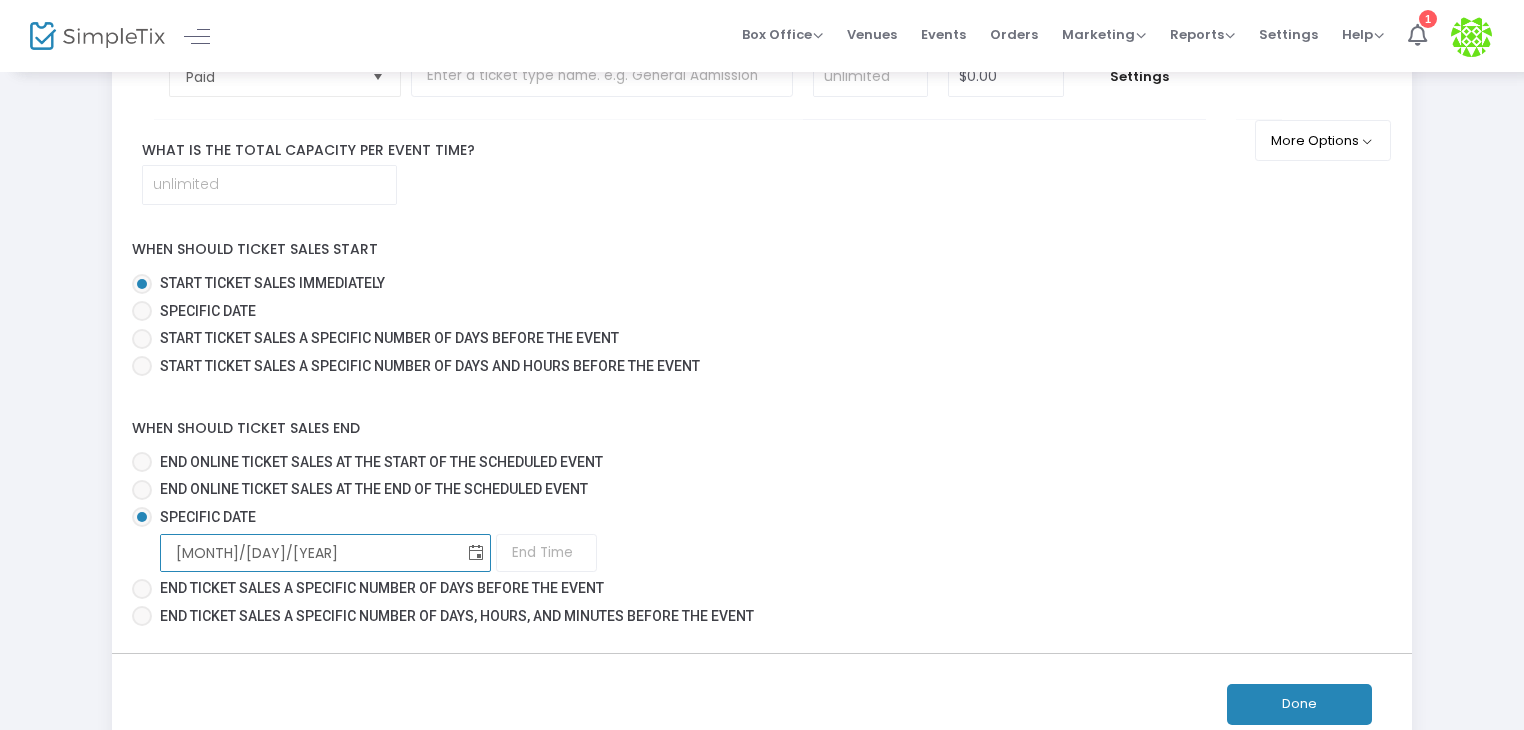 click 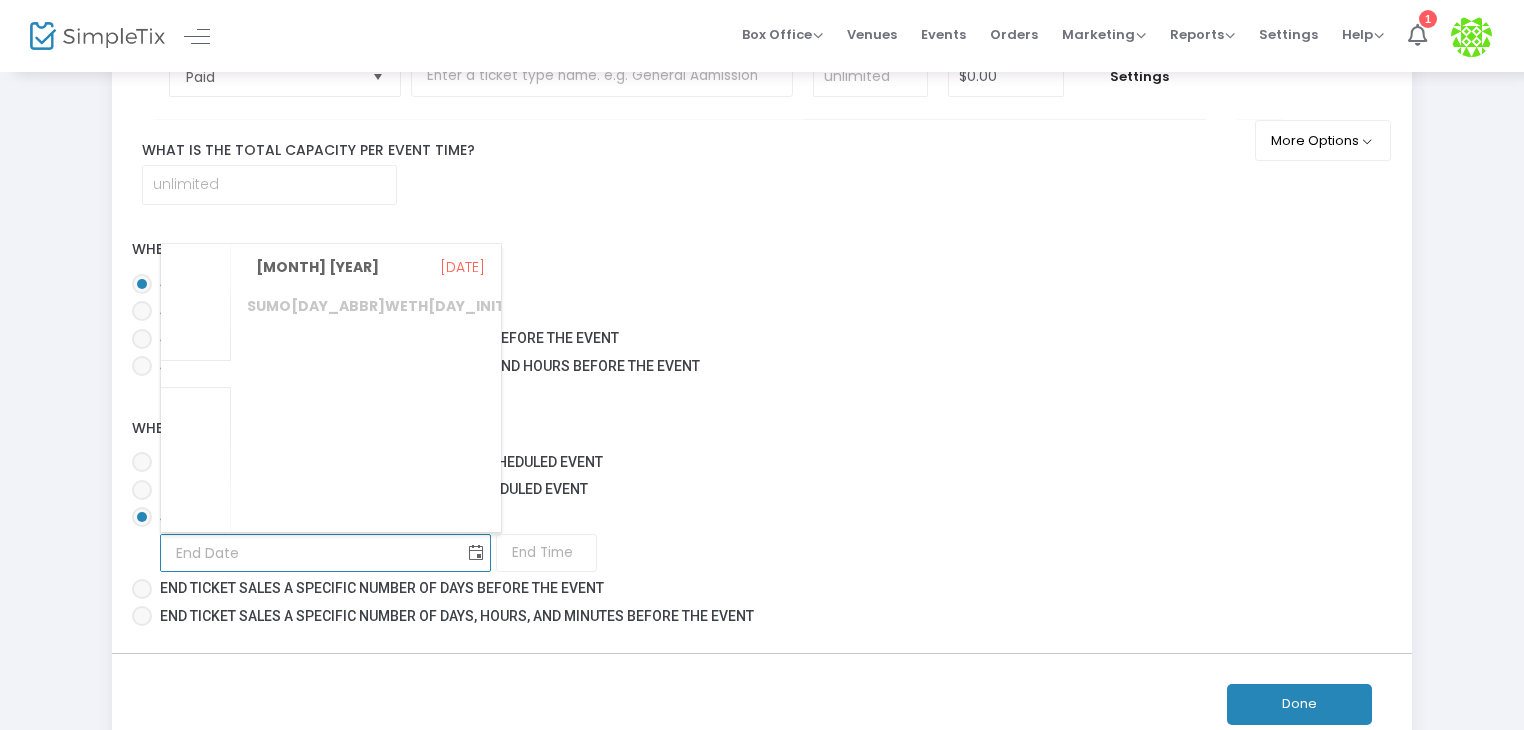scroll, scrollTop: 42196, scrollLeft: 0, axis: vertical 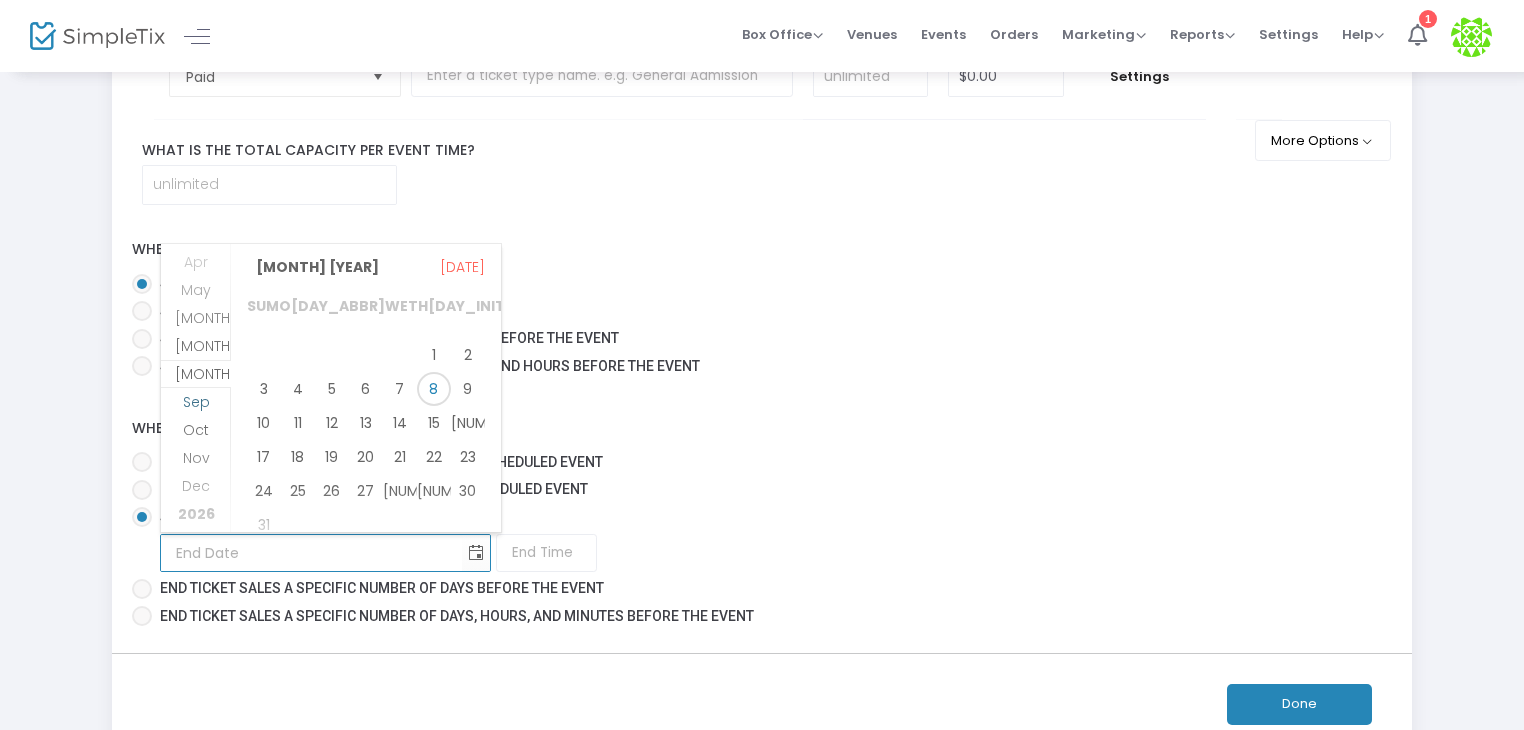 click on "Sep" at bounding box center [196, 402] 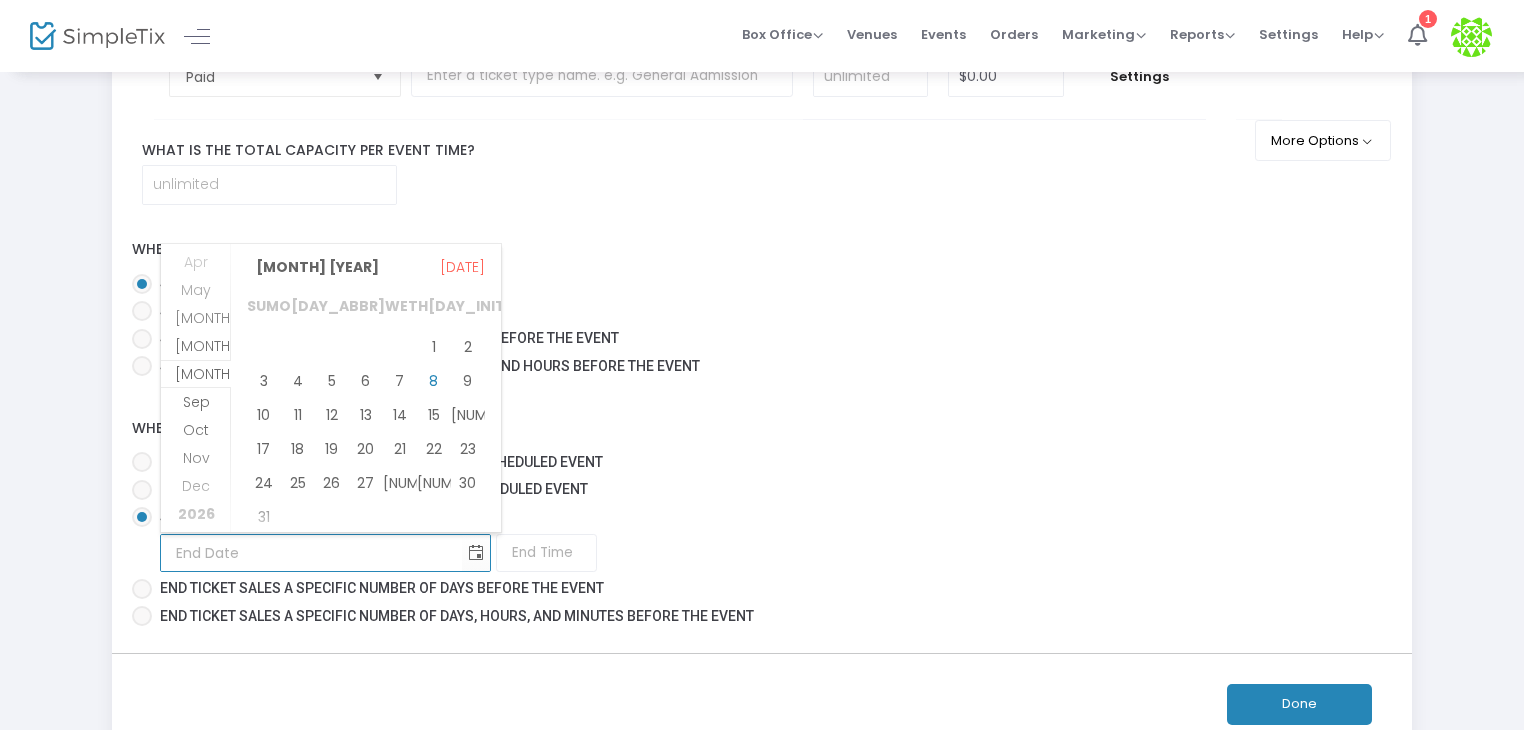 scroll, scrollTop: 42224, scrollLeft: 0, axis: vertical 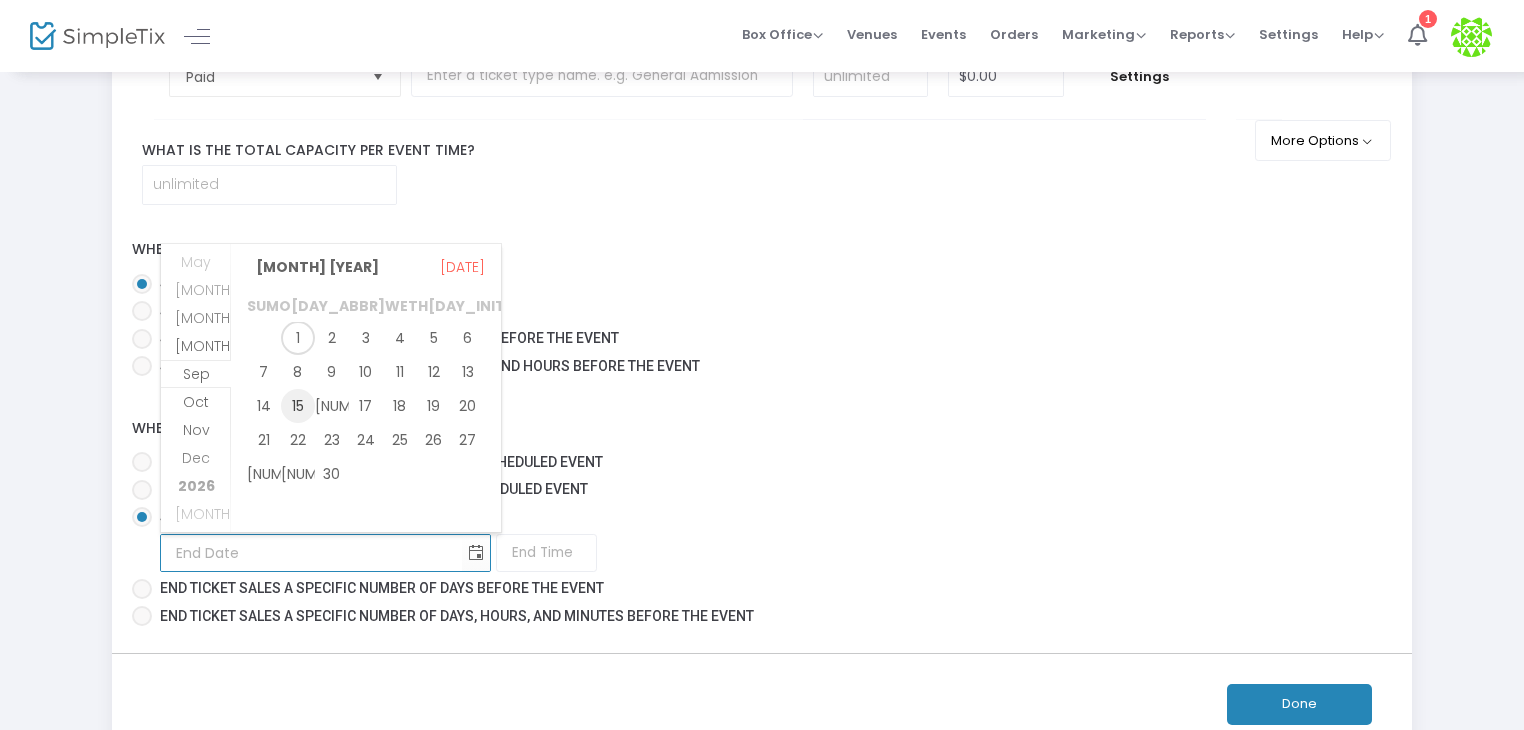 click on "15" at bounding box center (298, 406) 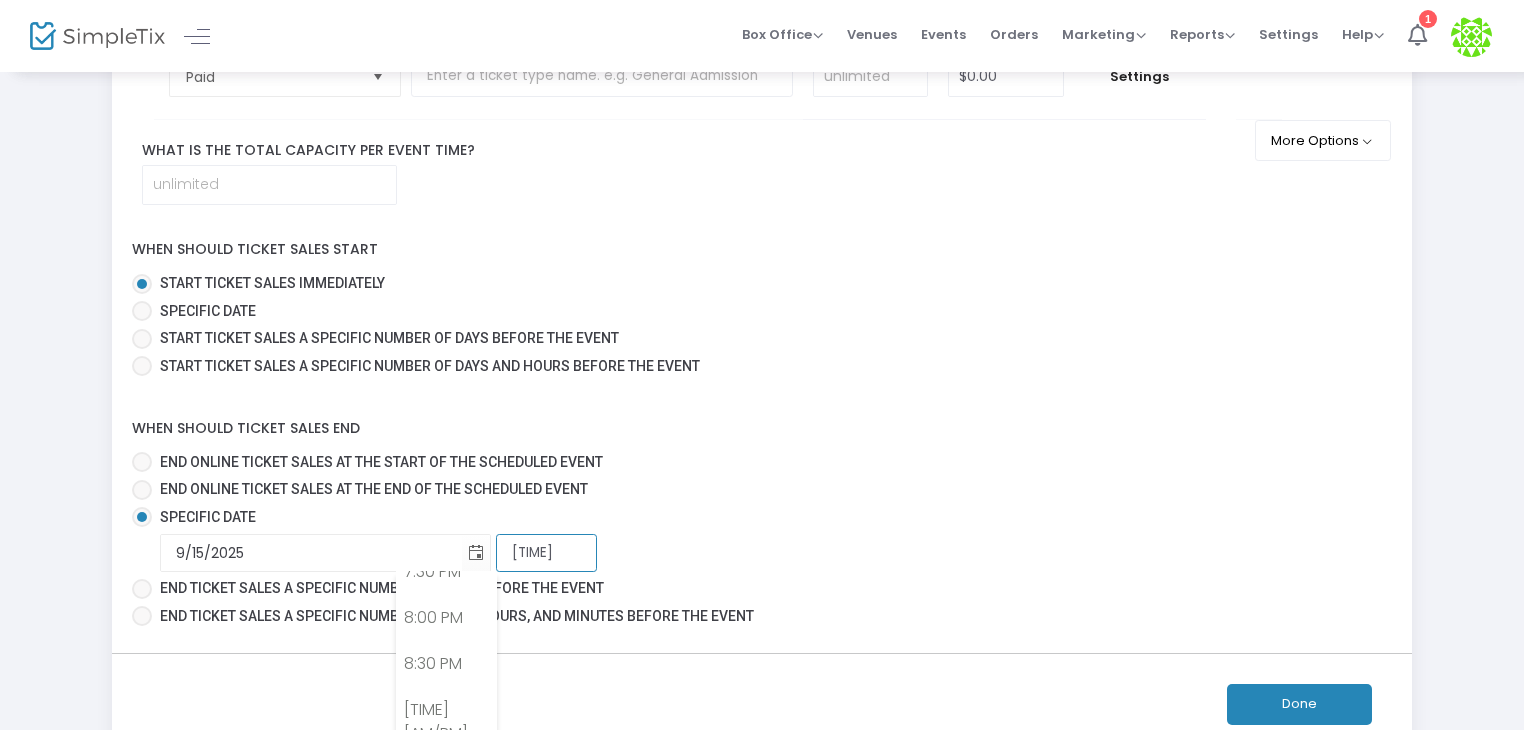 scroll, scrollTop: 11, scrollLeft: 0, axis: vertical 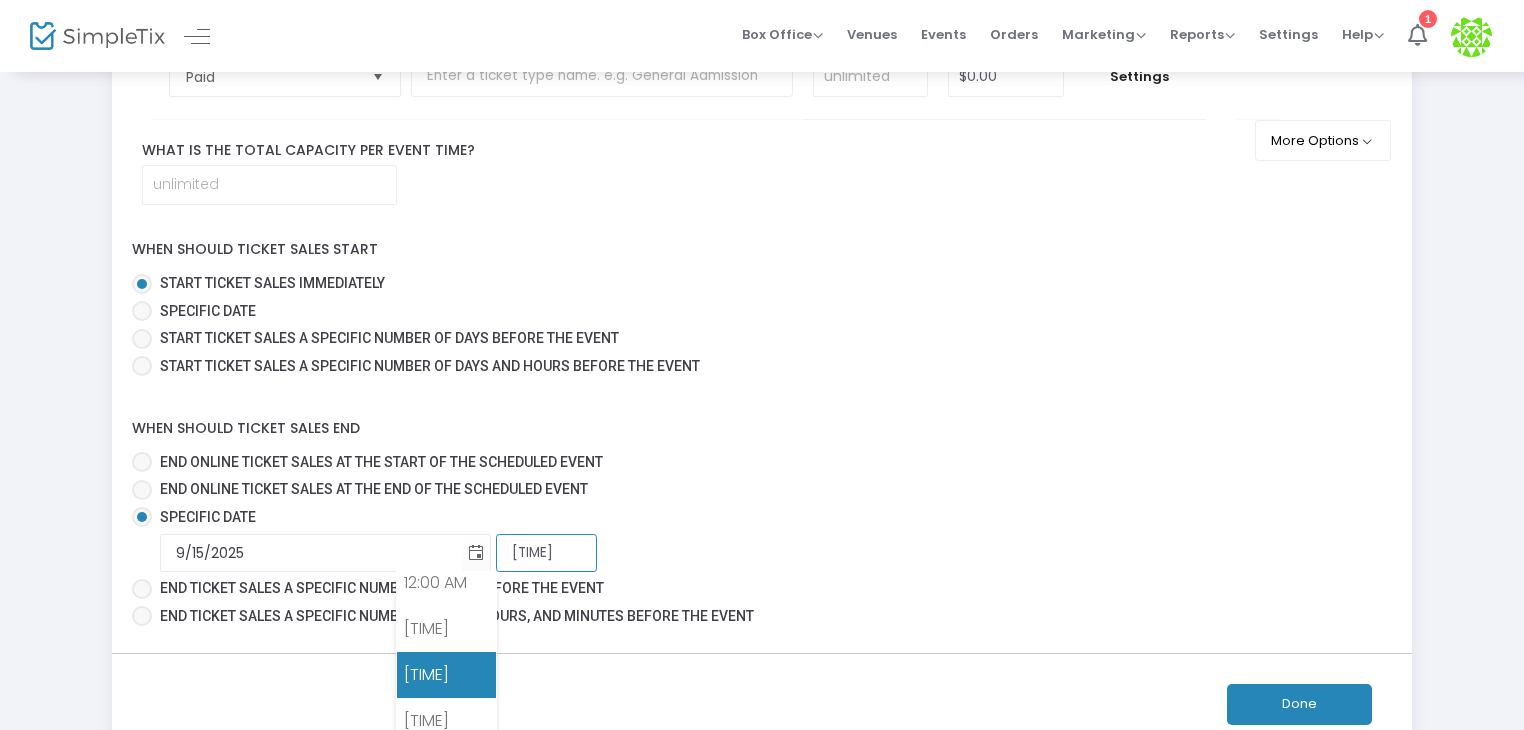 click on "[TIME]" 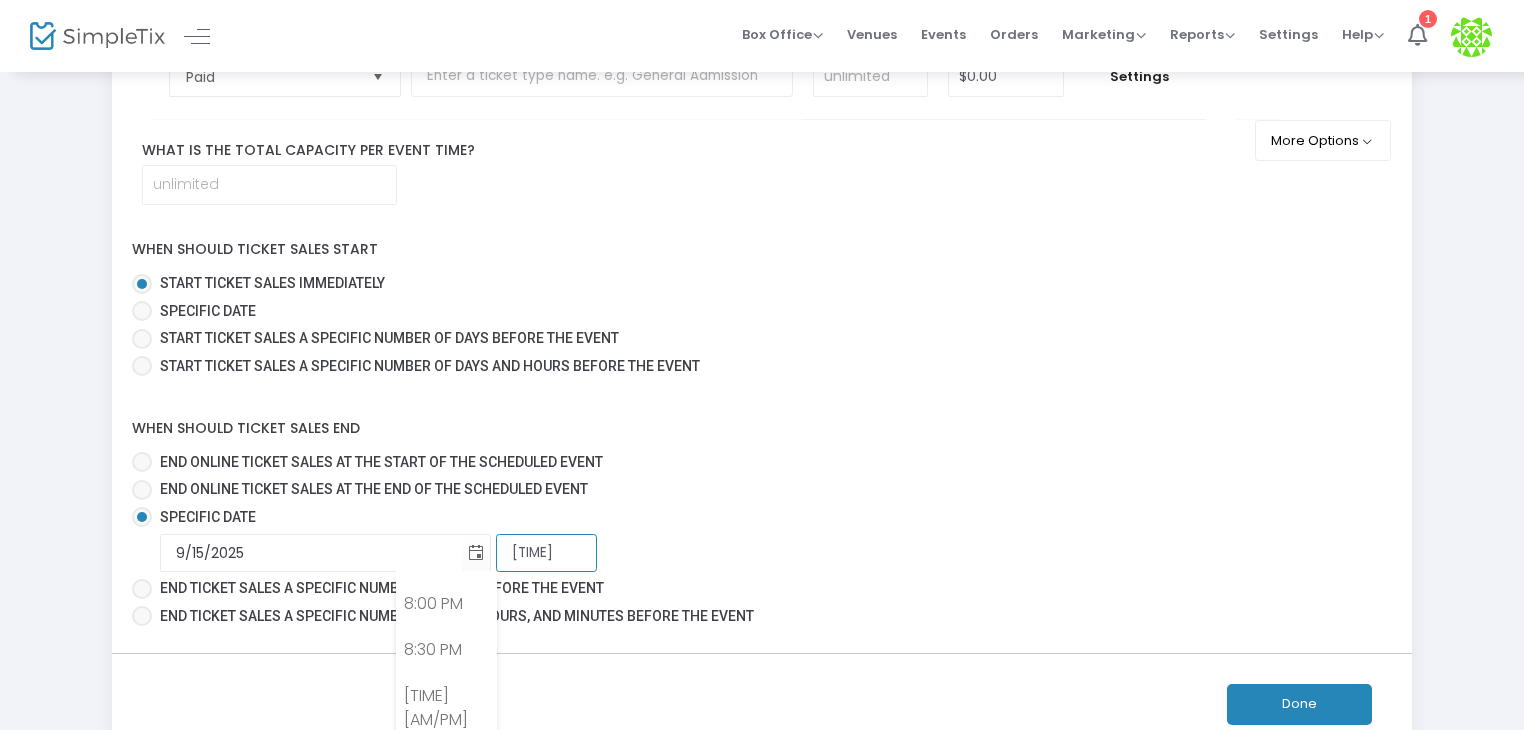 scroll, scrollTop: 1983, scrollLeft: 0, axis: vertical 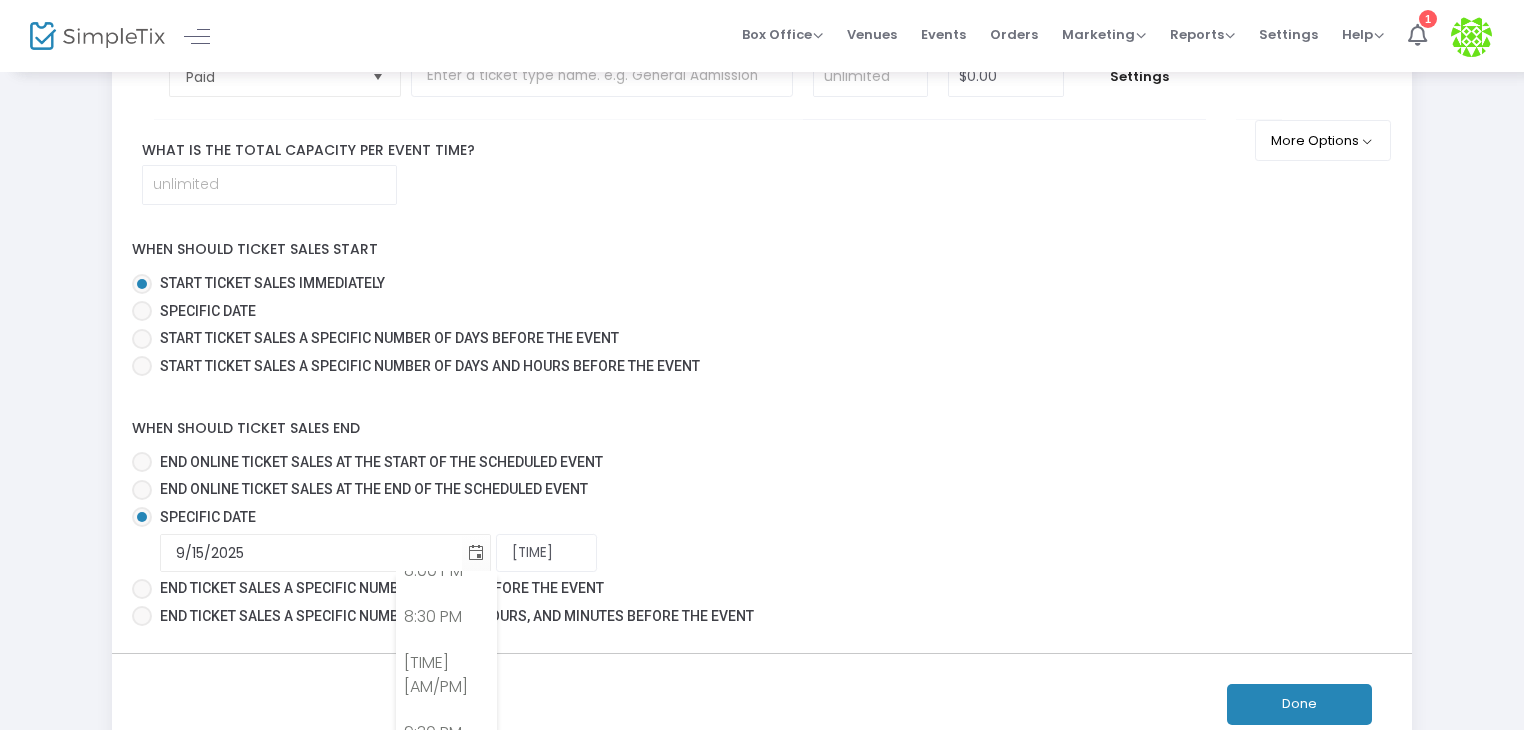 click on "11:00 PM" at bounding box center (446, 871) 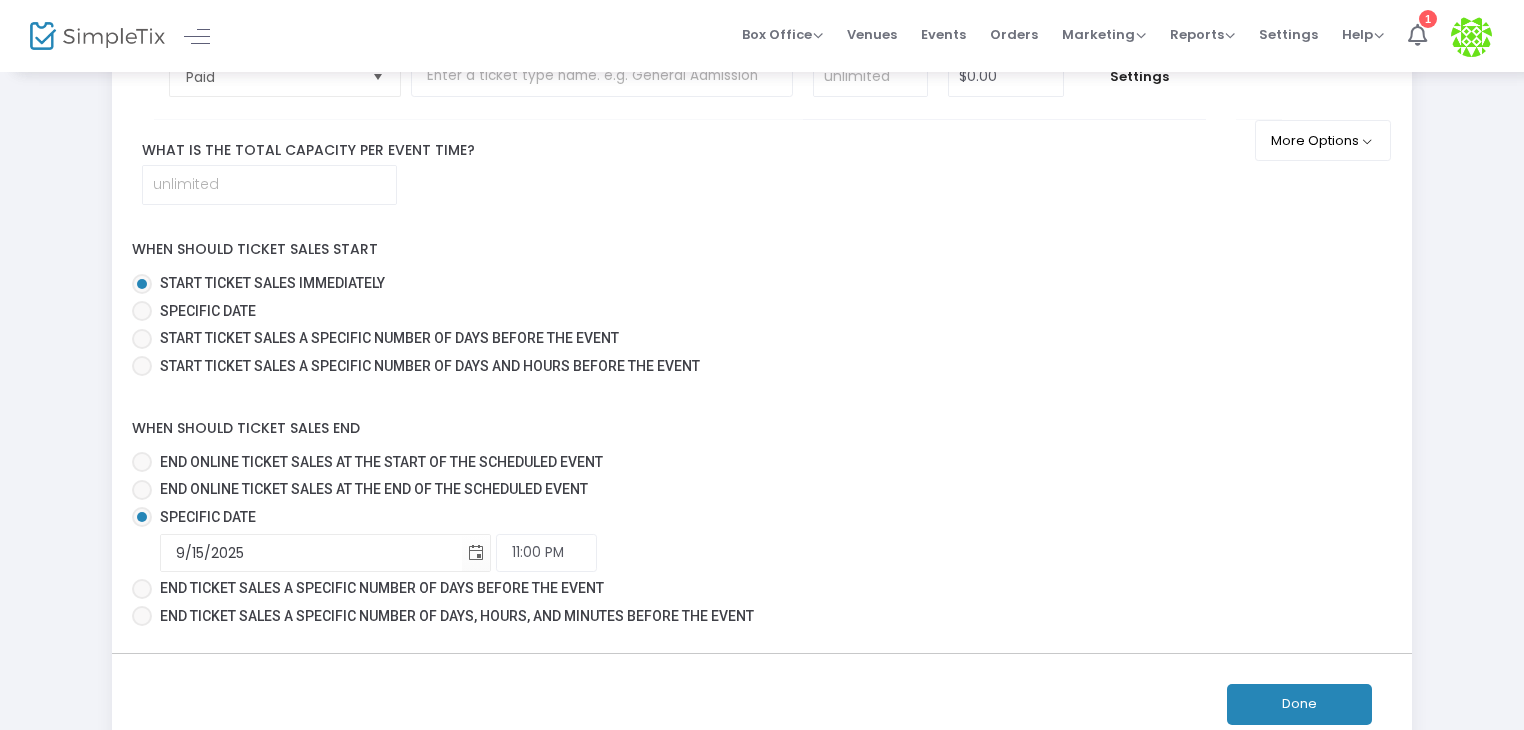 click on "[MONTH]/[DAY]/[YEAR] Required. [TIME] [AM/PM] Required." 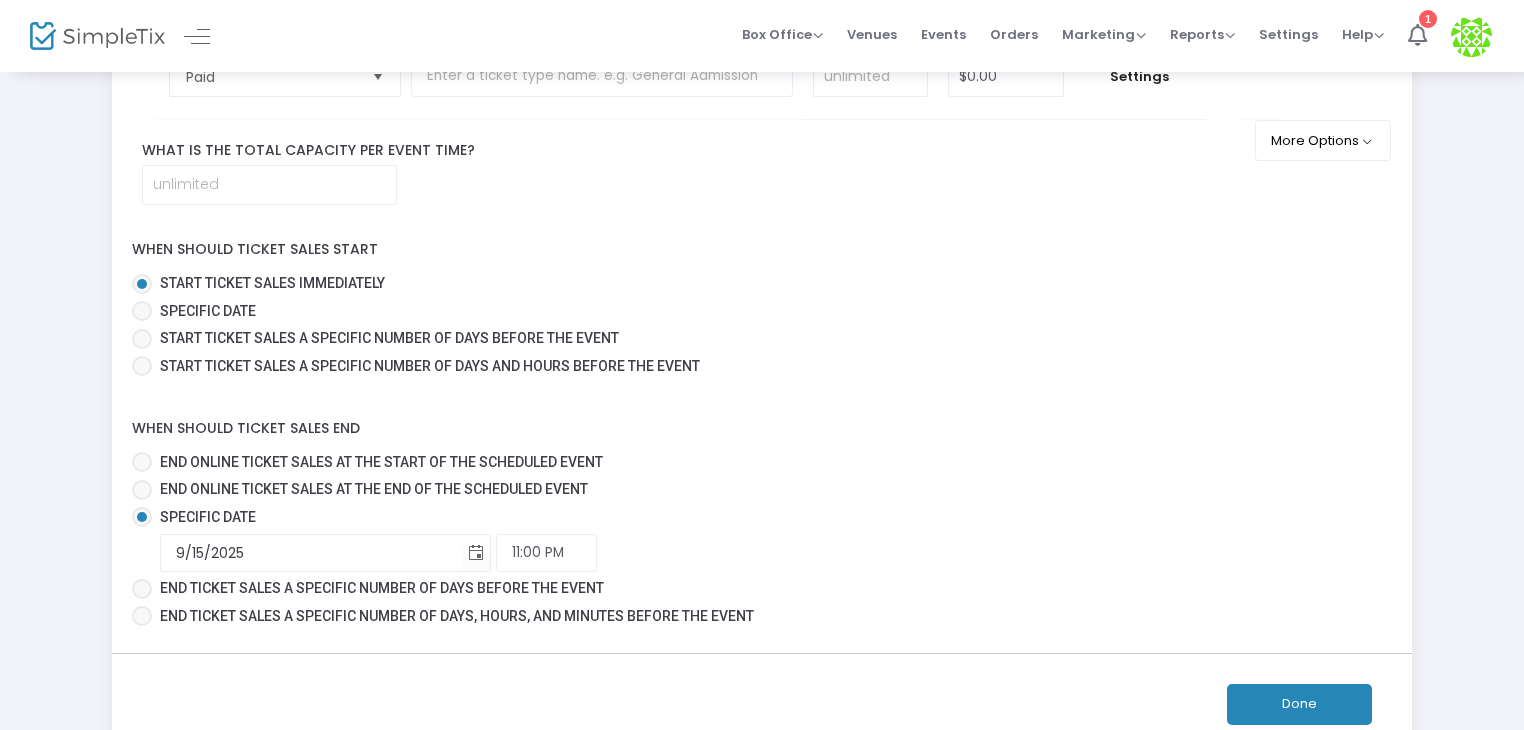 click on "Done" 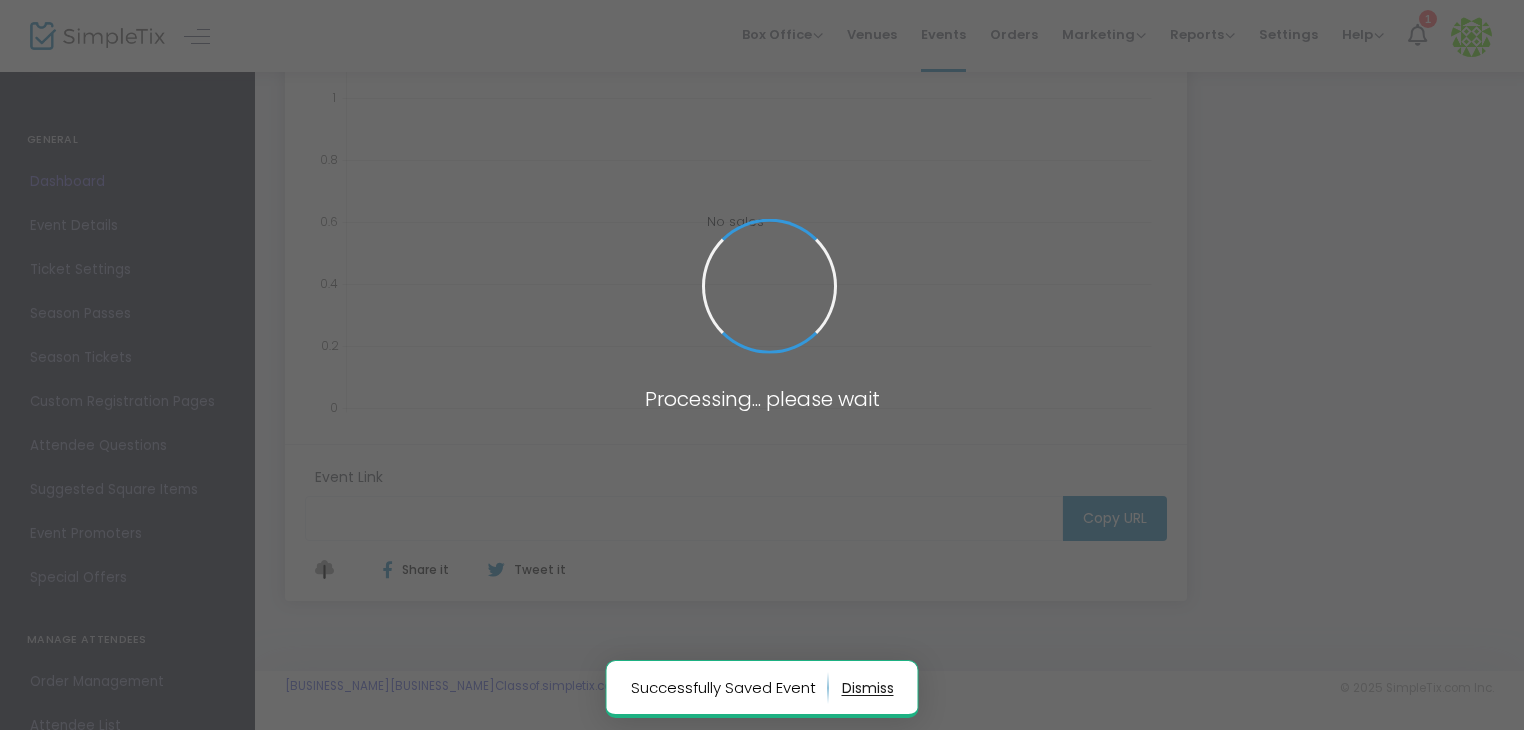 type on "https://www.simpletix.com/e/[SCHOOL]-[YEAR]-[ORDINAL]-year-tickets-[NUMBER]" 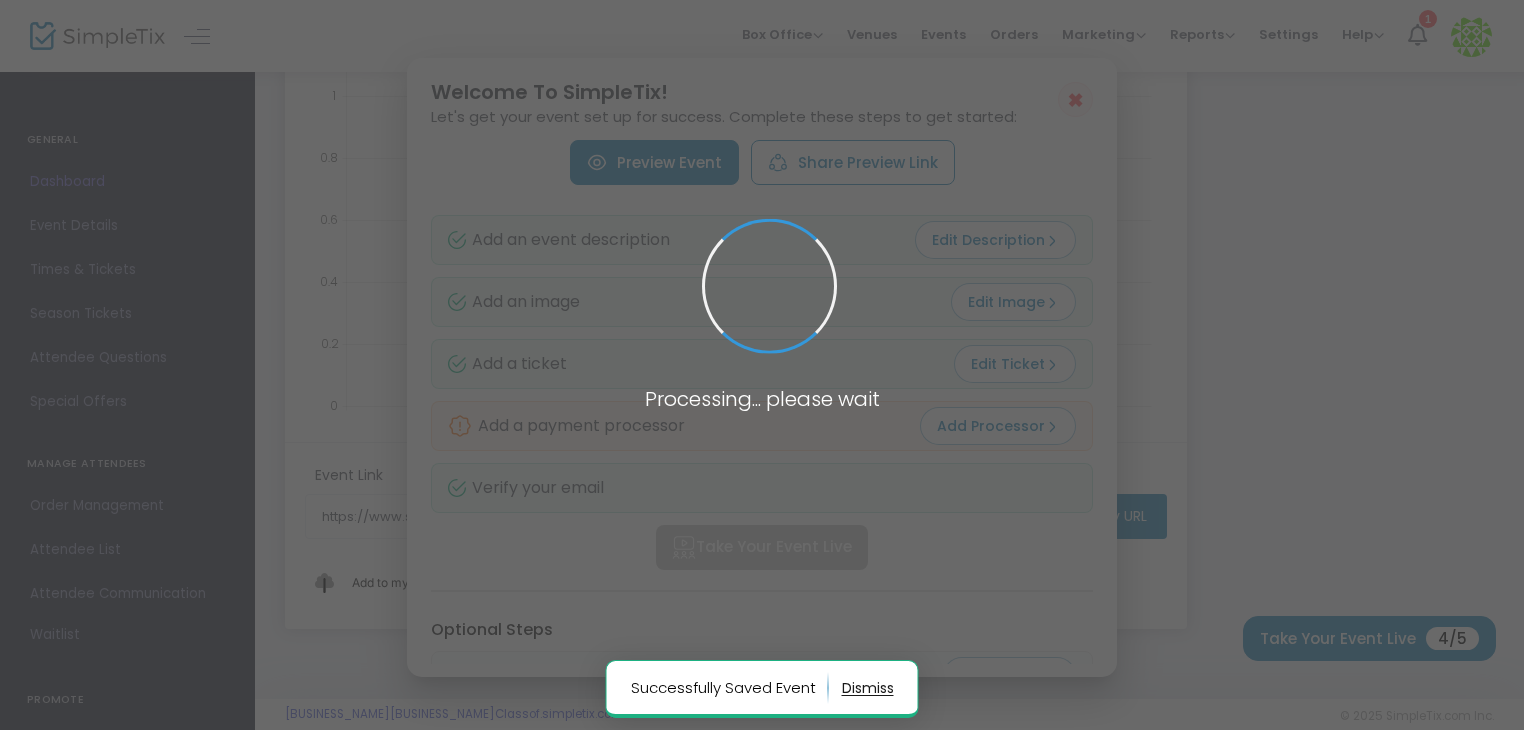 scroll, scrollTop: 0, scrollLeft: 0, axis: both 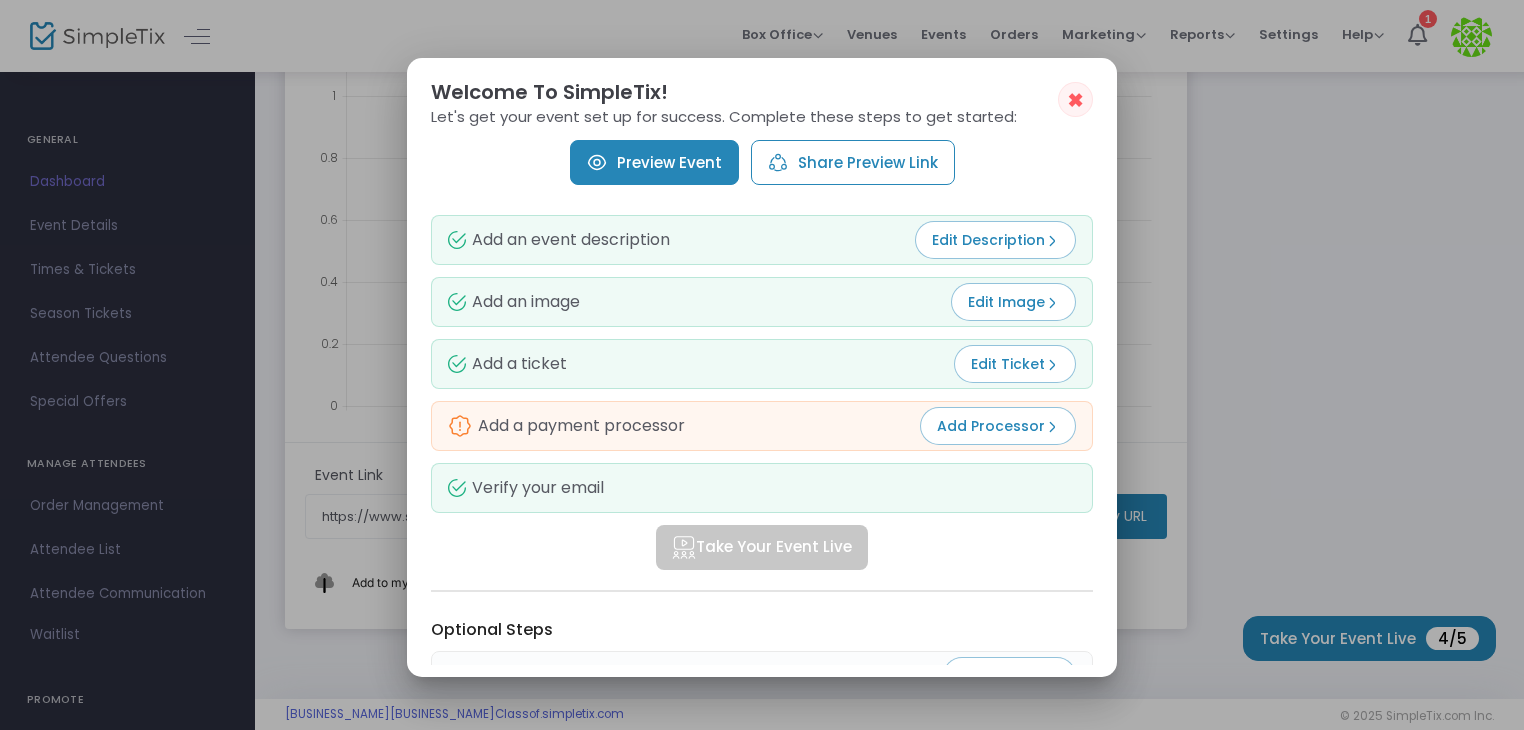 click on "Preview Event" at bounding box center (654, 162) 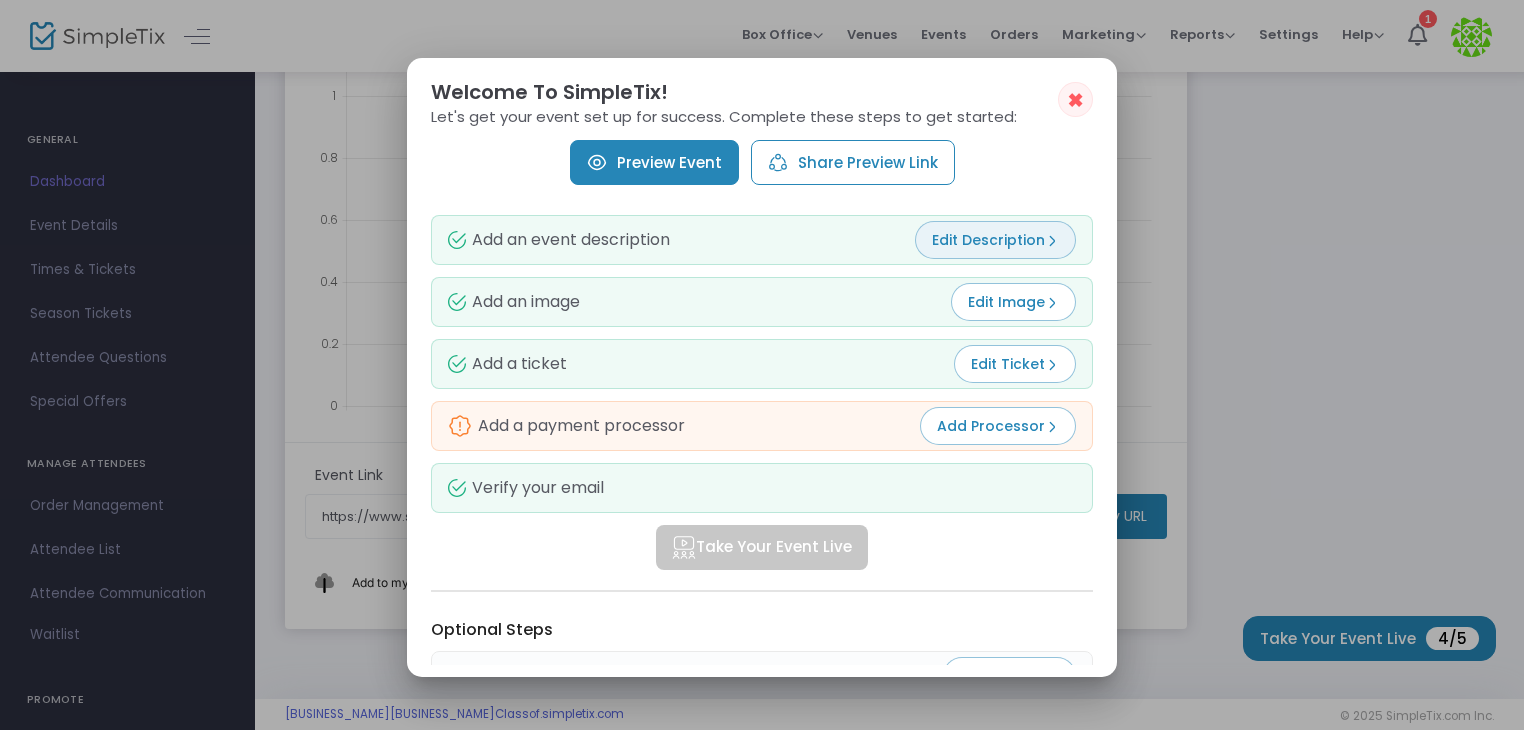 click on "Edit Description" at bounding box center (995, 240) 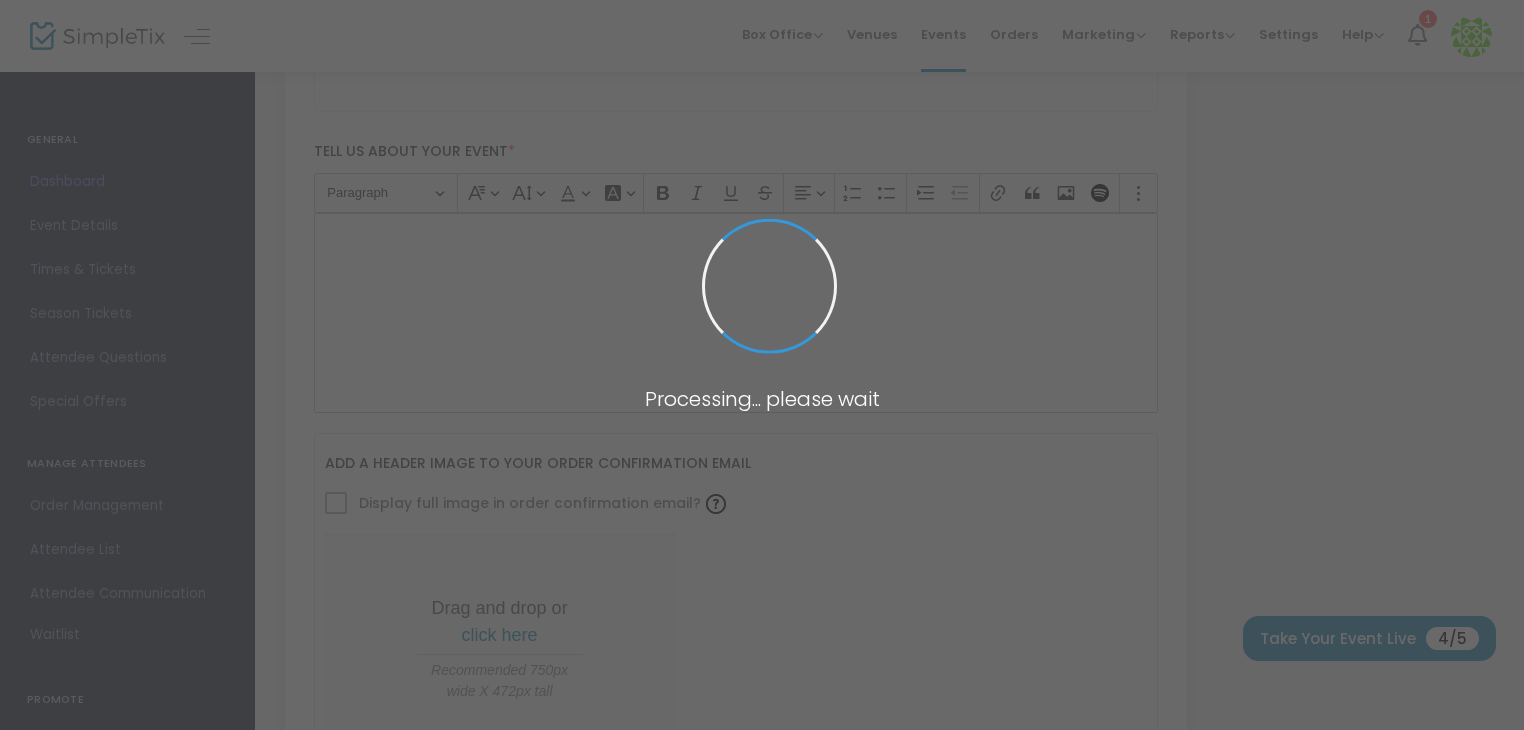 type on "Haughton High School Class of [YEAR] [ORDINAL] Year Reunion" 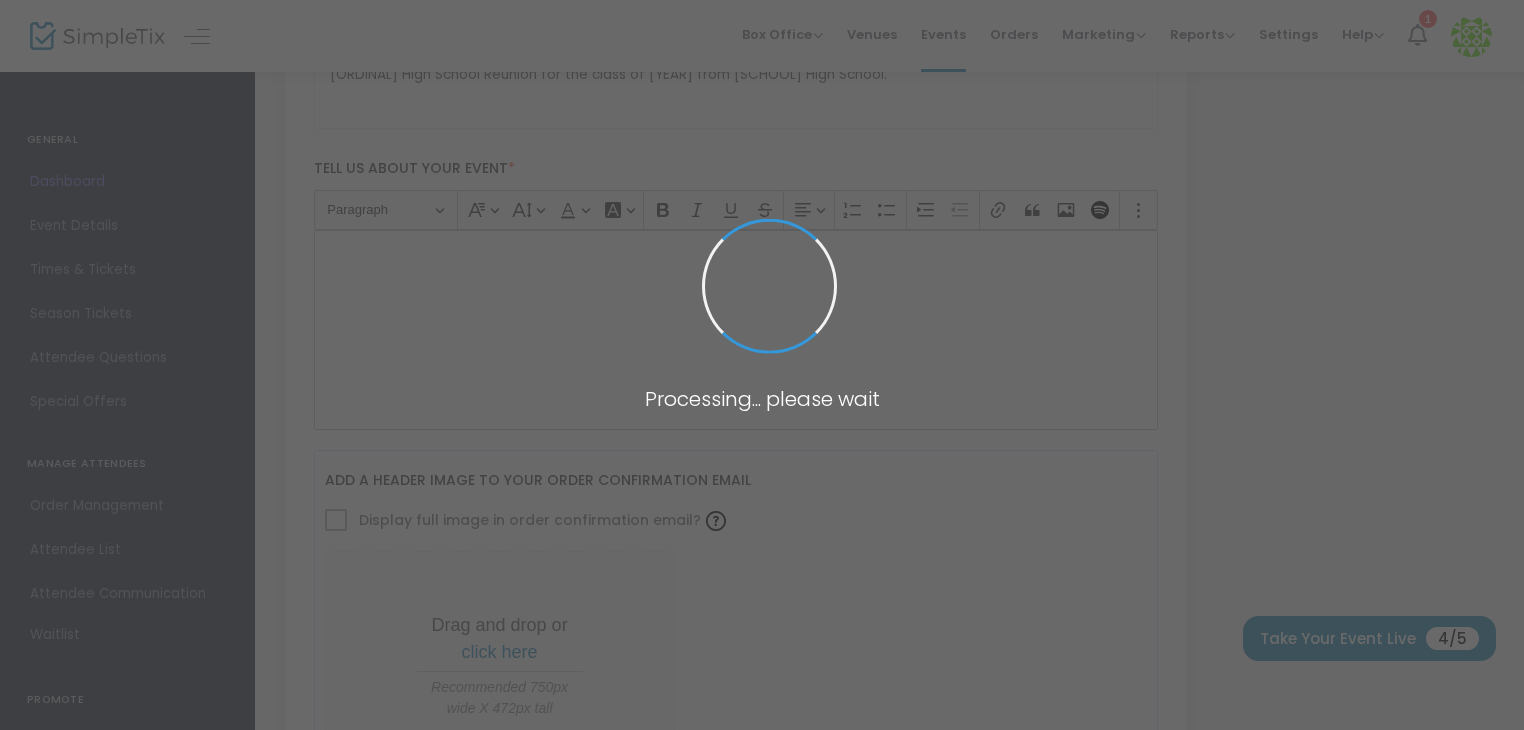 type on "[VENUE_NAME]" 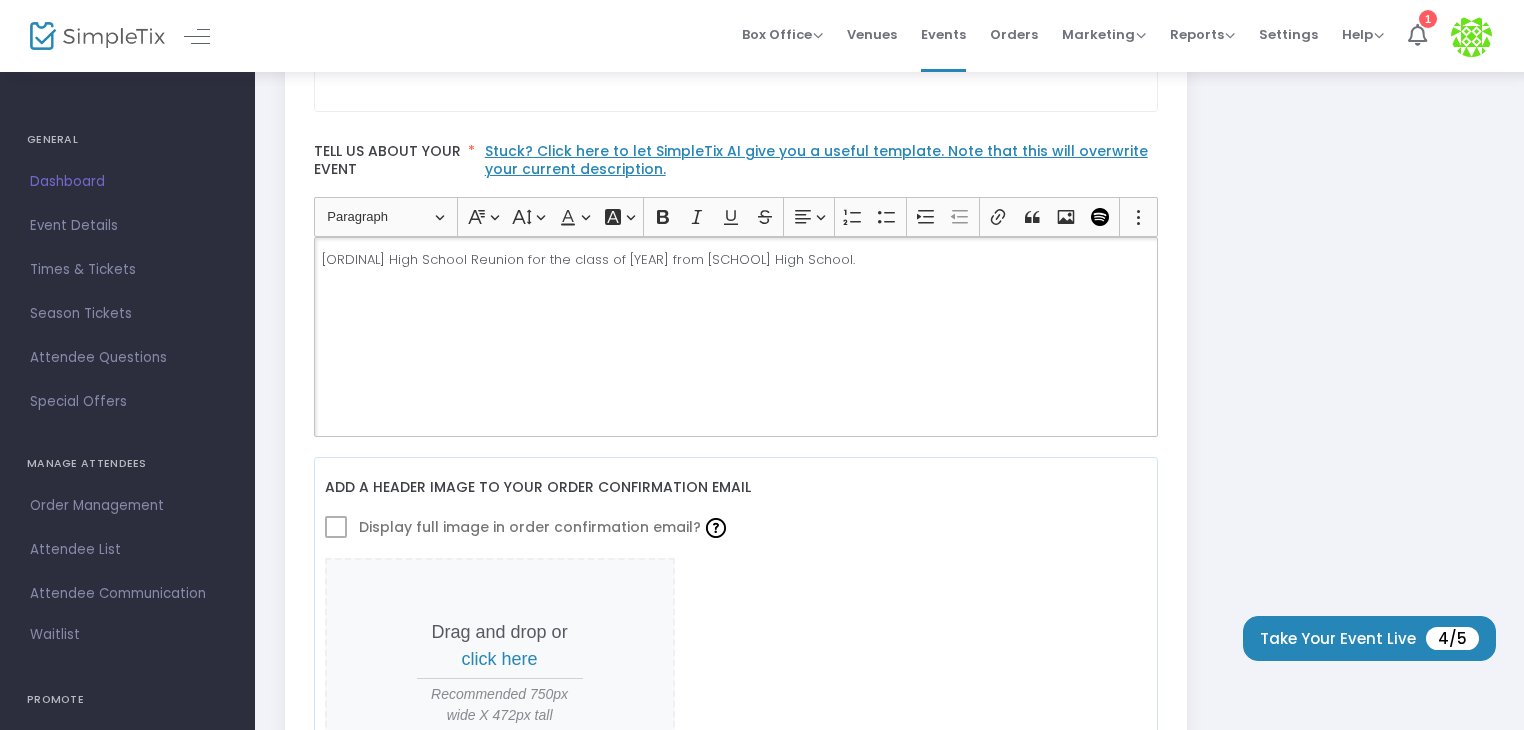 click on "[ORDINAL] High School Reunion for the class of [YEAR] from [SCHOOL] High School." 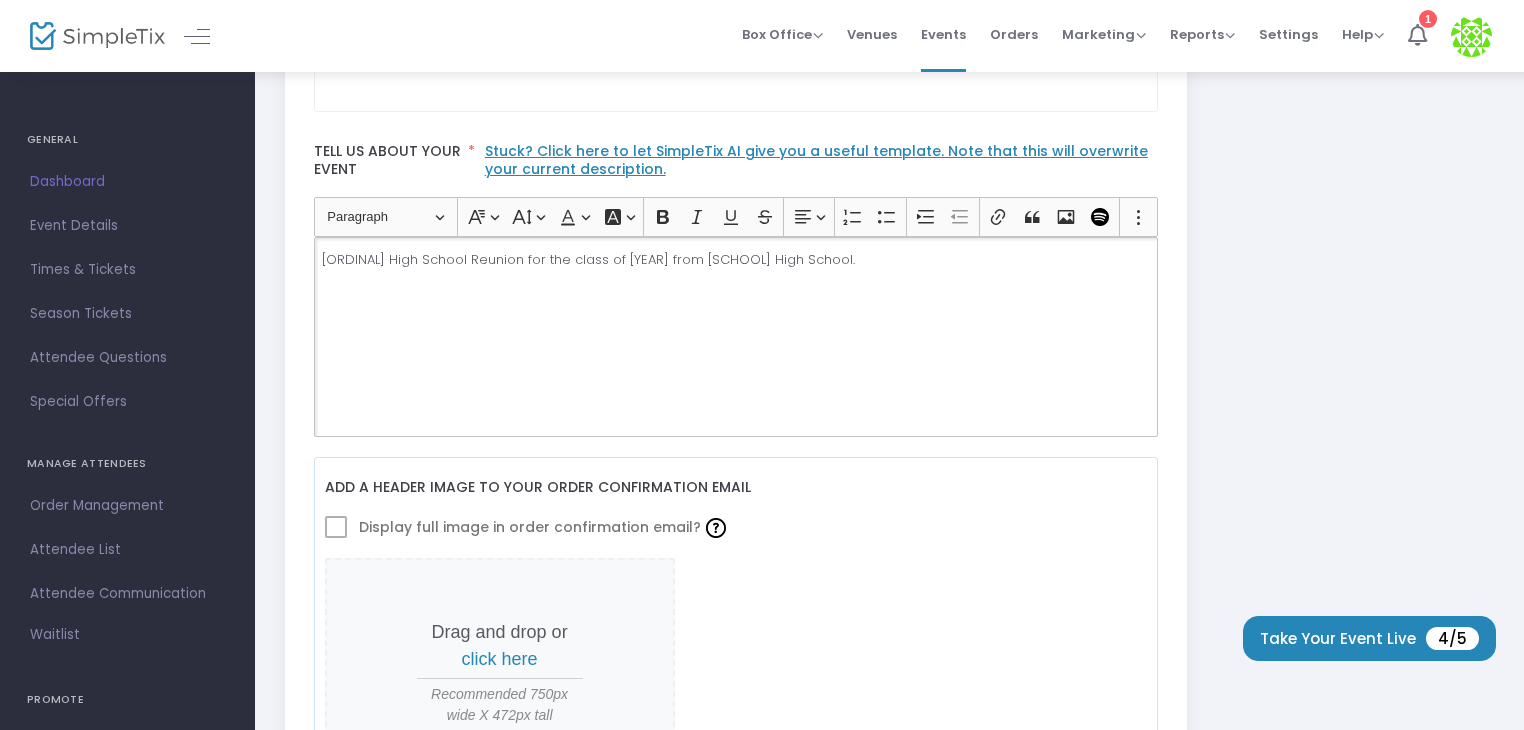 type 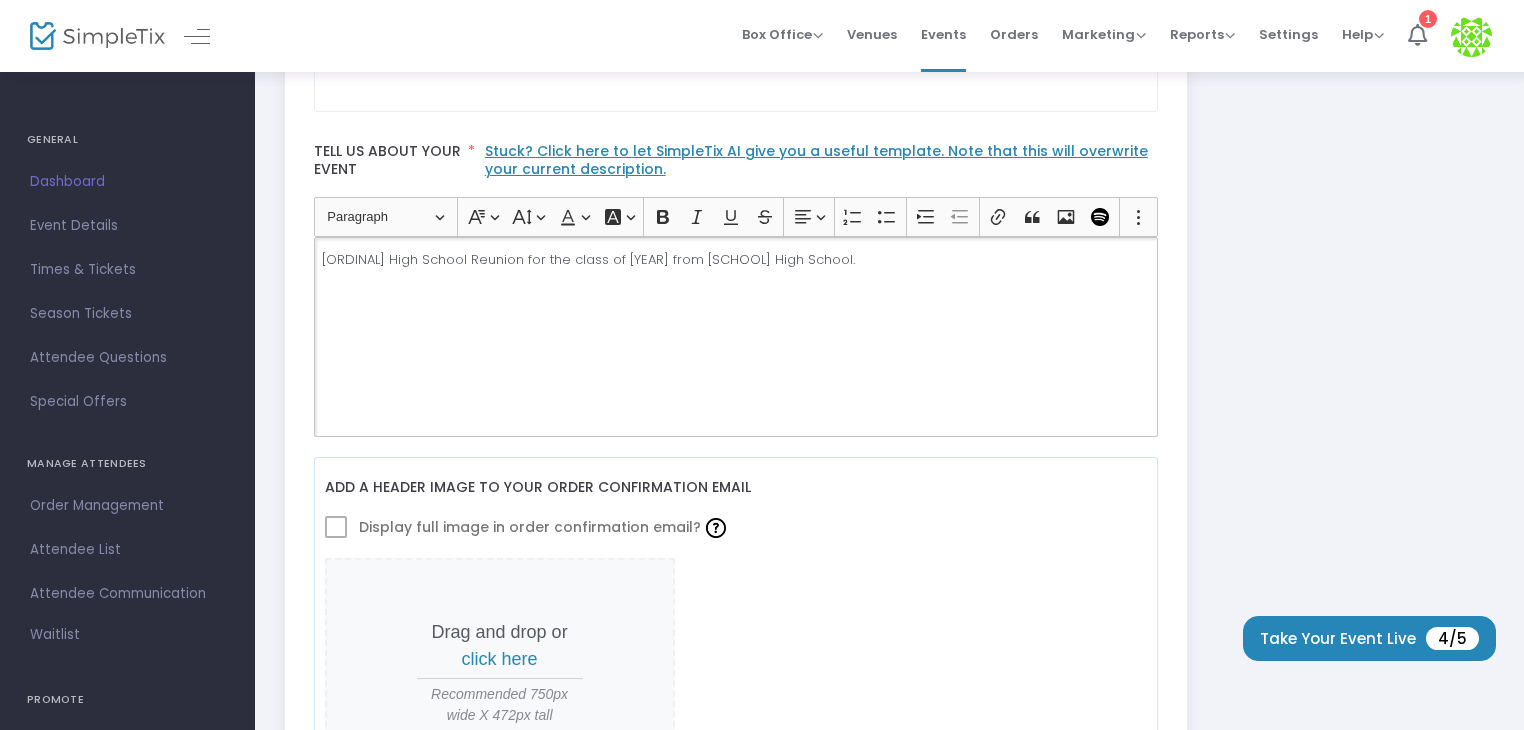 click on "[ORDINAL] High School Reunion for the class of [YEAR] from [SCHOOL] High School." 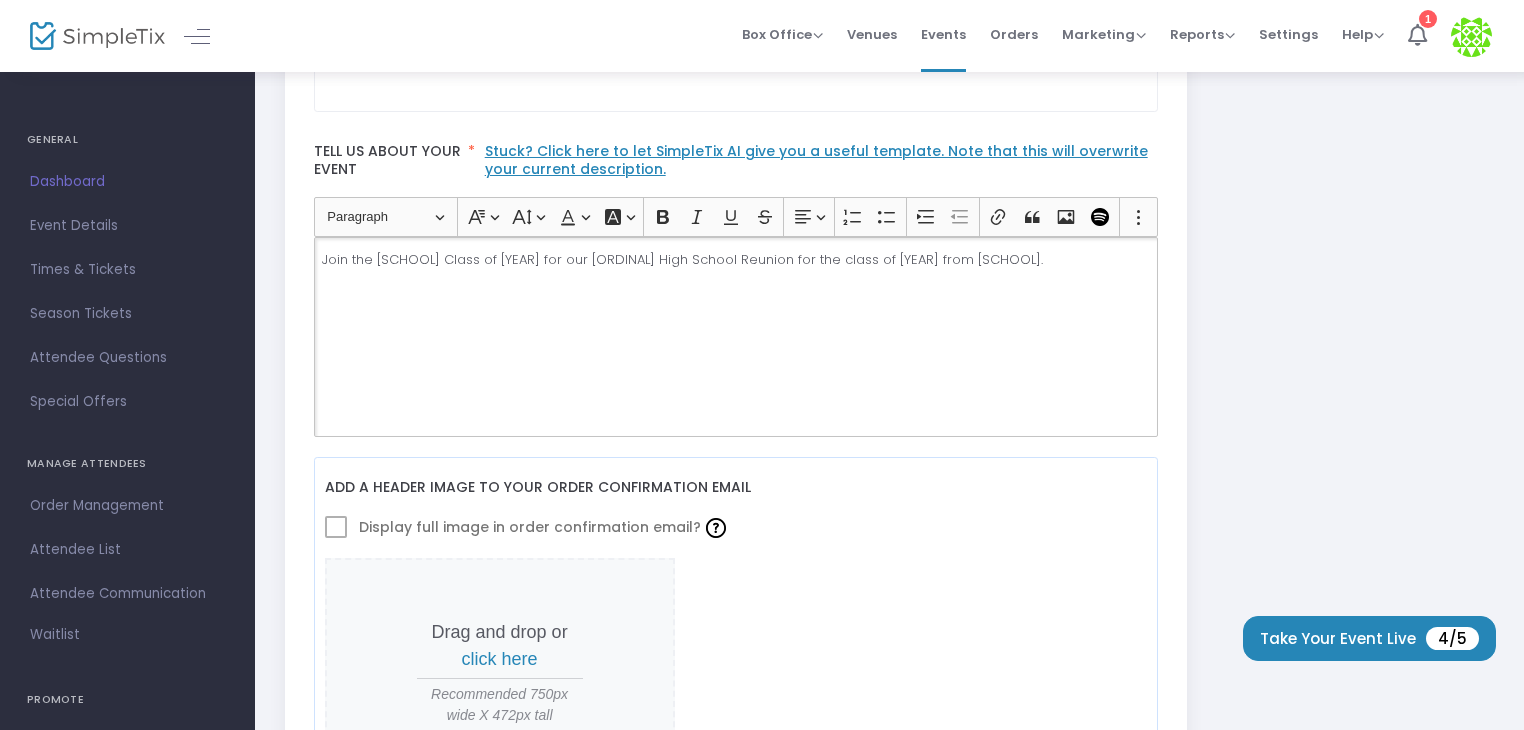 drag, startPoint x: 824, startPoint y: 258, endPoint x: 1149, endPoint y: 254, distance: 325.02463 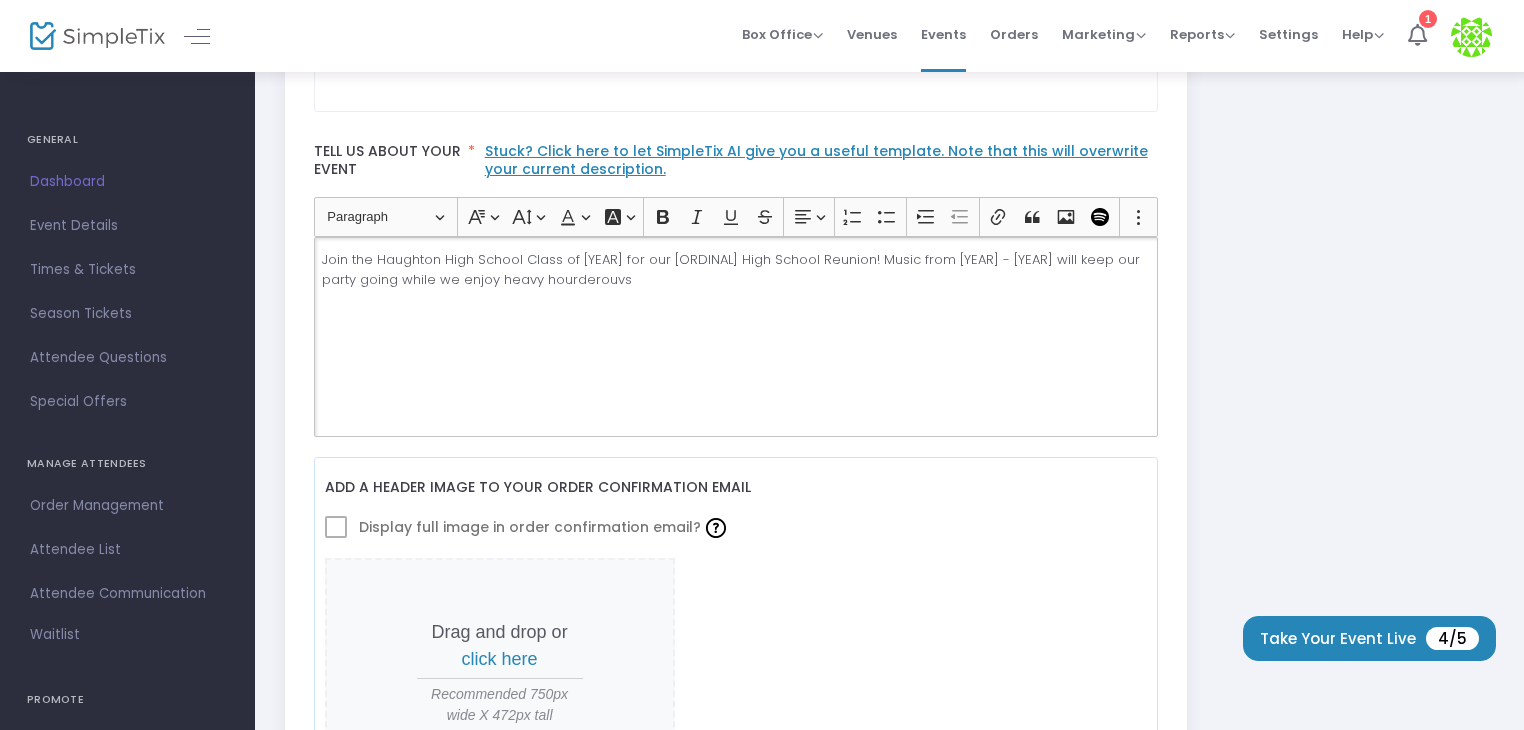 drag, startPoint x: 484, startPoint y: 279, endPoint x: 454, endPoint y: 374, distance: 99.62429 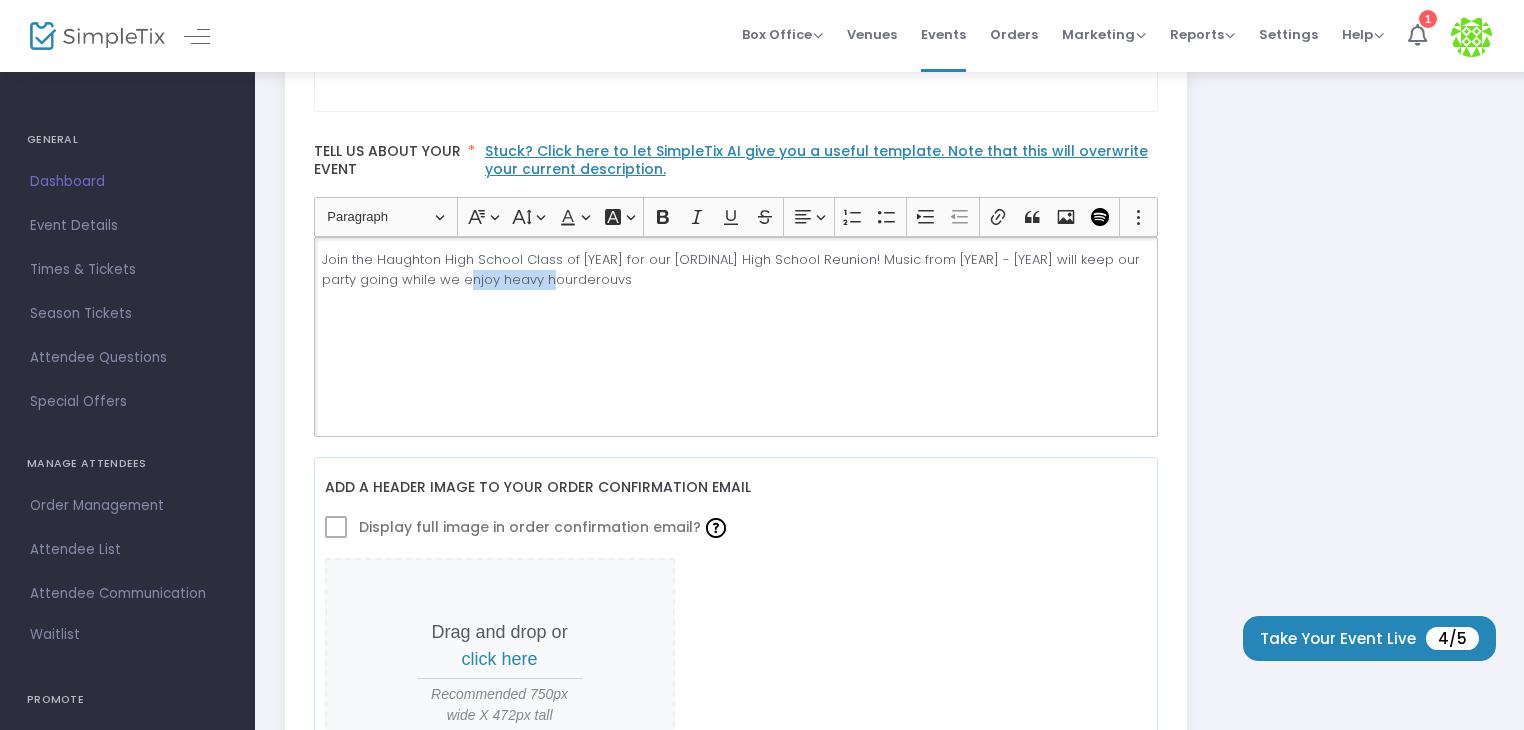 drag, startPoint x: 554, startPoint y: 278, endPoint x: 465, endPoint y: 285, distance: 89.27486 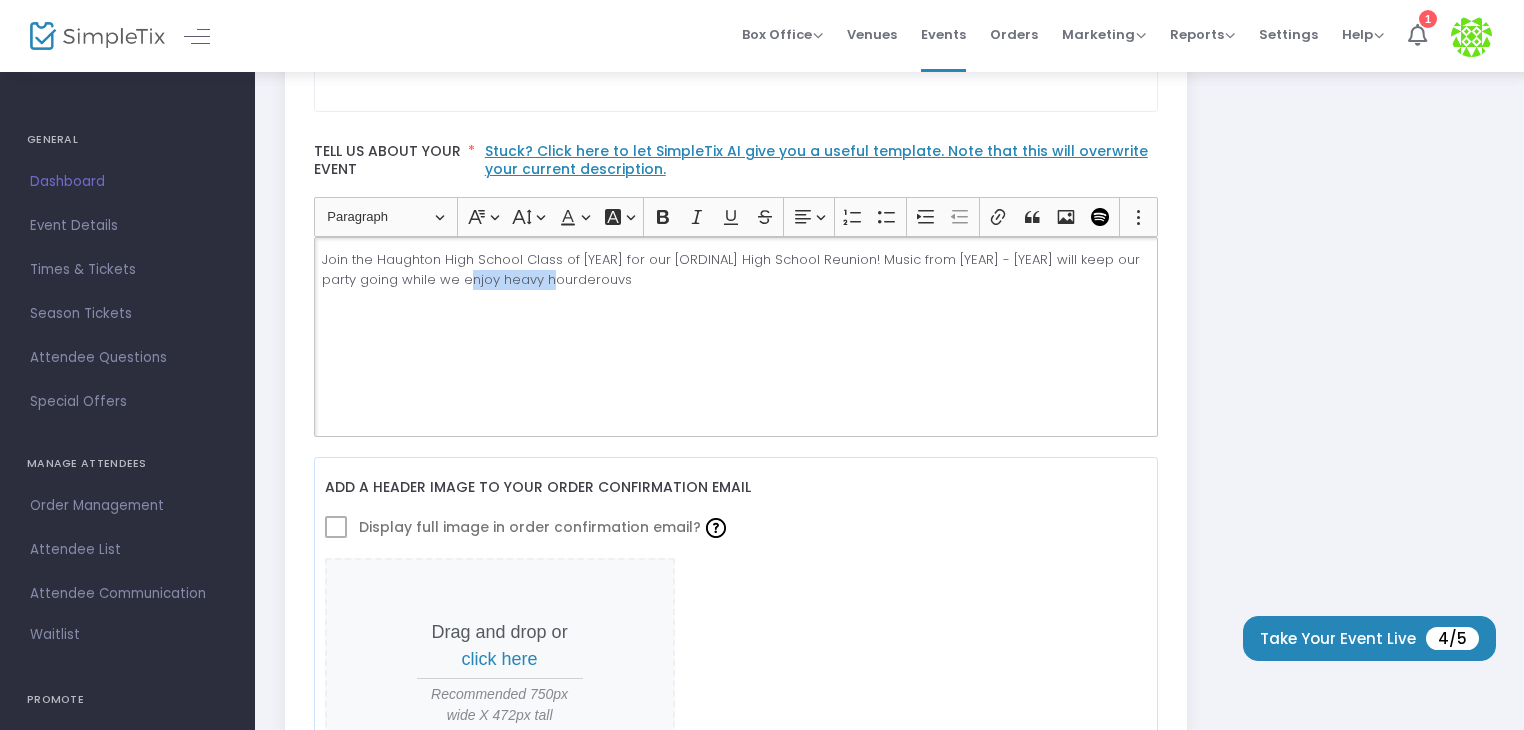 click on "Join the Haughton High School Class of [YEAR] for our [ORDINAL] High School Reunion! Music from [YEAR] - [YEAR] will keep our party going while we enjoy heavy hourderouvs" 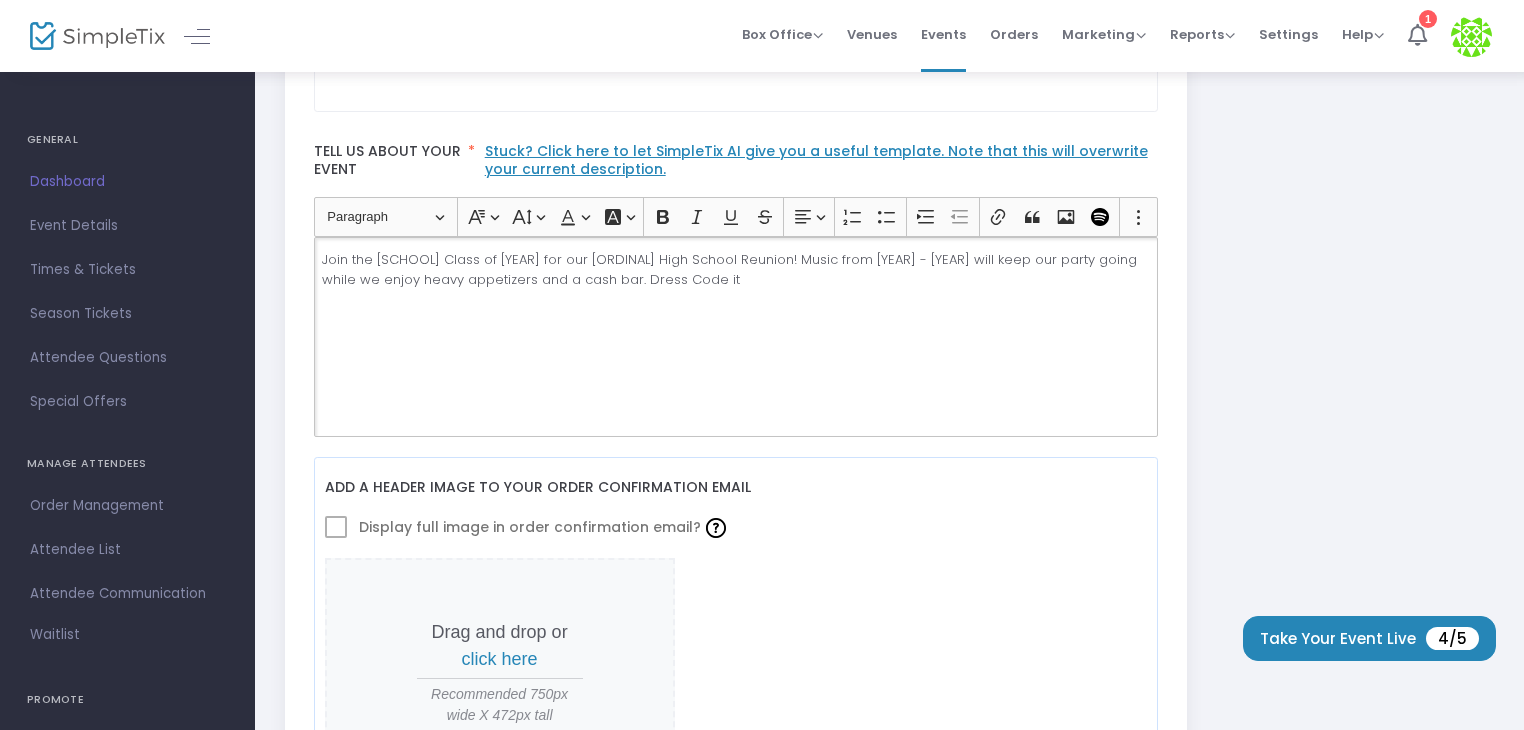 drag, startPoint x: 757, startPoint y: 278, endPoint x: 641, endPoint y: 277, distance: 116.00431 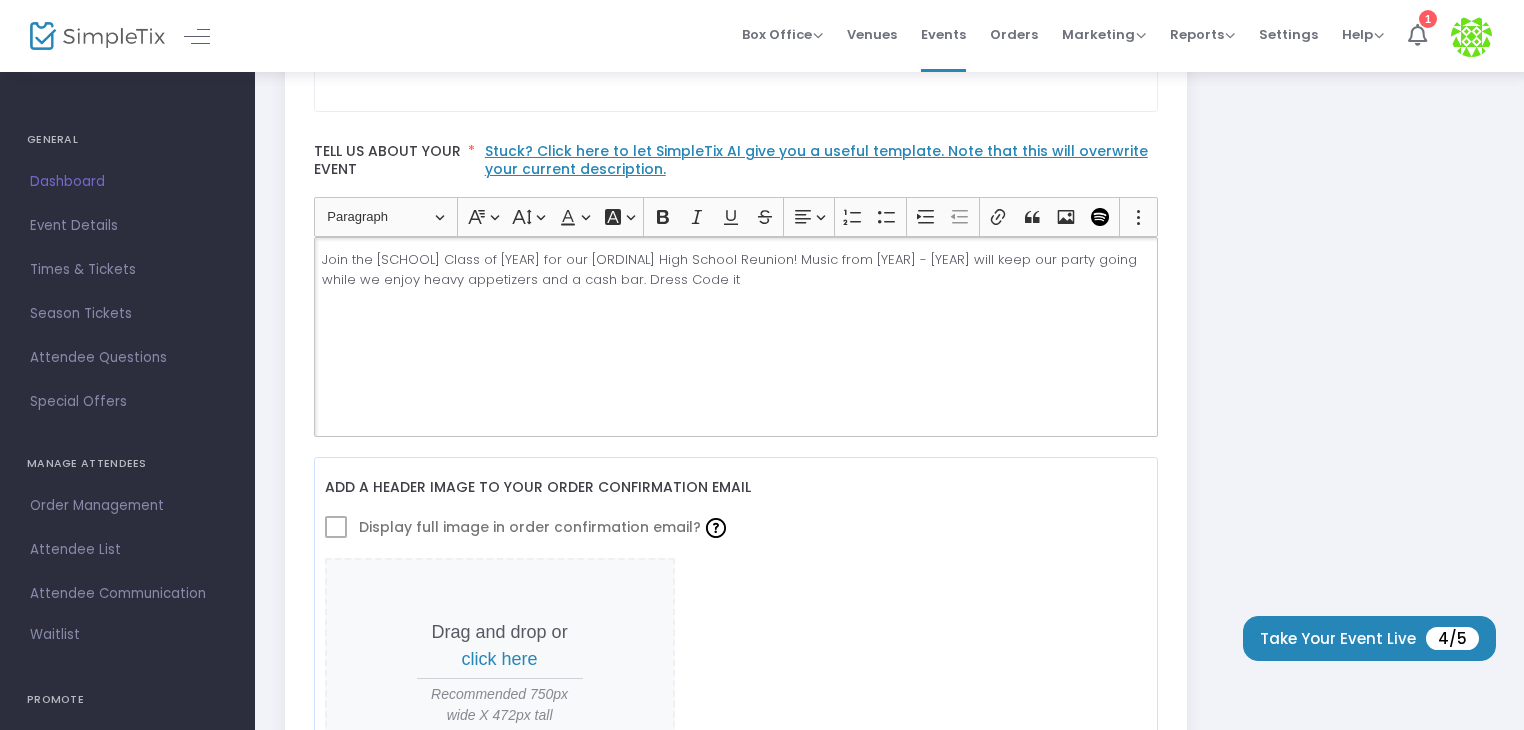 click on "Join the [SCHOOL] Class of [YEAR] for our [ORDINAL] High School Reunion! Music from [YEAR] - [YEAR] will keep our party going while we enjoy heavy appetizers and a cash bar. Dress Code it" 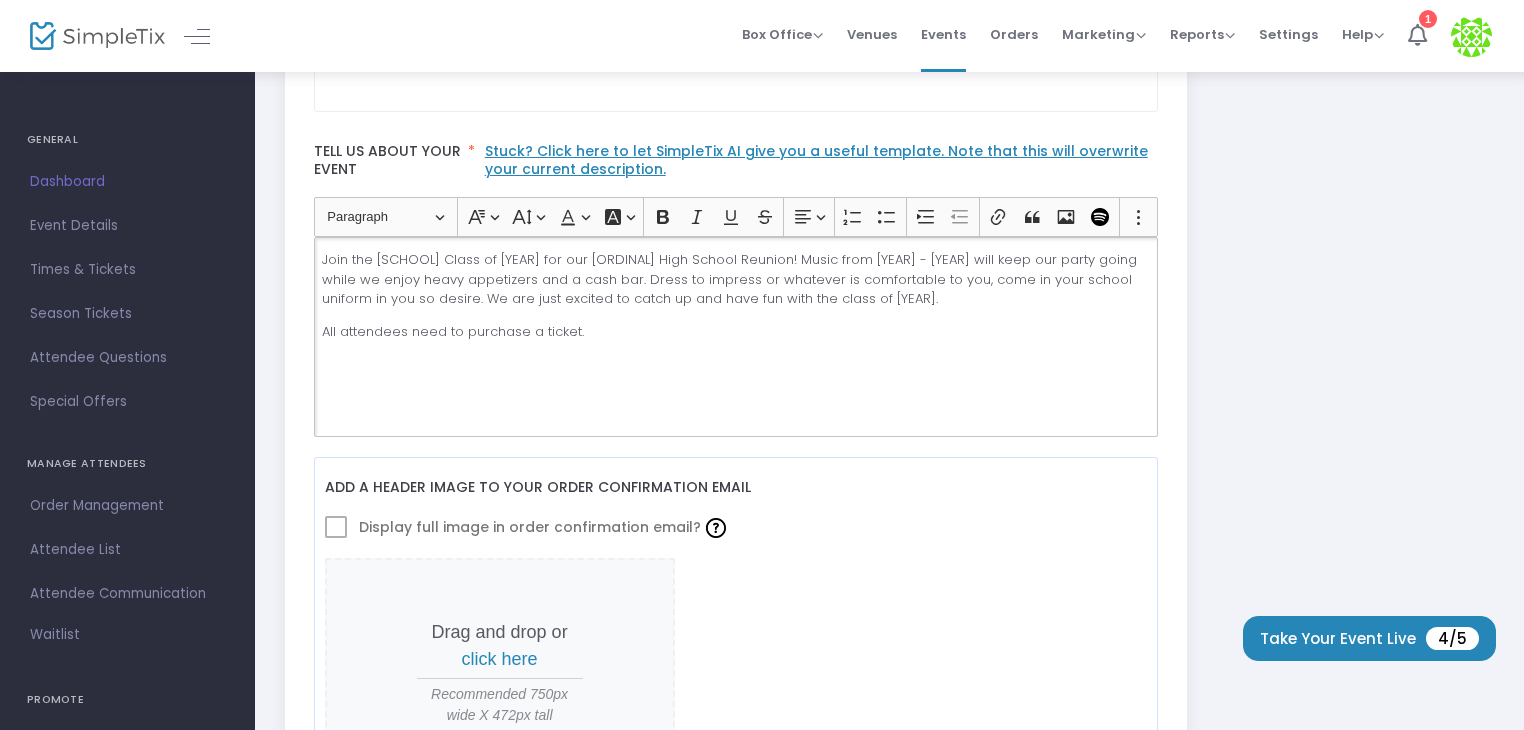 click on "All attendees need to purchase a ticket." 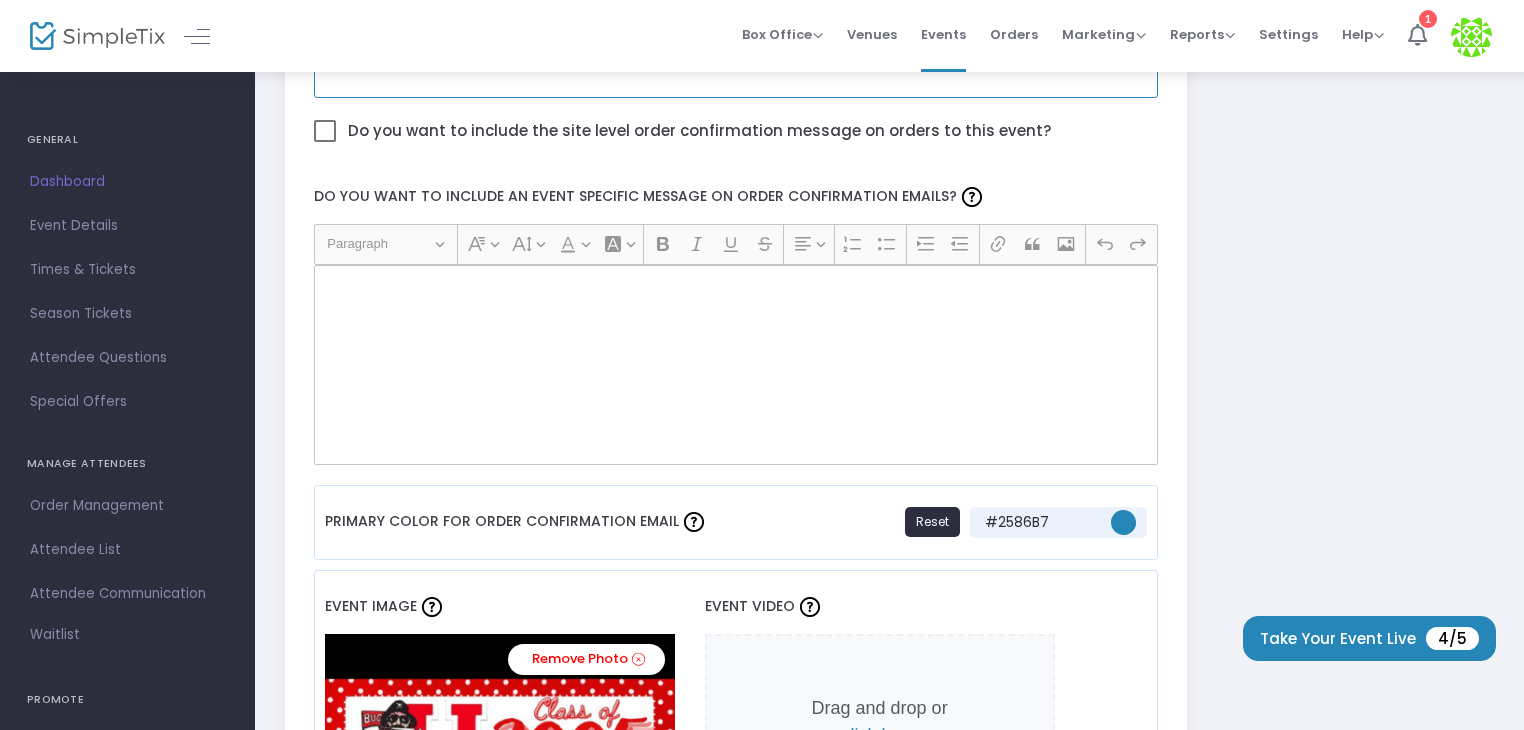scroll, scrollTop: 1232, scrollLeft: 0, axis: vertical 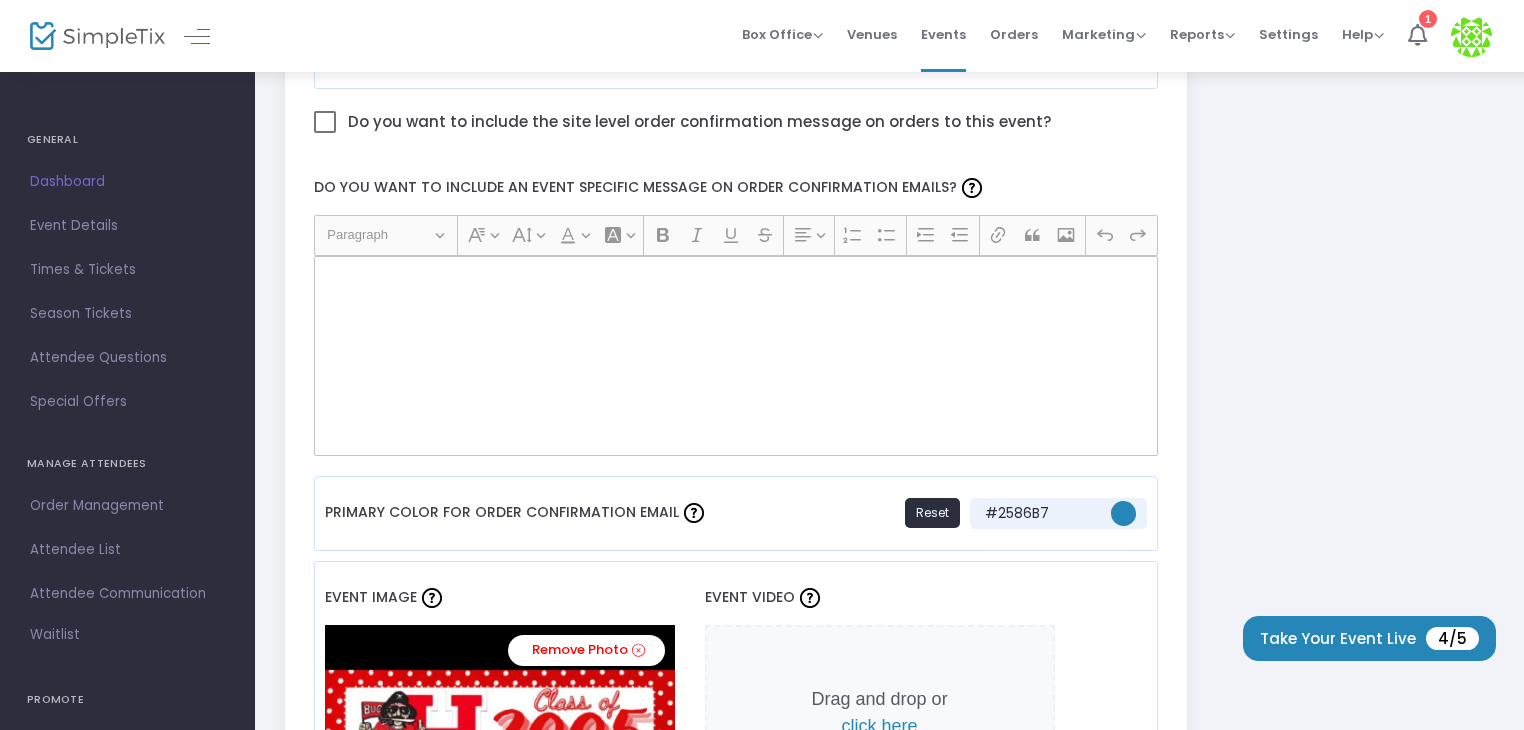 click 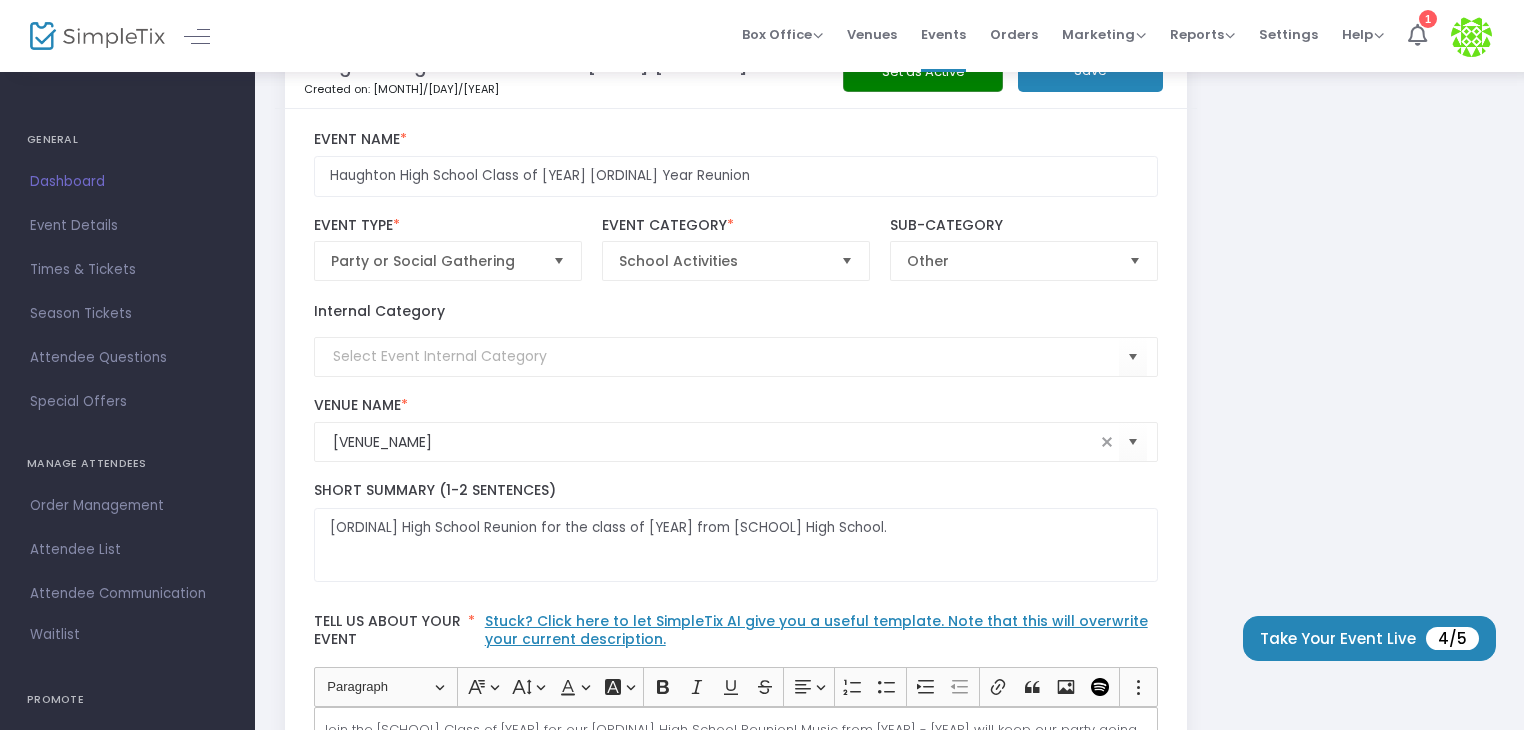 scroll, scrollTop: 0, scrollLeft: 0, axis: both 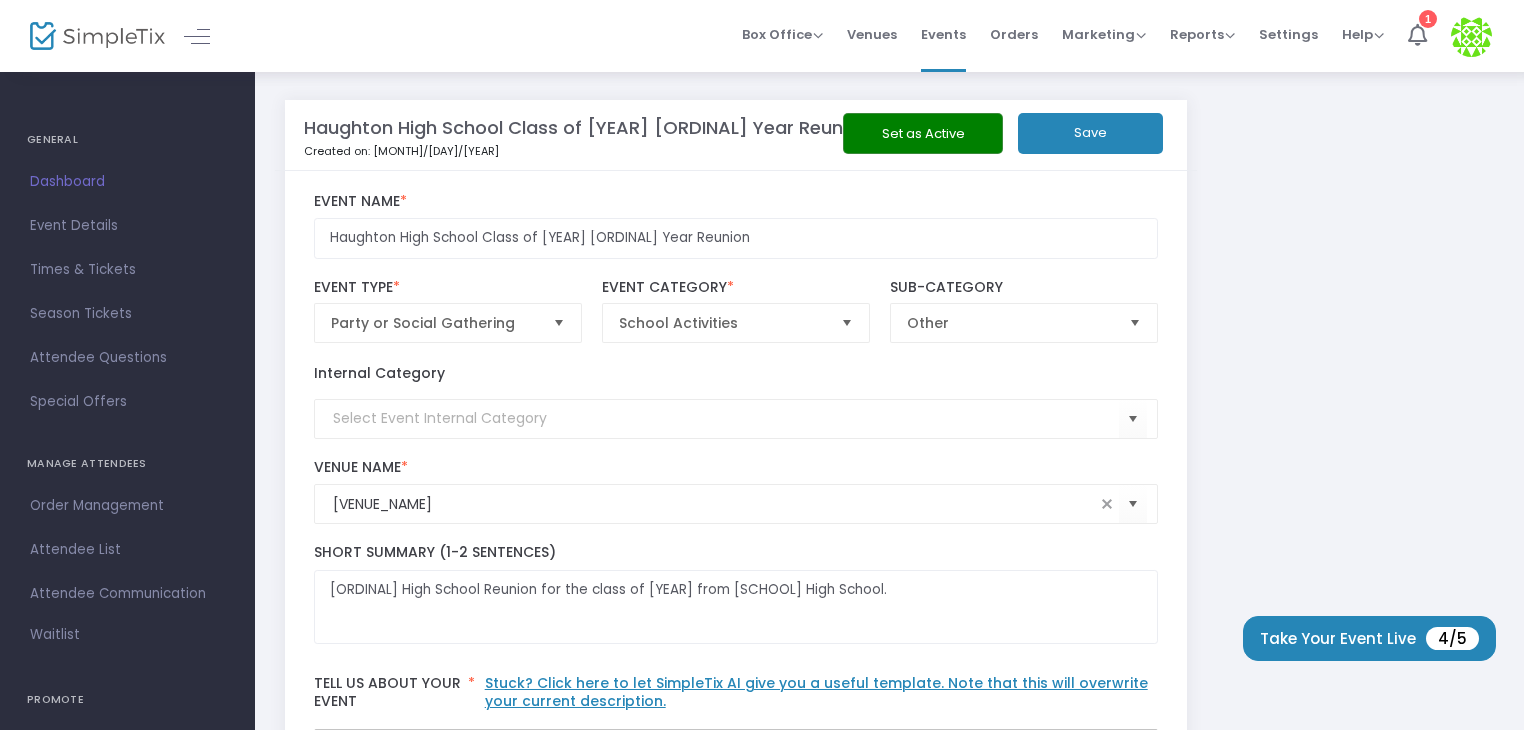 click on "Save" 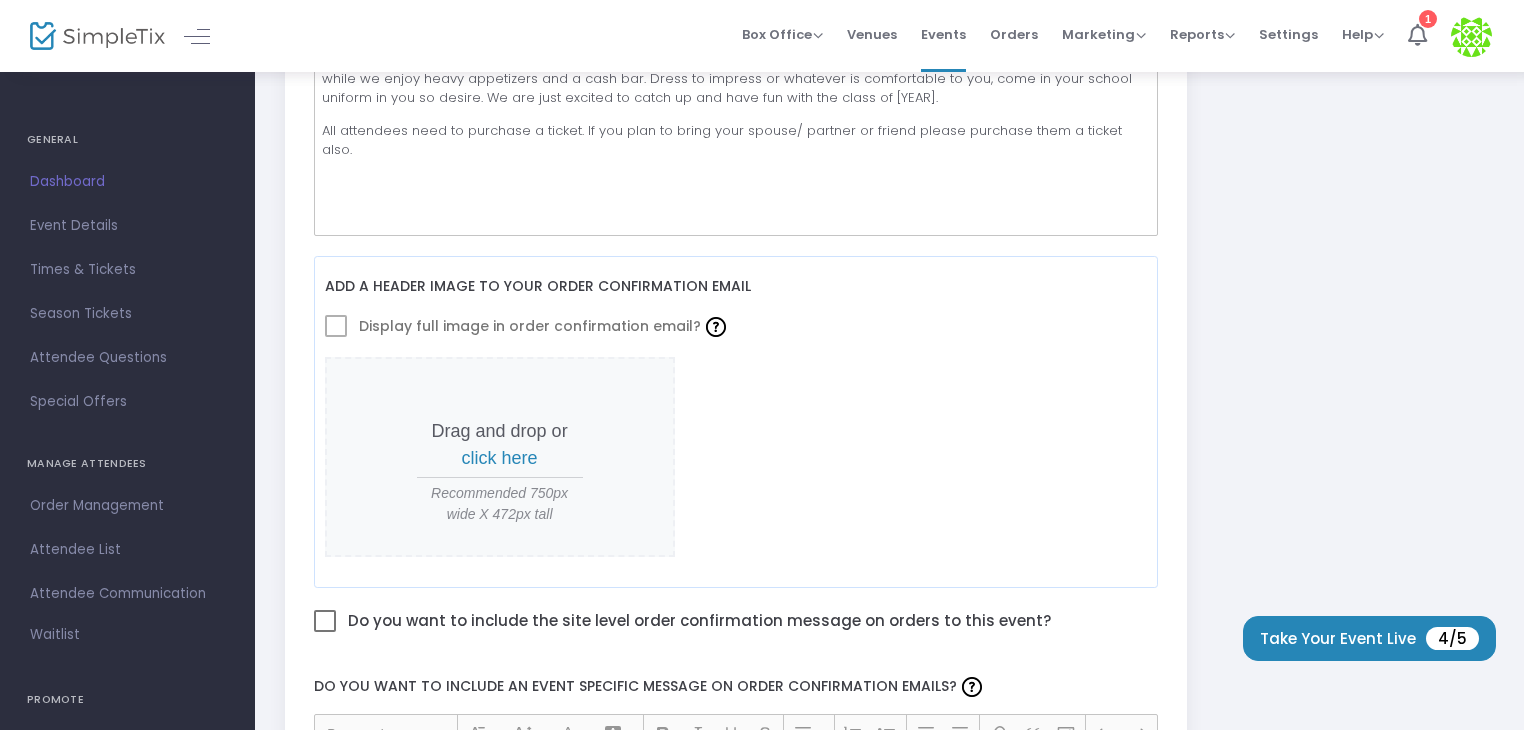 scroll, scrollTop: 800, scrollLeft: 0, axis: vertical 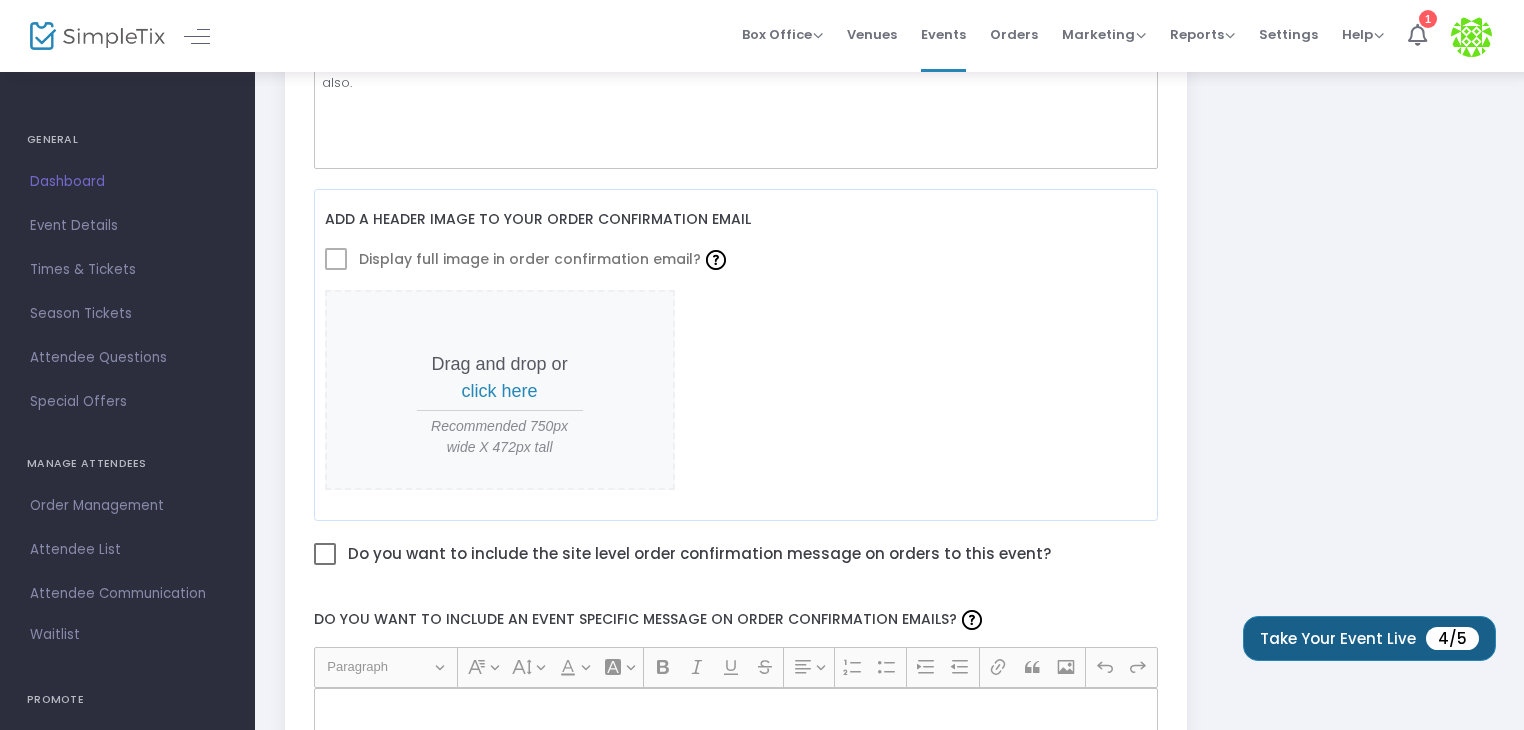 click on "Take Your Event Live  4/5" 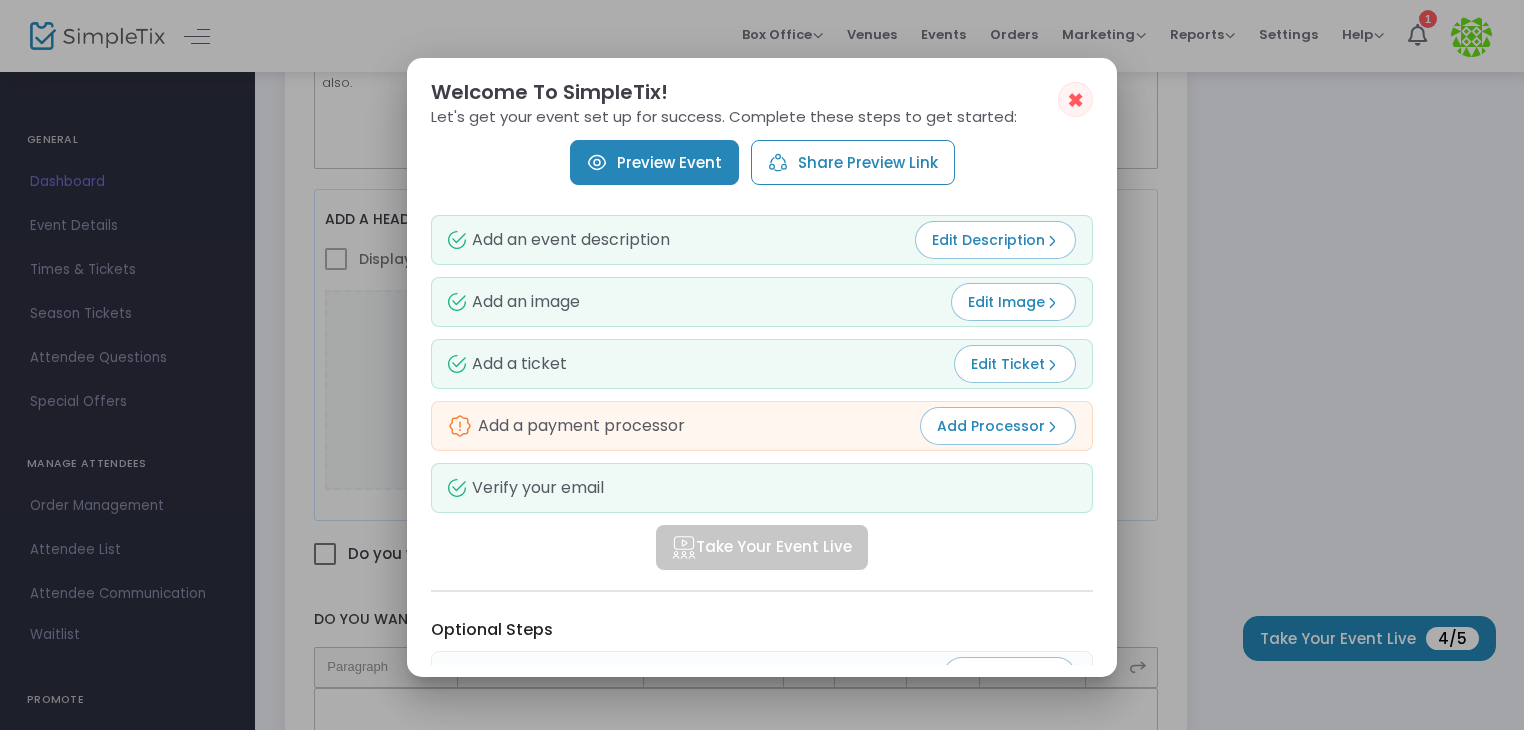 click on "Share Preview Link" at bounding box center [853, 162] 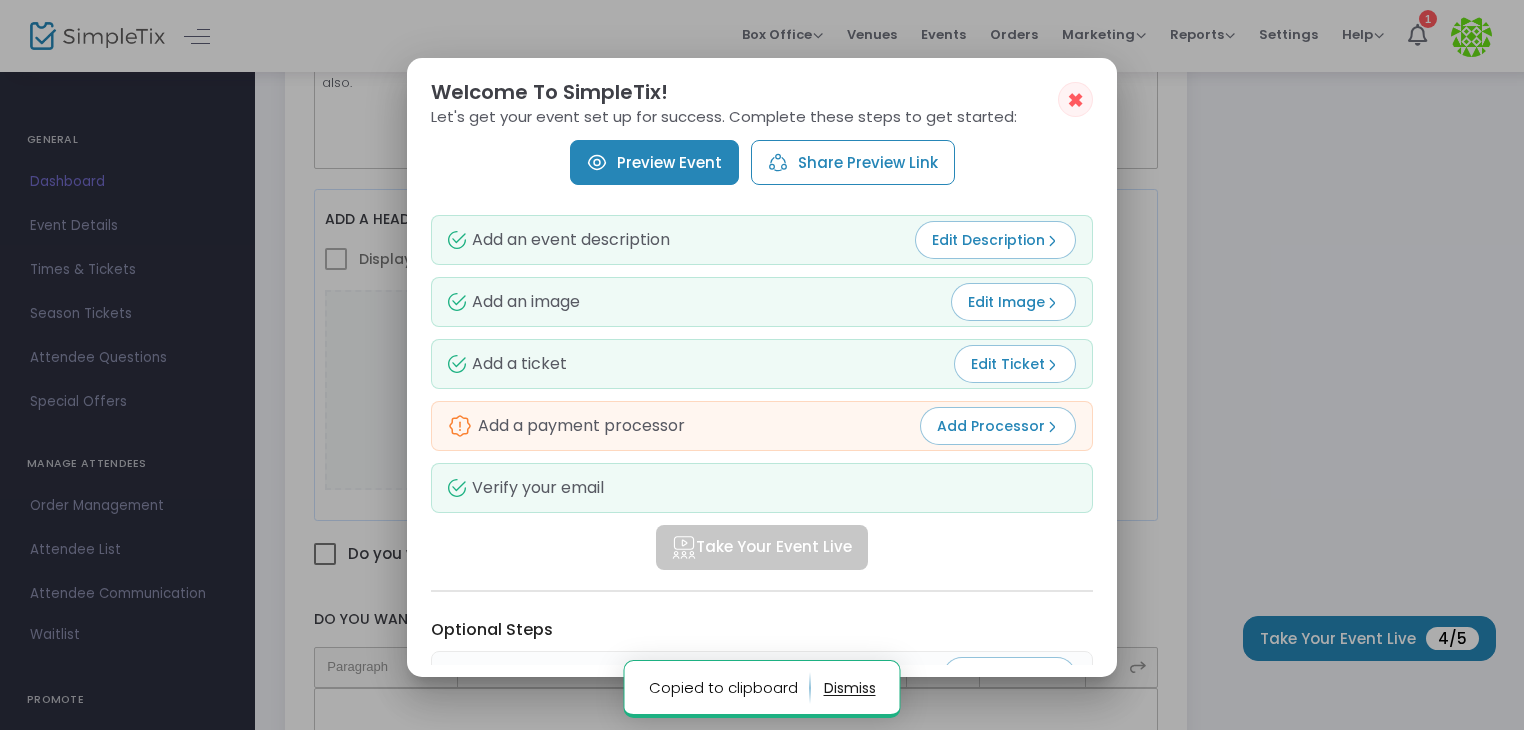 click on "Preview Event  Share Preview Link" at bounding box center [762, 162] 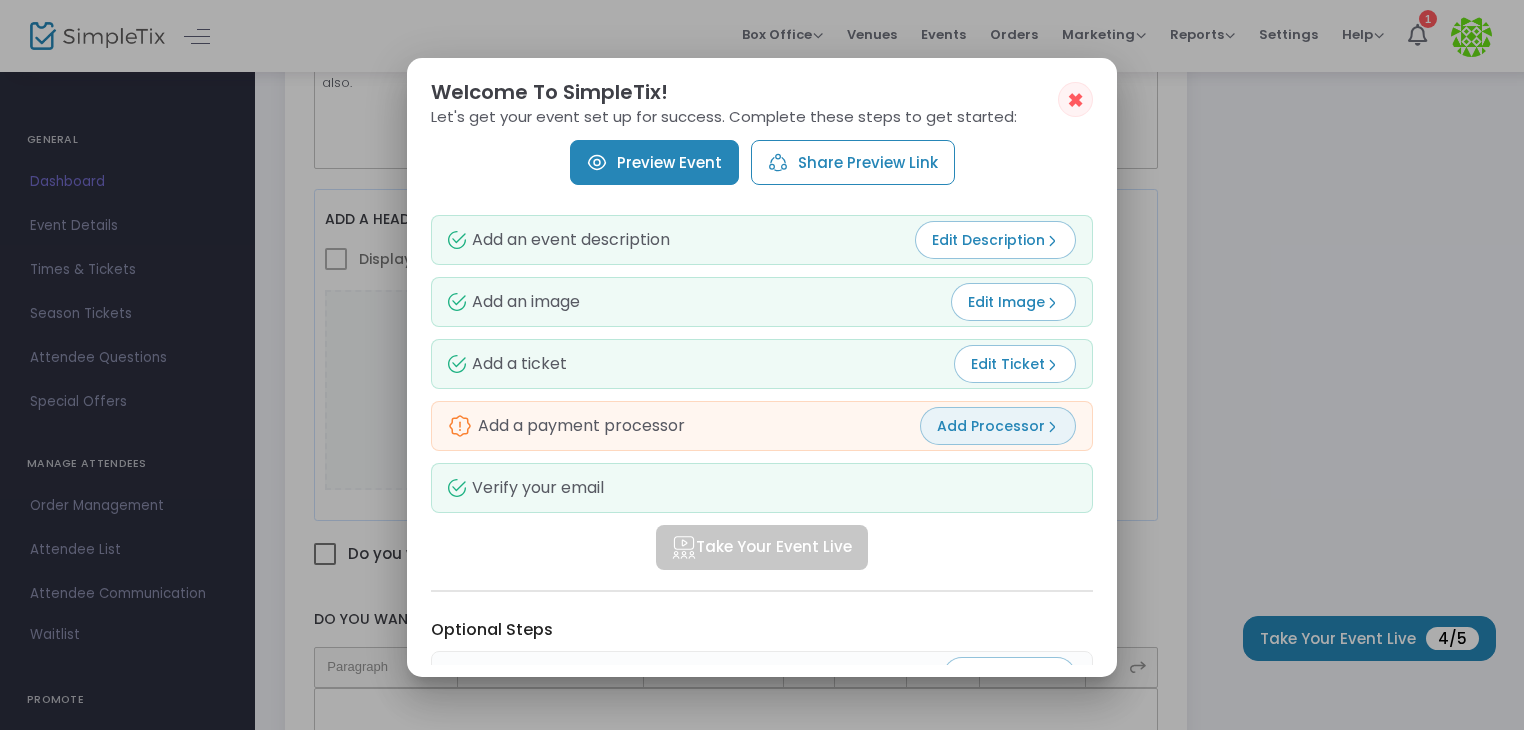 click on "Add Processor" at bounding box center [998, 426] 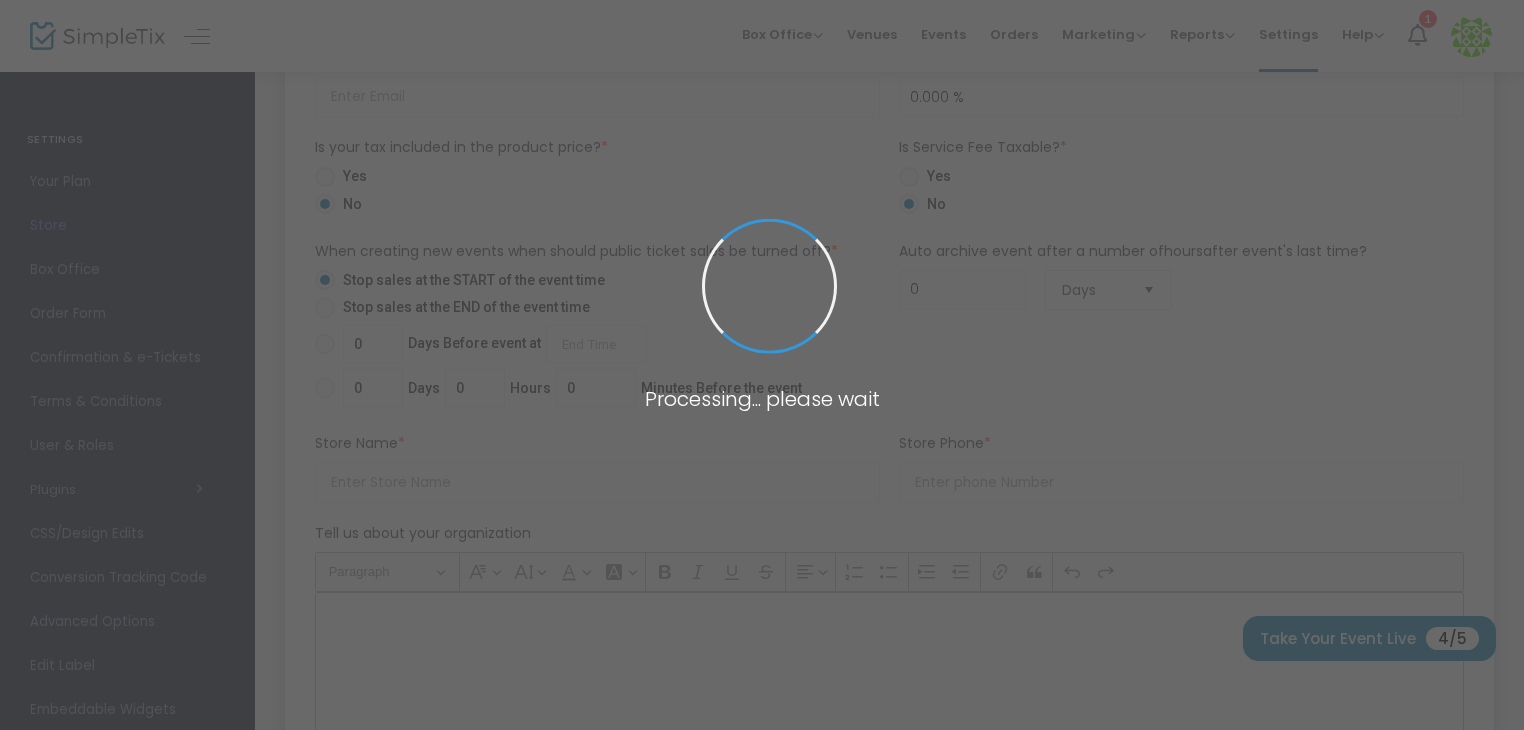 type on "https://[SCHOOL]Classof" 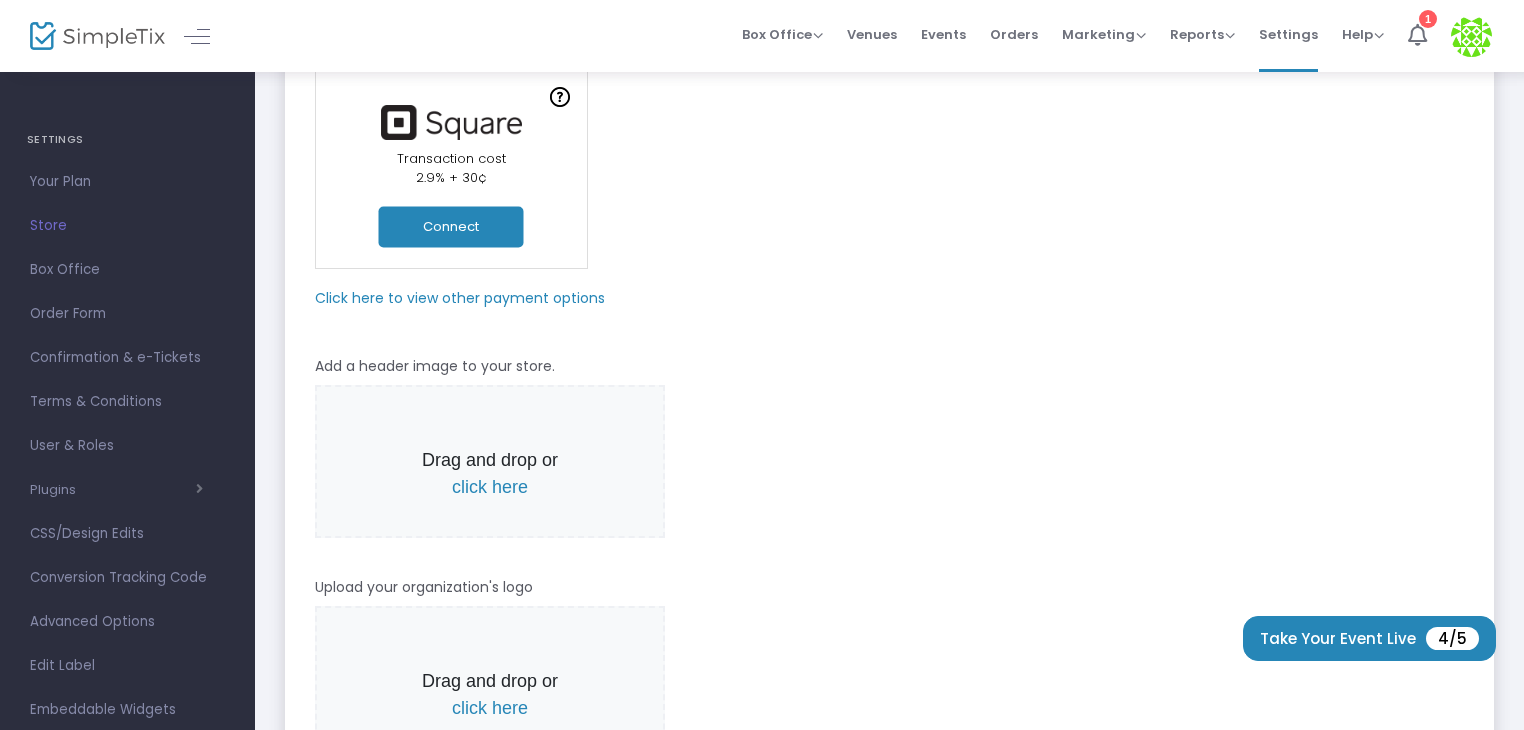 scroll, scrollTop: 0, scrollLeft: 0, axis: both 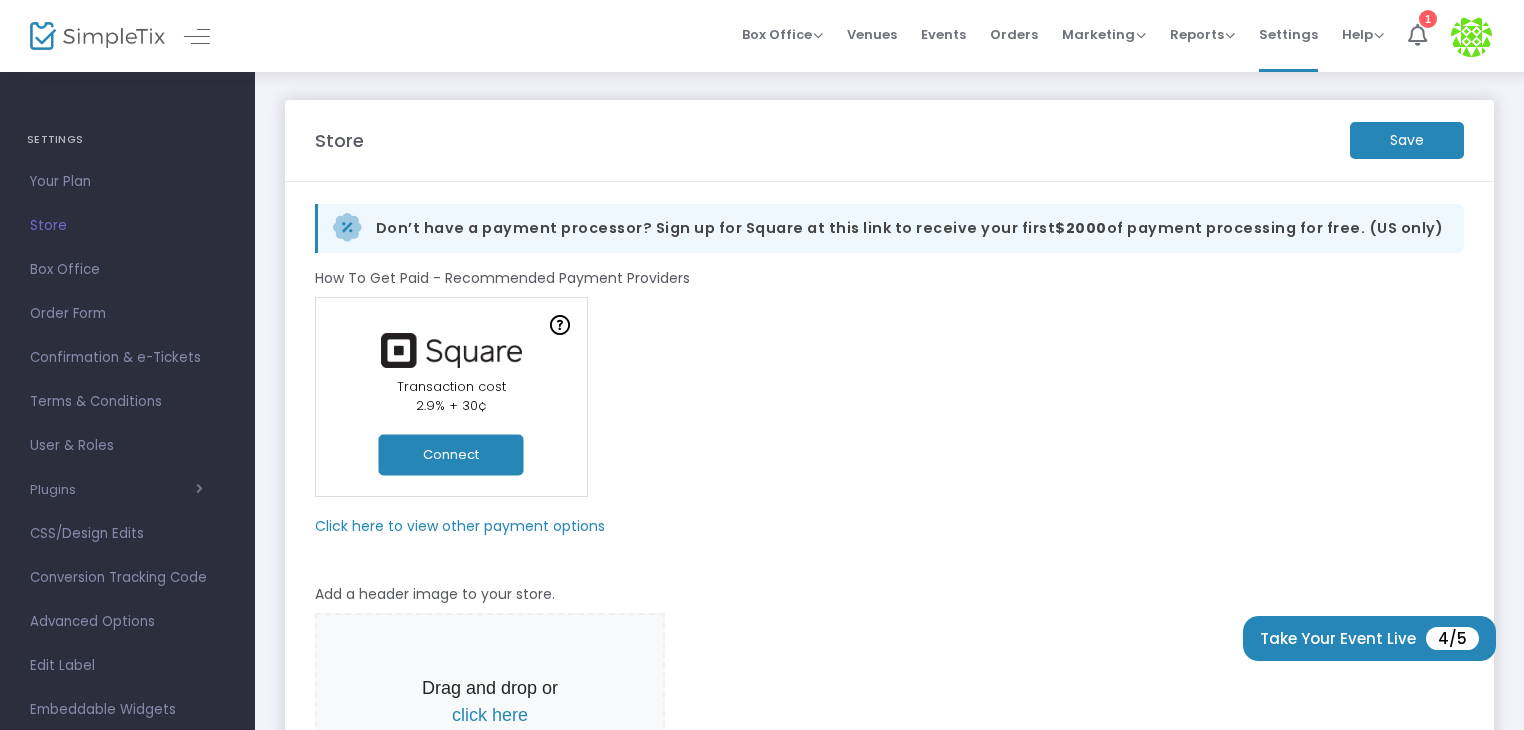 click on "Don’t have a payment processor? Sign up for Square at this link to receive your first  $2000  of payment processing for free. (US only)" 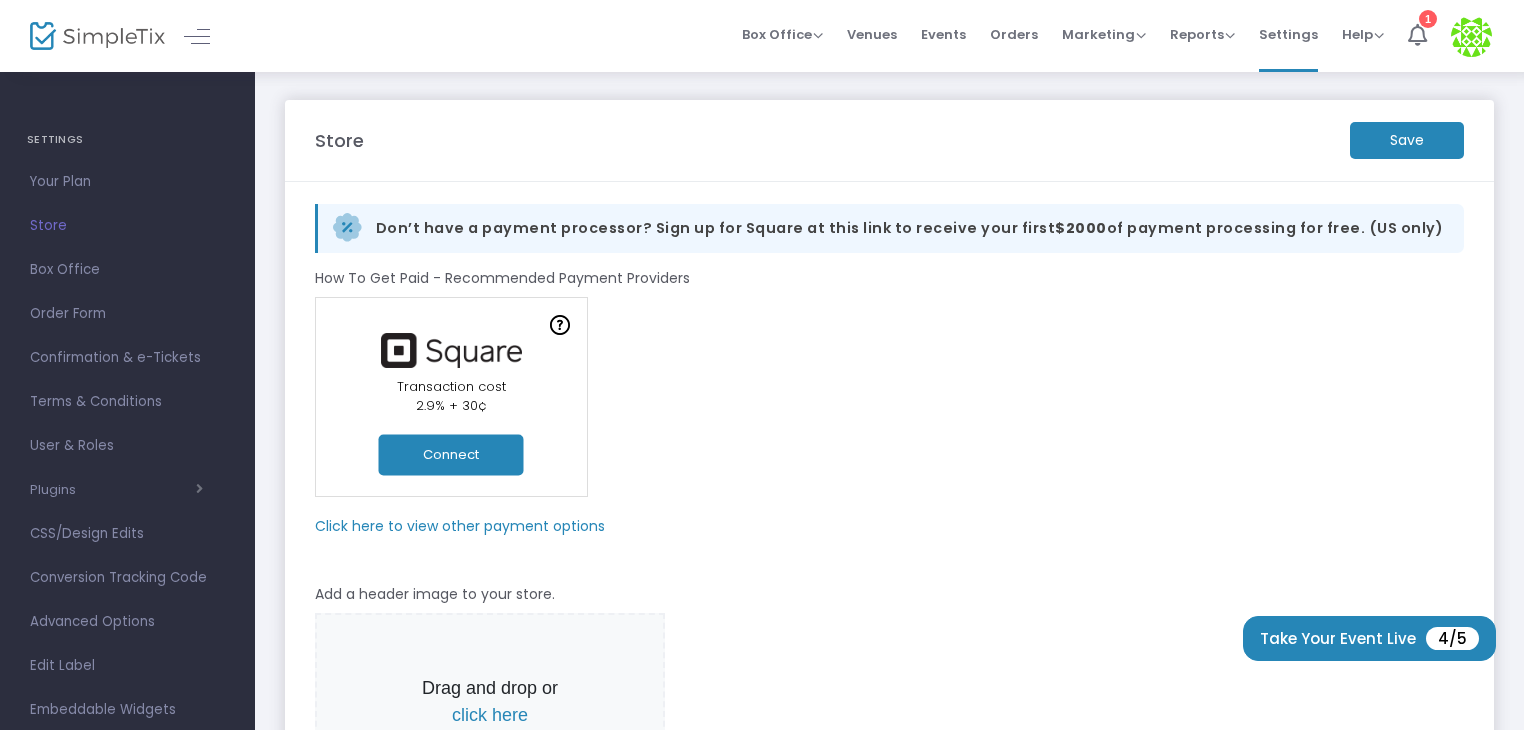 click on "Click here to view other payment options" 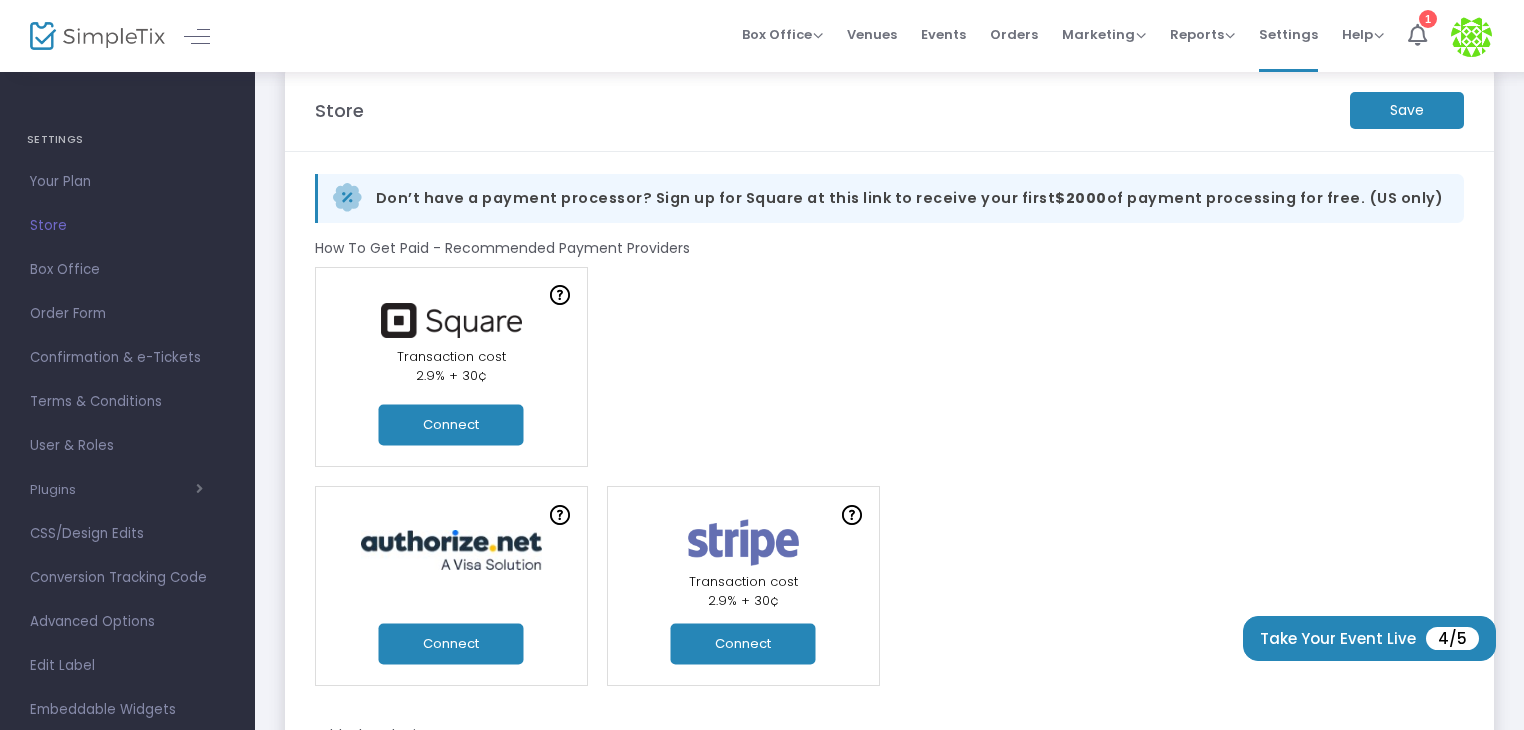 scroll, scrollTop: 0, scrollLeft: 0, axis: both 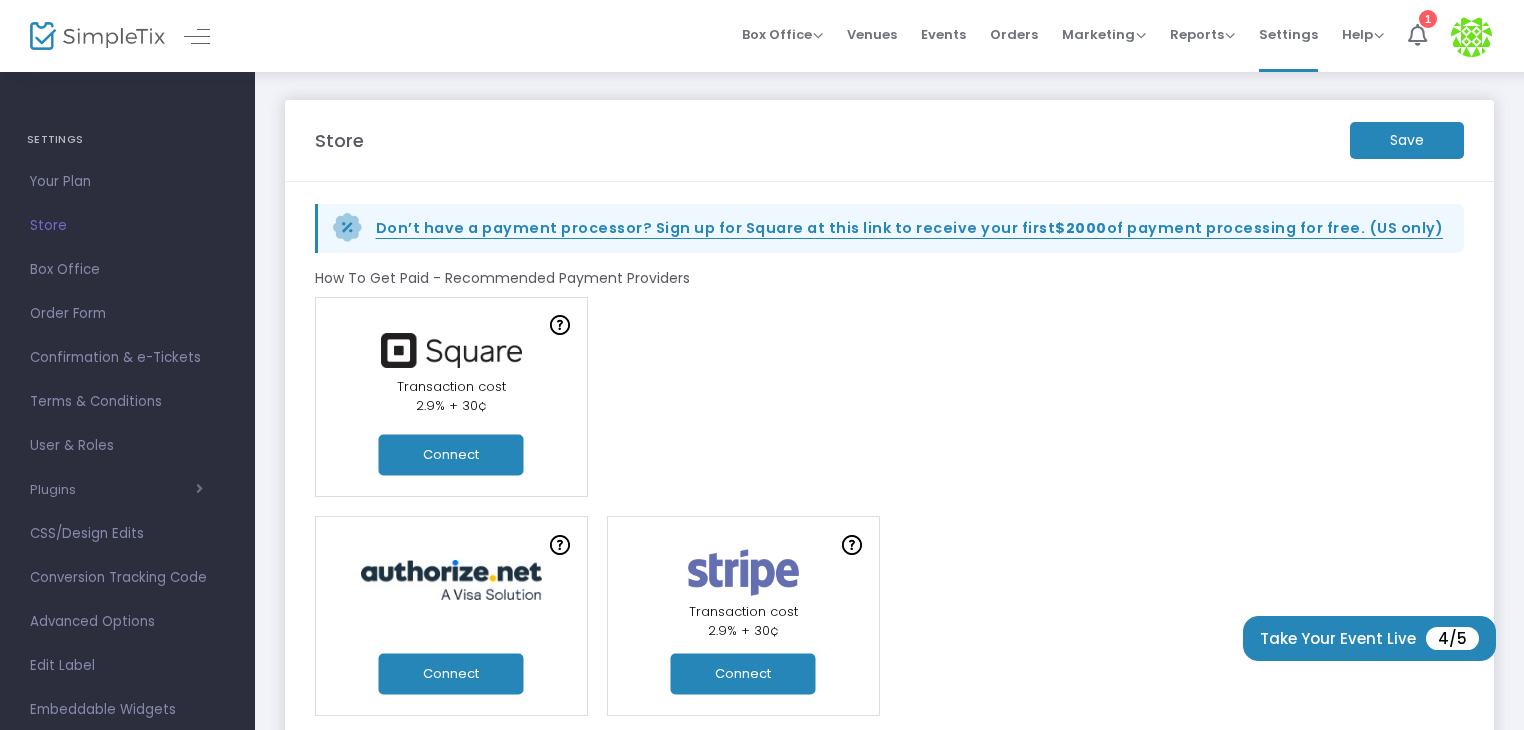 click on "Don’t have a payment processor? Sign up for Square at this link to receive your first  $2000  of payment processing for free. (US only)" 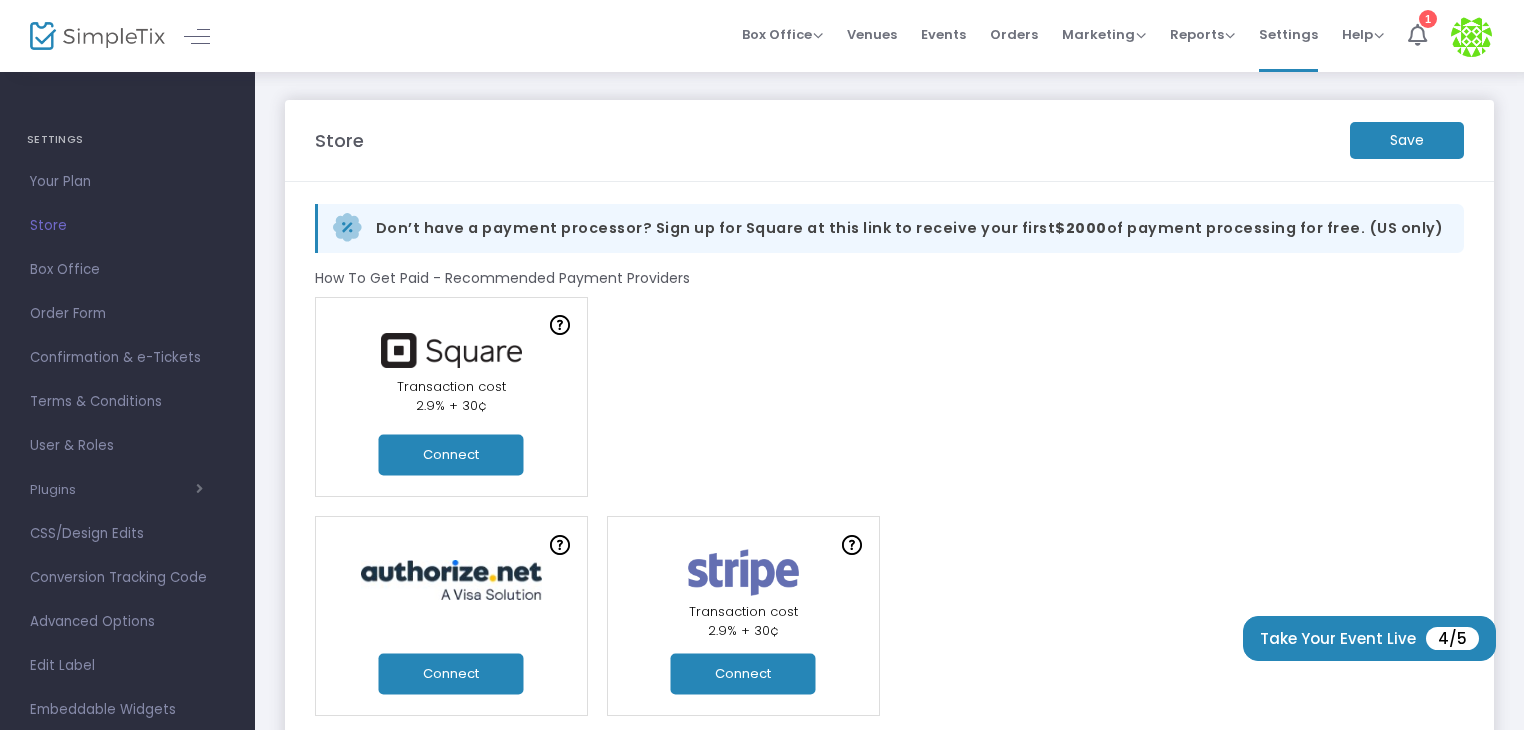click on "Connect" 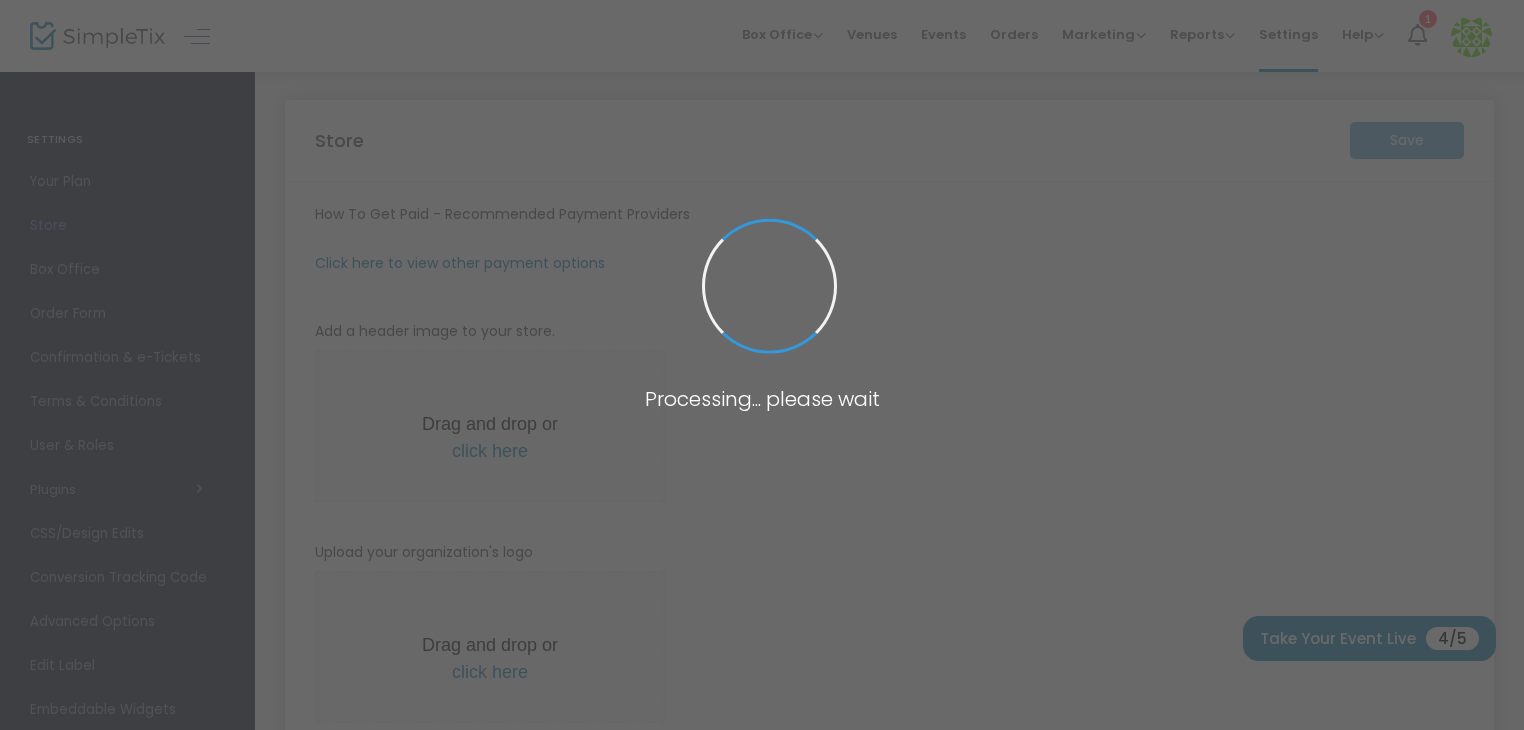 type on "https://[SCHOOL]Classof" 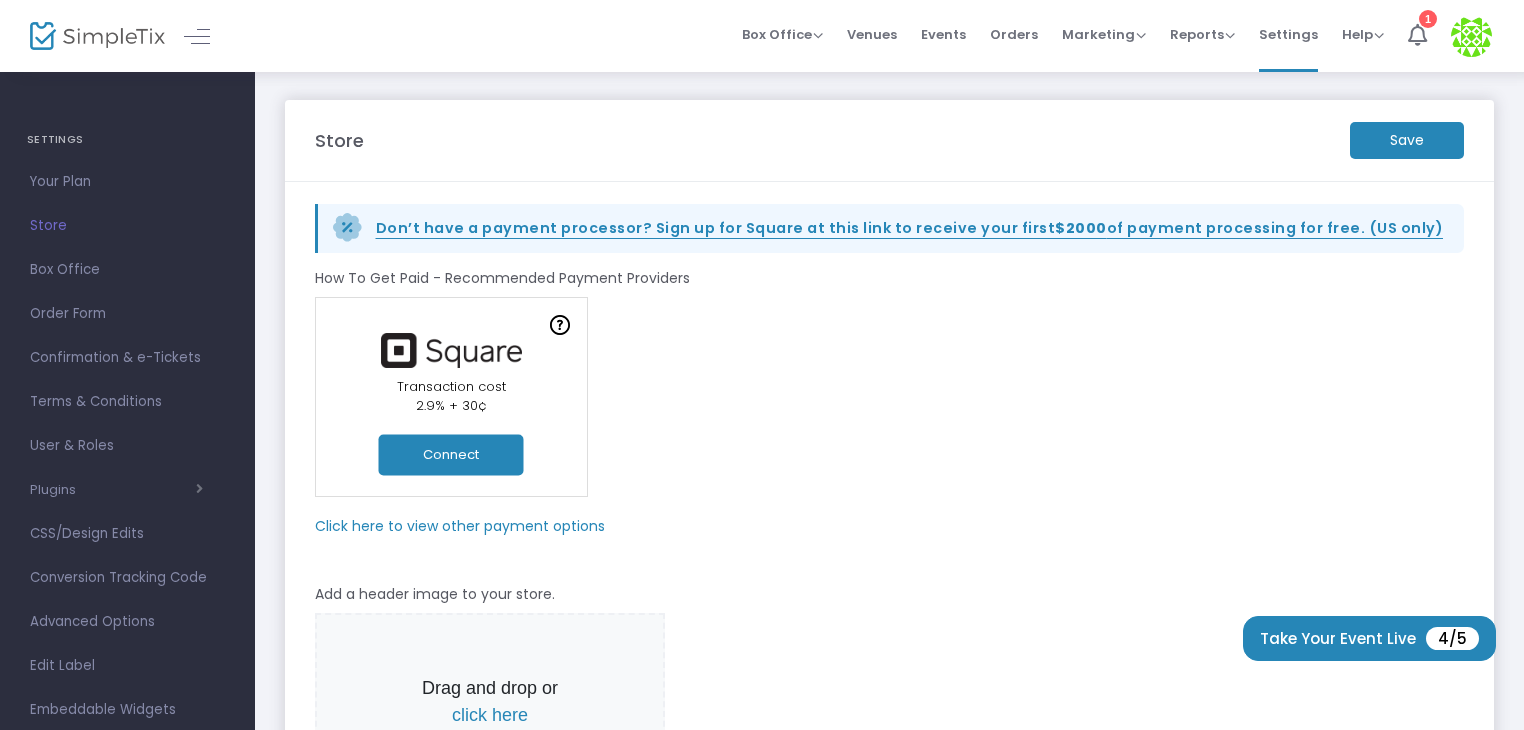 click on "Don’t have a payment processor? Sign up for Square at this link to receive your first  $2000  of payment processing for free. (US only)" 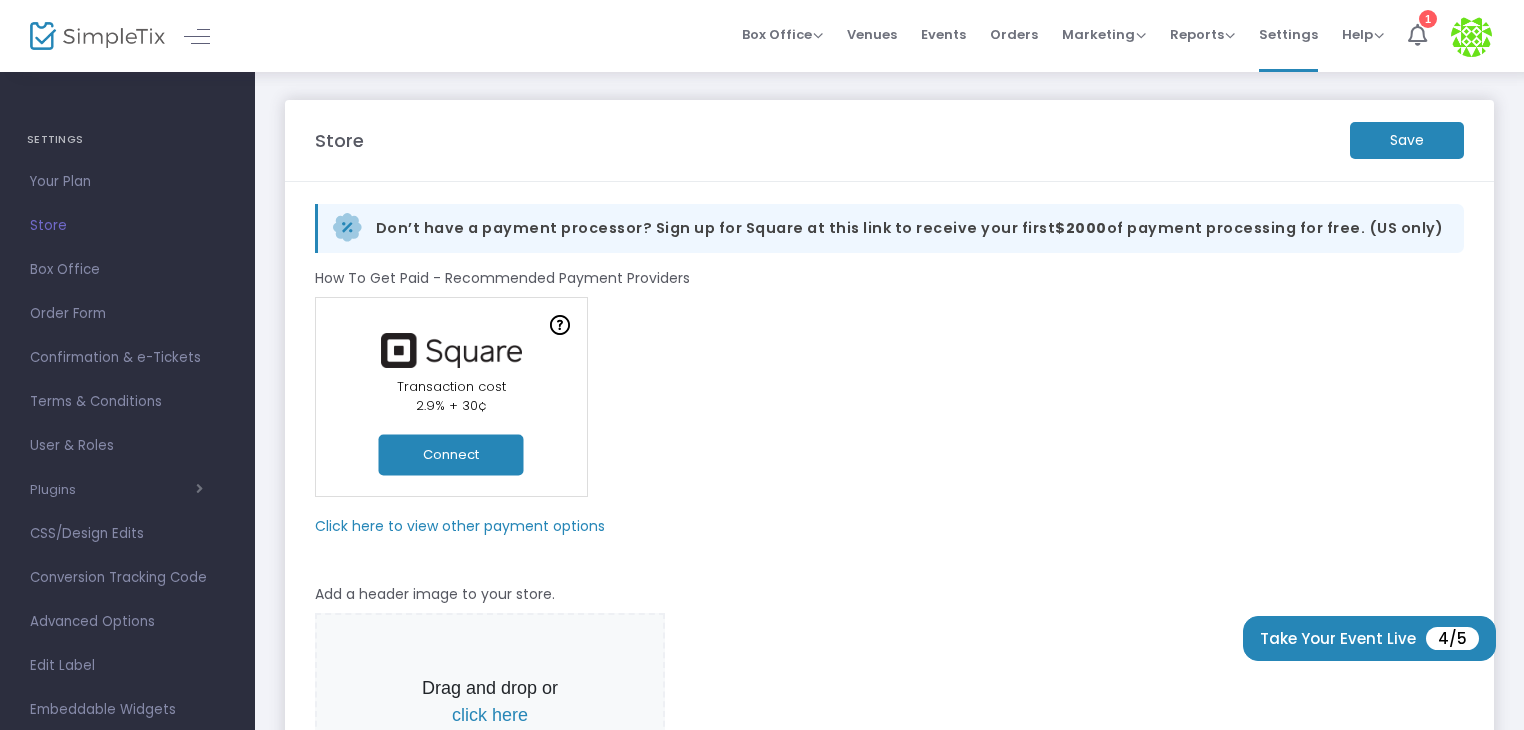 click on "Connect" 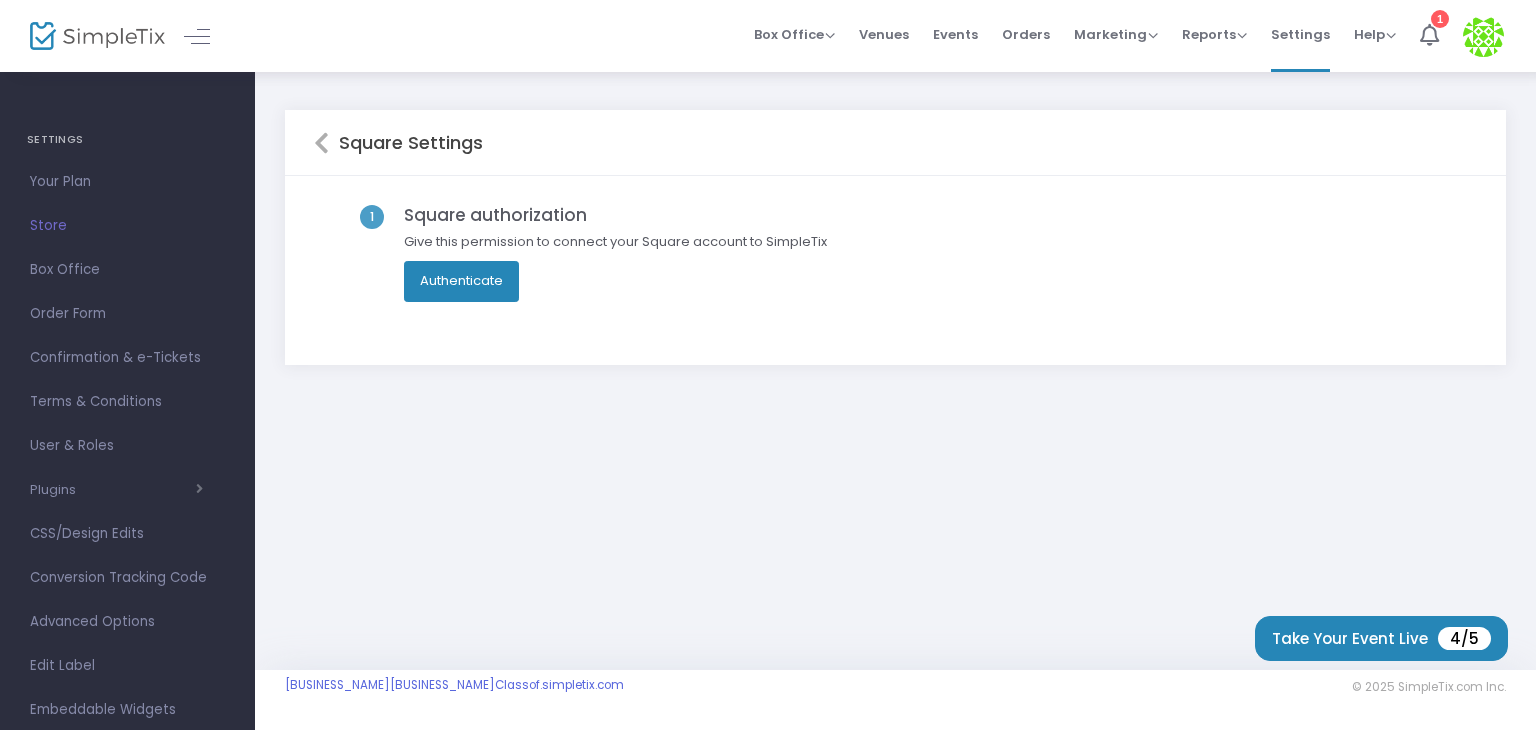 click on "Authenticate" 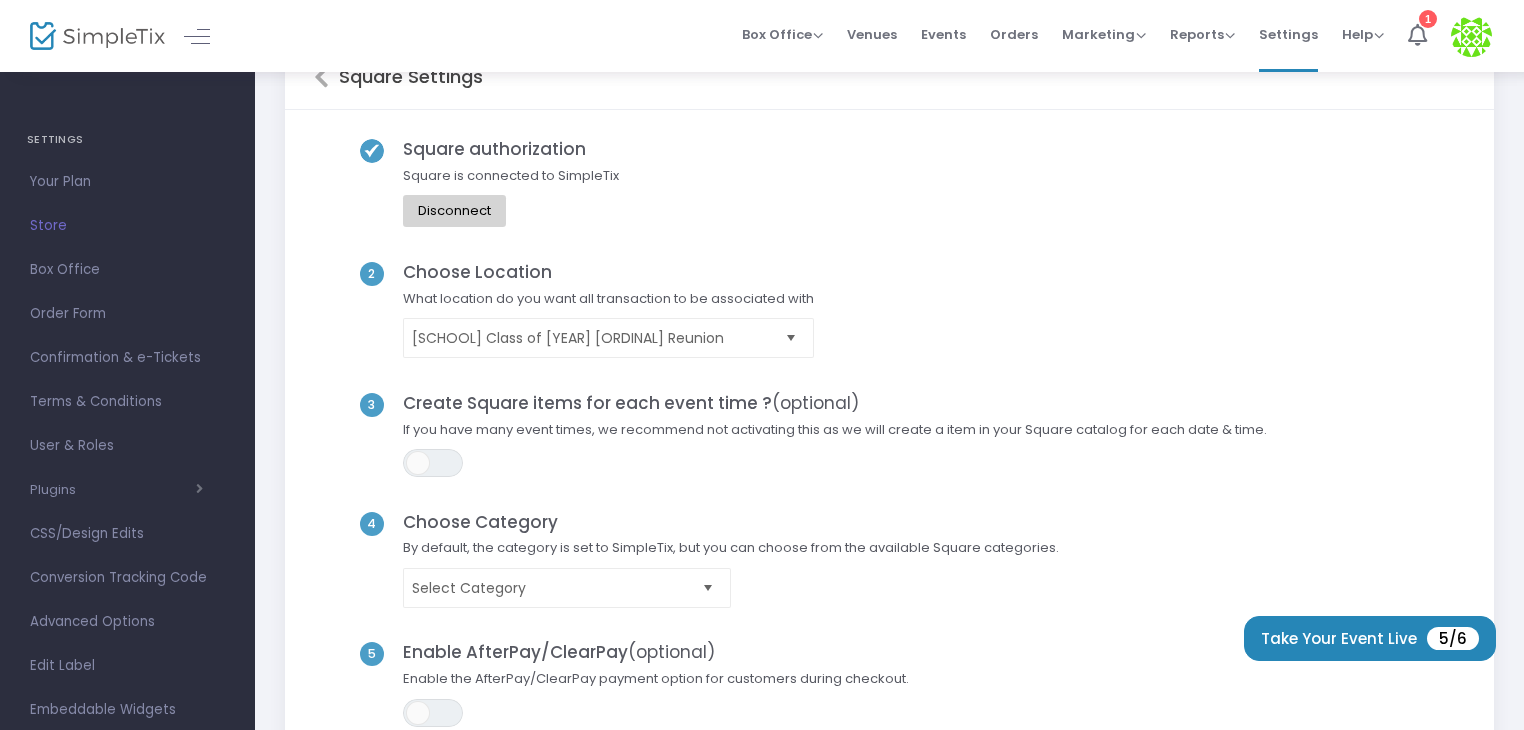 scroll, scrollTop: 32, scrollLeft: 0, axis: vertical 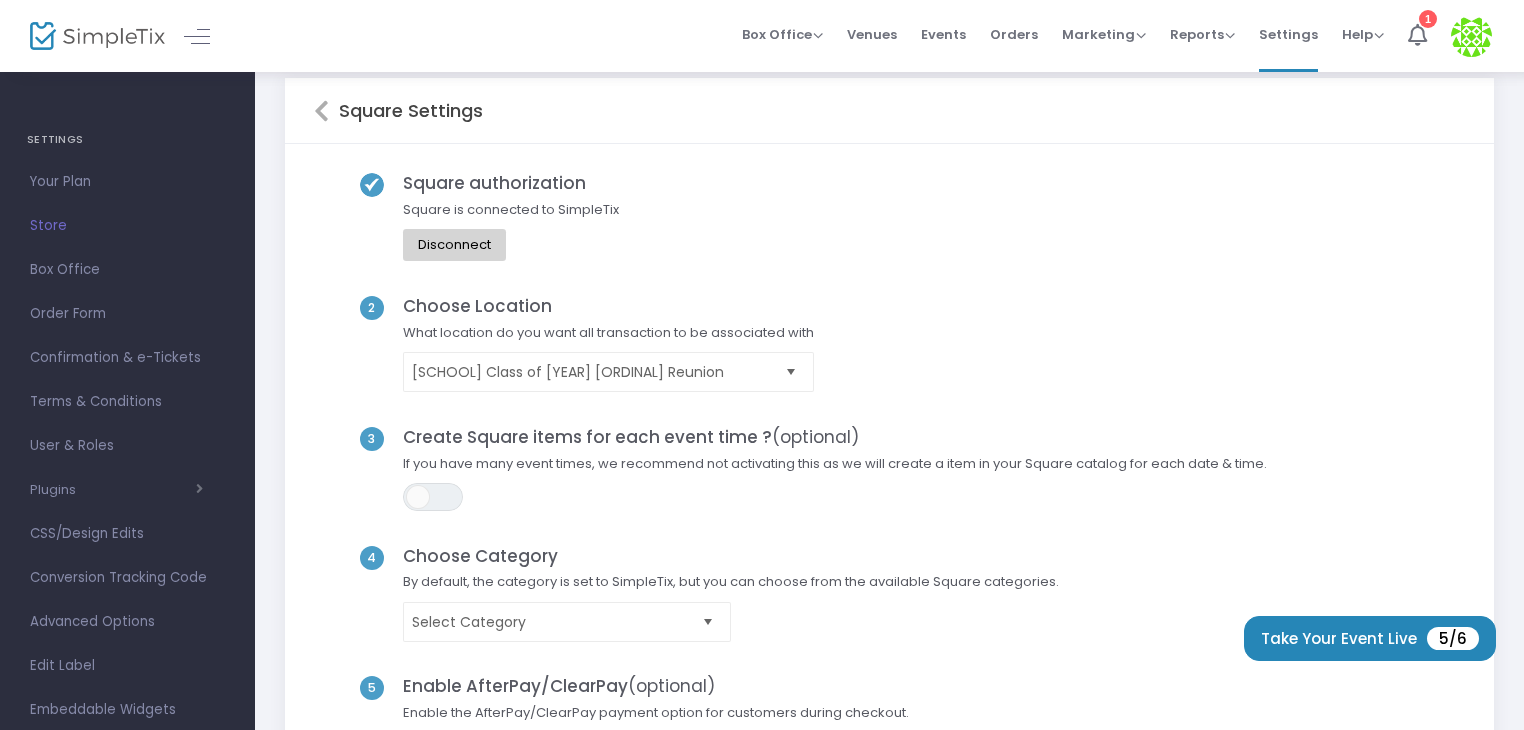 click at bounding box center [791, 372] 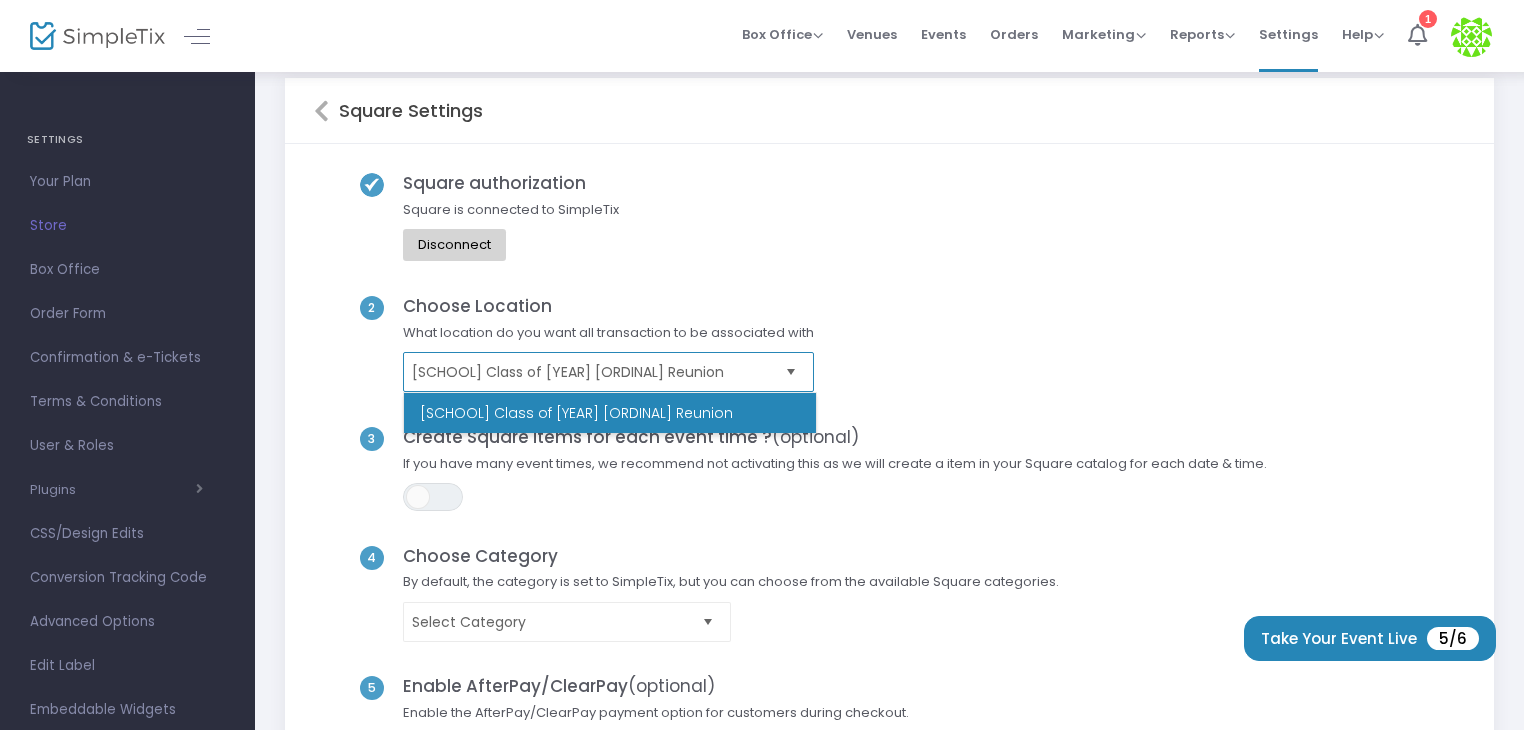 click at bounding box center [791, 372] 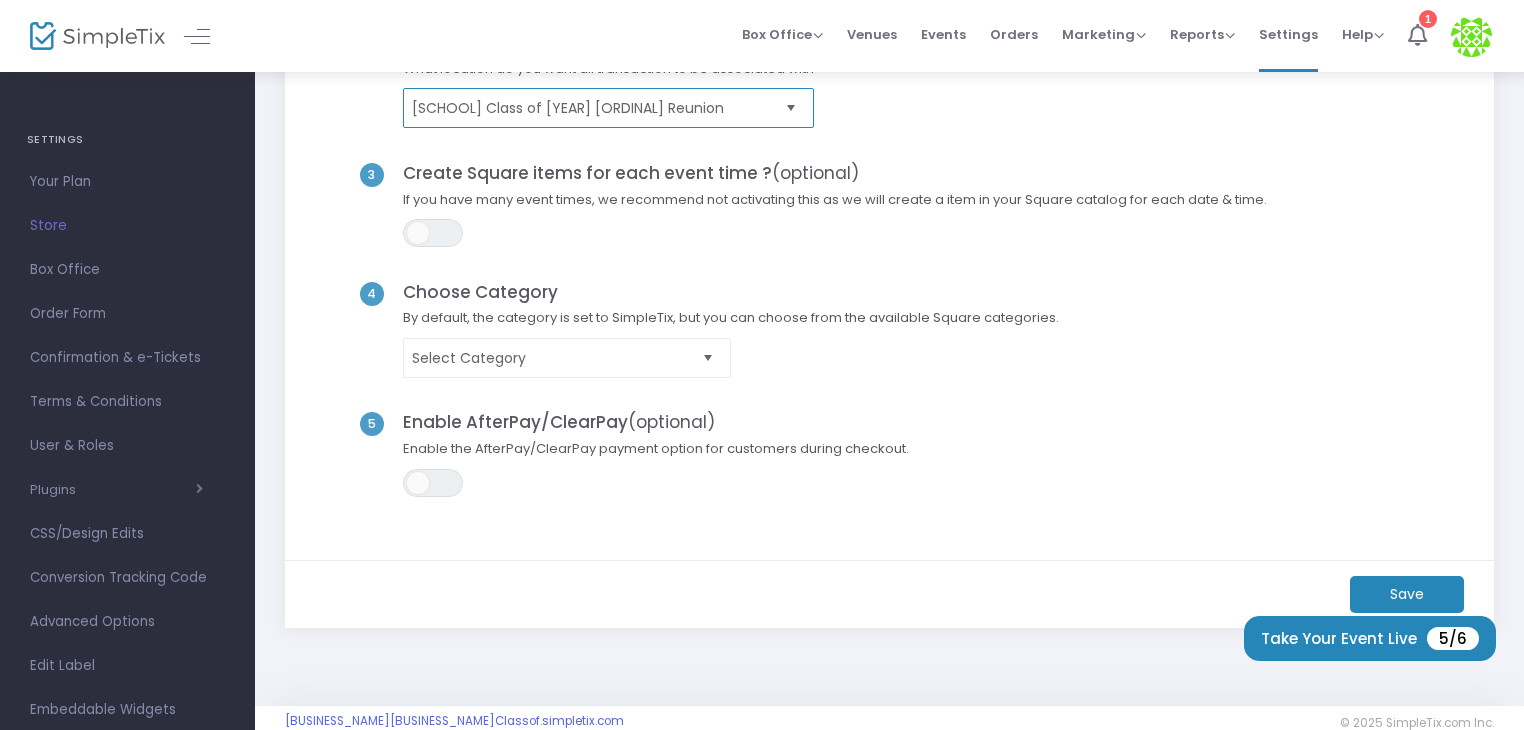 scroll, scrollTop: 332, scrollLeft: 0, axis: vertical 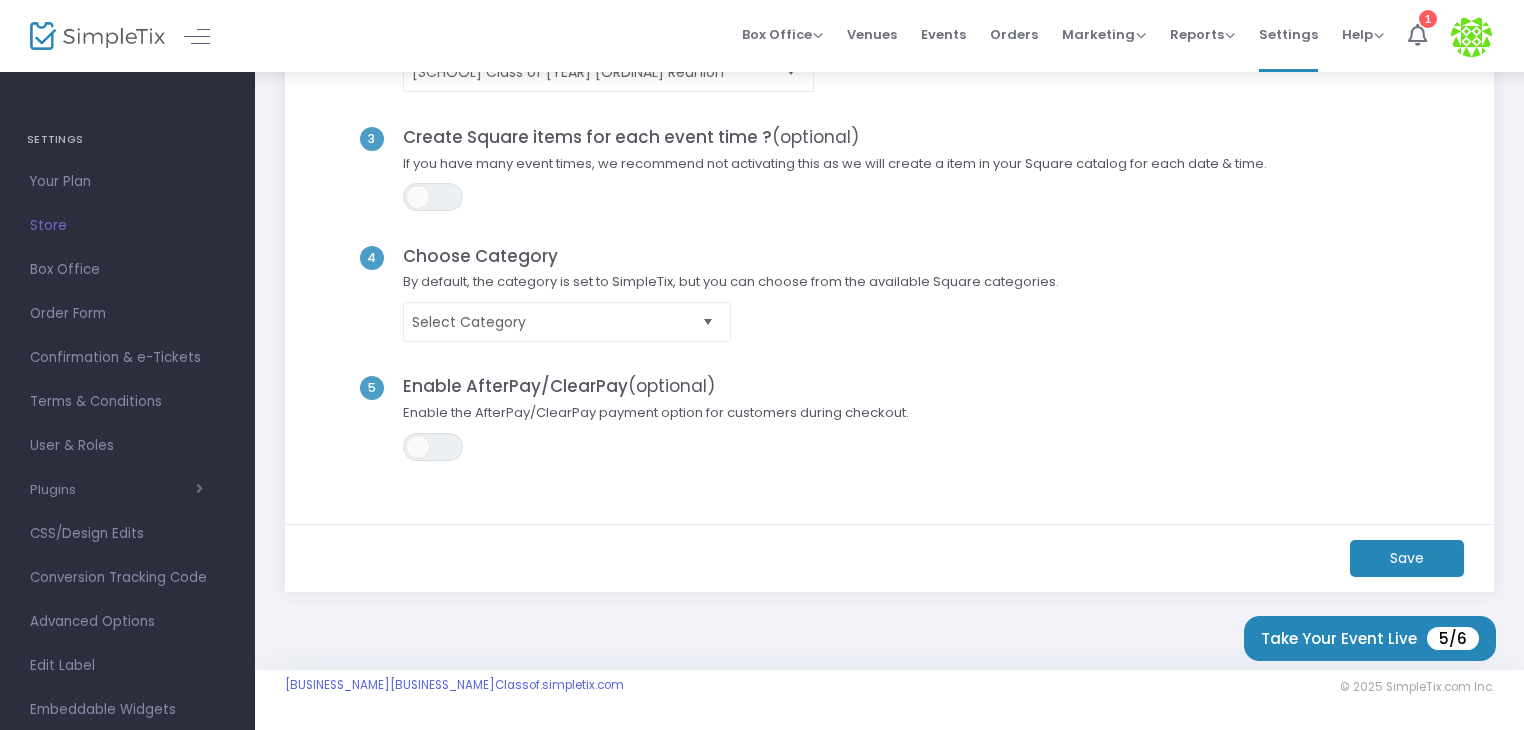 click on "Save" 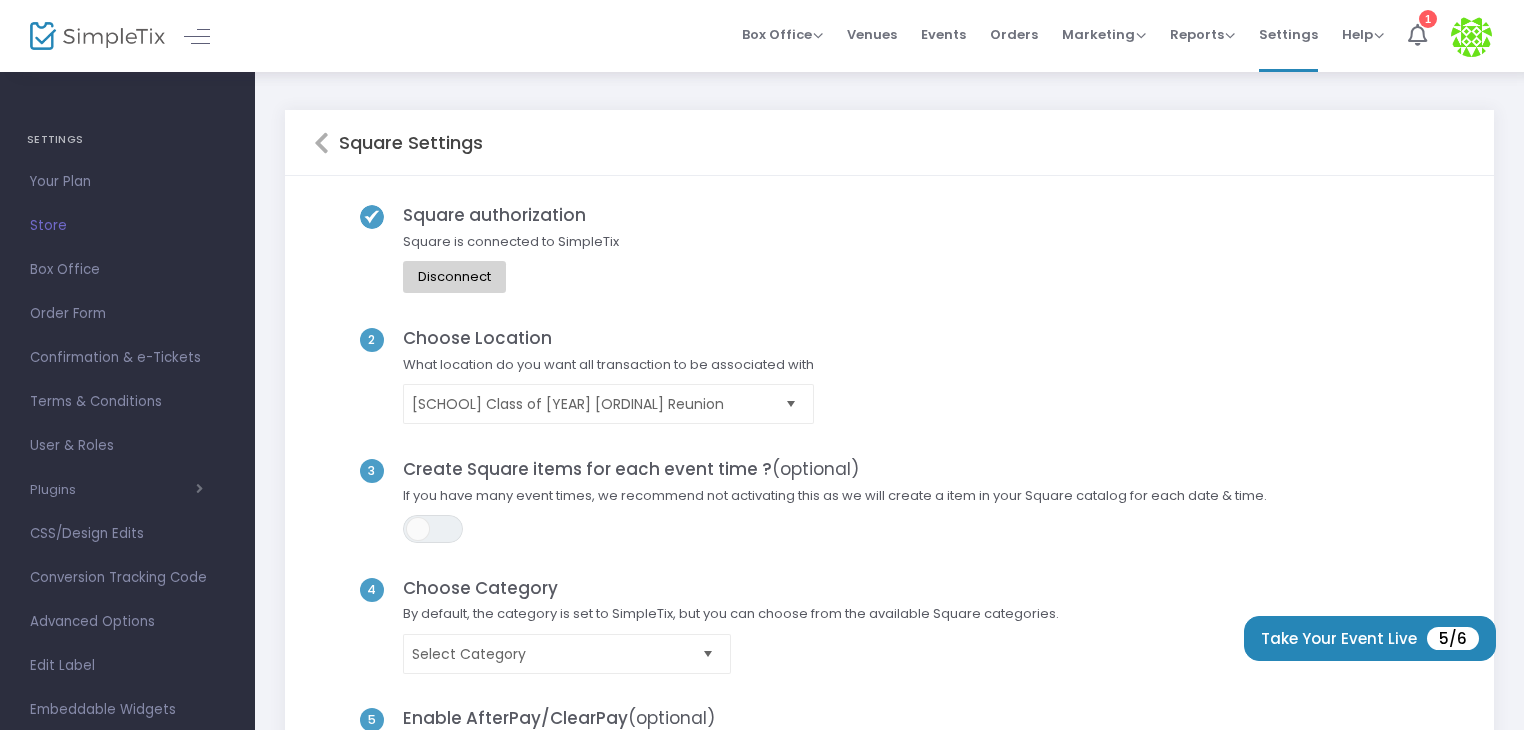 scroll, scrollTop: 332, scrollLeft: 0, axis: vertical 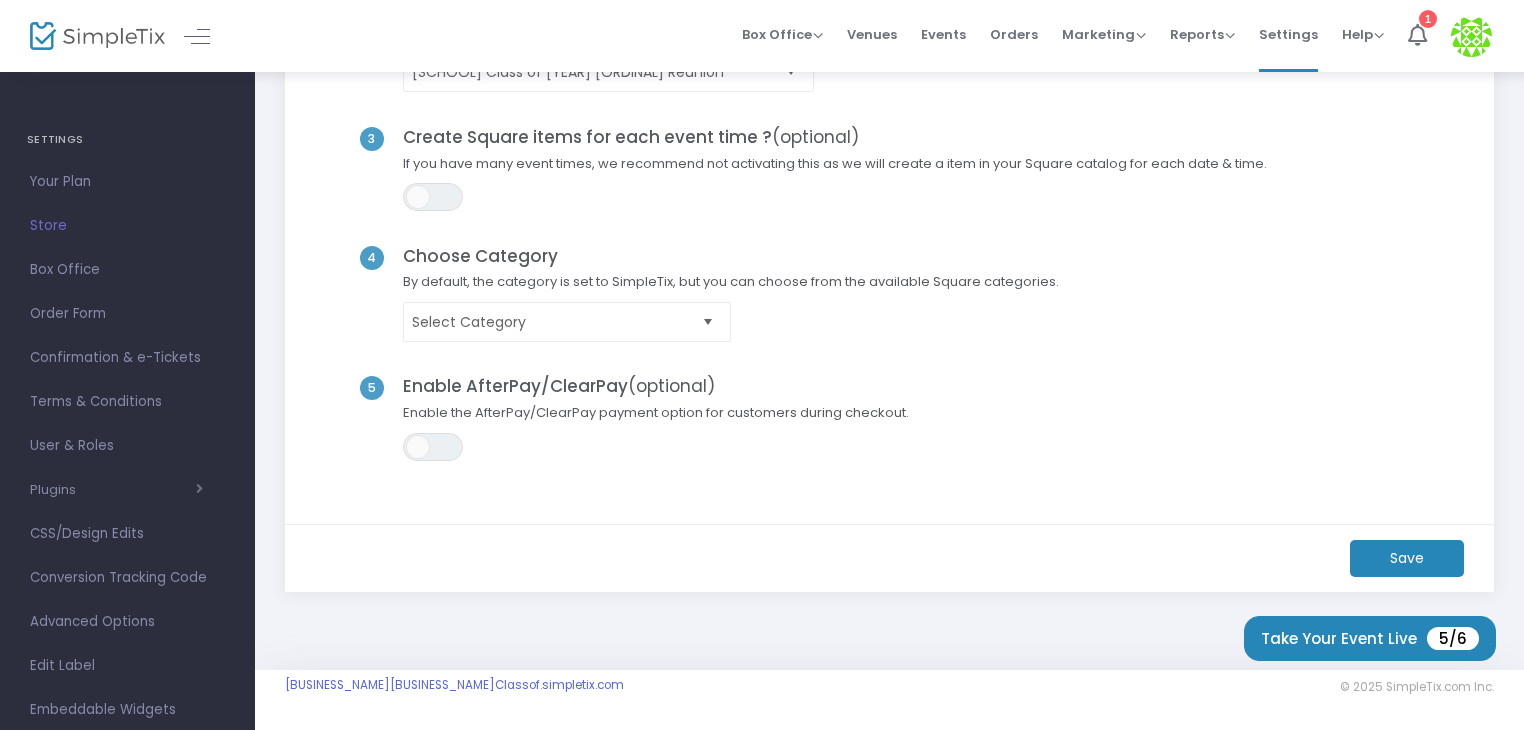click on "Save" 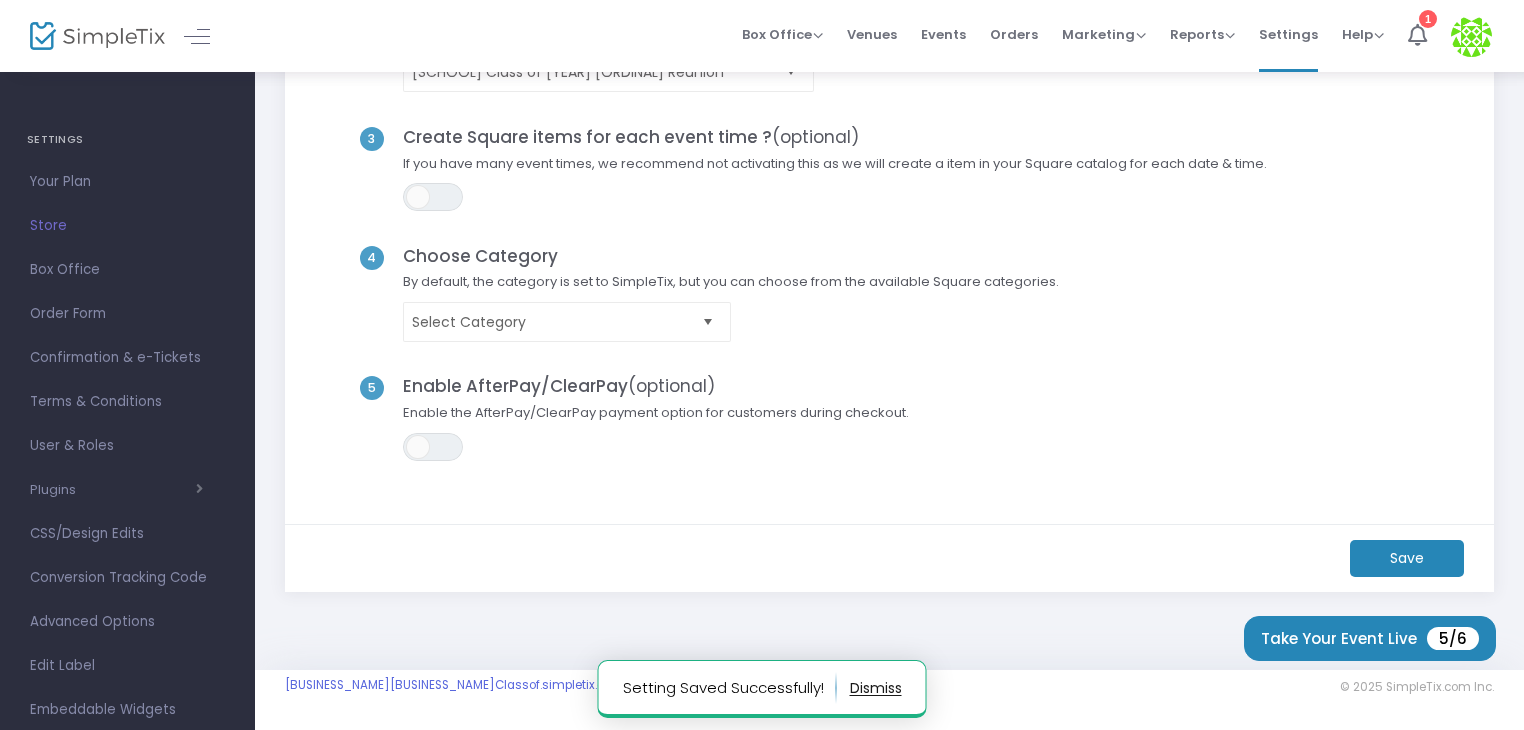 scroll, scrollTop: 0, scrollLeft: 0, axis: both 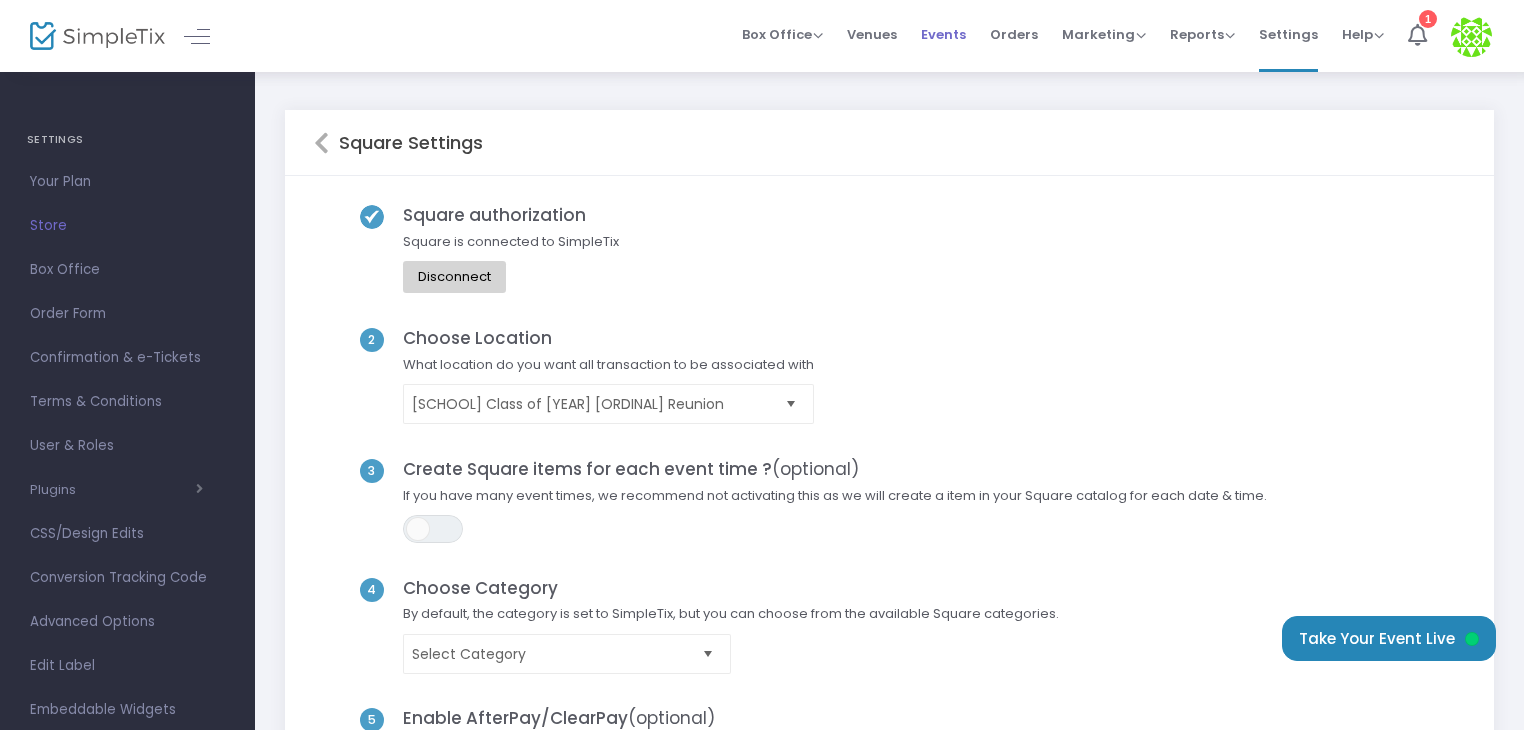 click on "Events" at bounding box center (943, 34) 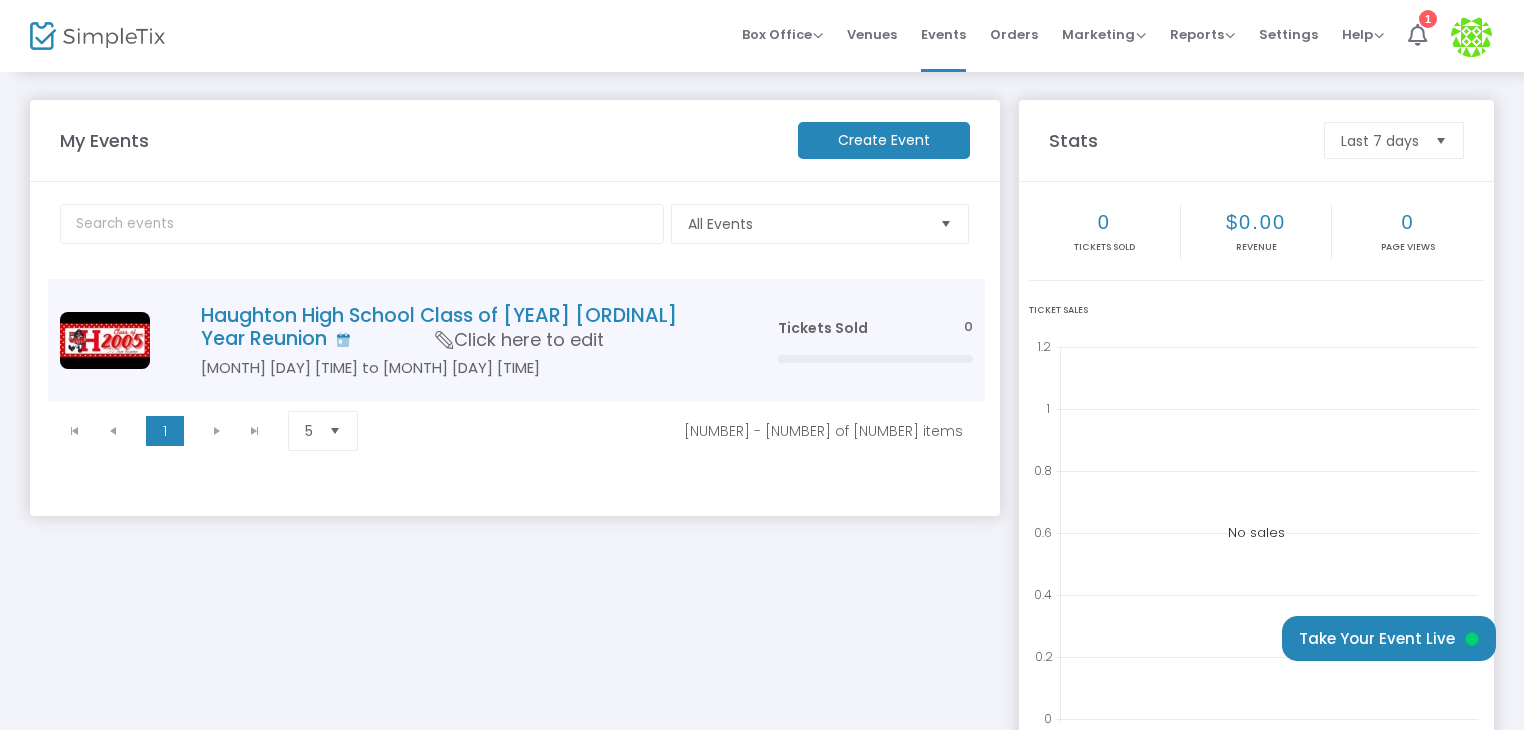 click on "Click here to edit" 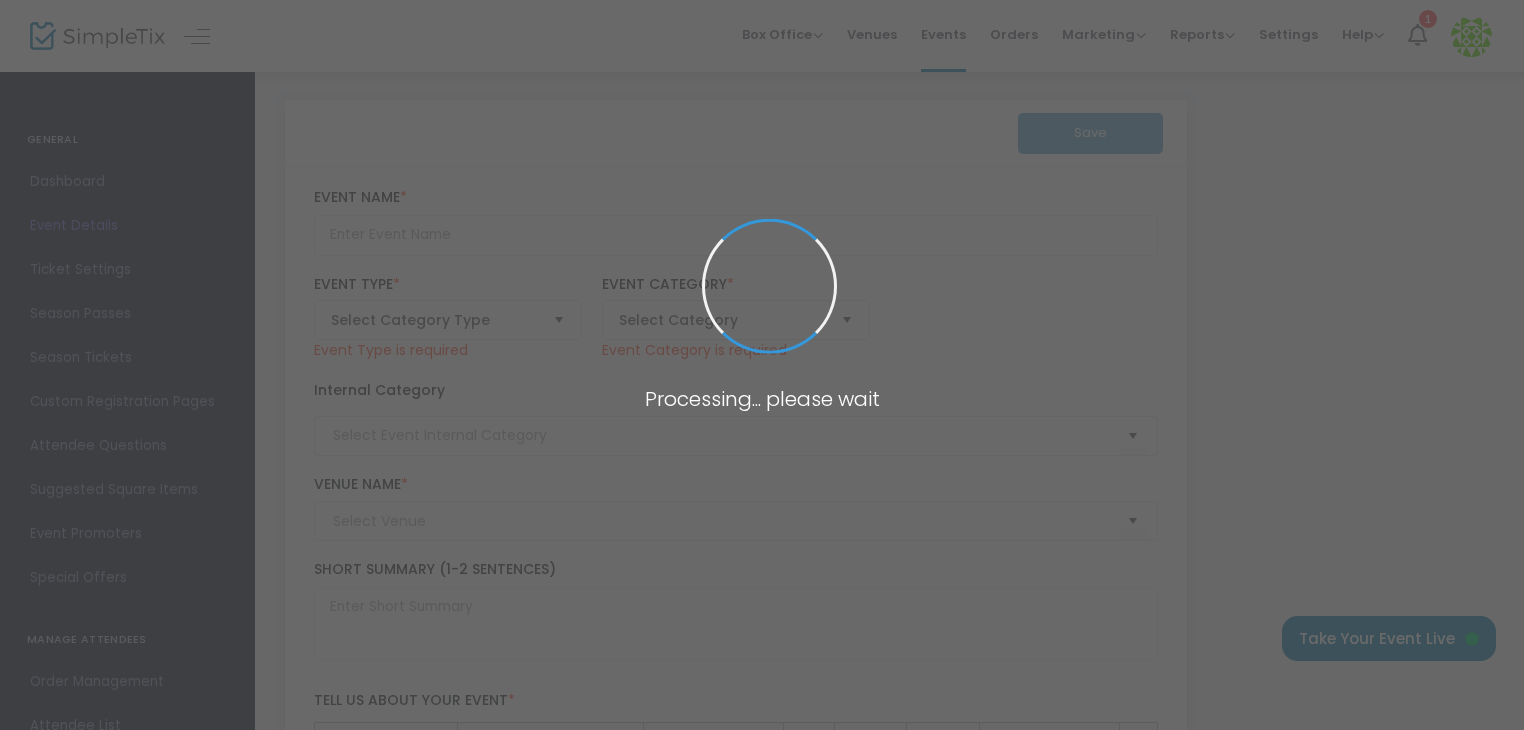 type on "Haughton High School Class of [YEAR] [ORDINAL] Year Reunion" 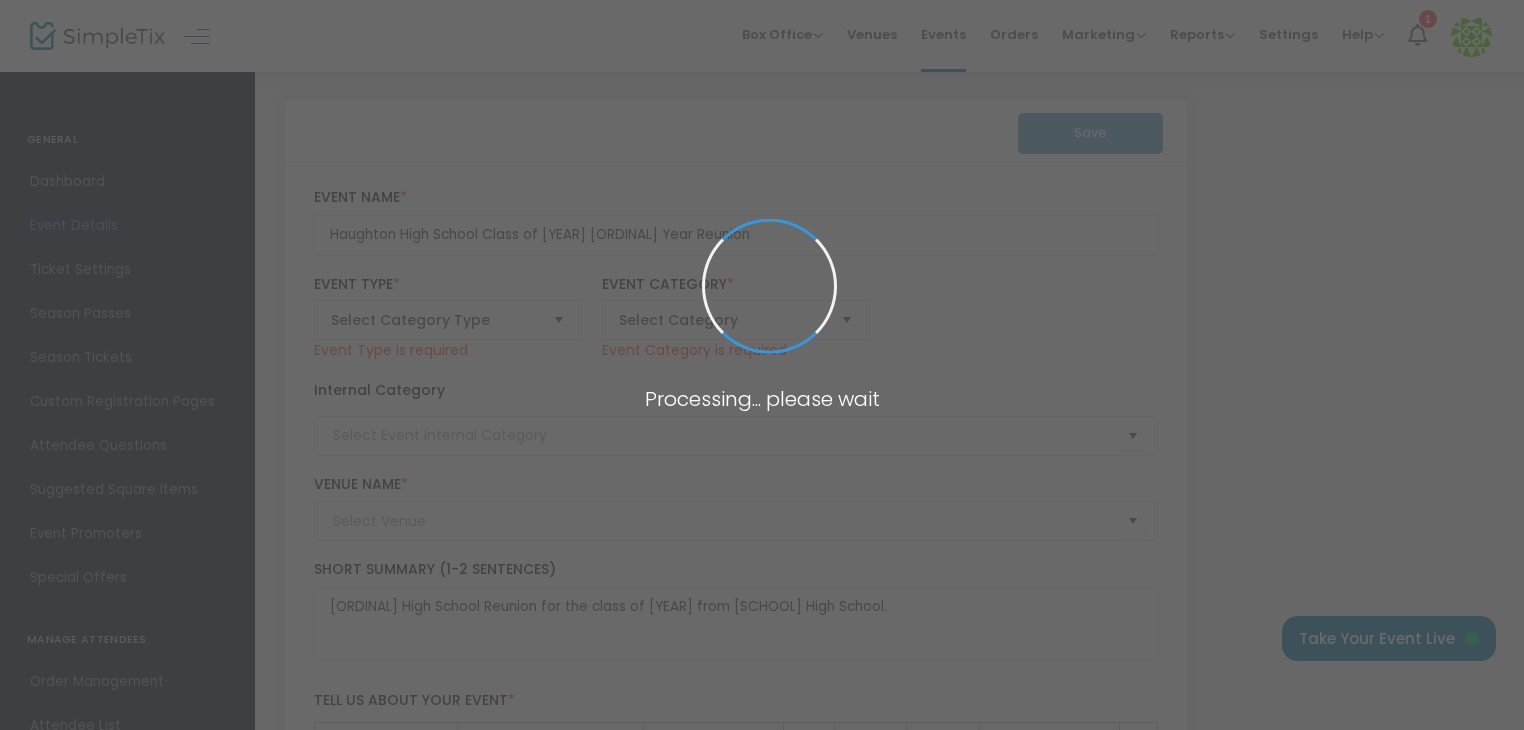 type on "[VENUE_NAME]" 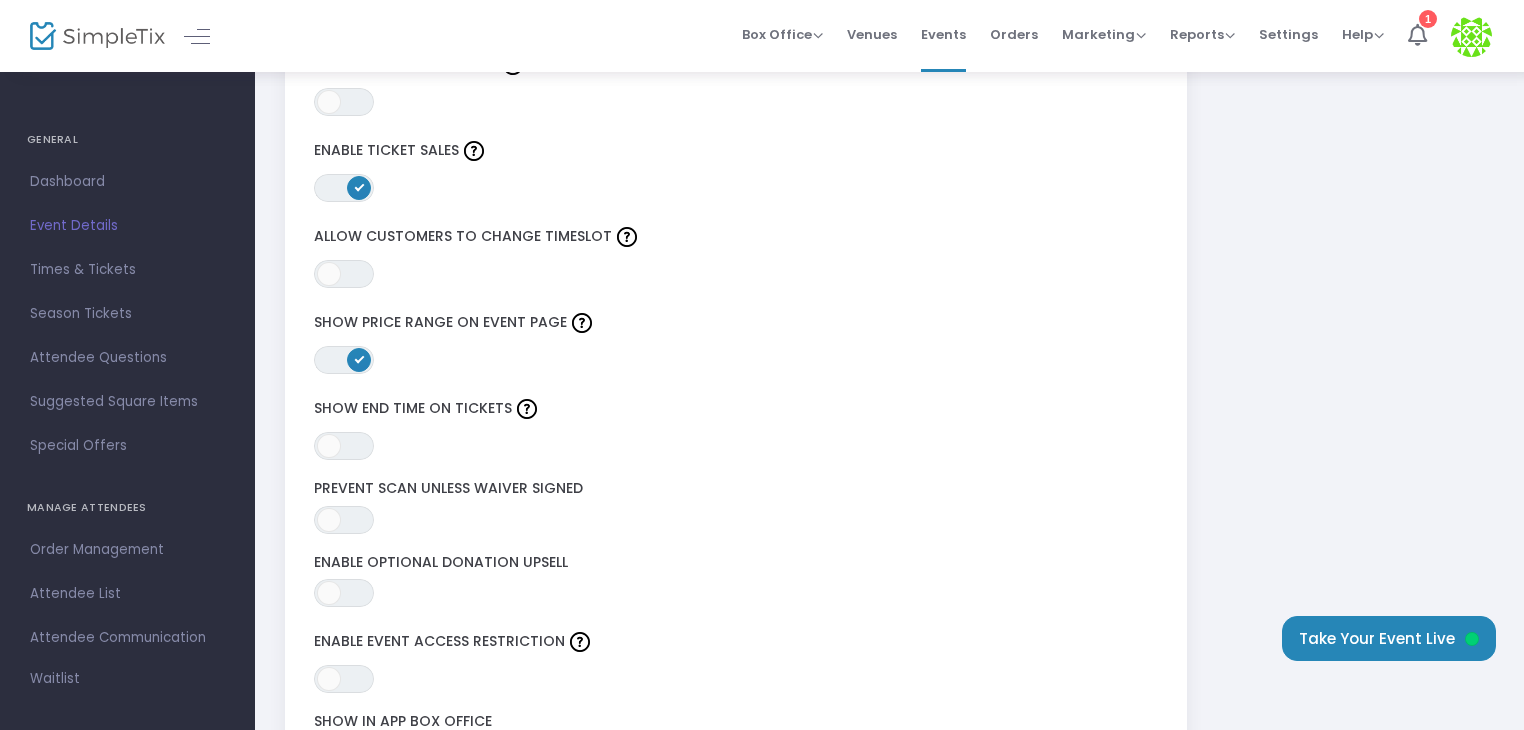 scroll, scrollTop: 2500, scrollLeft: 0, axis: vertical 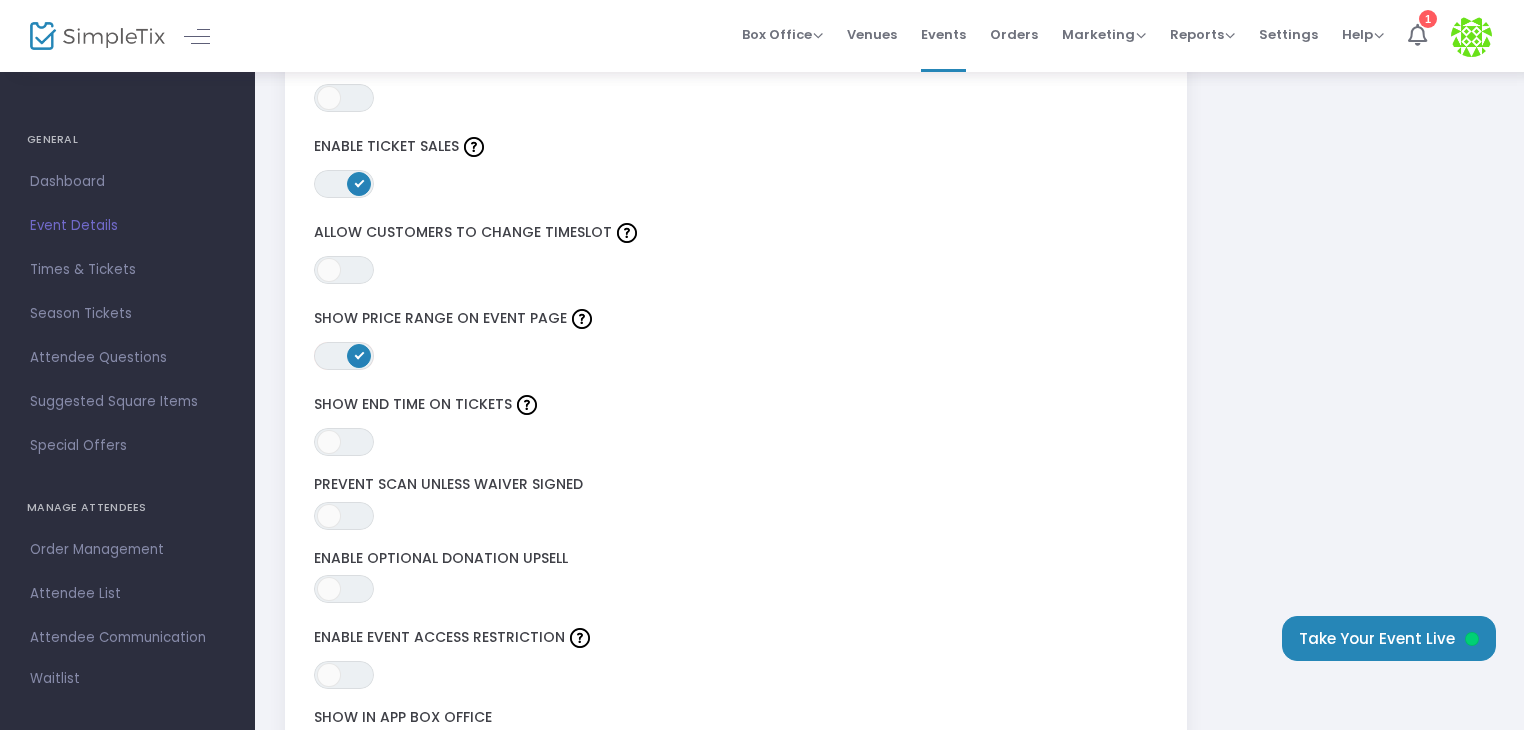 click on "ON" at bounding box center (359, 355) 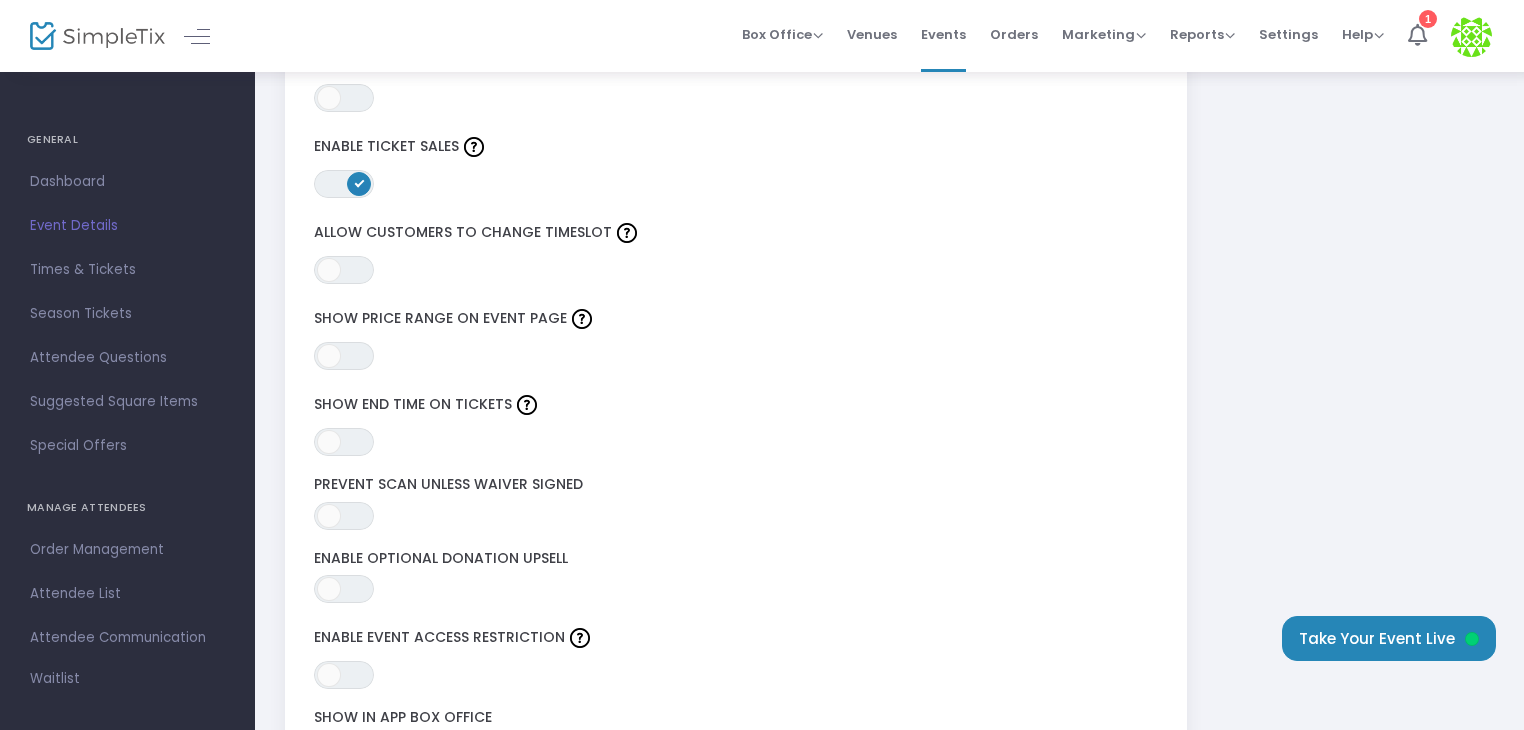 scroll, scrollTop: 2600, scrollLeft: 0, axis: vertical 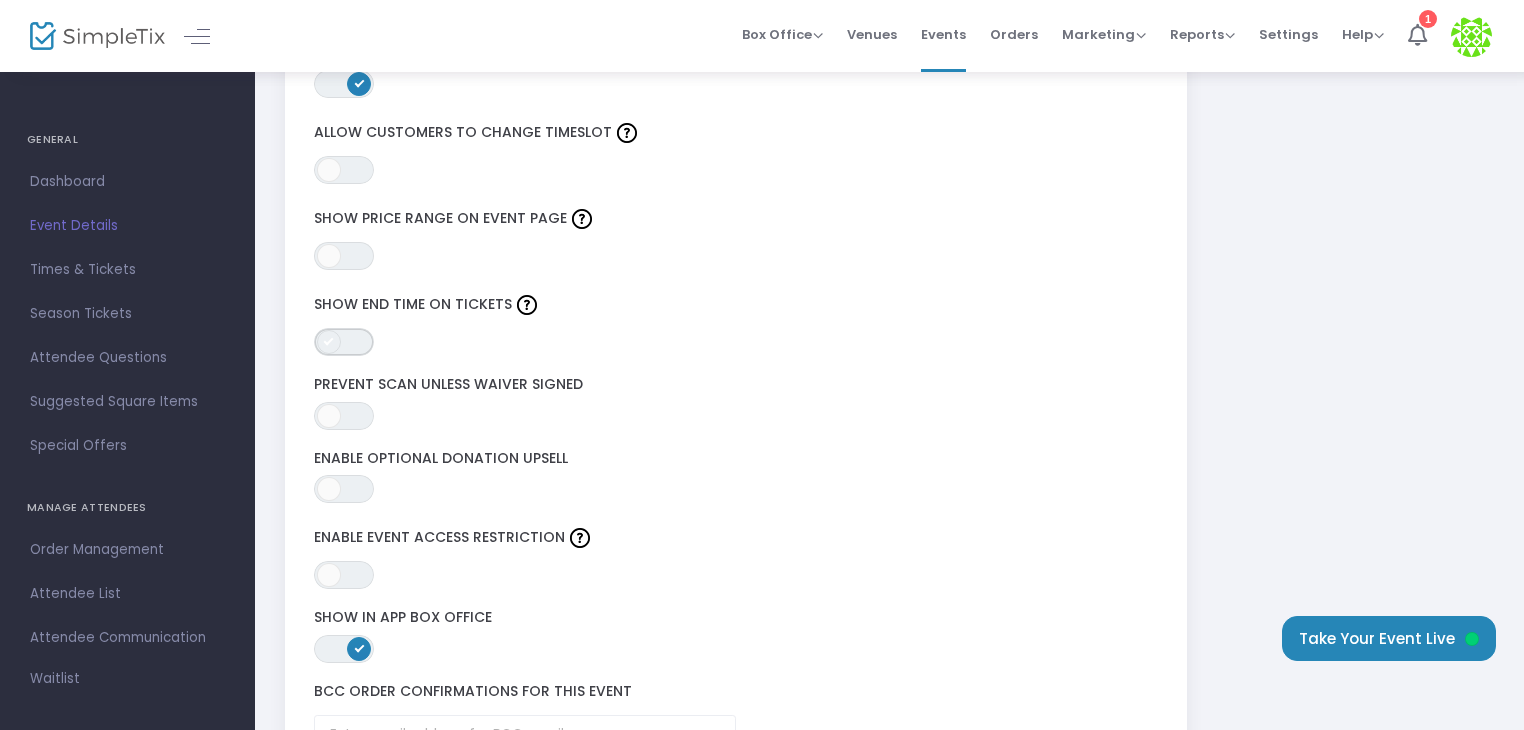 click on "ON OFF" at bounding box center [344, 342] 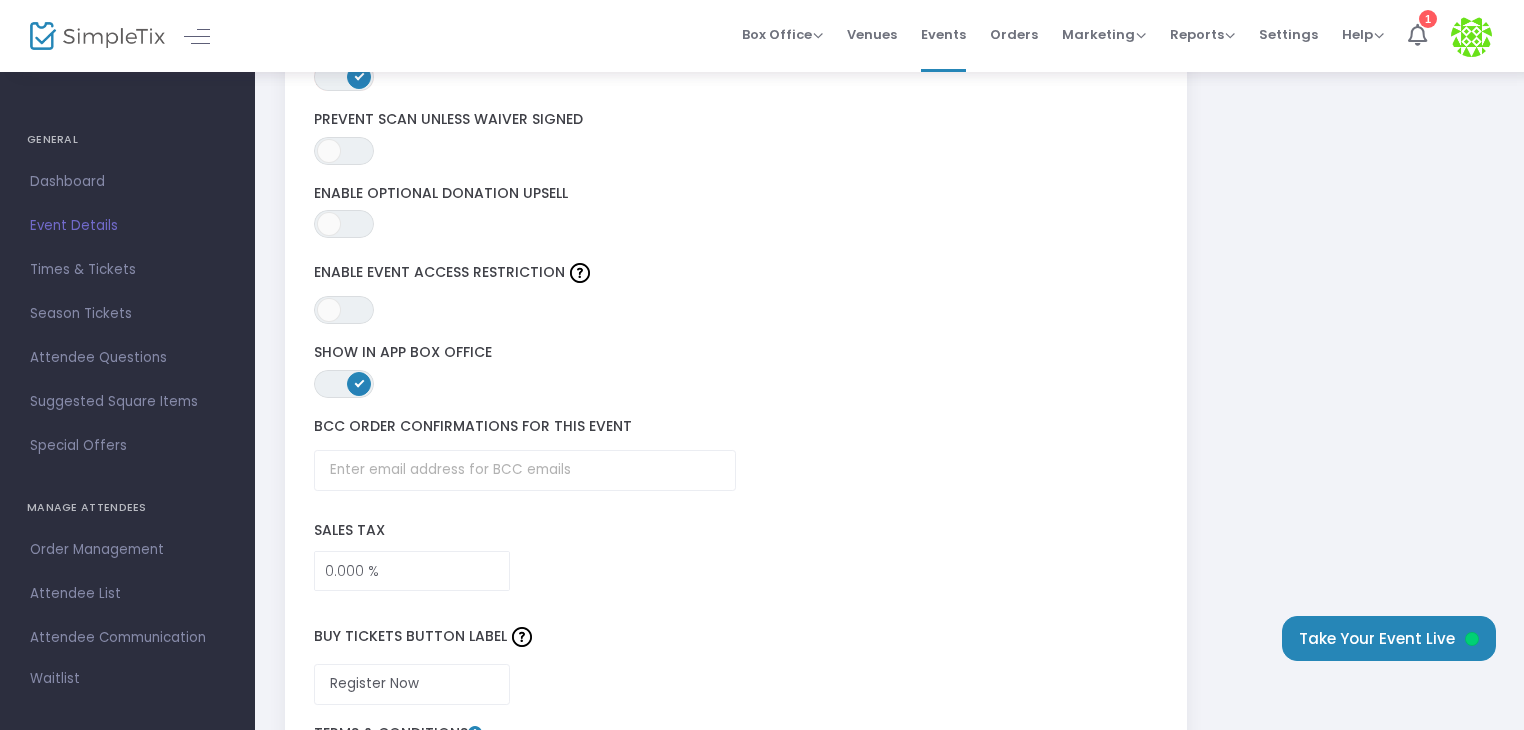 scroll, scrollTop: 2900, scrollLeft: 0, axis: vertical 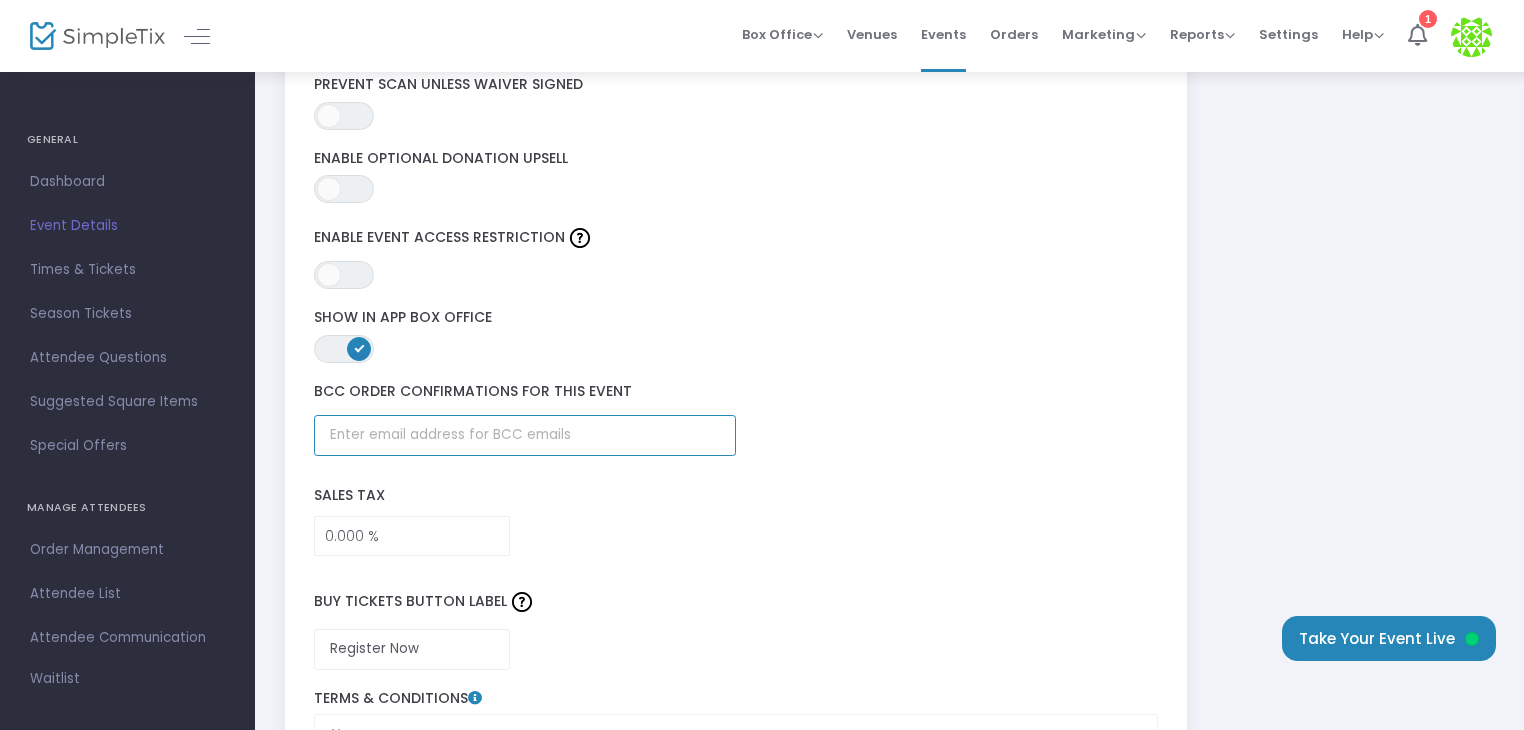 click 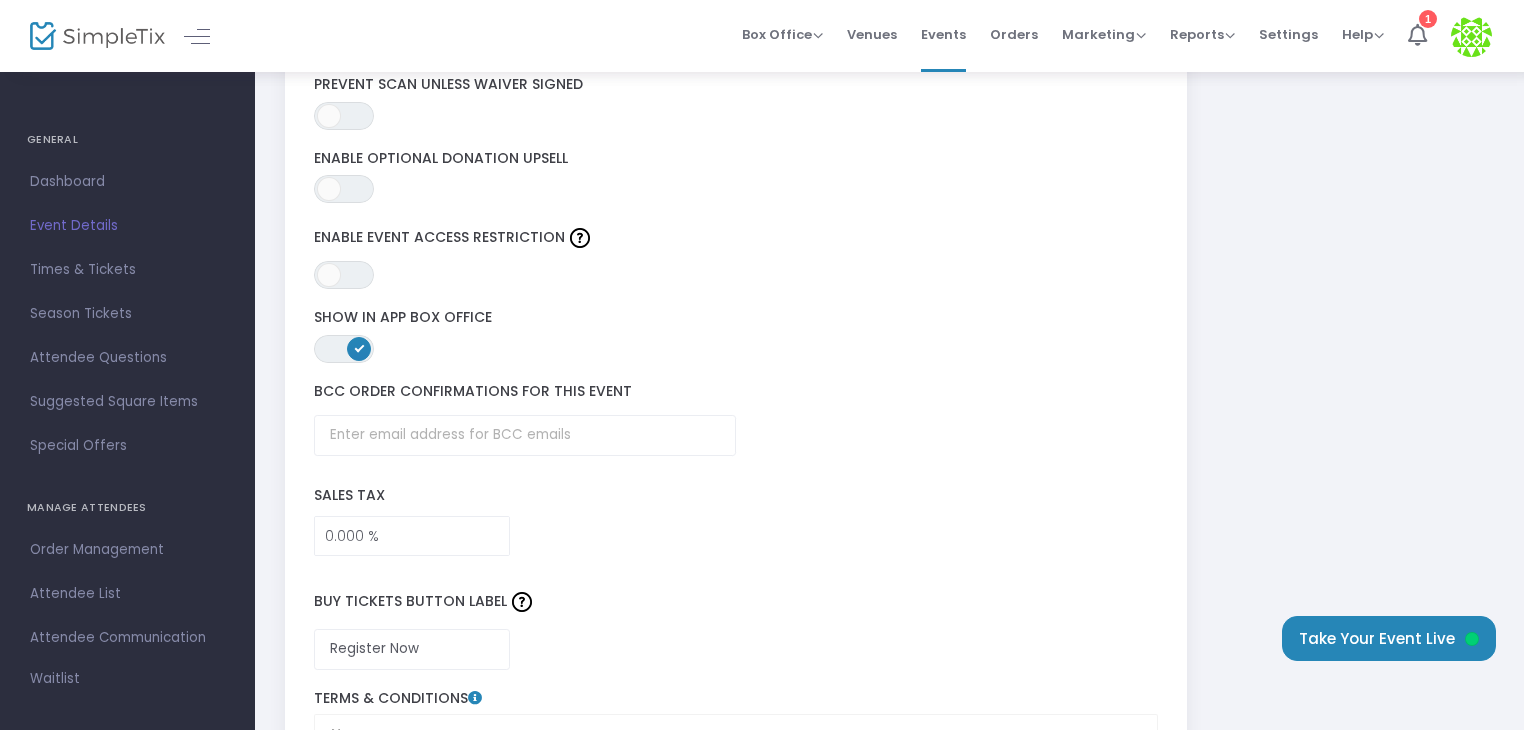 click on "BCC order confirmations for this event" 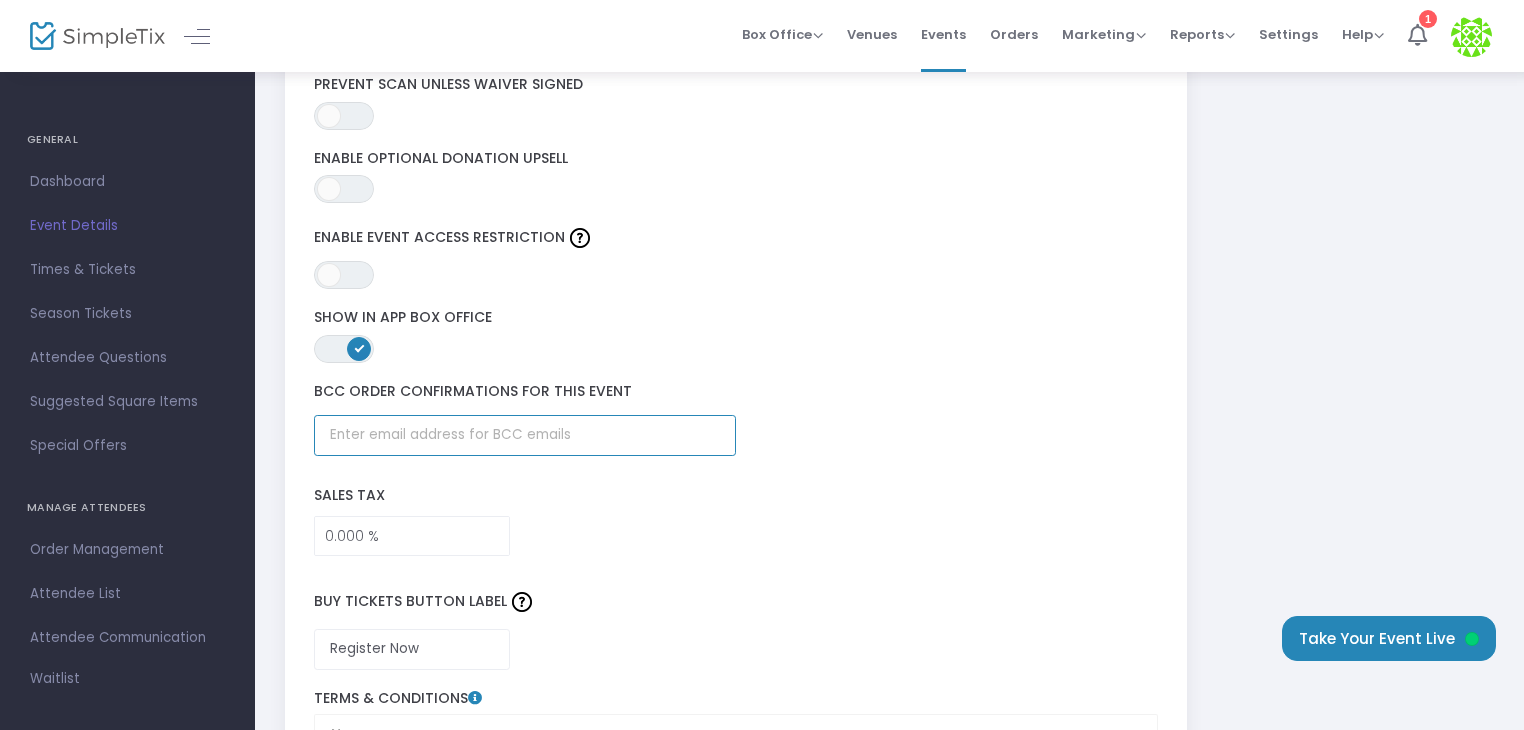 click 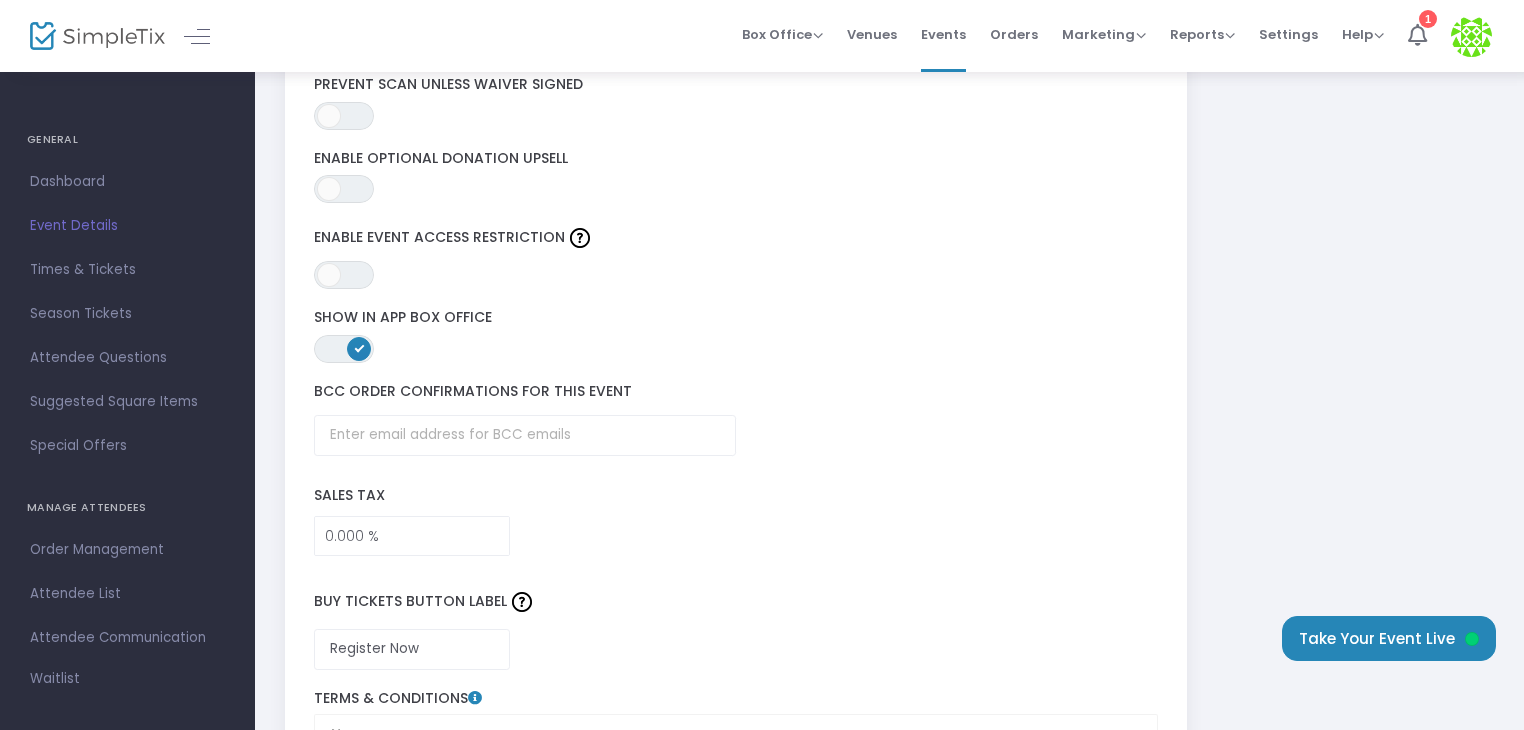 click on "BCC order confirmations for this event" 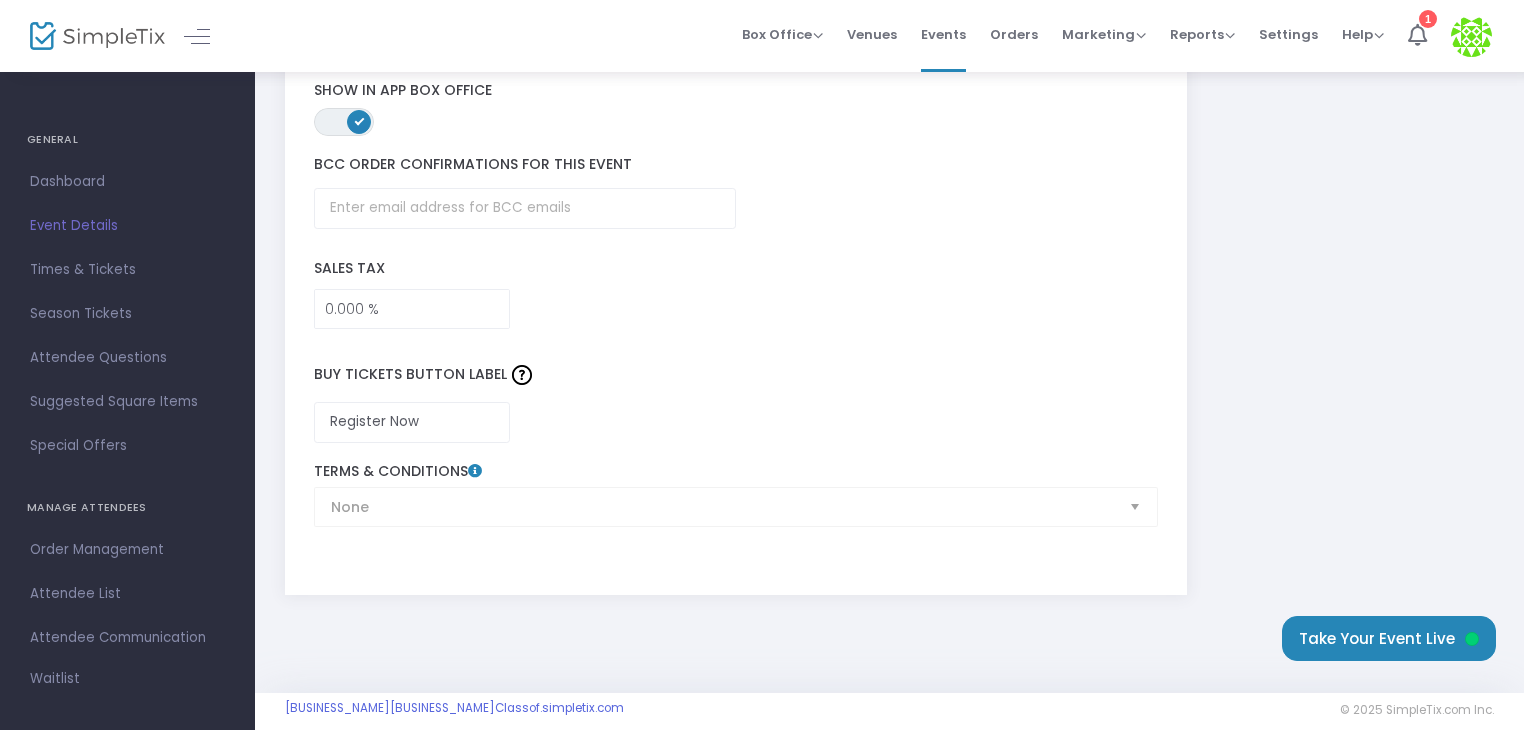 scroll, scrollTop: 3142, scrollLeft: 0, axis: vertical 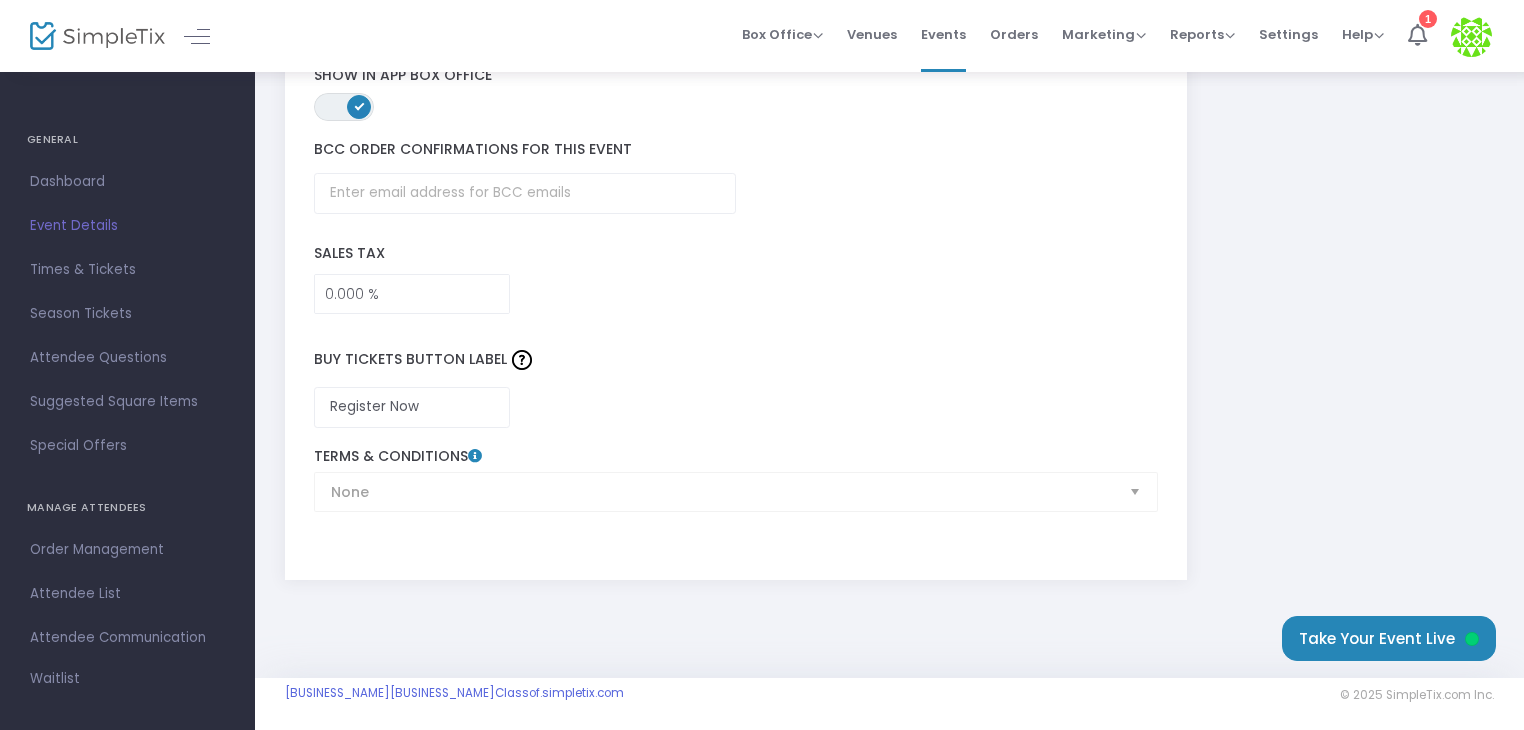 click on "None  Terms & Conditions" 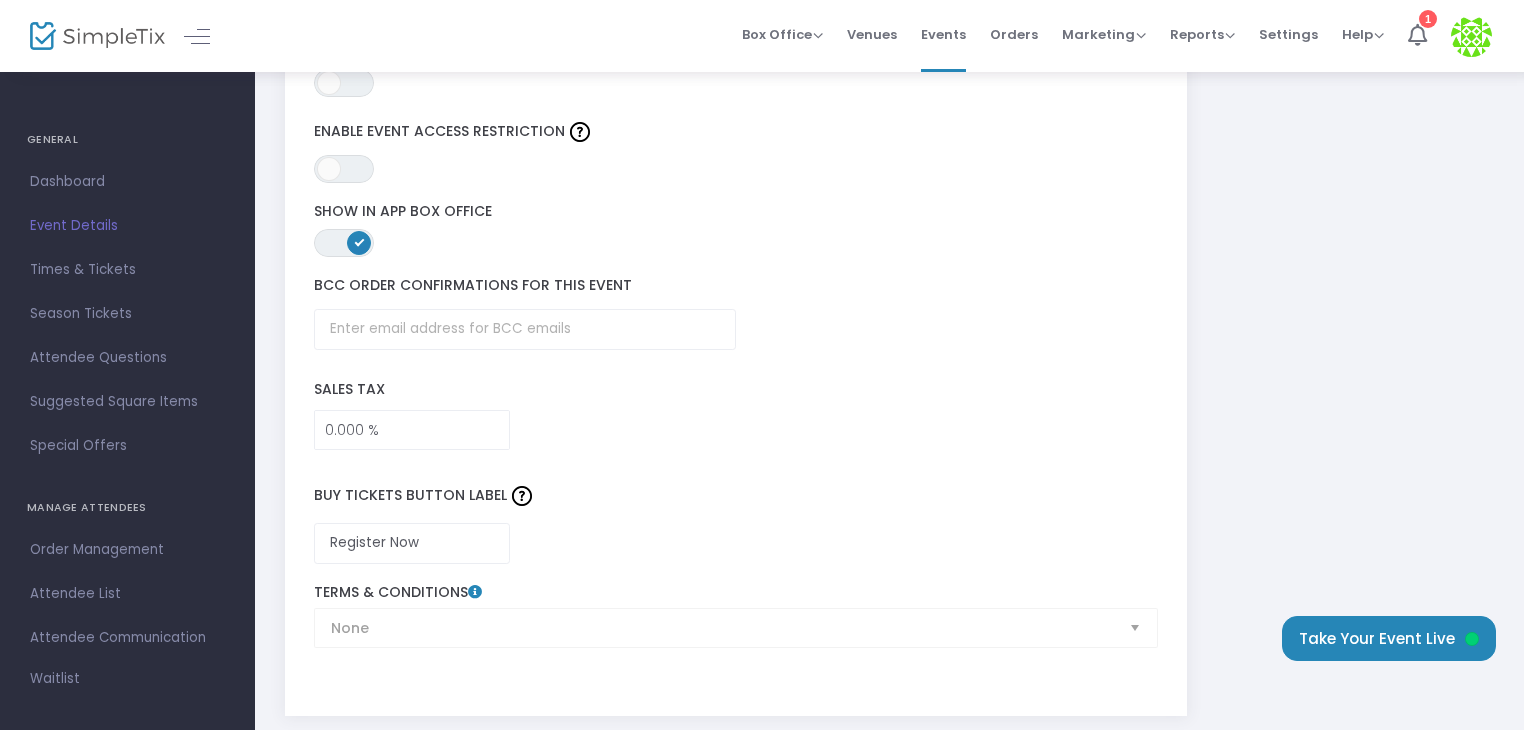 scroll, scrollTop: 2942, scrollLeft: 0, axis: vertical 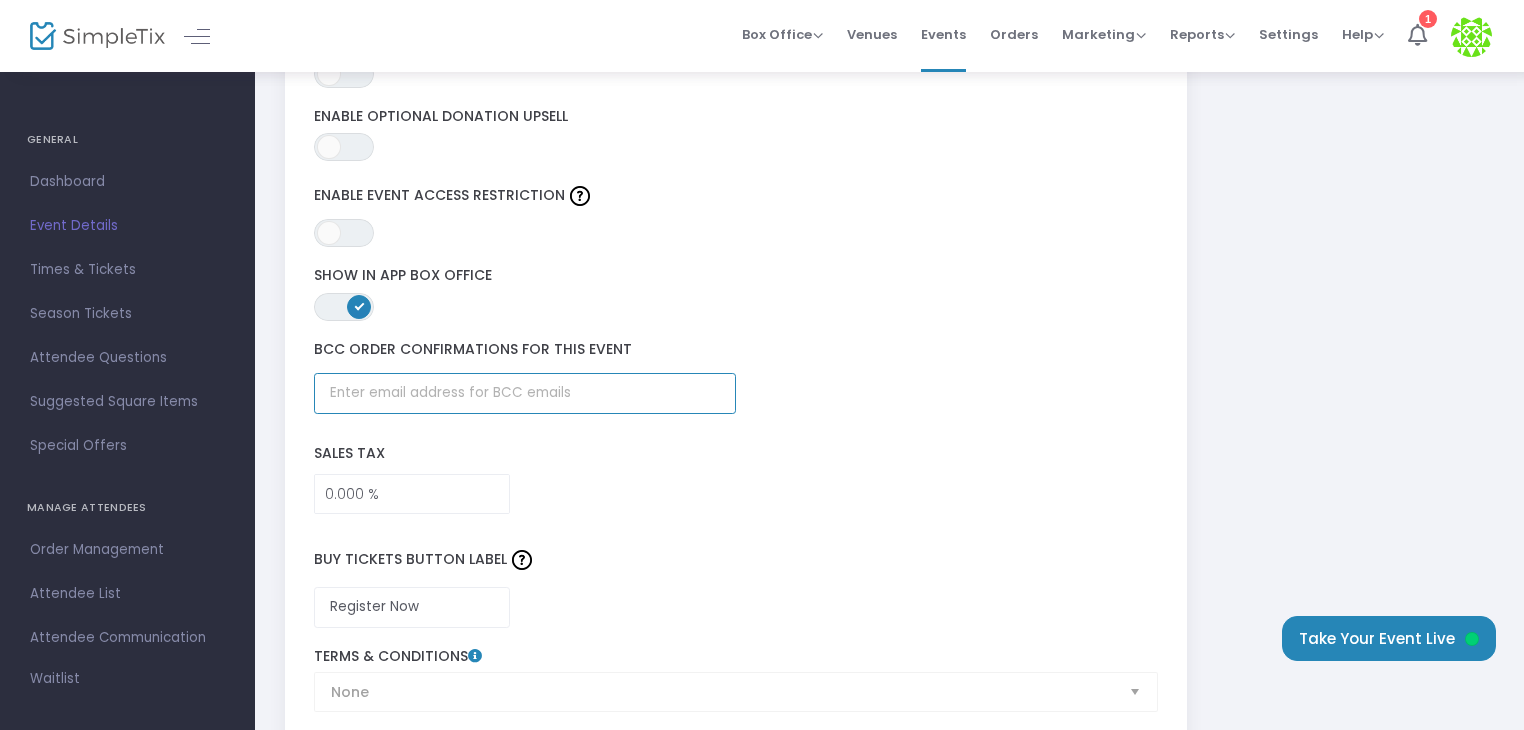 click 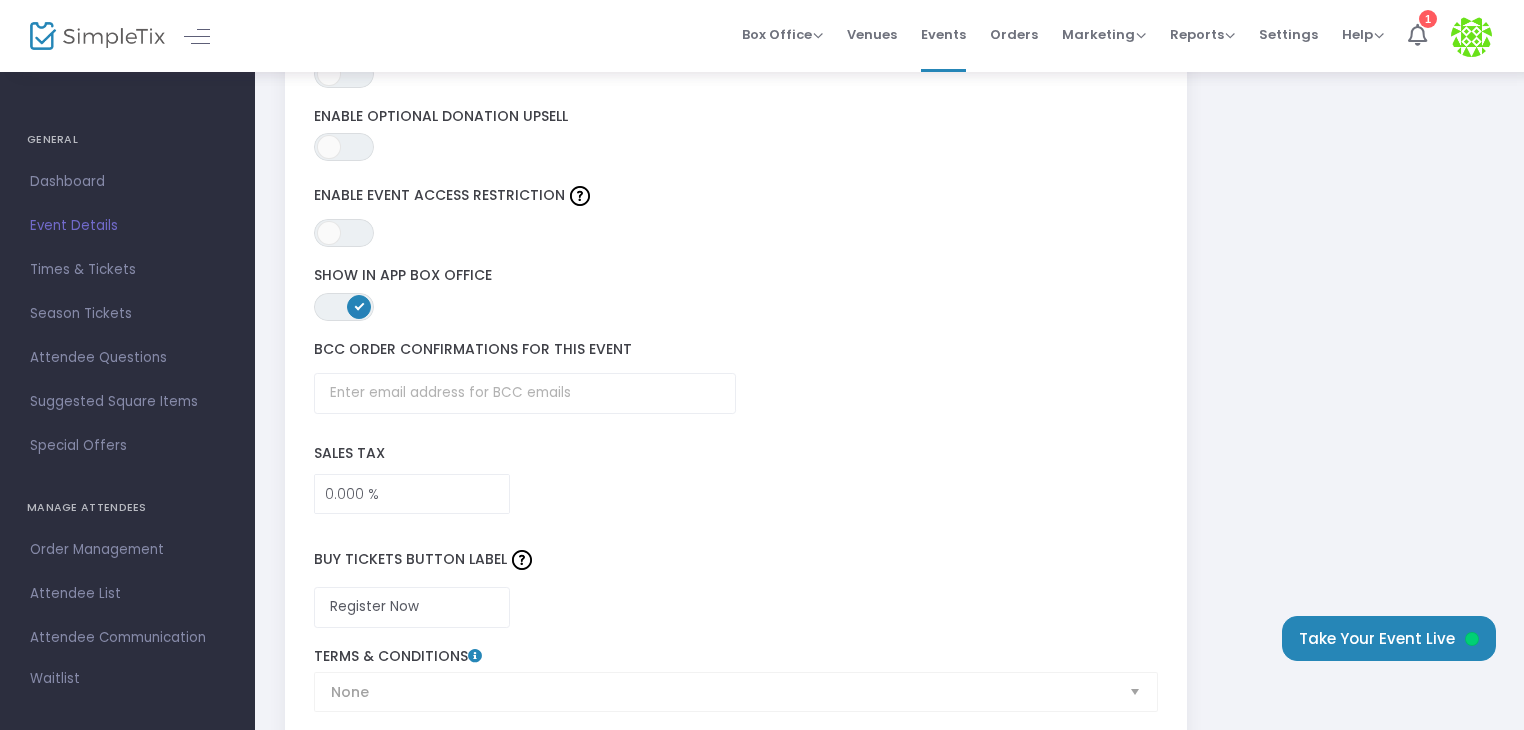 click on "BCC order confirmations for this event" 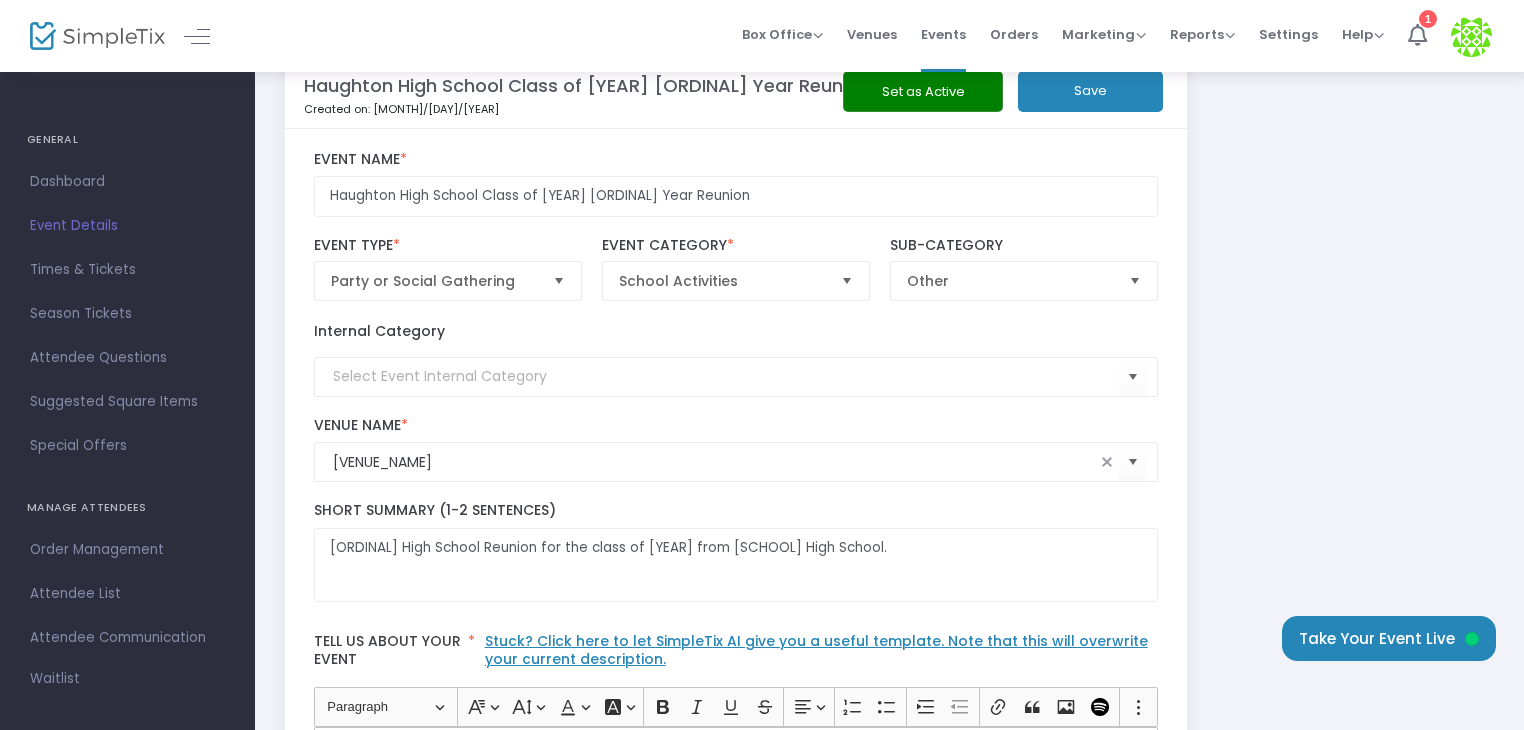 scroll, scrollTop: 0, scrollLeft: 0, axis: both 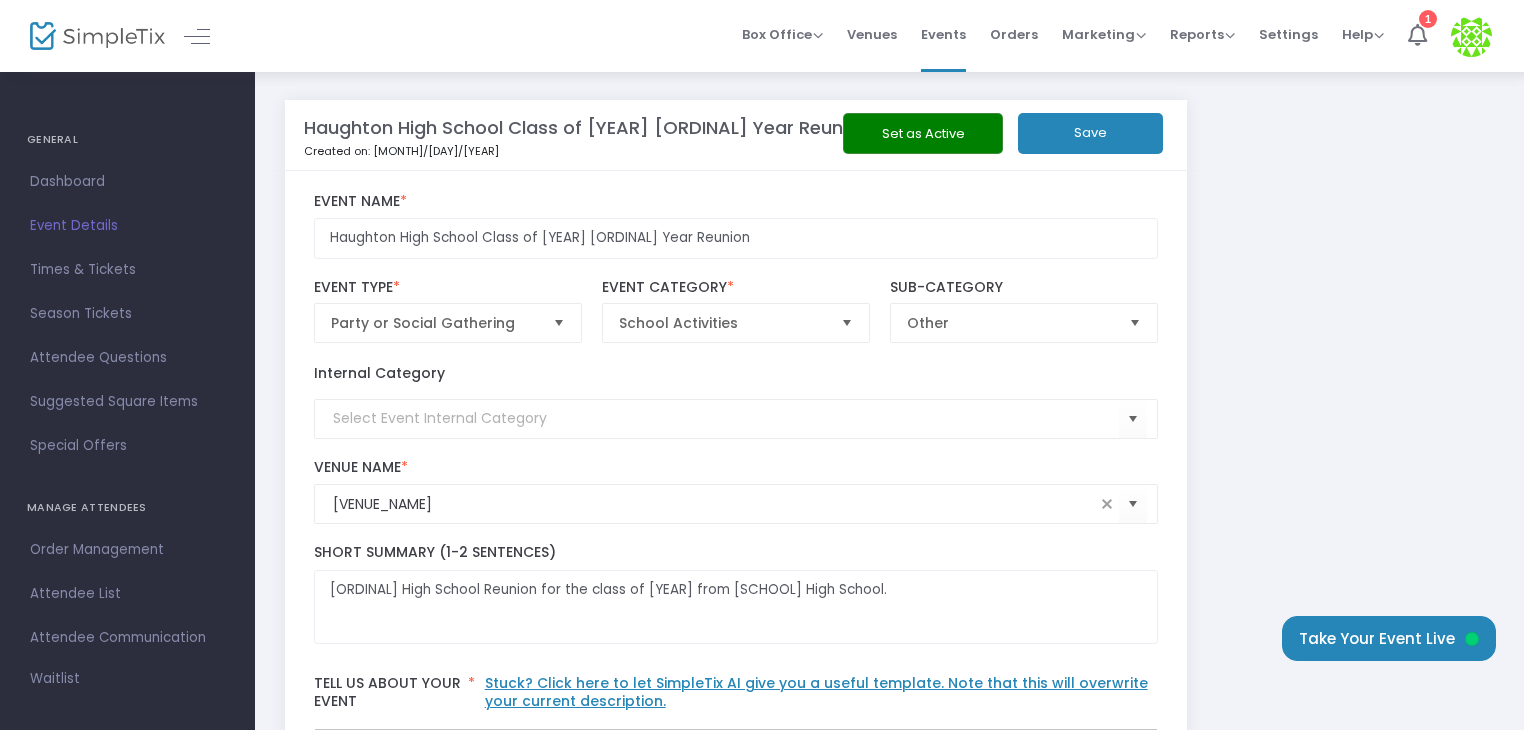 click on "Save" 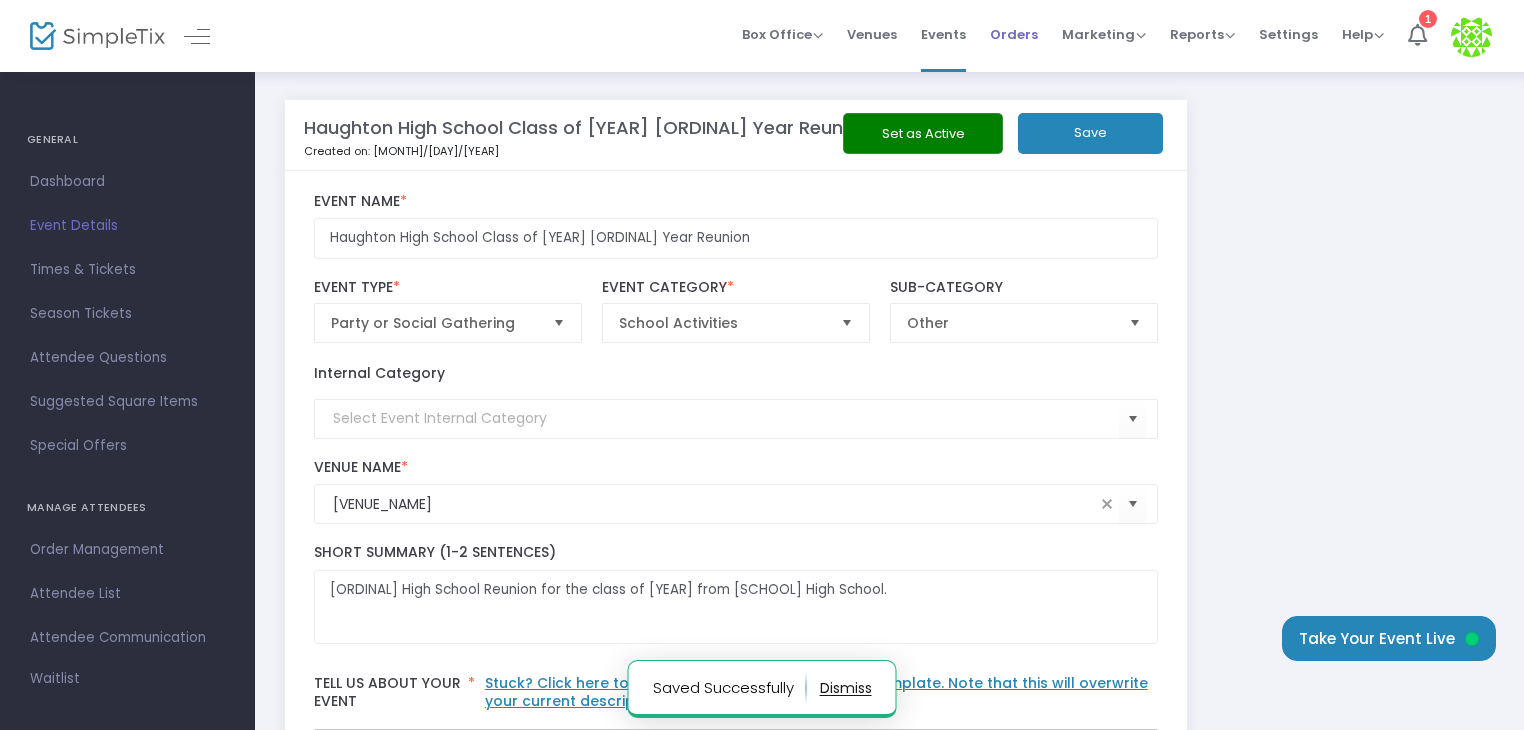 click on "Orders" at bounding box center (1014, 34) 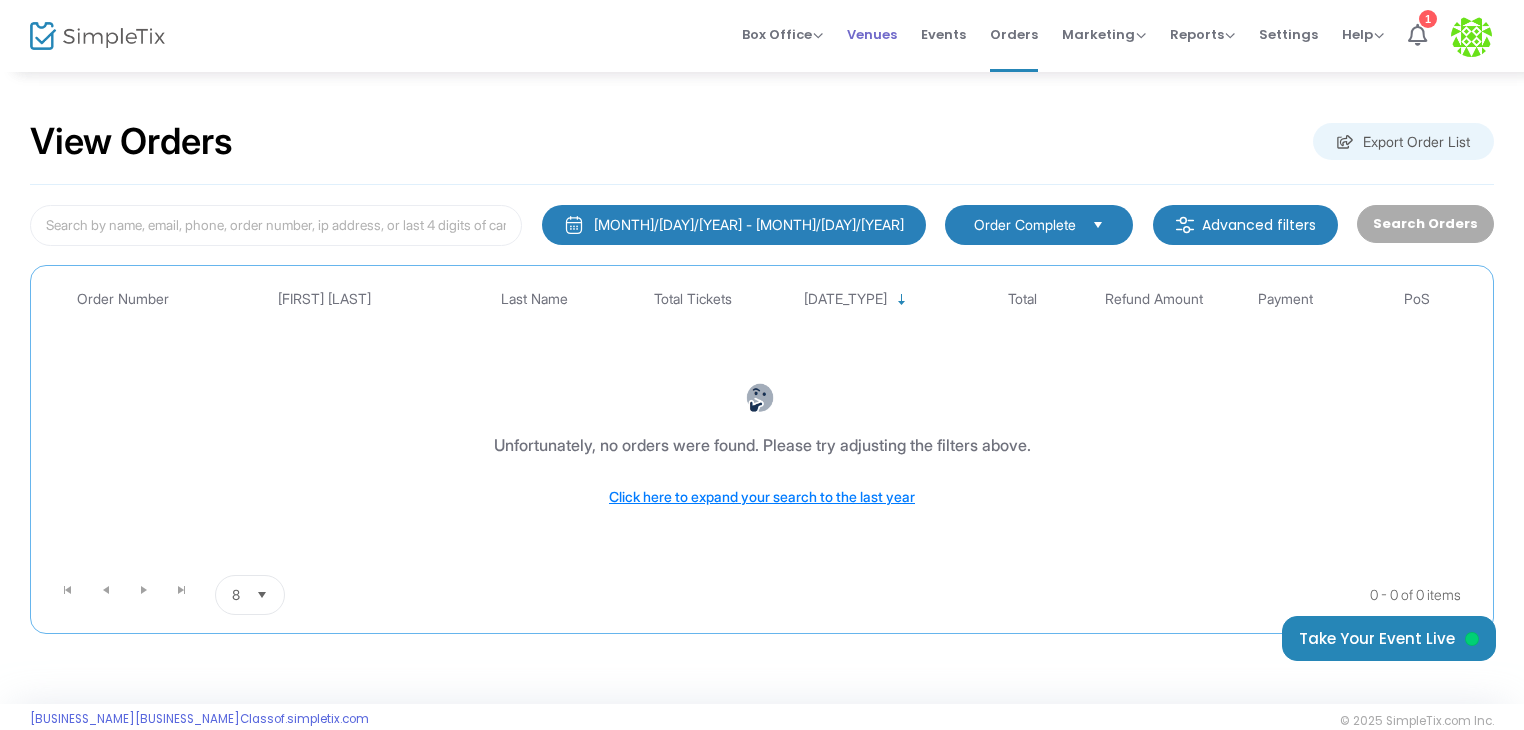 click on "Venues" at bounding box center (872, 34) 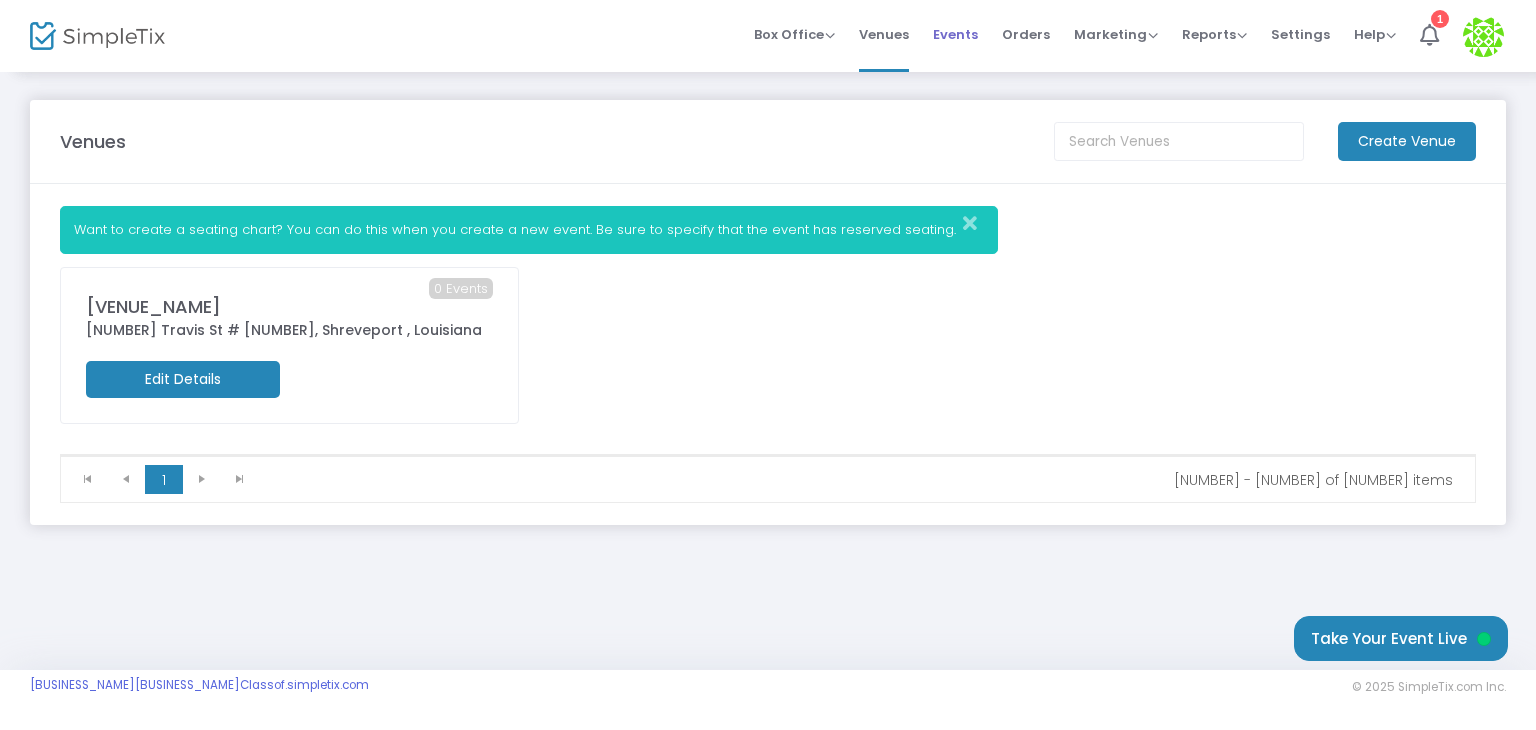 click on "Events" at bounding box center (955, 34) 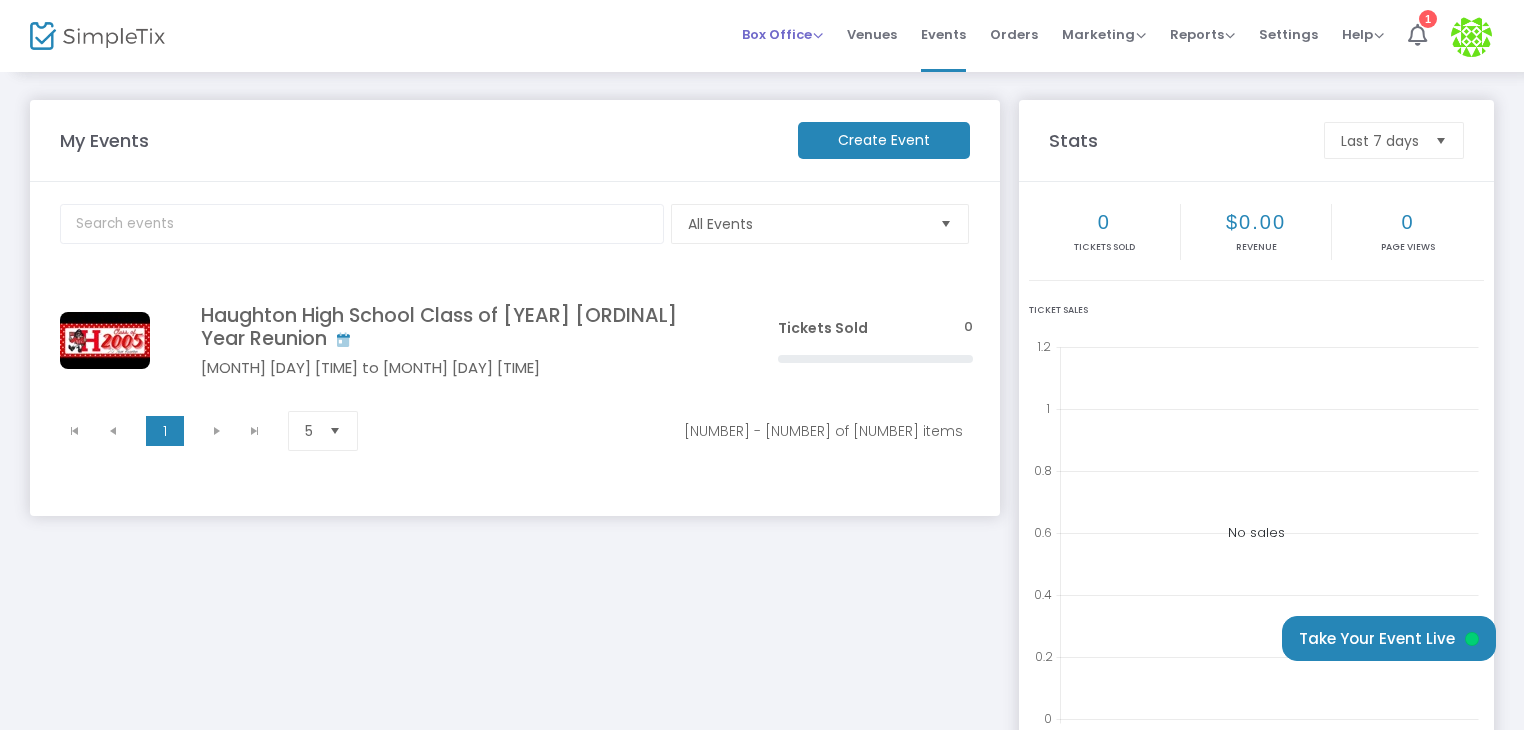 click on "Box Office" at bounding box center (782, 34) 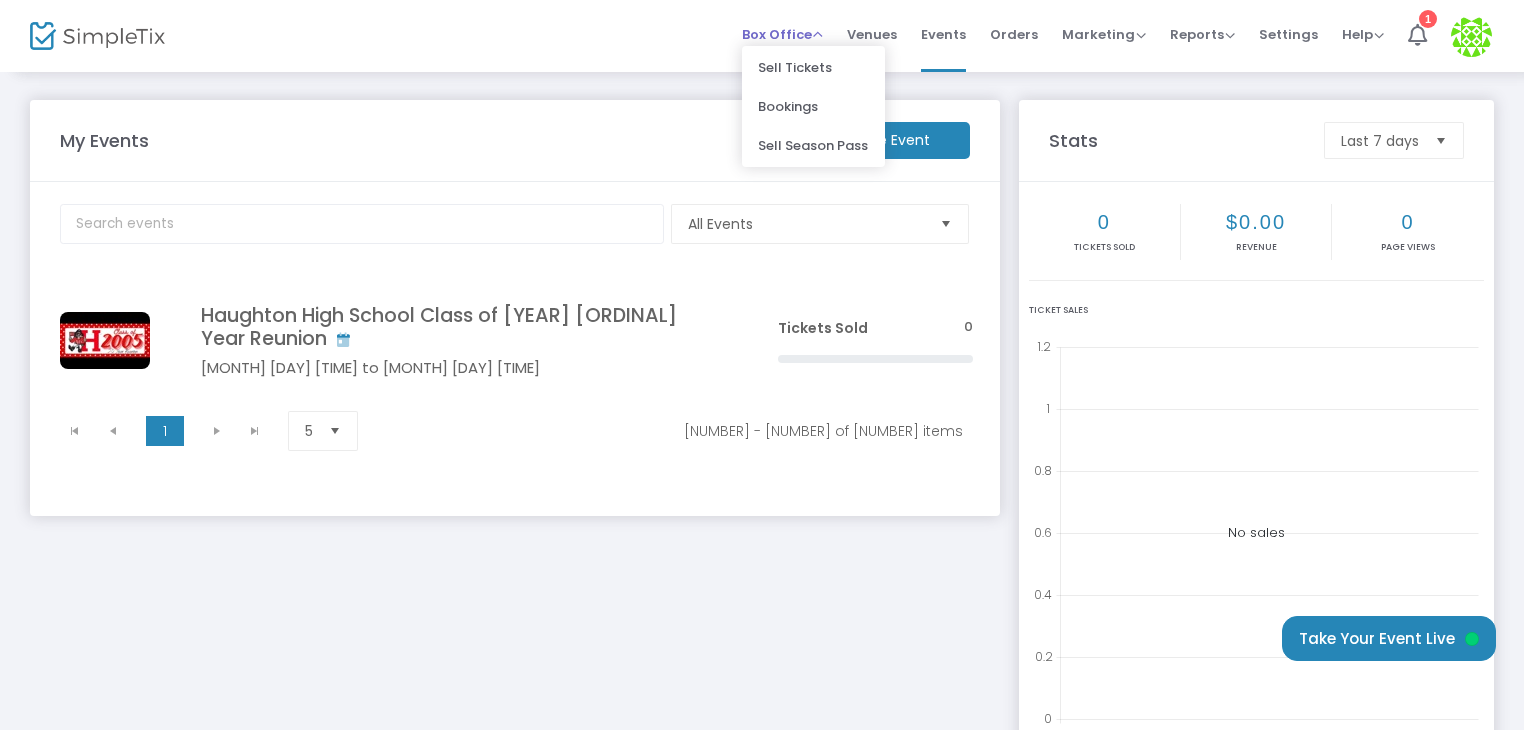 click on "Box Office" at bounding box center (782, 34) 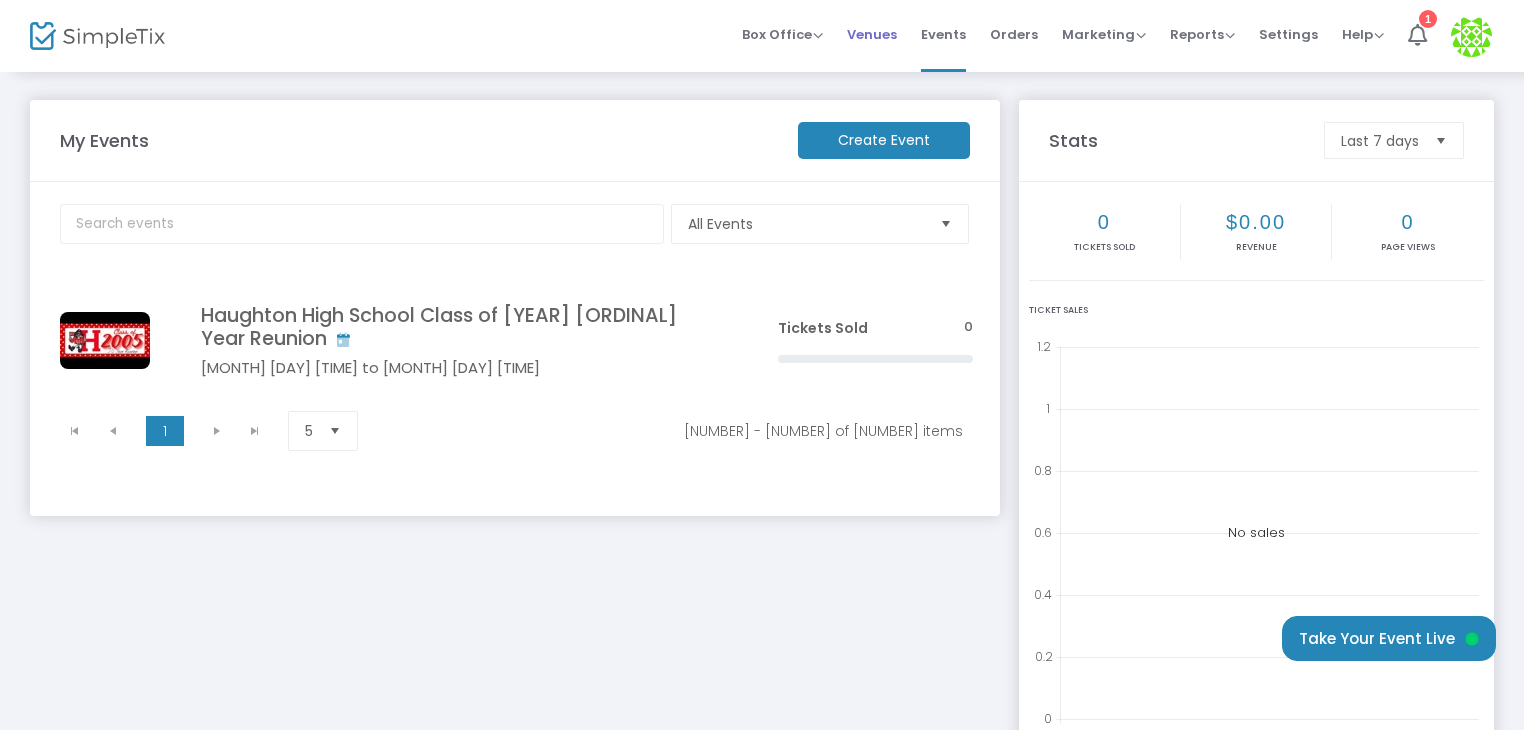 click on "Venues" at bounding box center (872, 34) 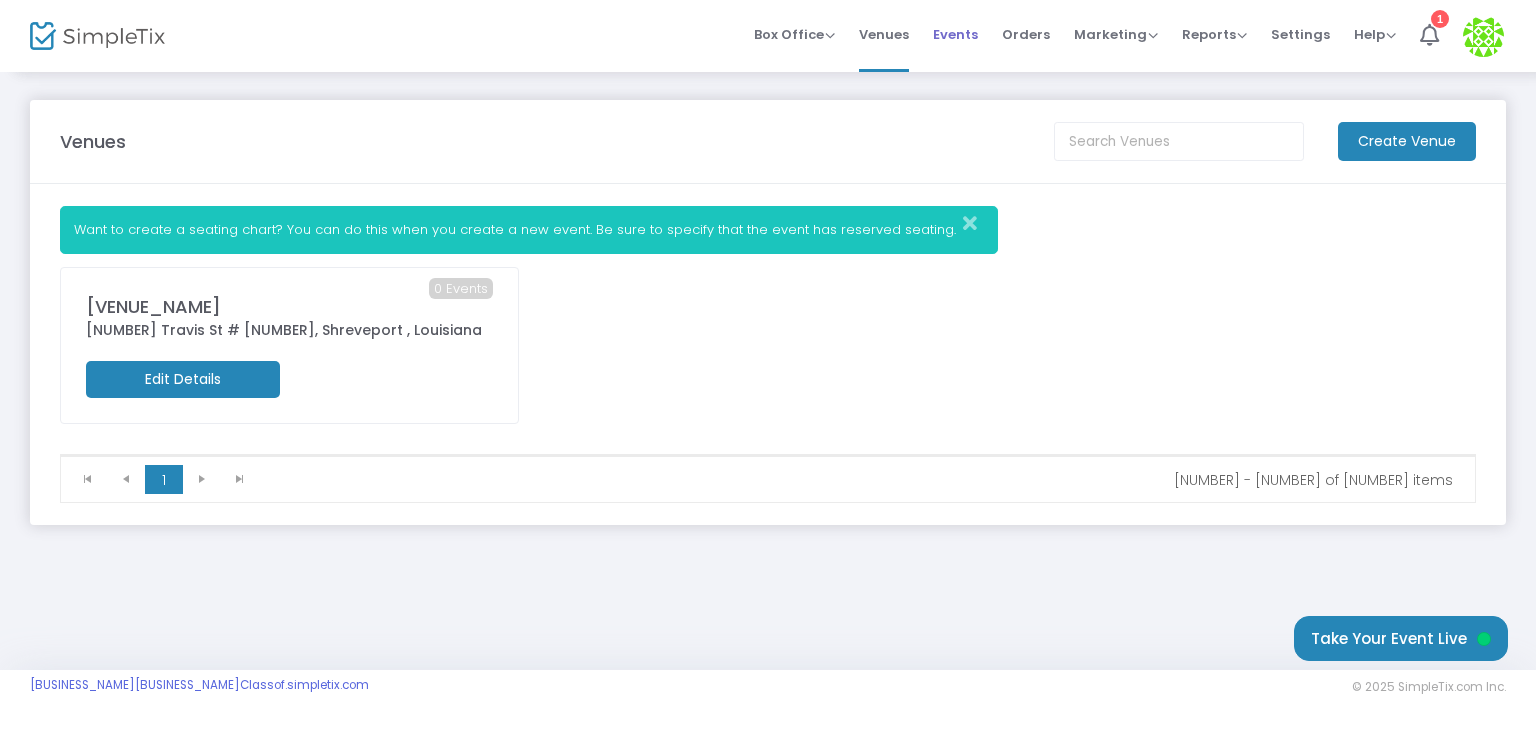 click on "Events" at bounding box center (955, 34) 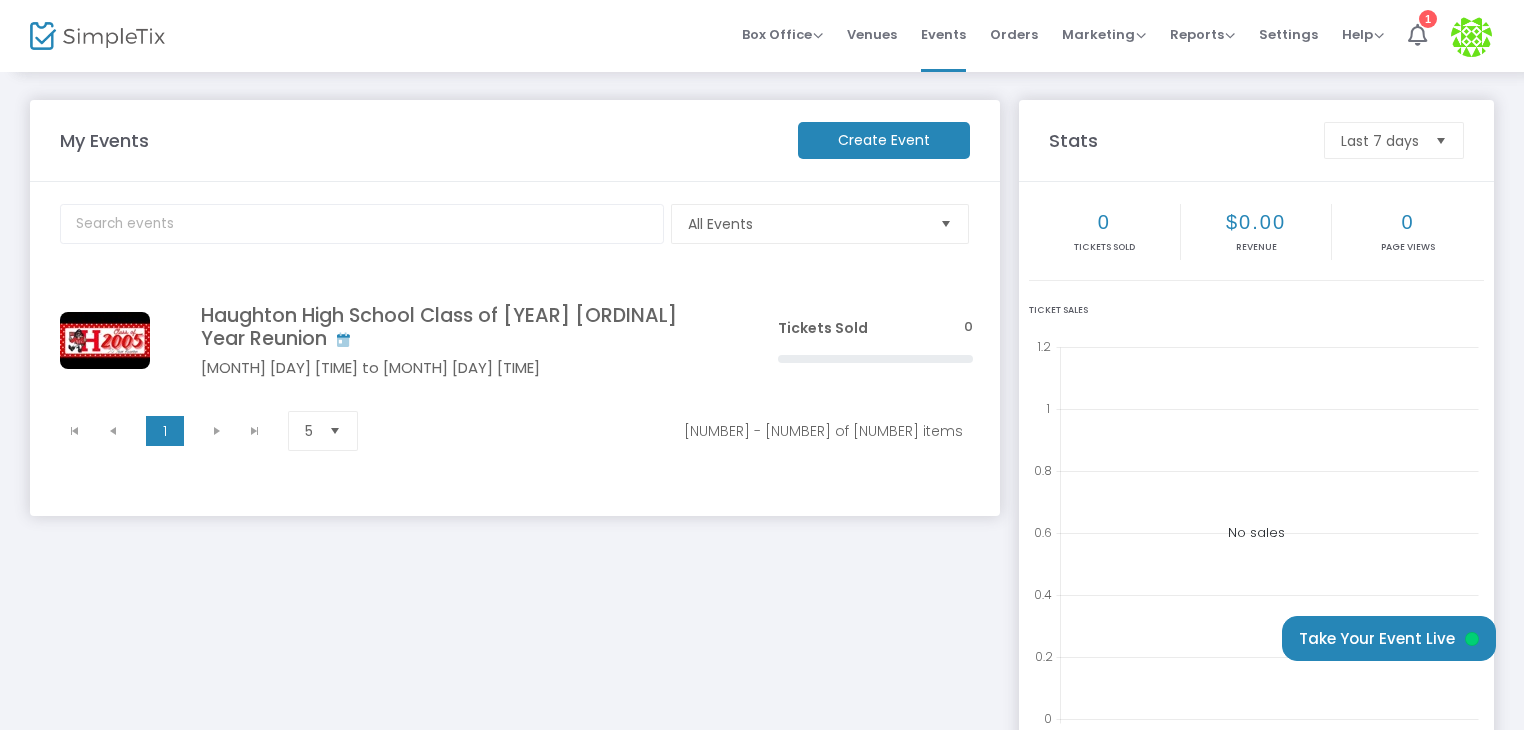 click at bounding box center (335, 430) 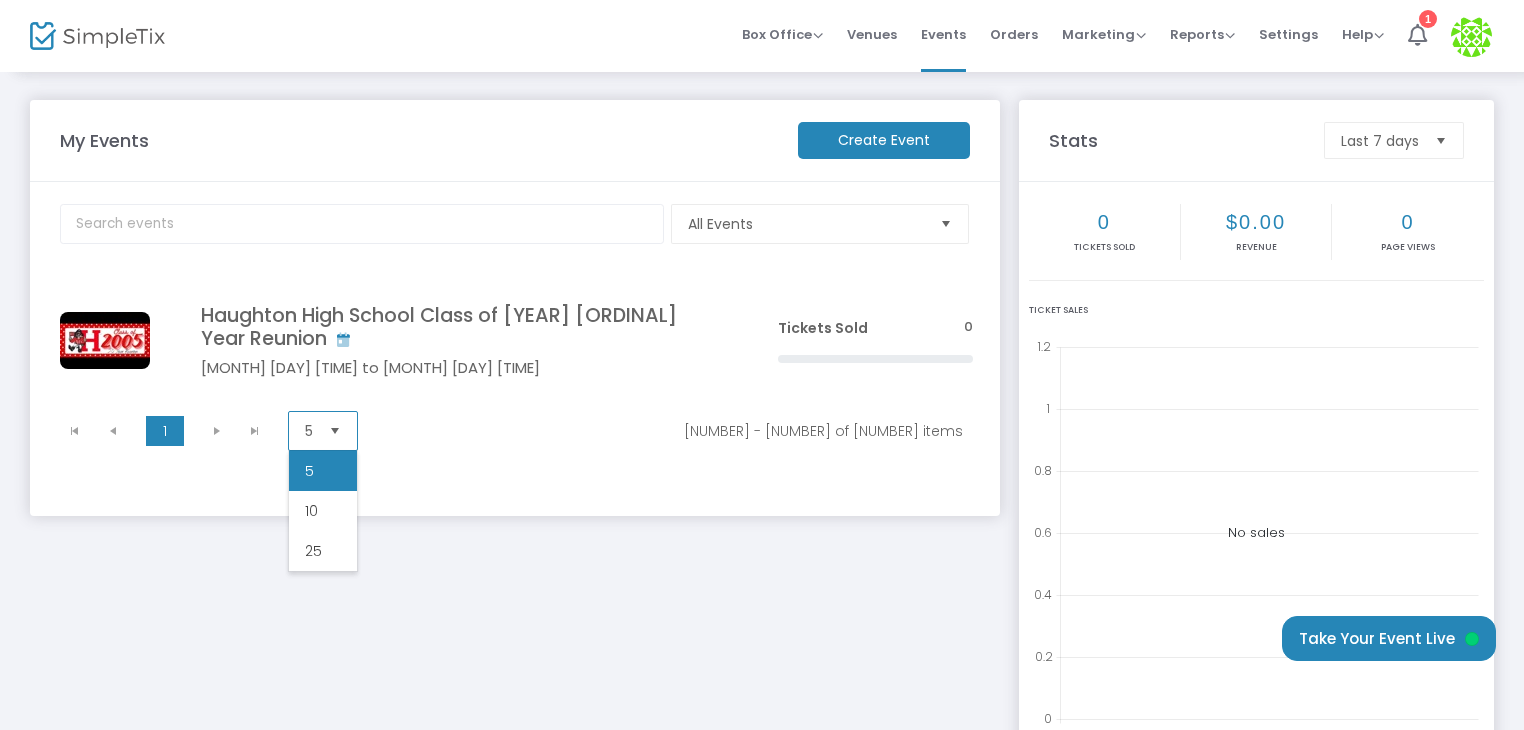 click at bounding box center (335, 430) 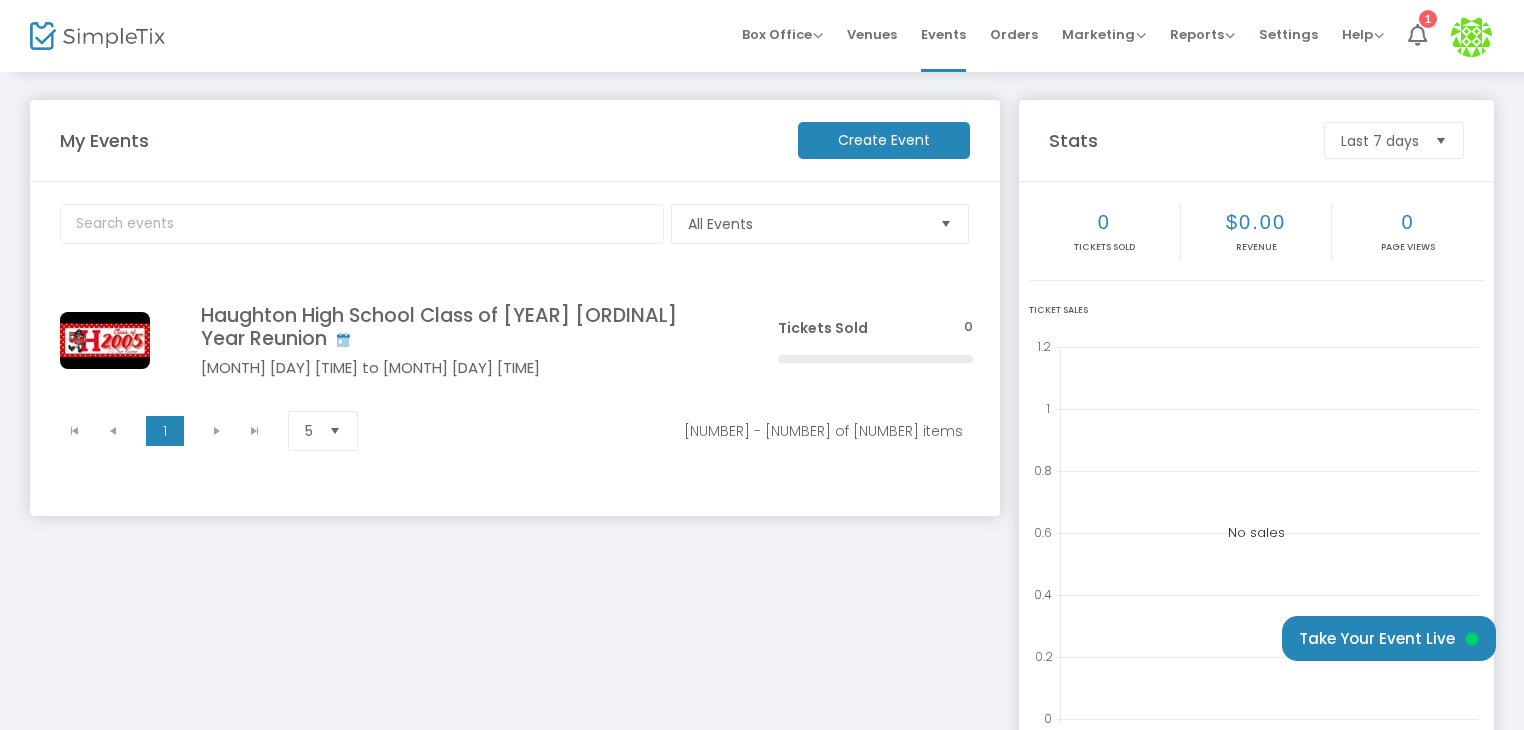 click on "Create Event" 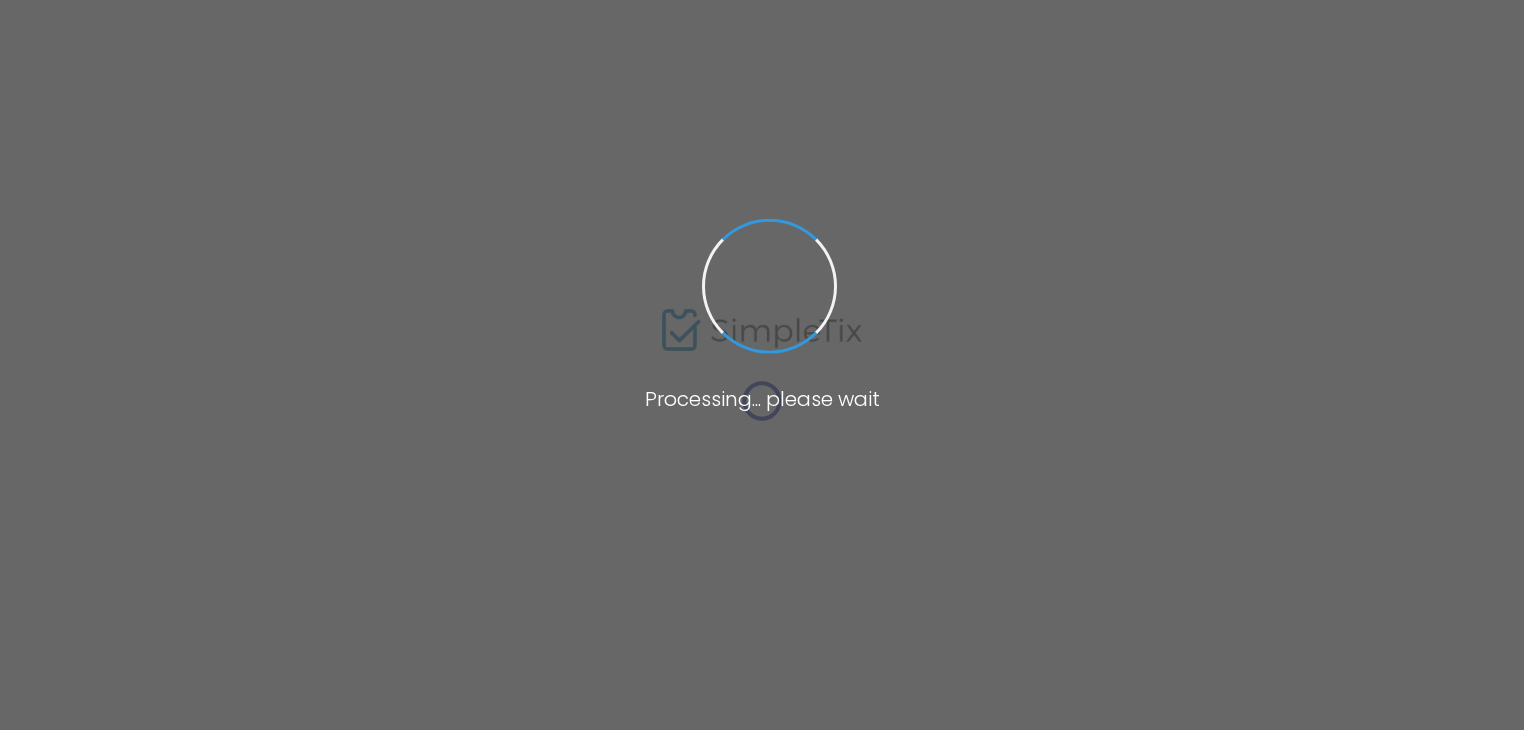 scroll, scrollTop: 0, scrollLeft: 0, axis: both 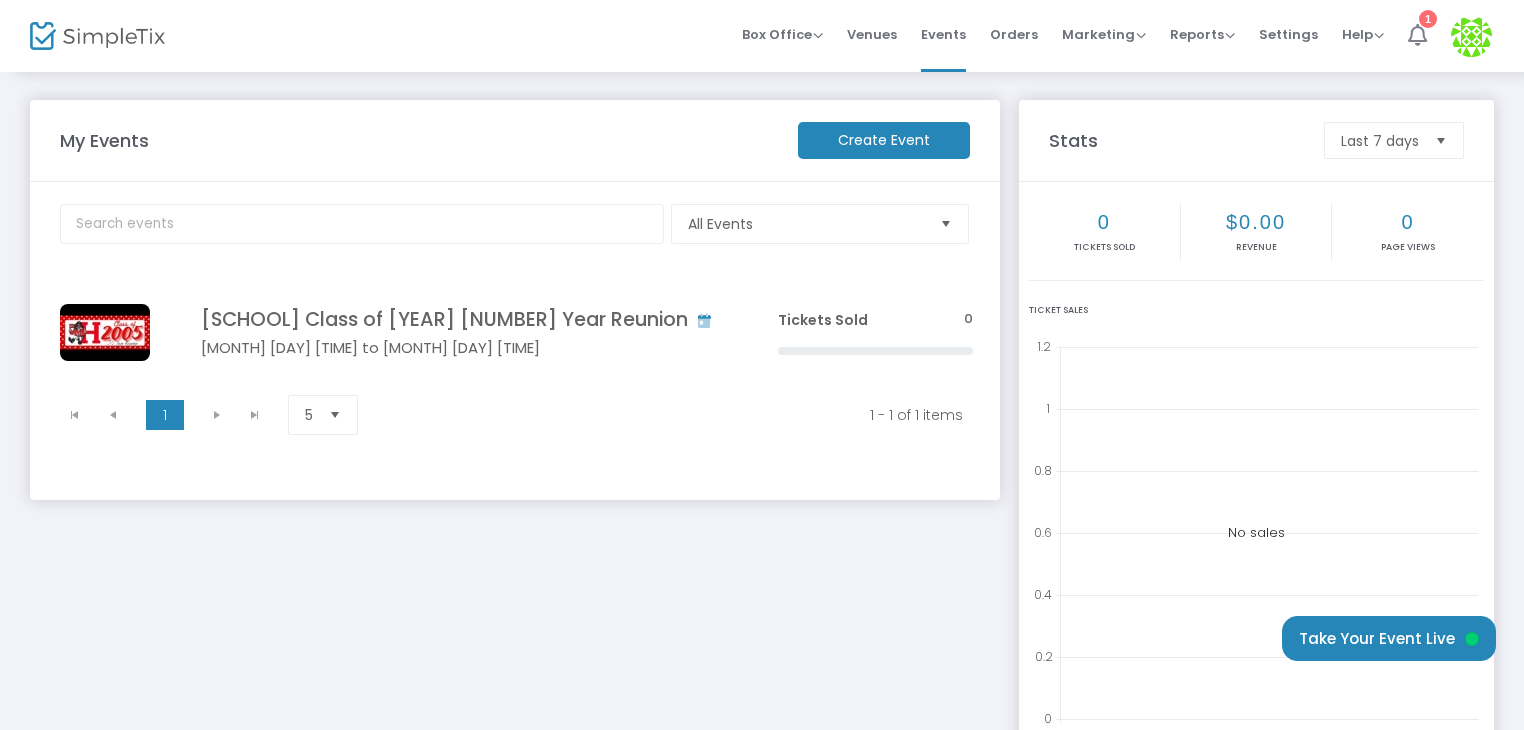 click at bounding box center (1417, 35) 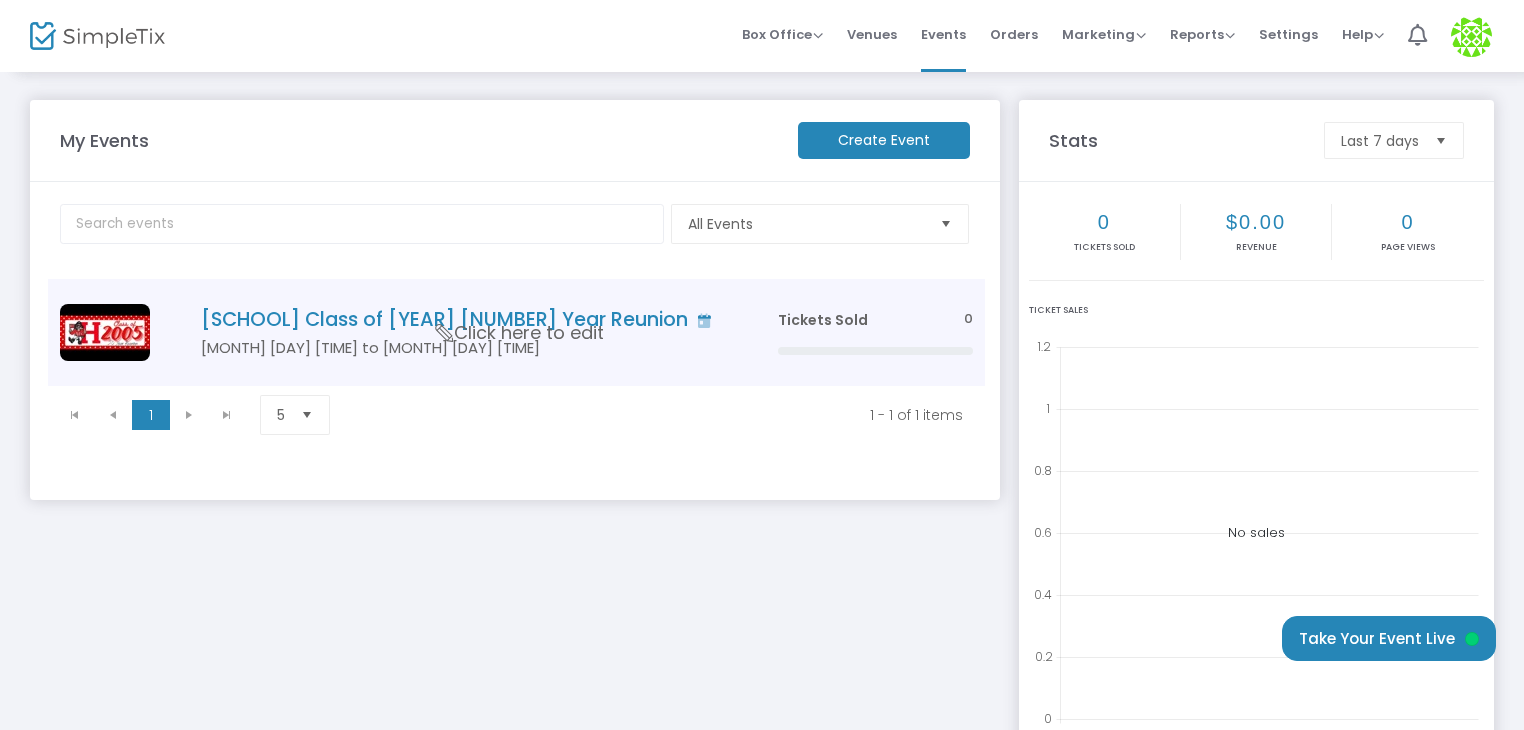 click on "[SCHOOL] Class of [YEAR] [NUMBER] Year Reunion" 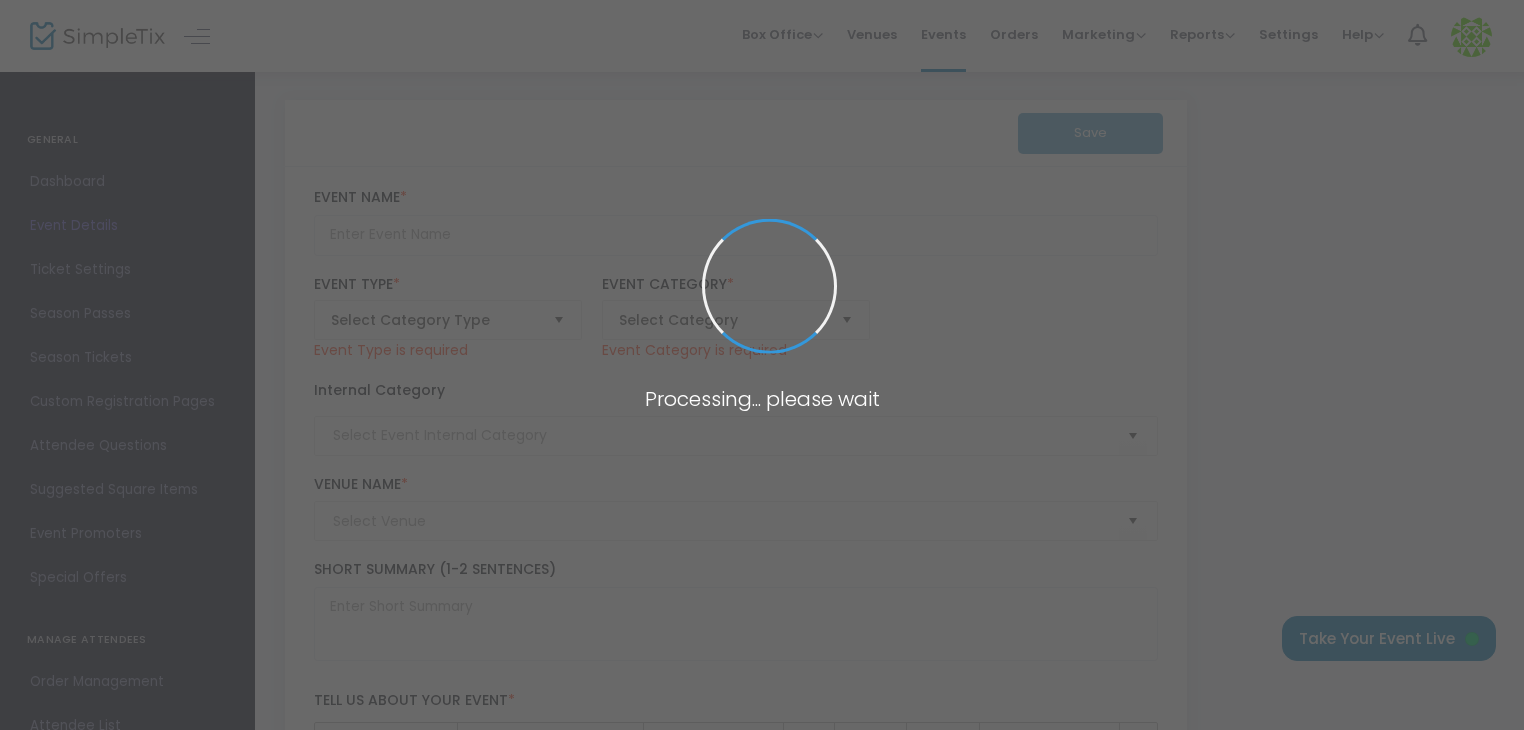 type on "[SCHOOL] Class of [YEAR] [NUMBER] Year Reunion" 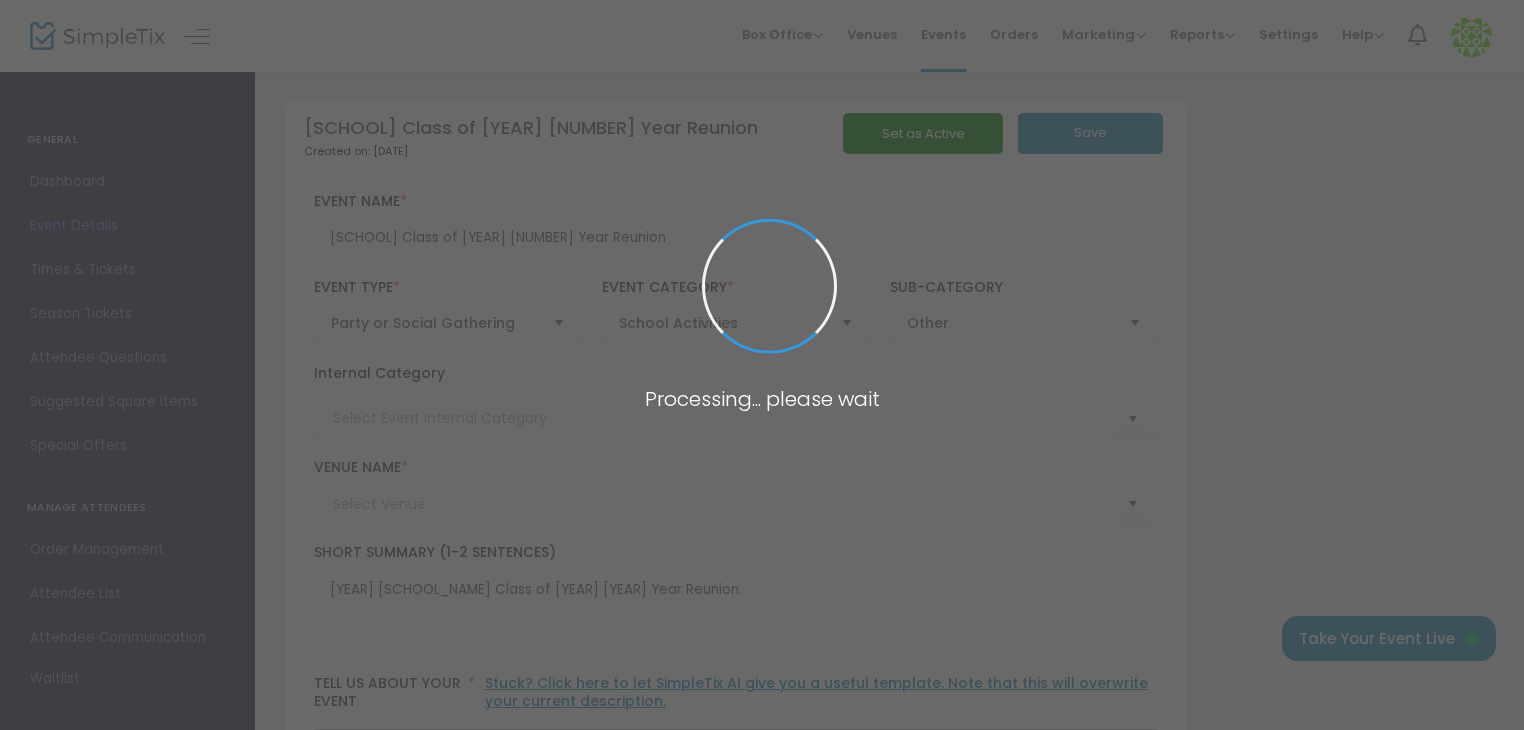 type on "[VENUE]" 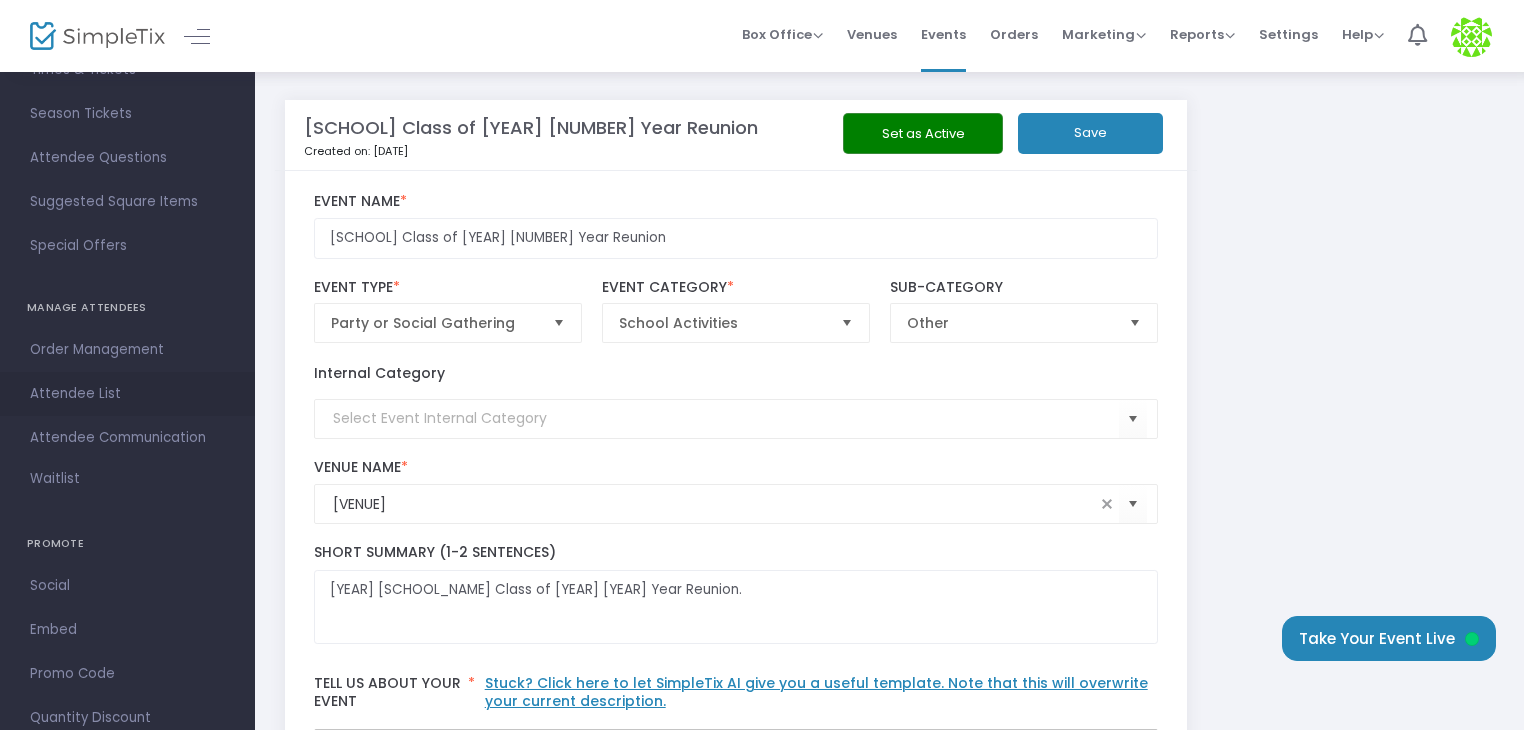 scroll, scrollTop: 252, scrollLeft: 0, axis: vertical 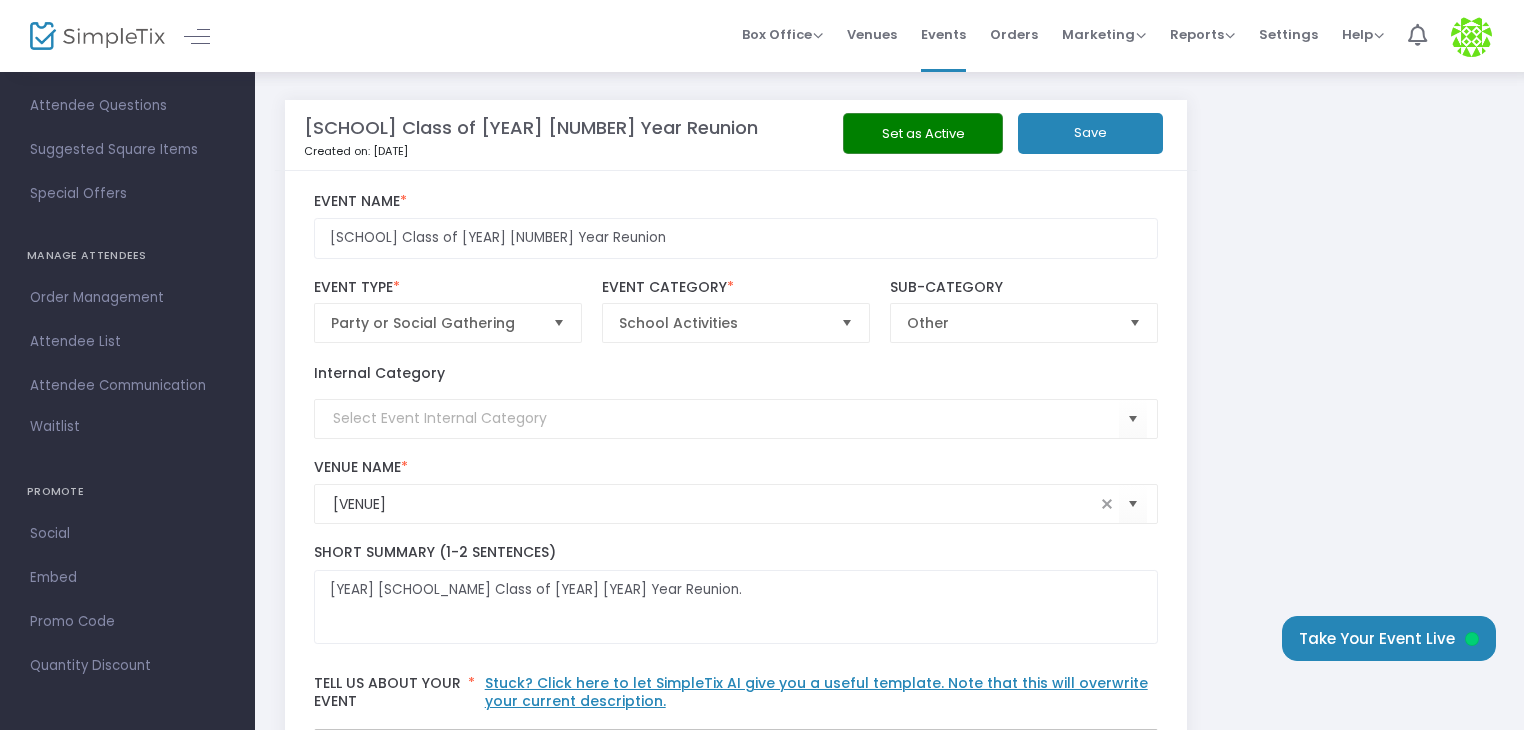 click on "Set as Active" 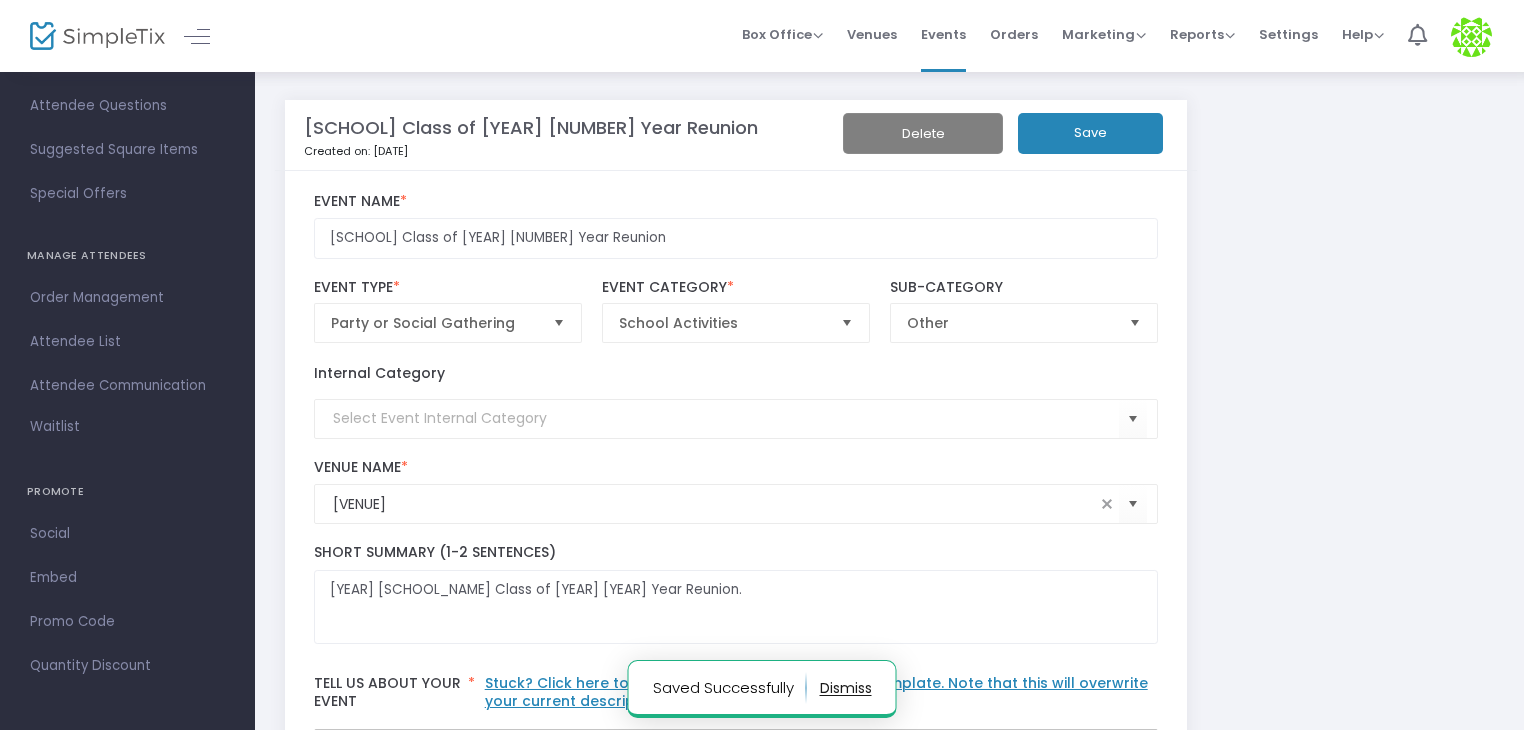 click on "Save" 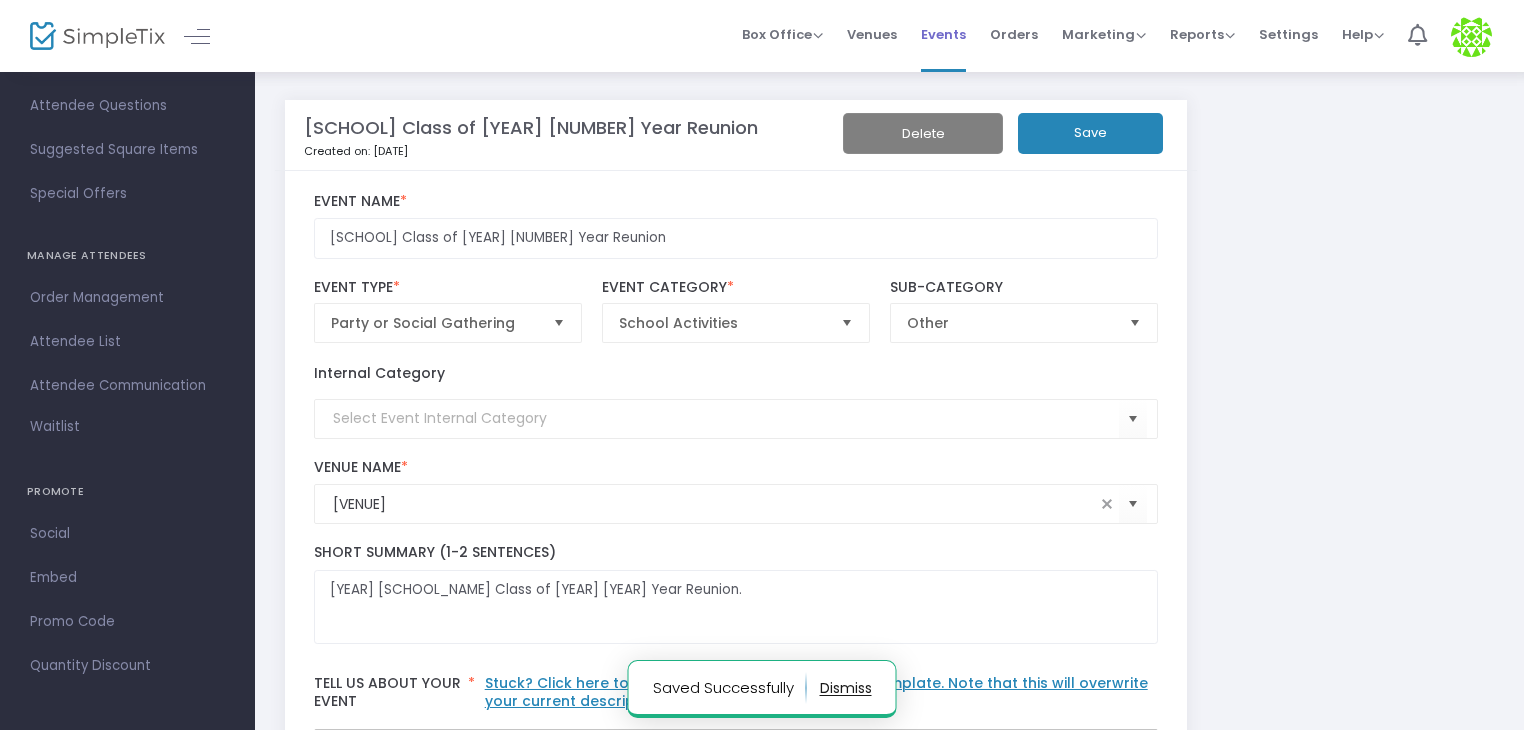 click on "Events" at bounding box center [943, 34] 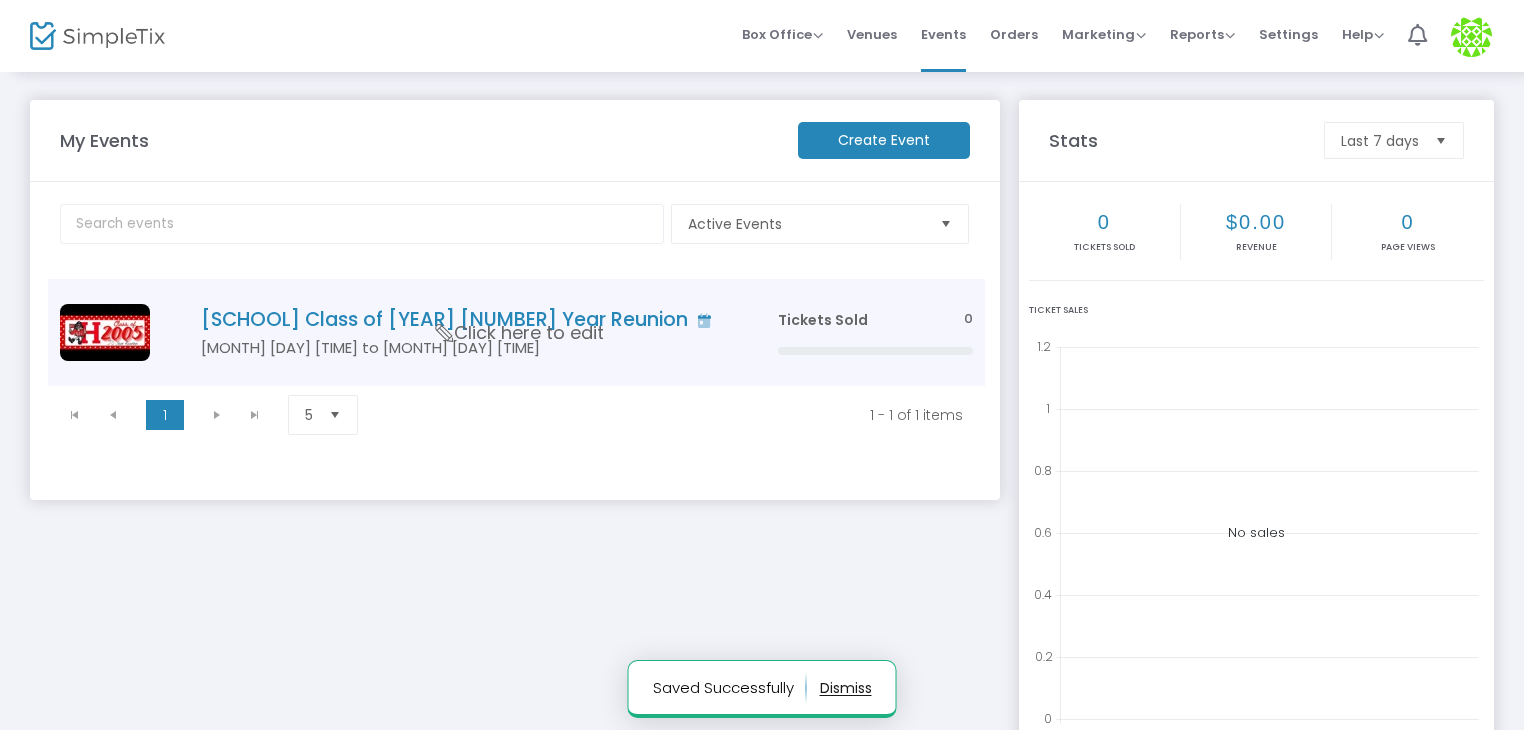 click on "[SCHOOL] Class of [YEAR] [NUMBER] Year Reunion" 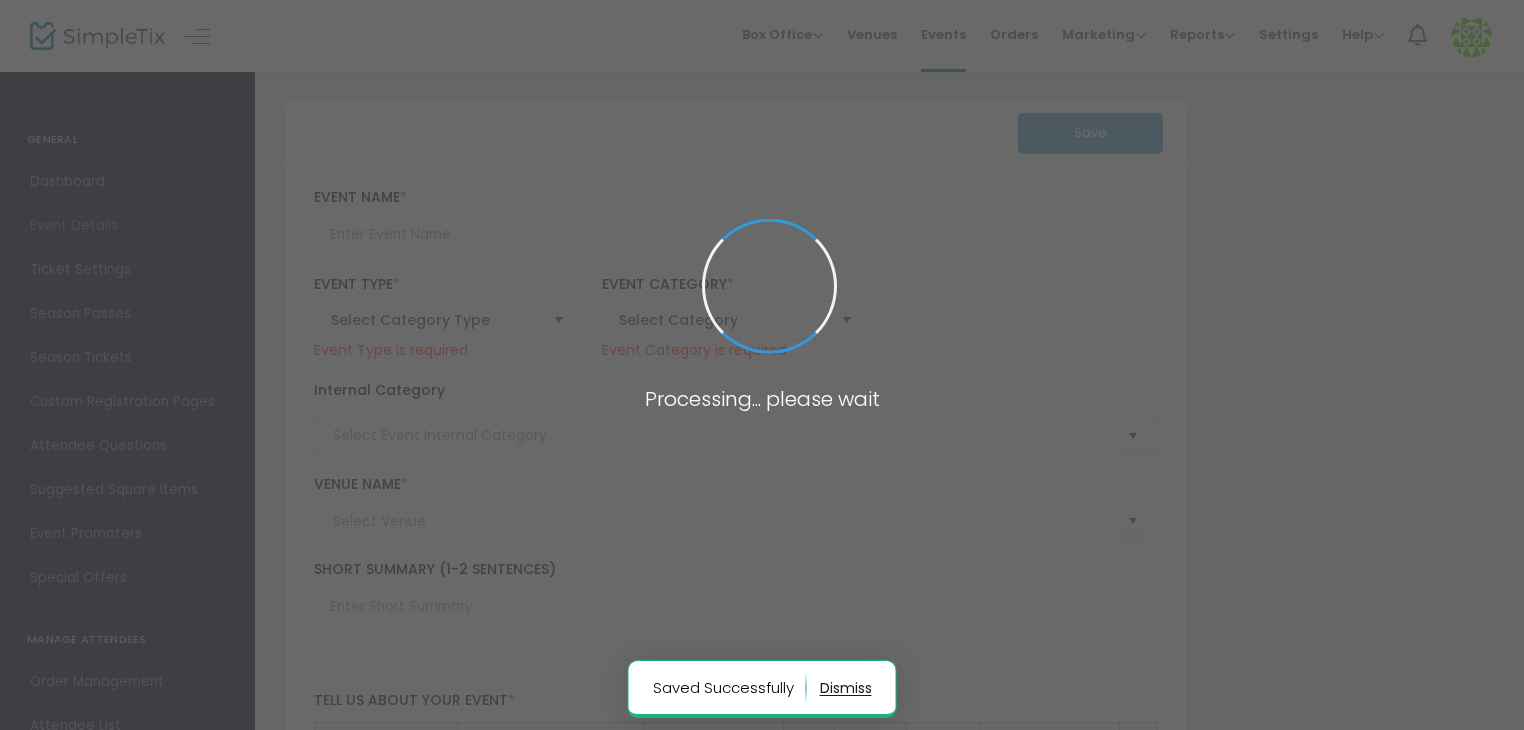 type on "[SCHOOL] Class of [YEAR] [NUMBER] Year Reunion" 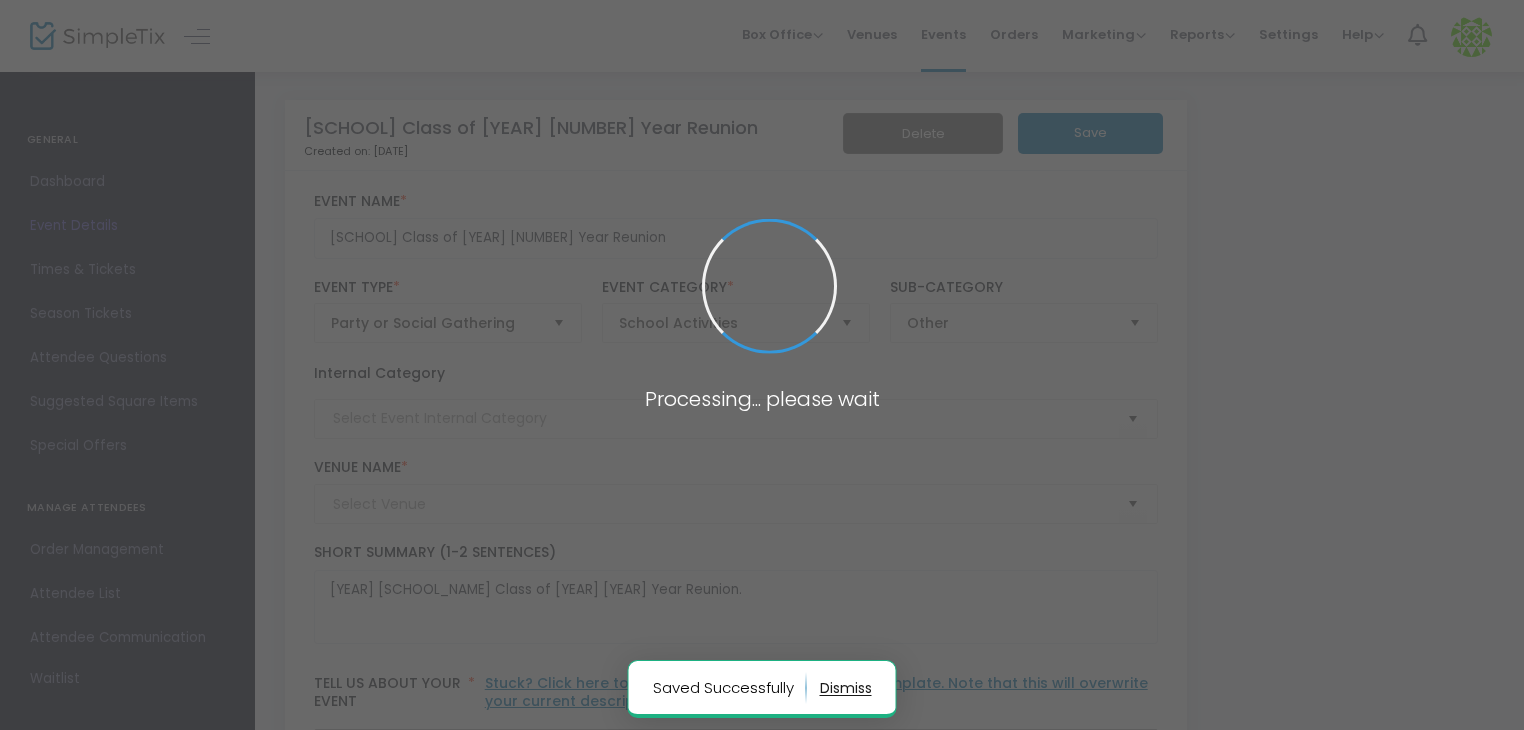 type on "[VENUE]" 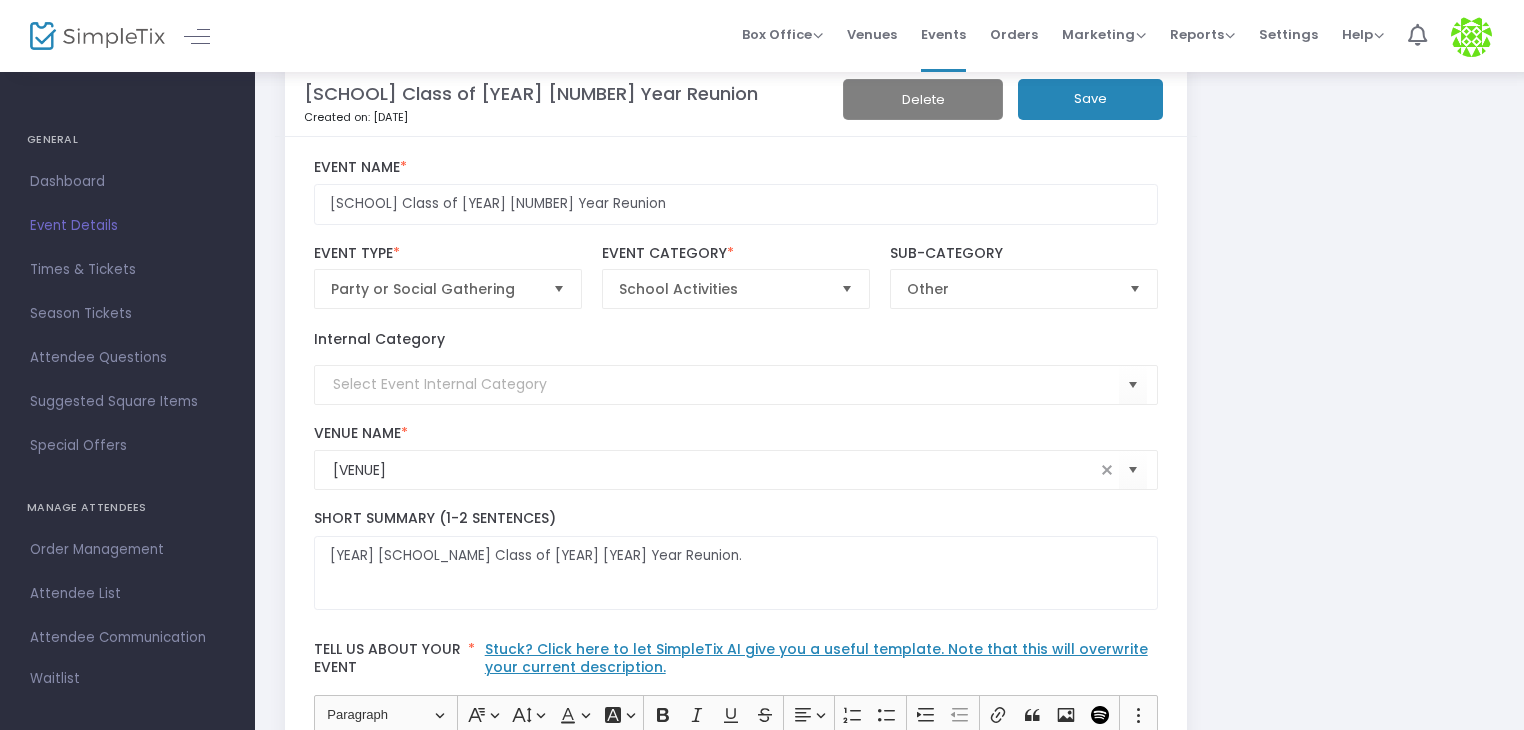 scroll, scrollTop: 0, scrollLeft: 0, axis: both 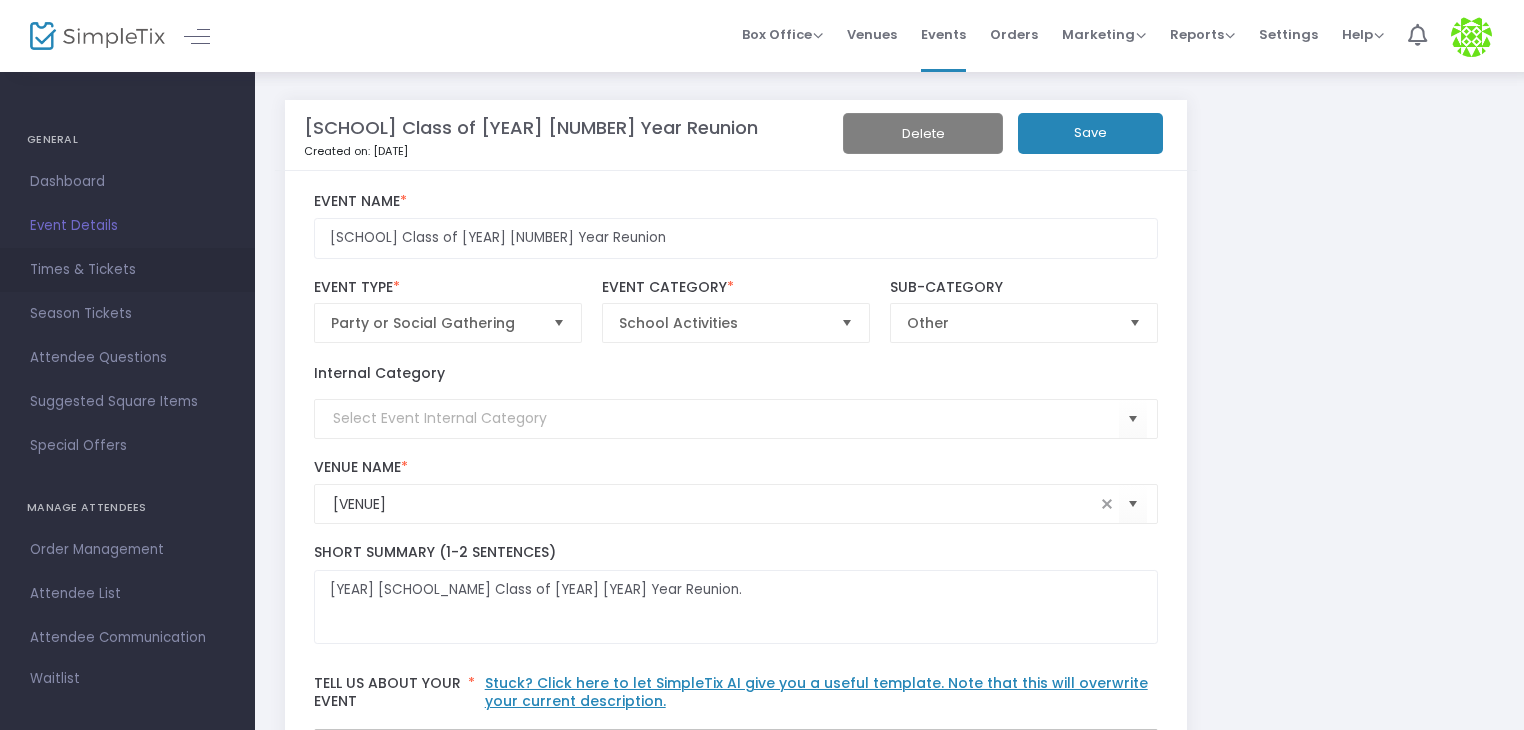 click on "Times & Tickets" at bounding box center [127, 270] 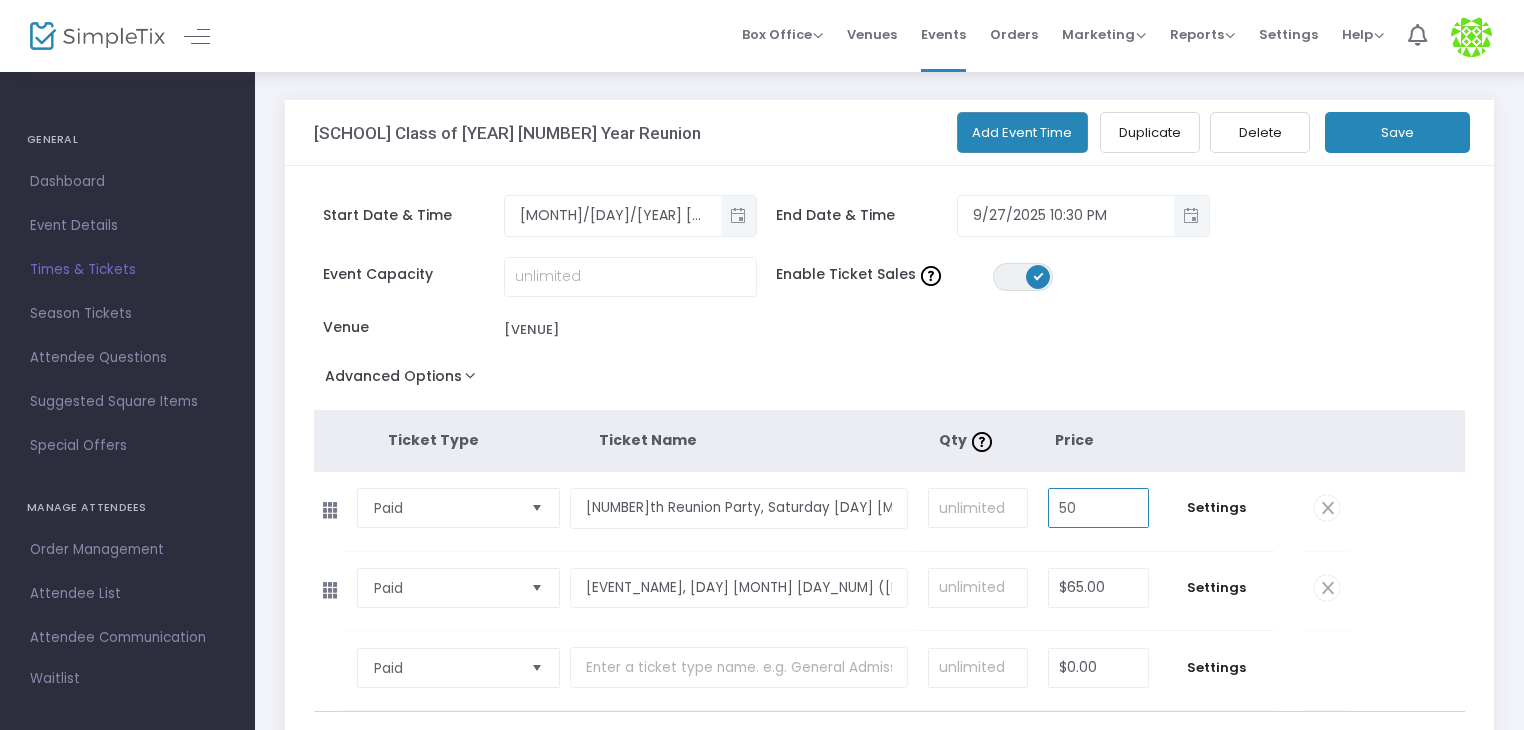 click on "50" at bounding box center (1098, 508) 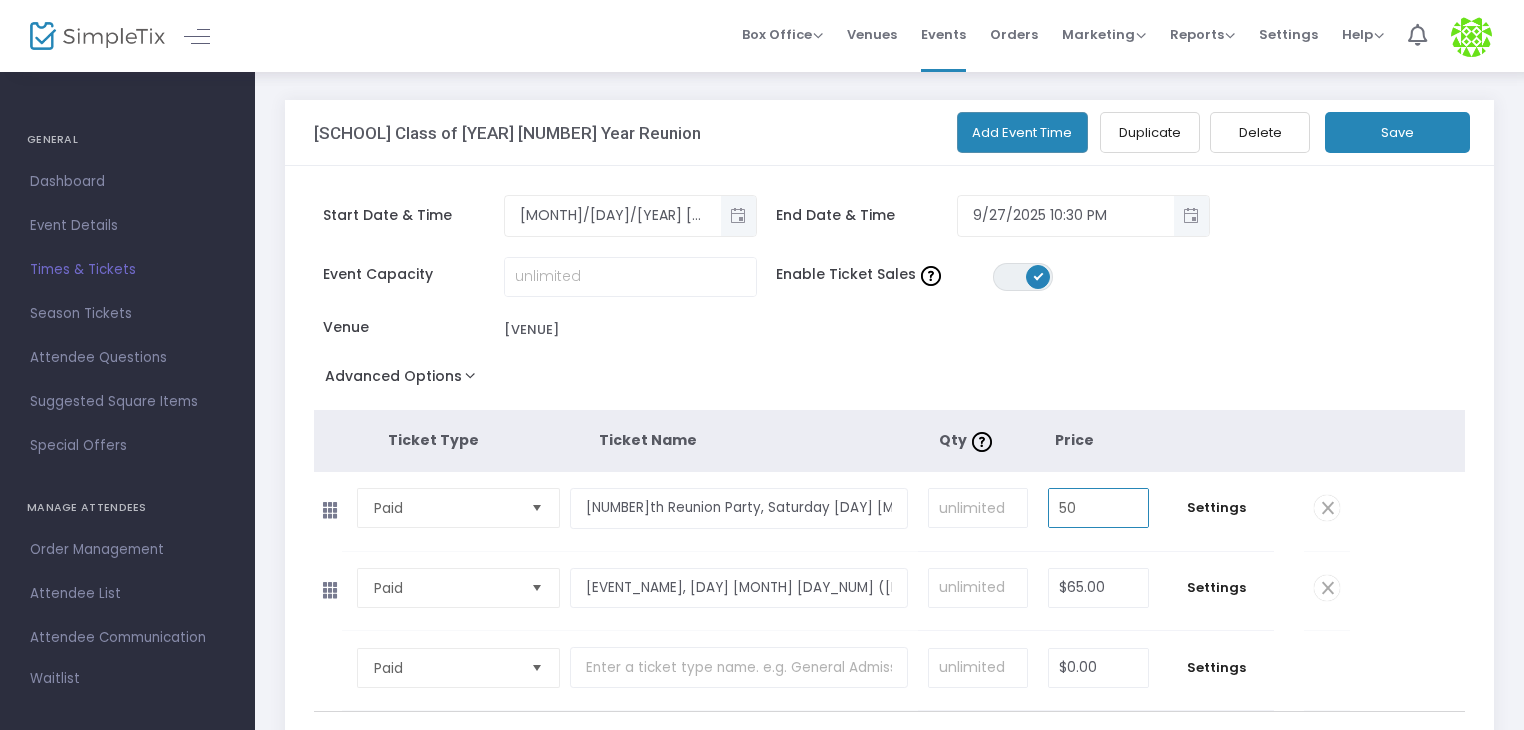type on "$50.00" 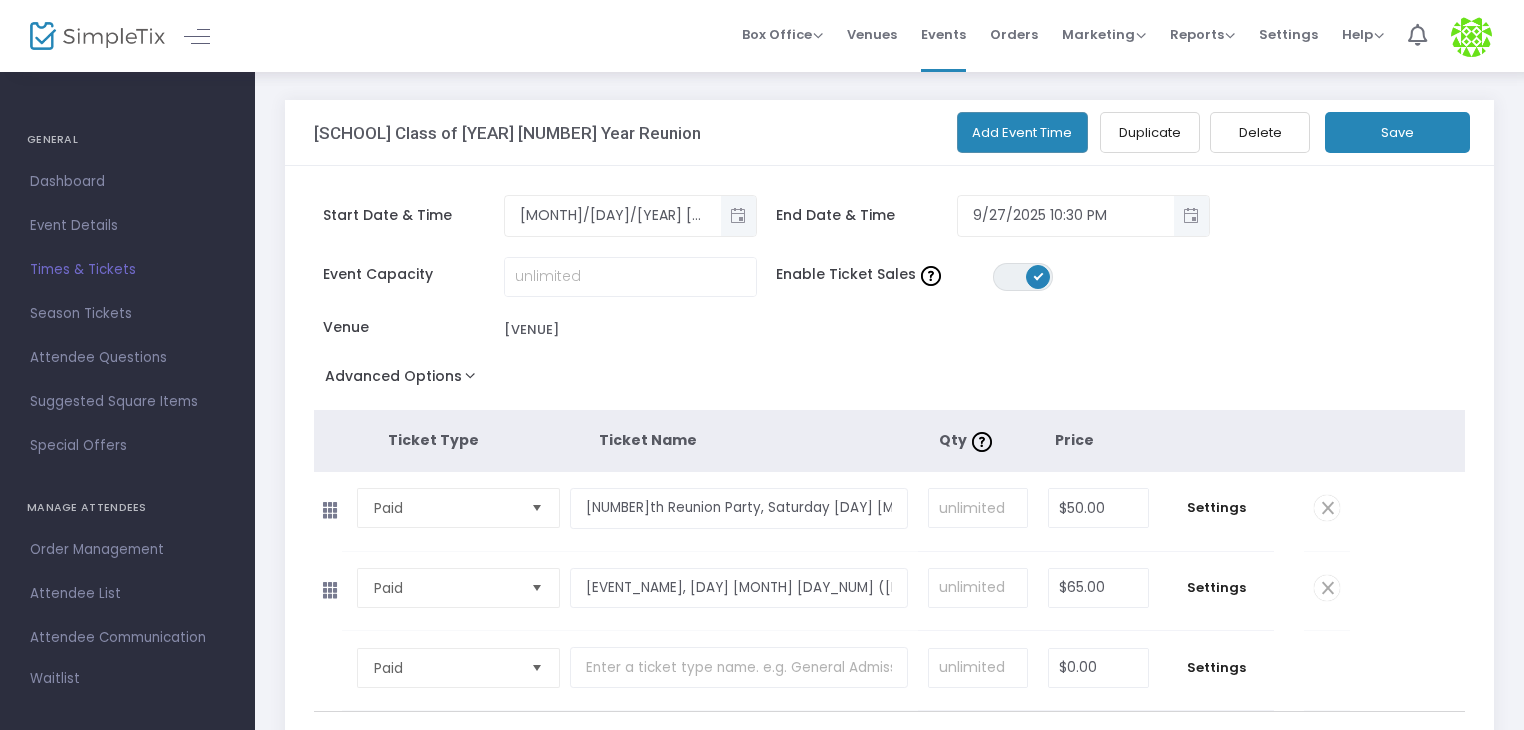 click on "Event Capacity  Enable Ticket Sales  ON OFF Venue  [VENUE_NAME]" 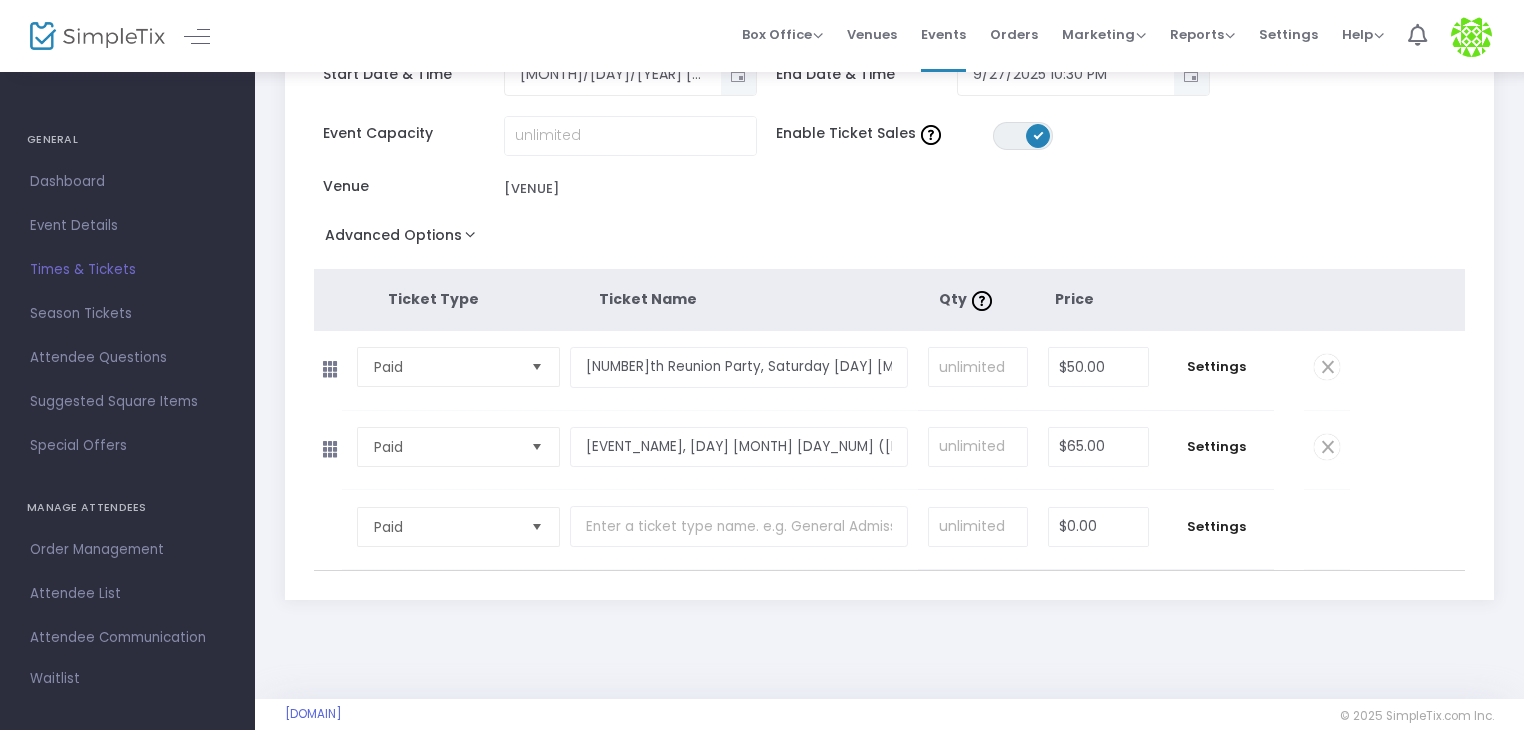 scroll, scrollTop: 167, scrollLeft: 0, axis: vertical 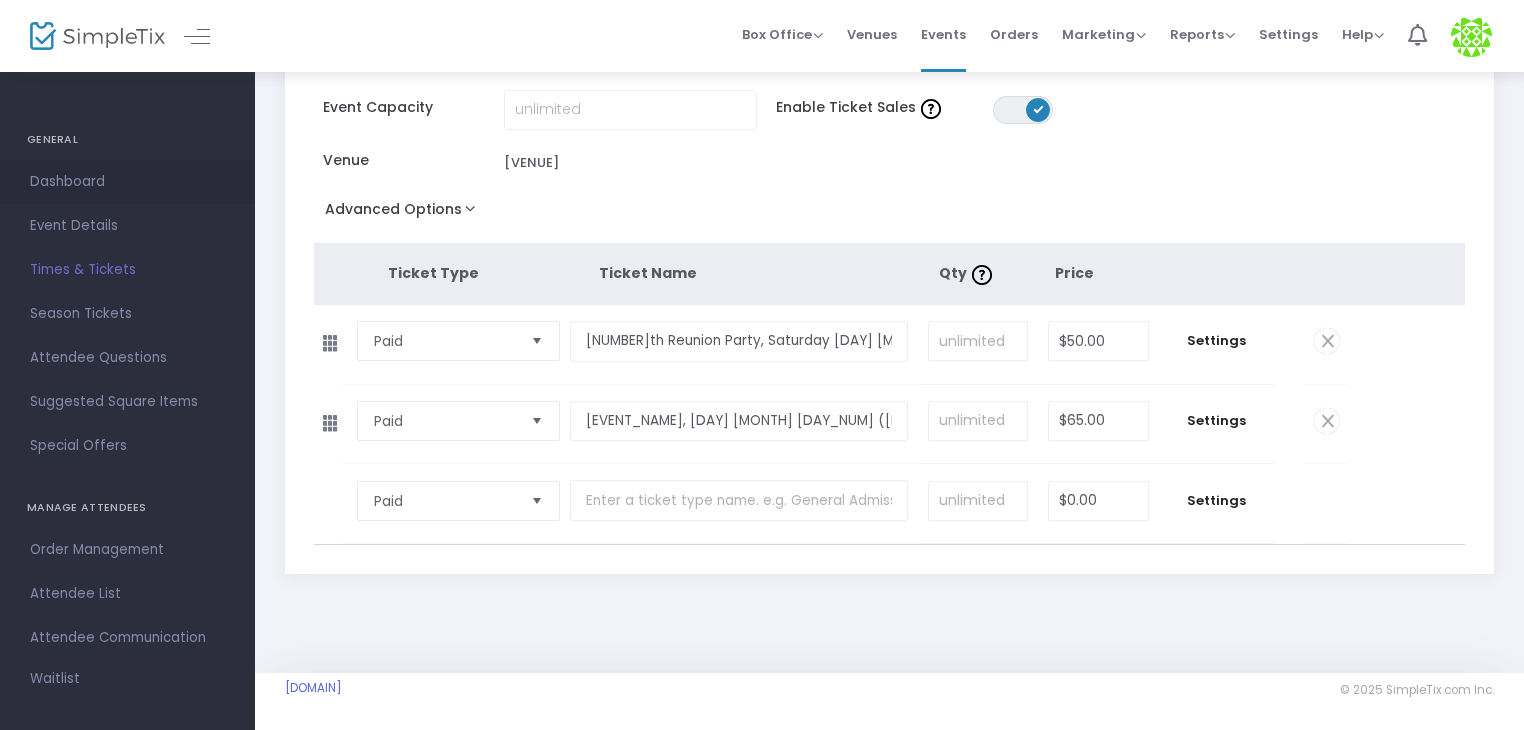 click on "Dashboard" at bounding box center [127, 182] 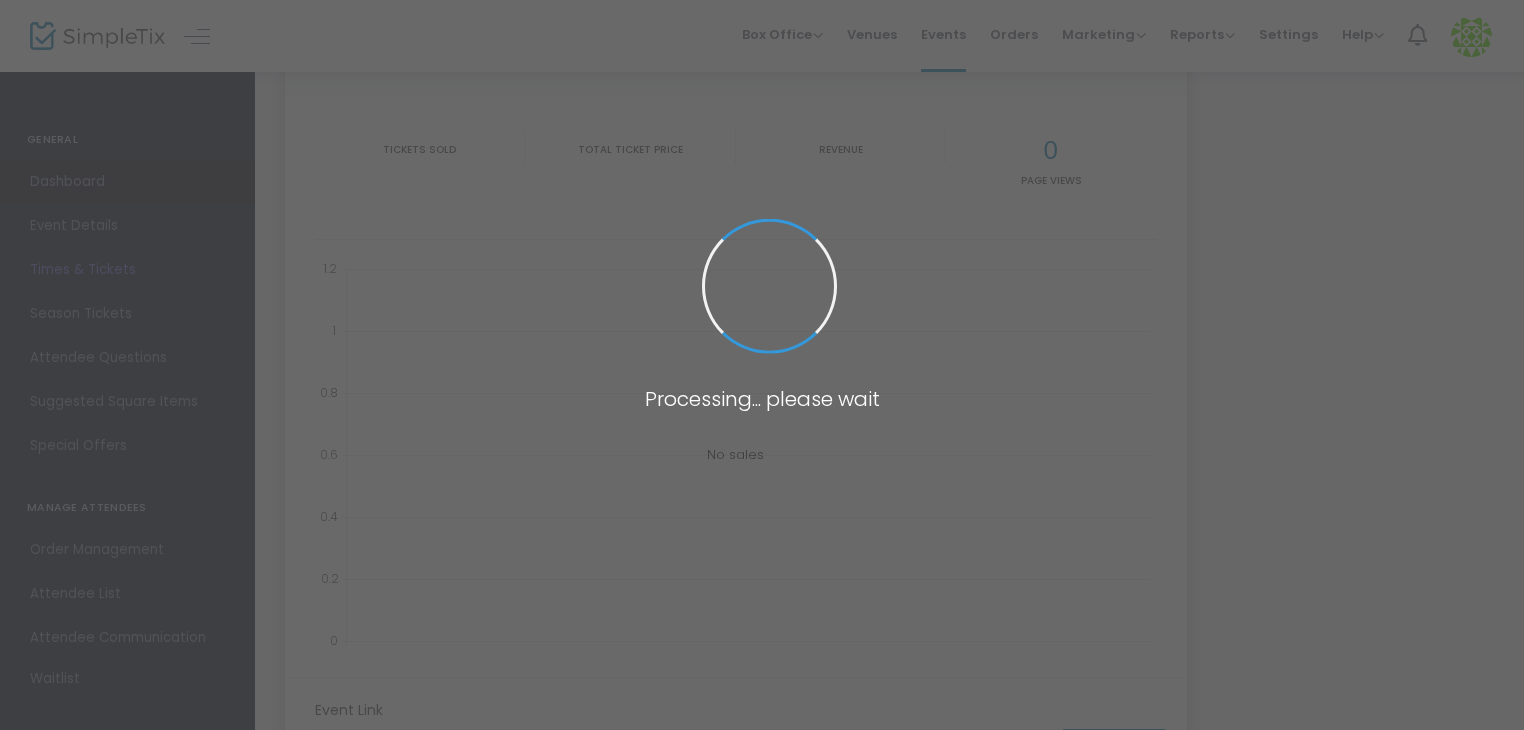 type on "https://www.simpletix.com/e/[SCHOOL]-[YEAR]-[ORDINAL]-year-tickets-[NUMBER]" 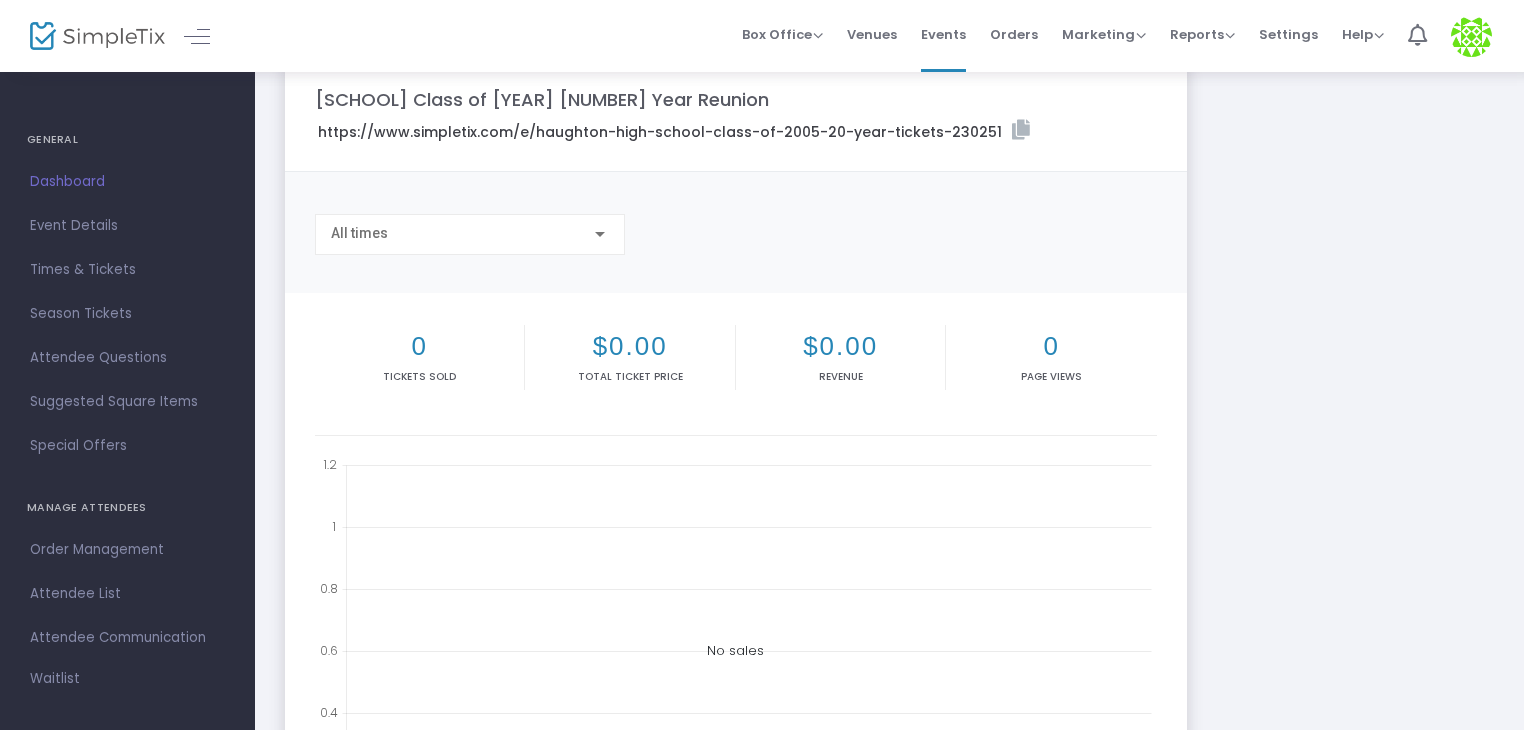 scroll, scrollTop: 0, scrollLeft: 0, axis: both 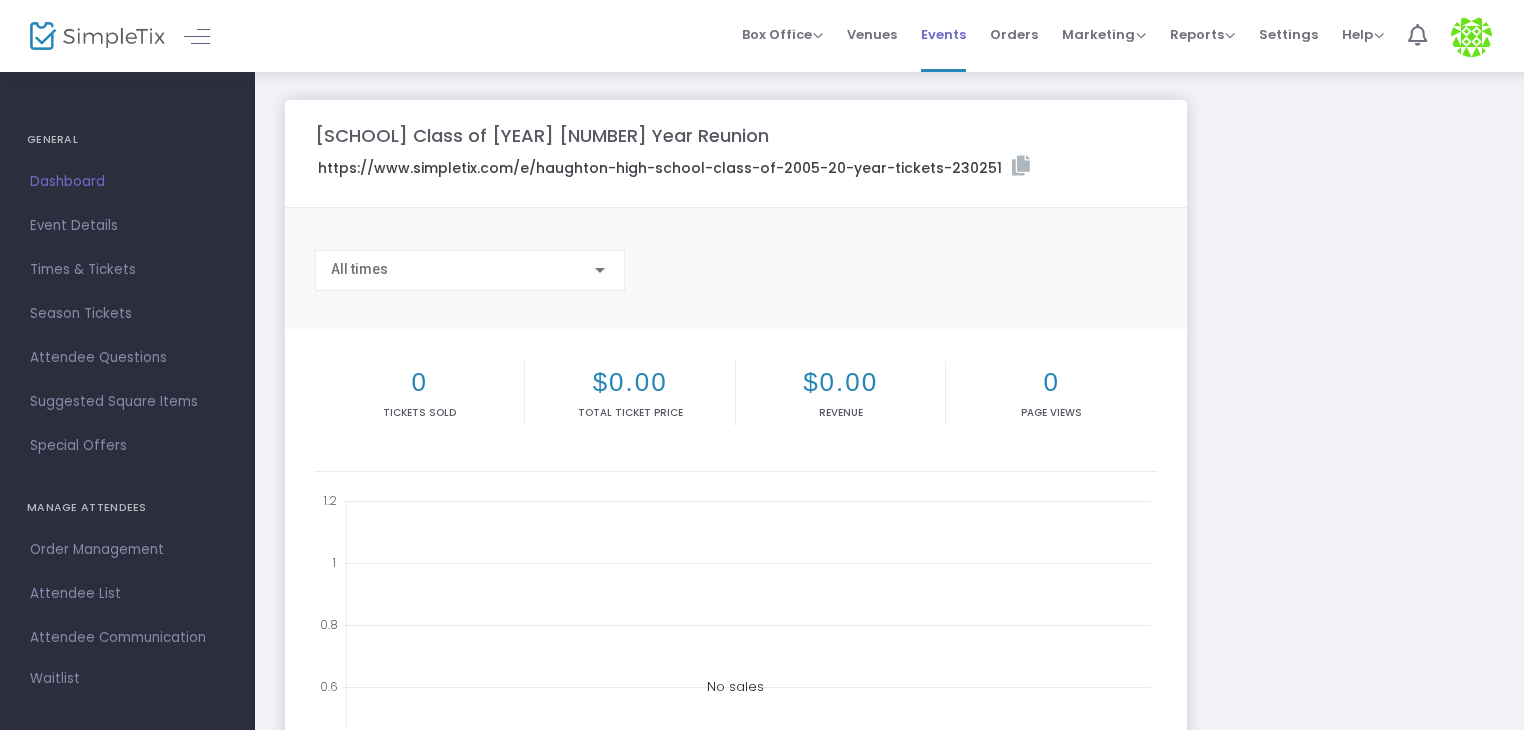 click on "Events" at bounding box center (943, 34) 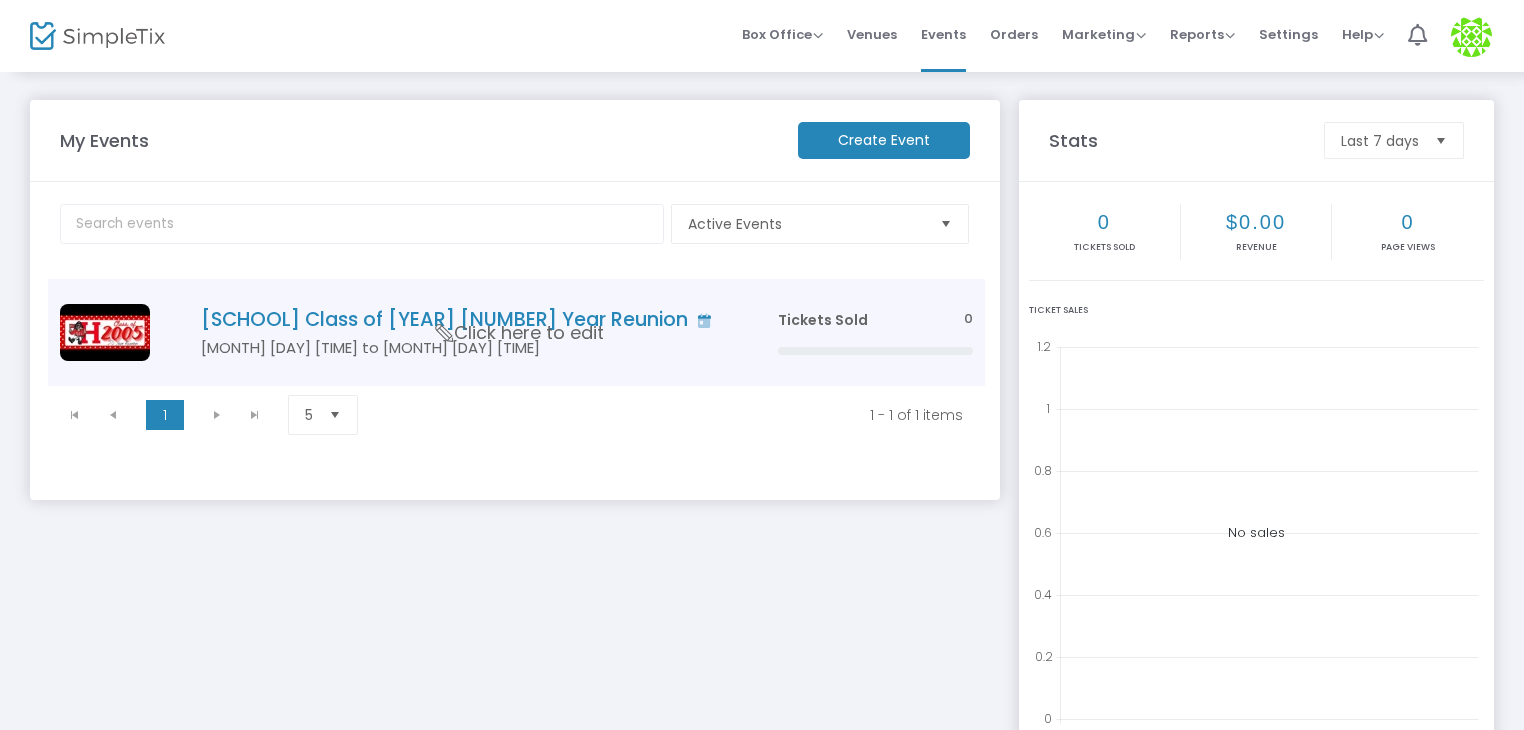 click on "Haughton High School Class of [YEAR] [ORDINAL] Year Reunion" 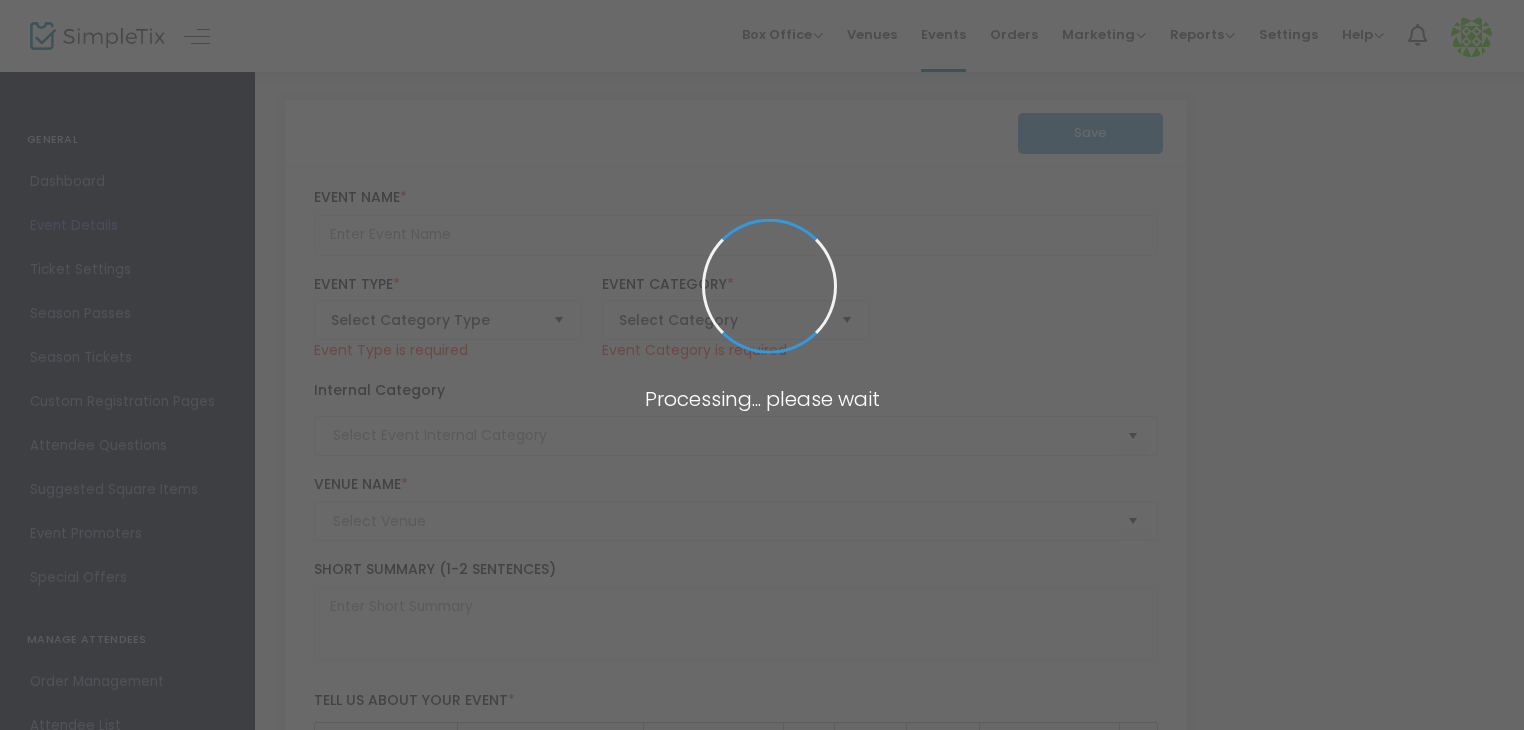 type on "Haughton High School Class of [YEAR] [ORDINAL] Year Reunion" 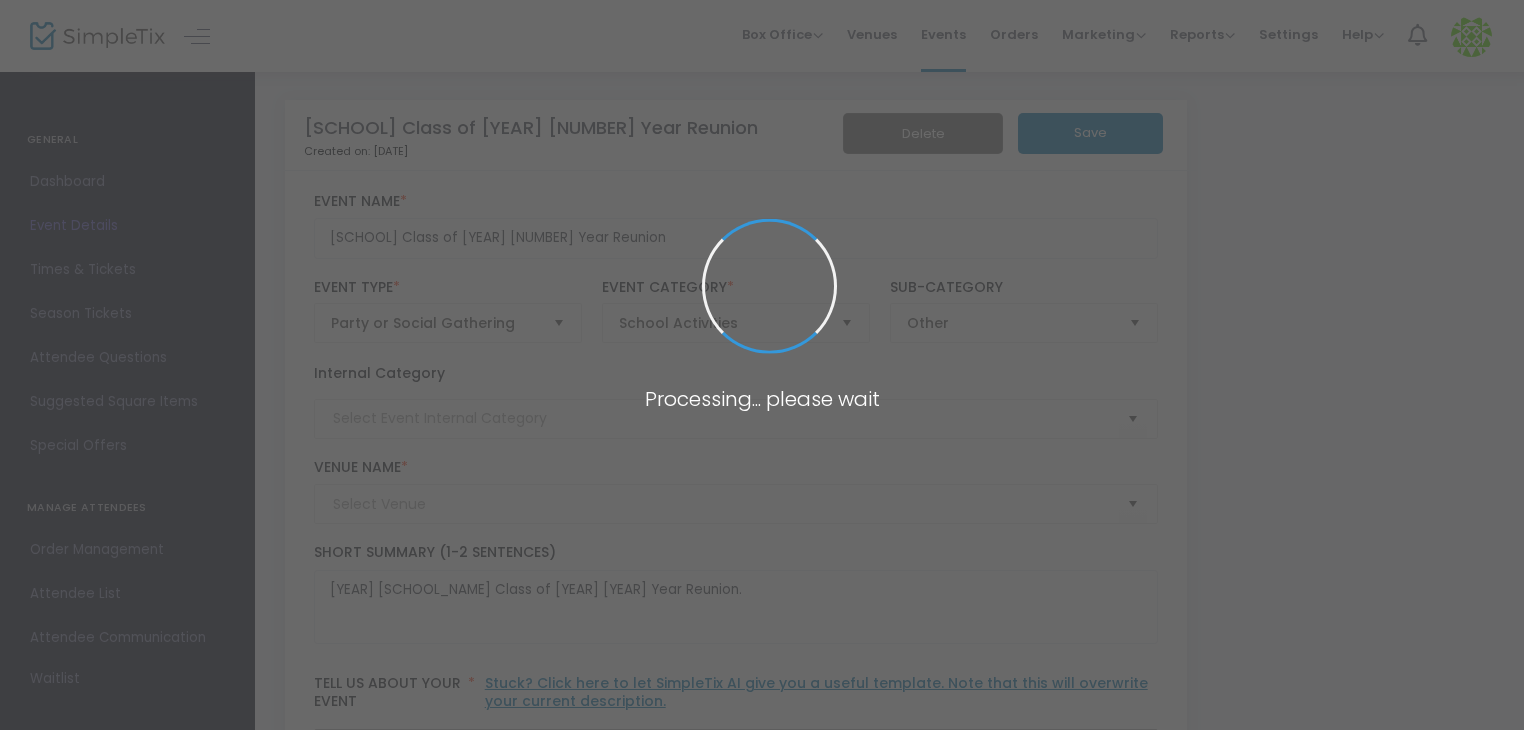 type on "[VENUE_NAME]" 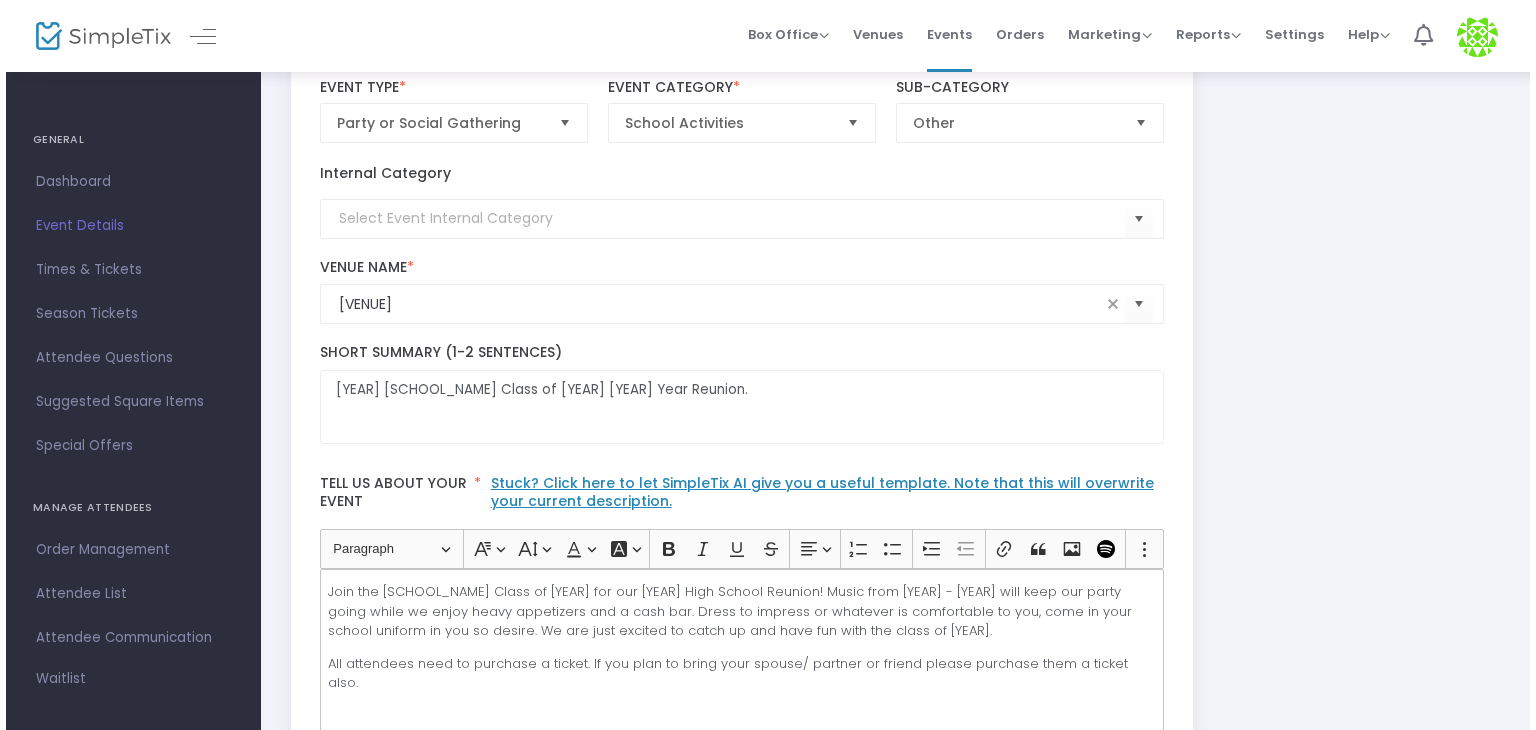 scroll, scrollTop: 0, scrollLeft: 0, axis: both 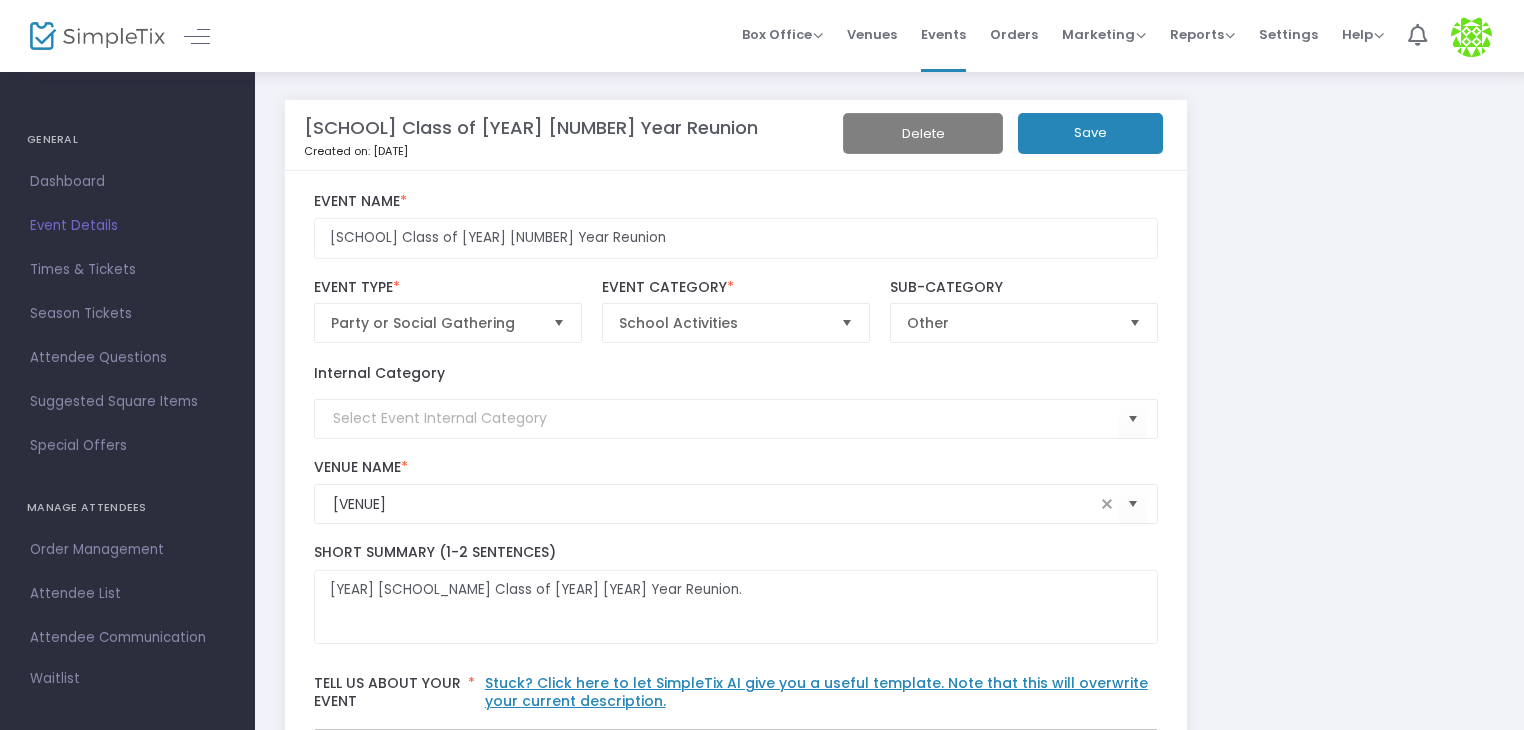 click on "Save" 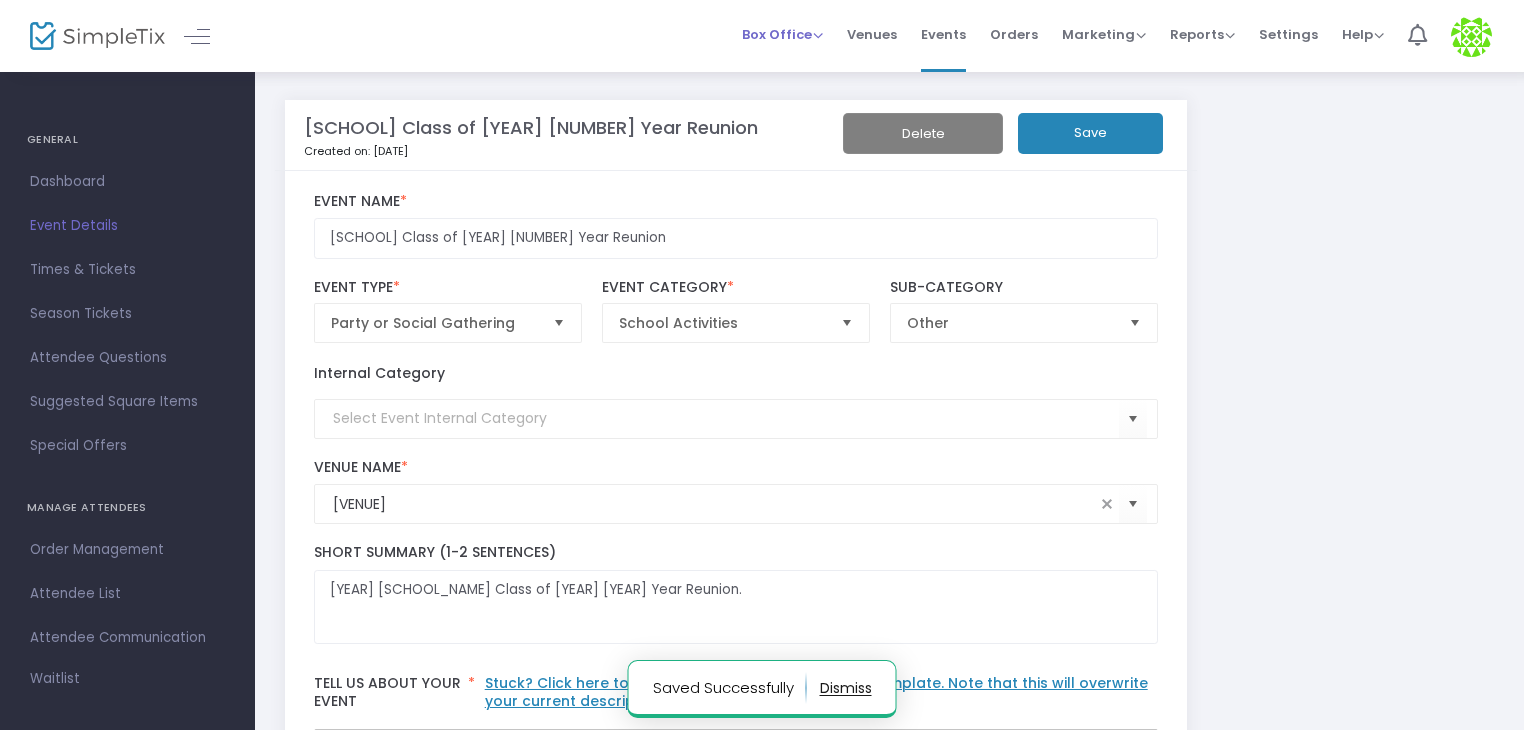 click on "Box Office   Sell Tickets   Bookings   Sell Season Pass" at bounding box center [782, 35] 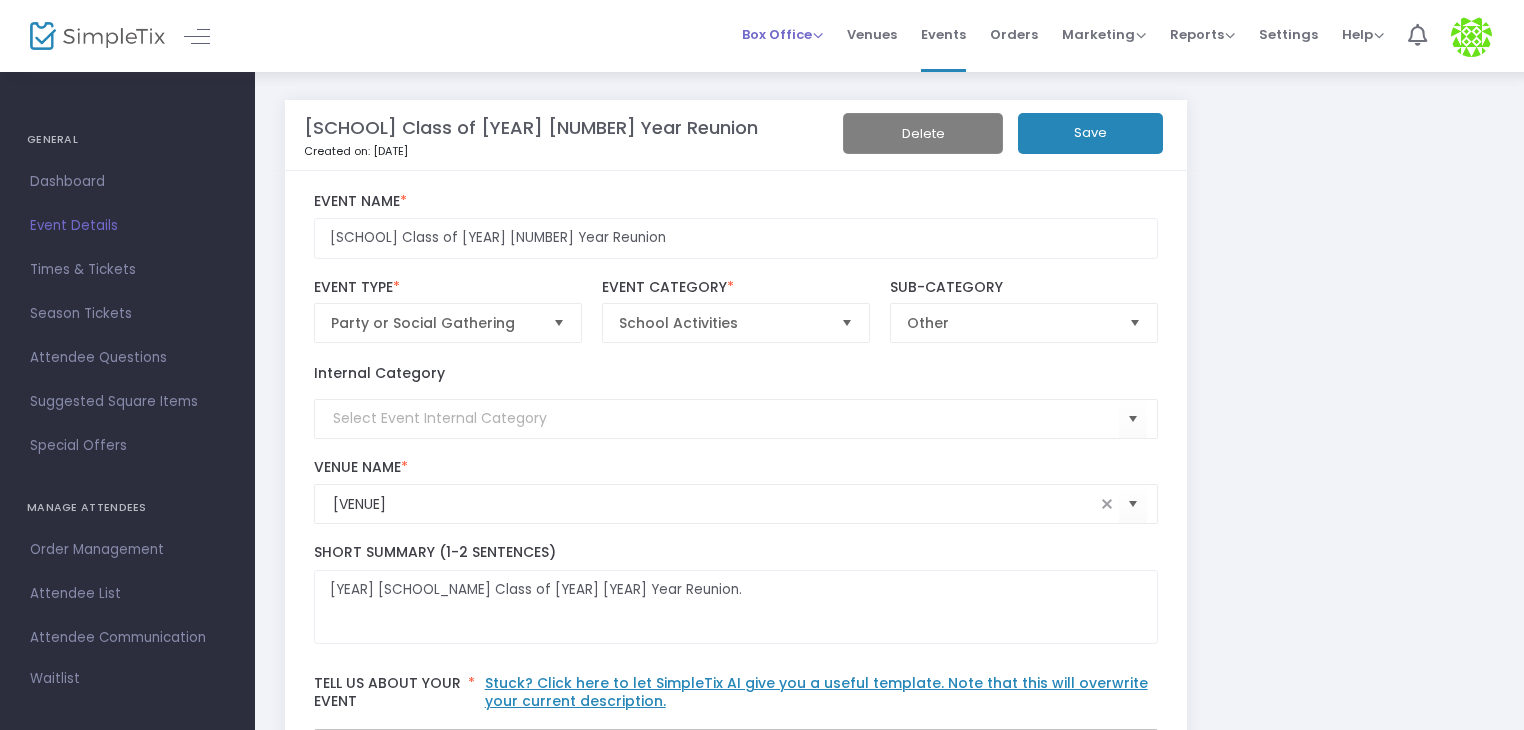 click on "Box Office" at bounding box center (782, 34) 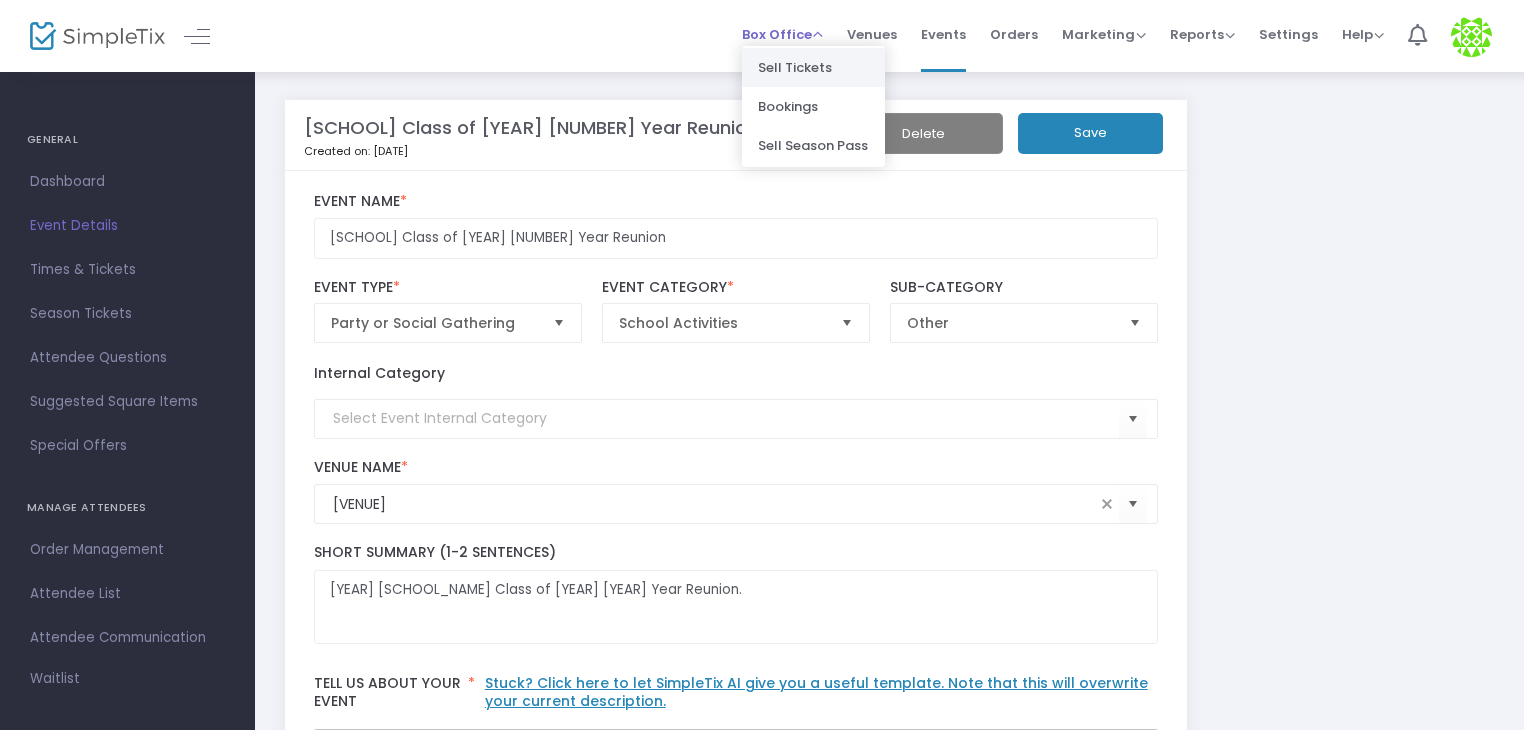 click on "Sell Tickets" at bounding box center (813, 67) 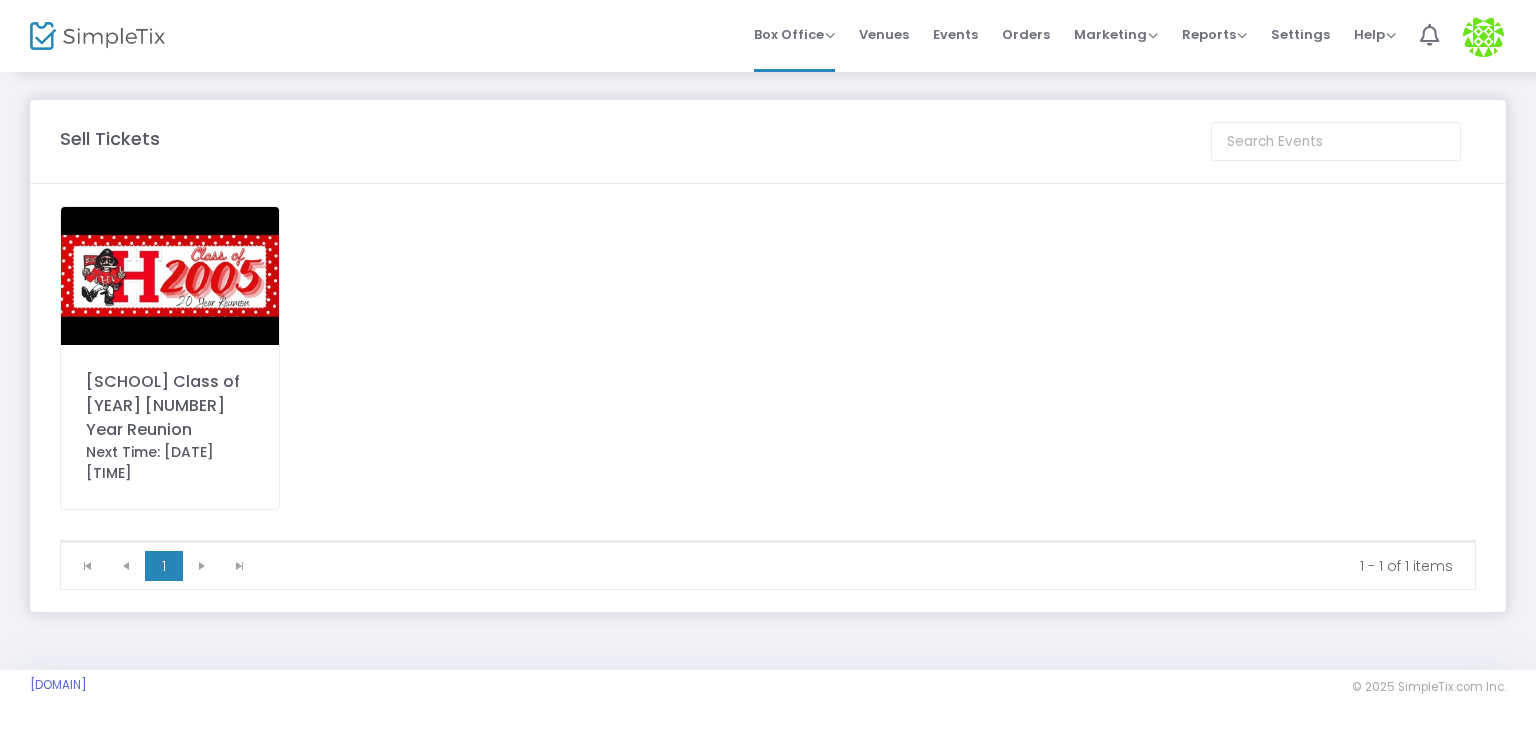 click 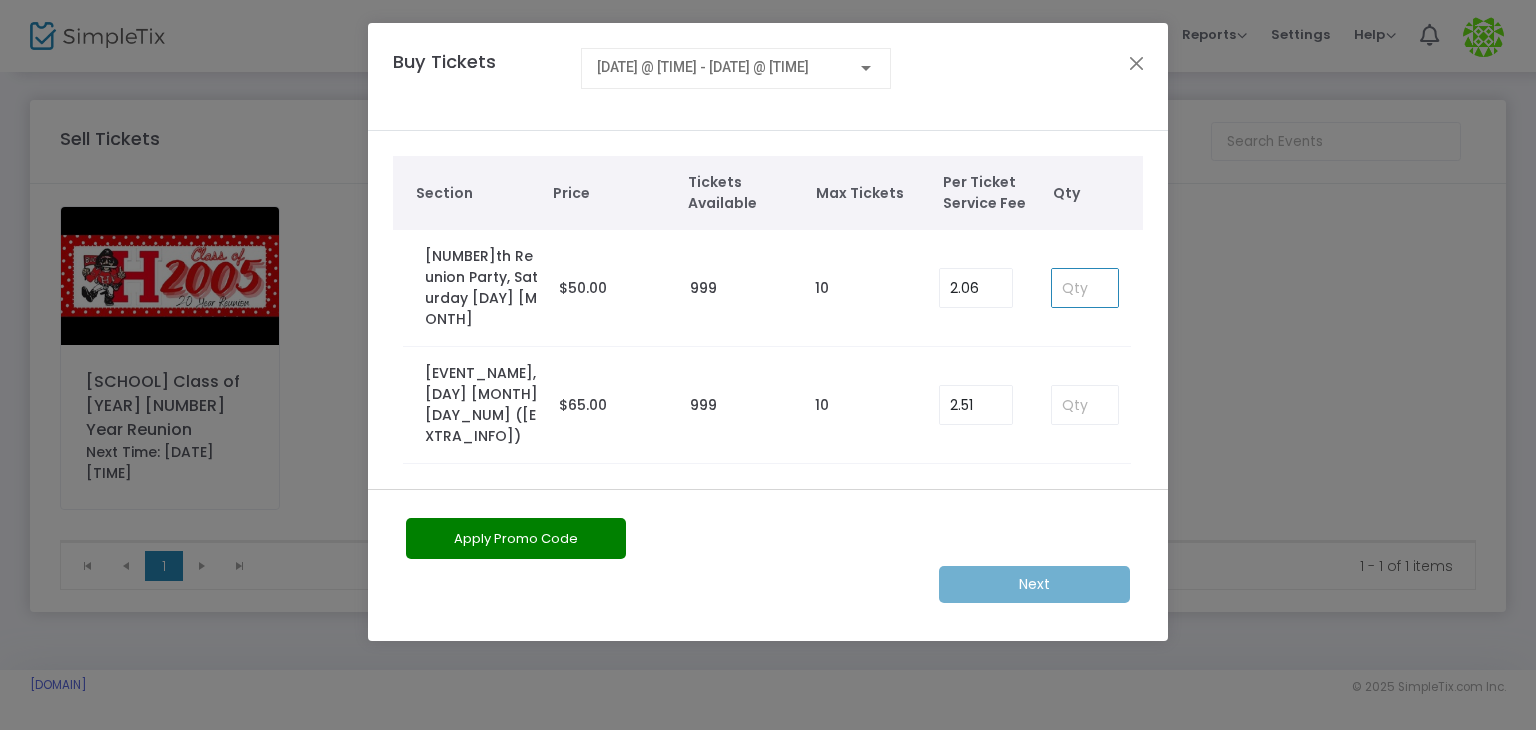 click at bounding box center [1085, 288] 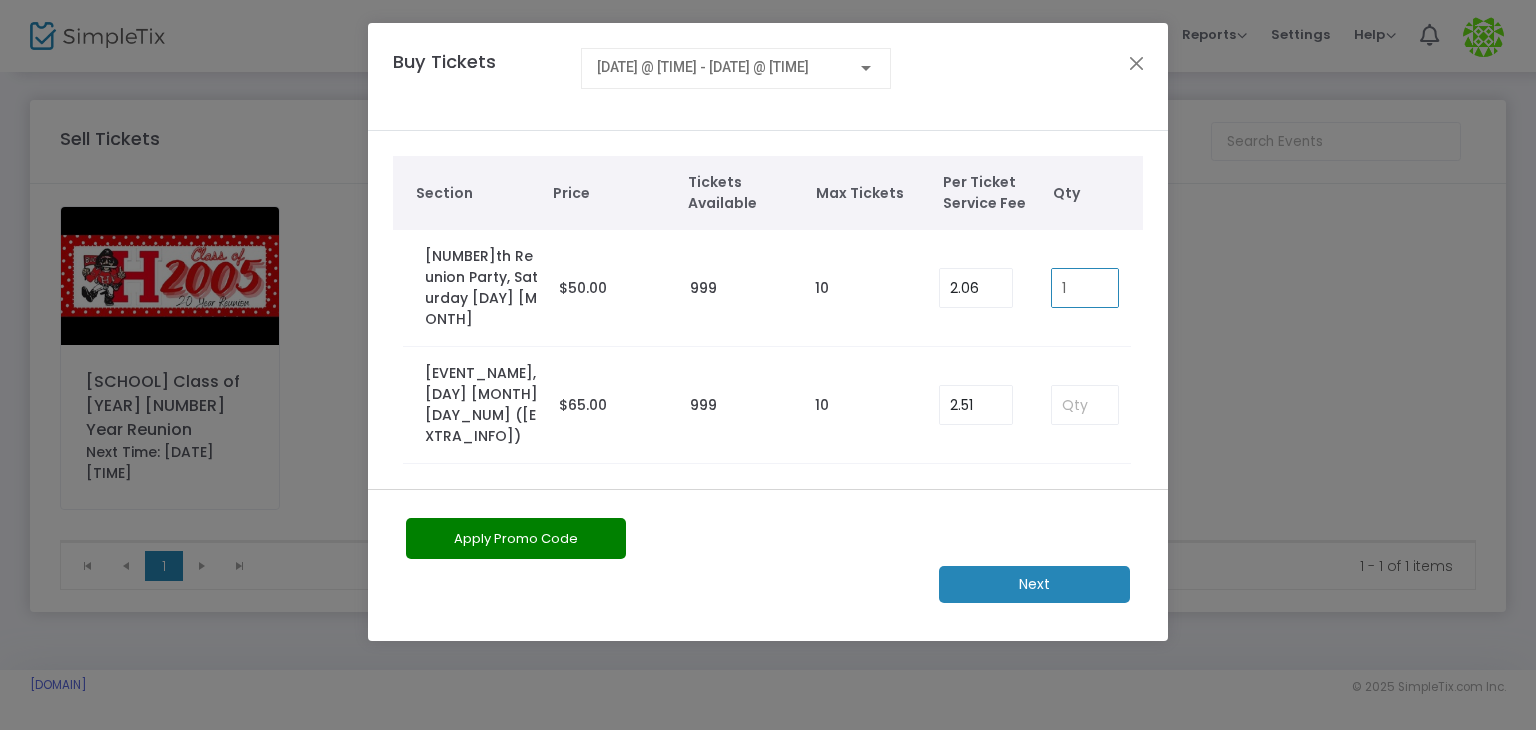 type on "1" 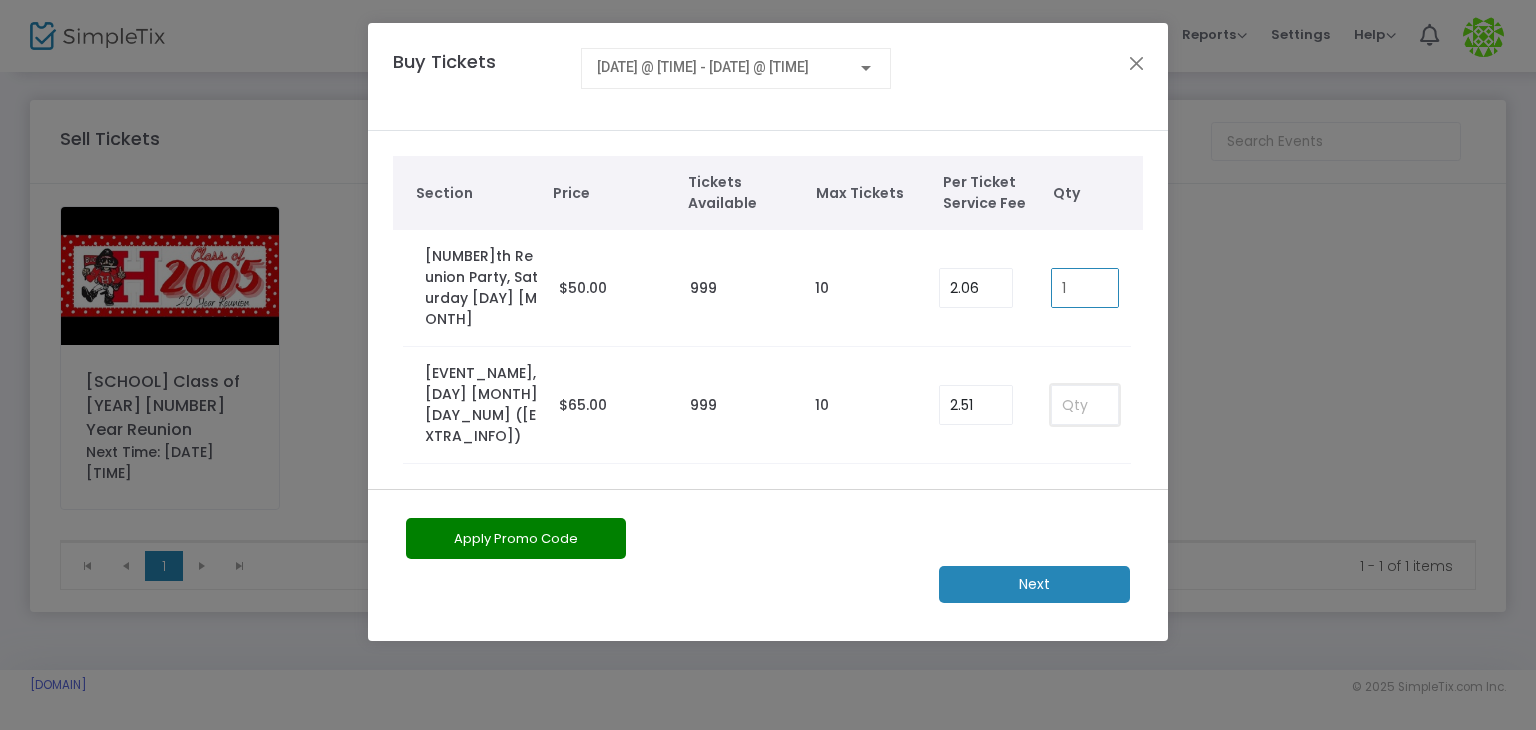 click at bounding box center (1085, 405) 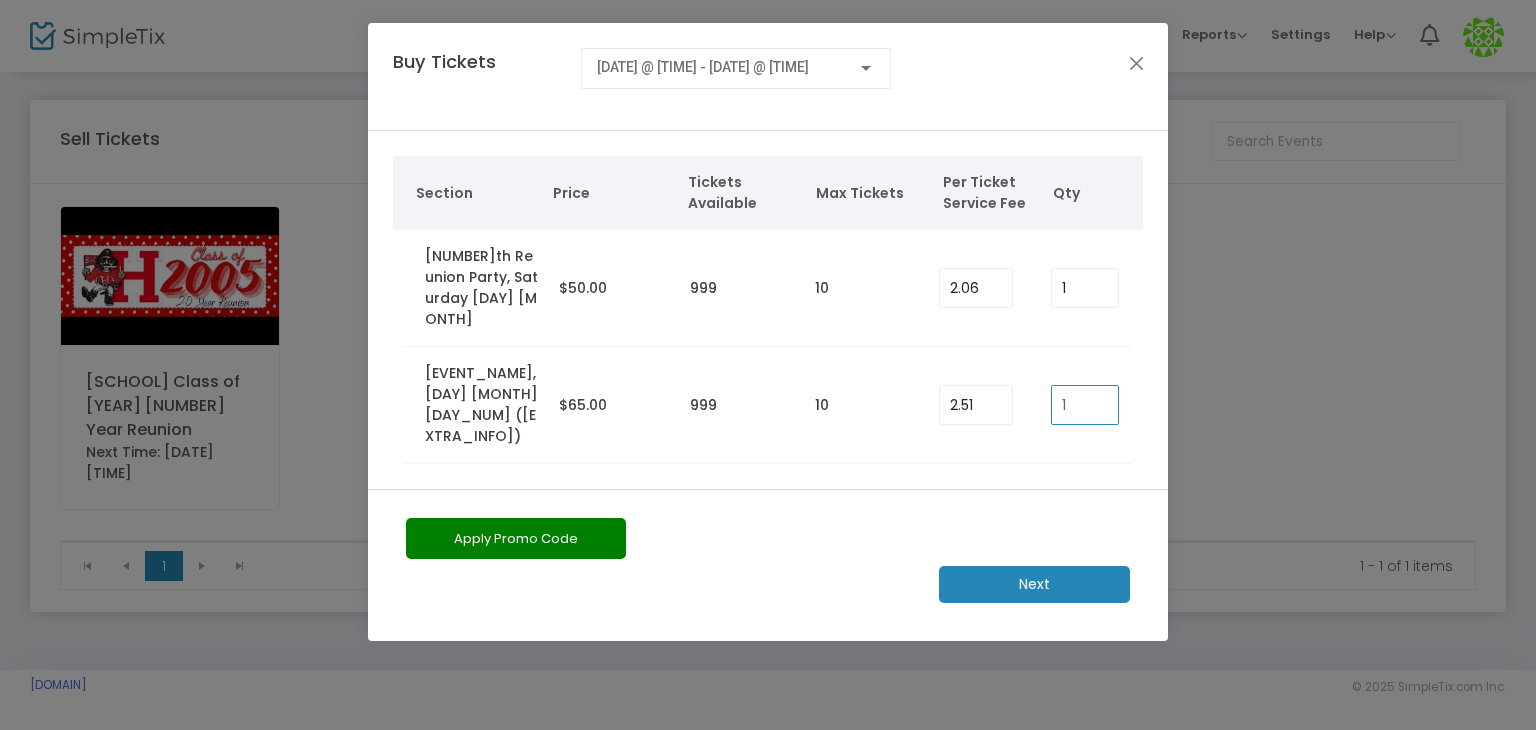 type on "1" 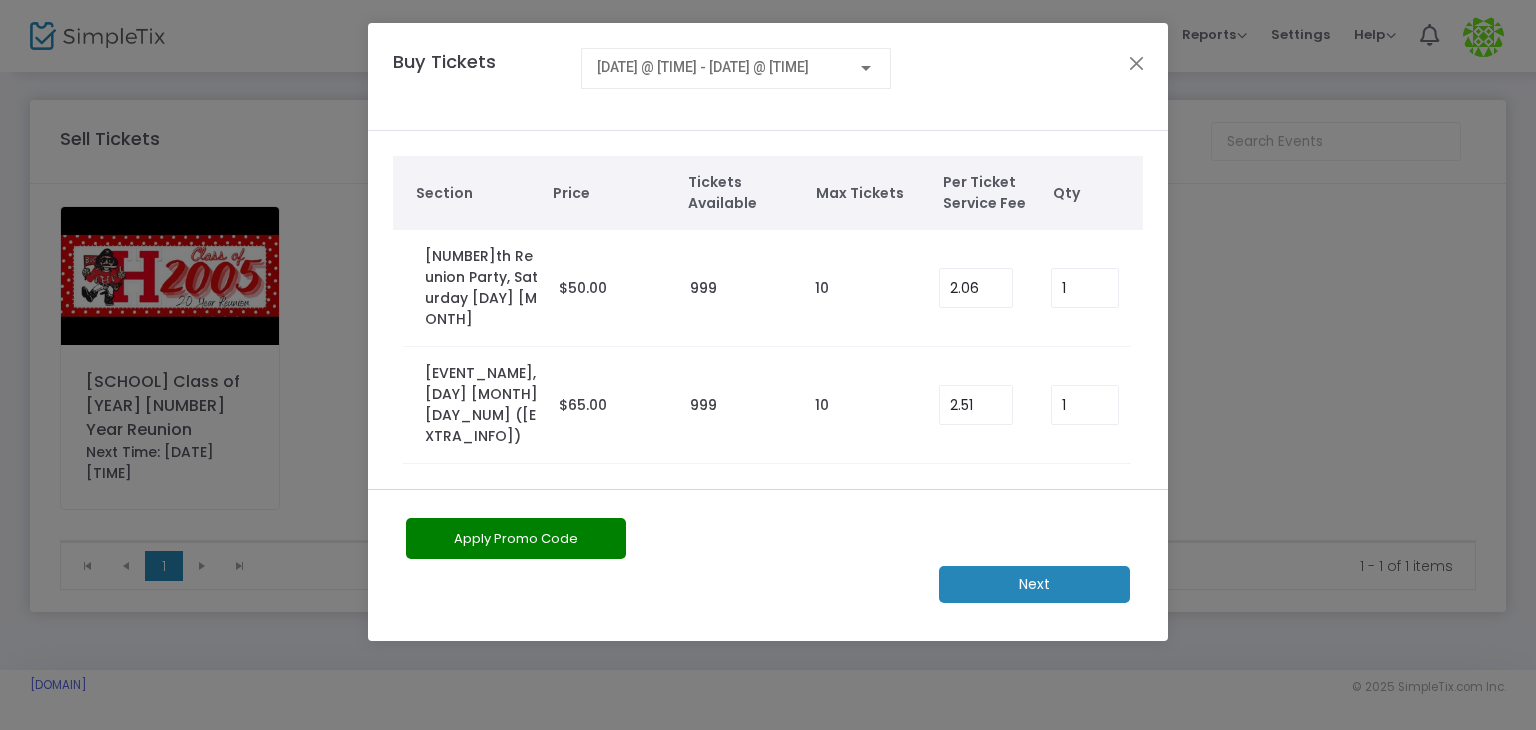 click on "Next" 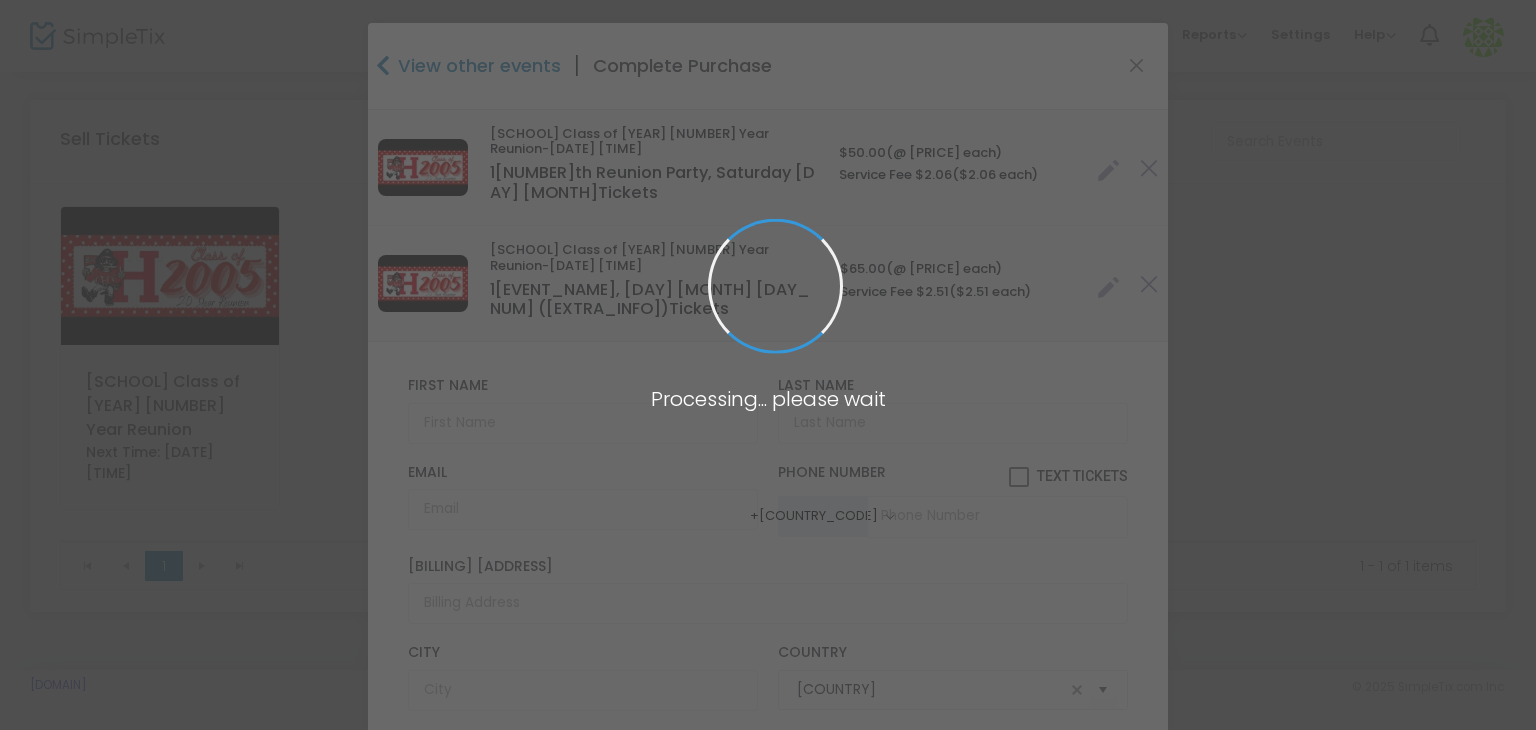 type on "[STATE]" 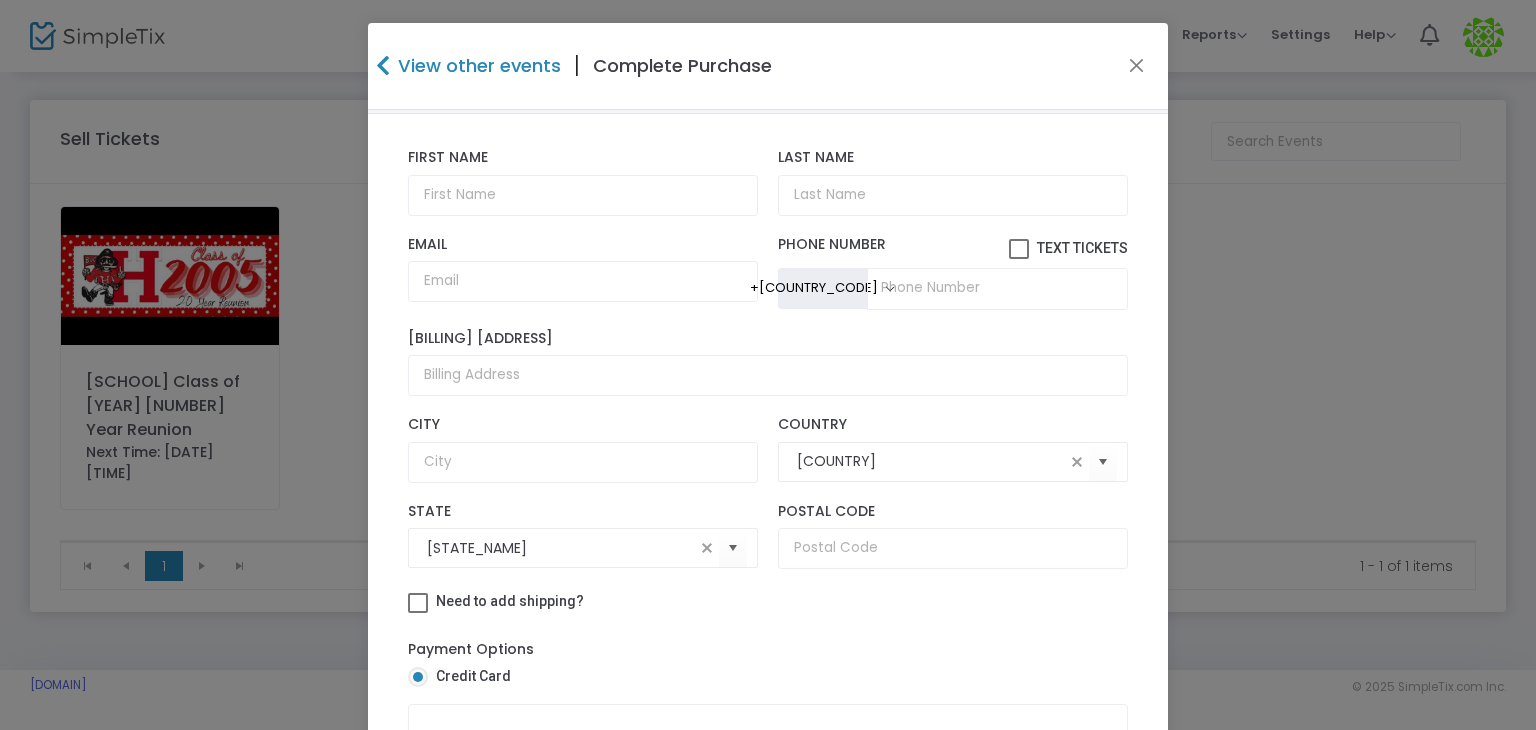 scroll, scrollTop: 244, scrollLeft: 0, axis: vertical 